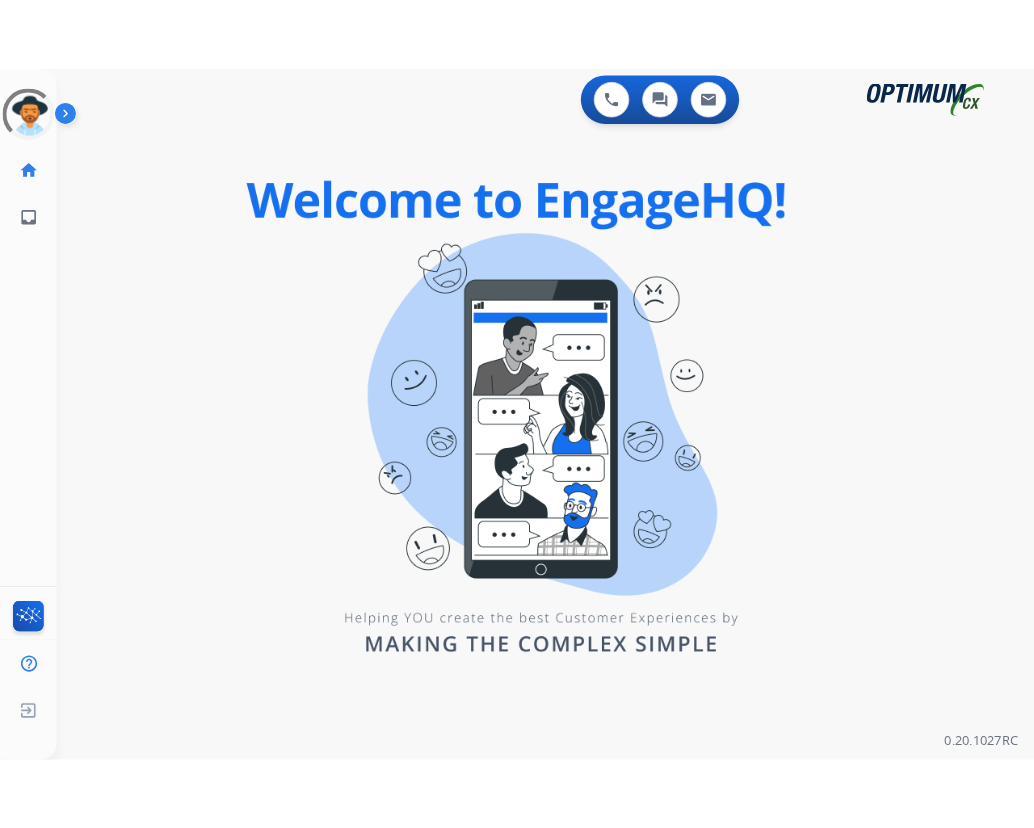 scroll, scrollTop: 0, scrollLeft: 0, axis: both 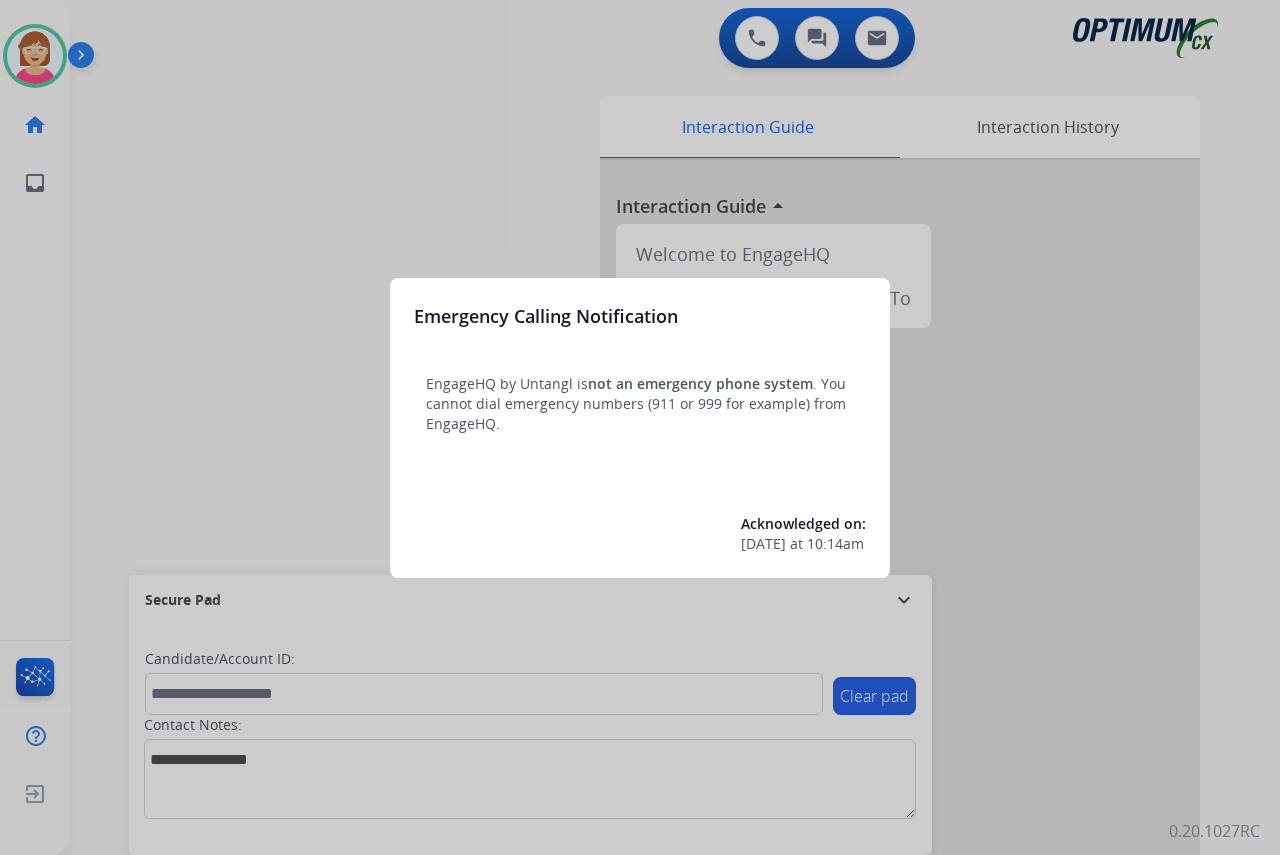 click at bounding box center [640, 427] 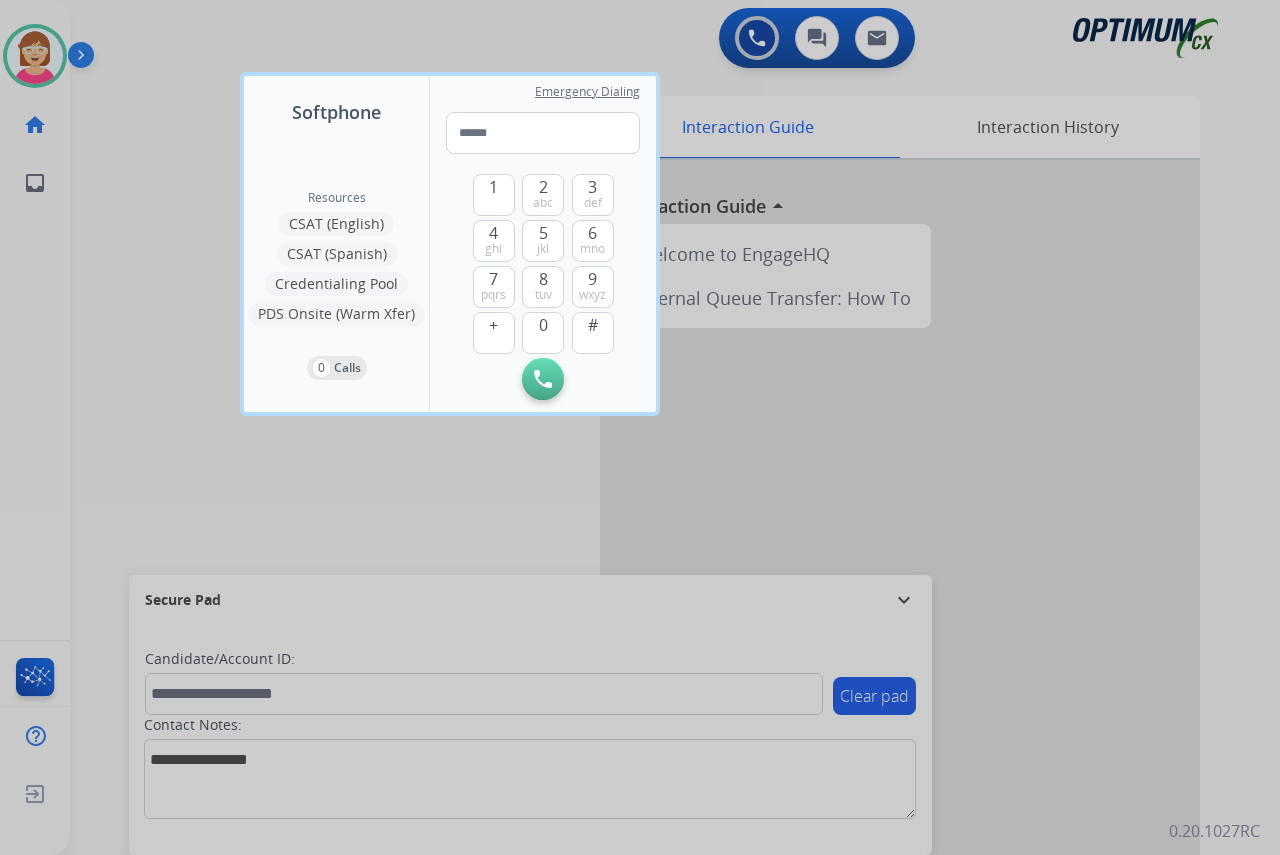 click at bounding box center [640, 427] 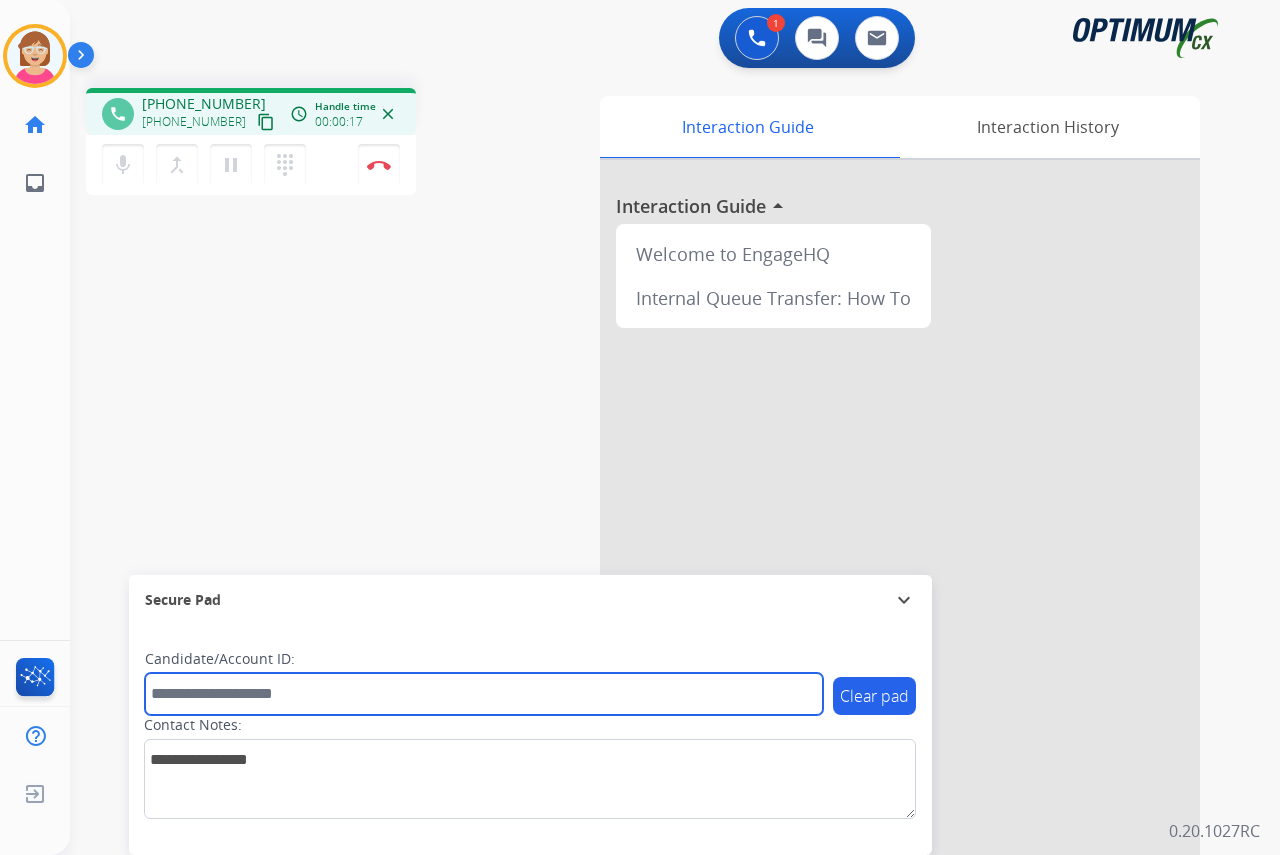 click at bounding box center [484, 694] 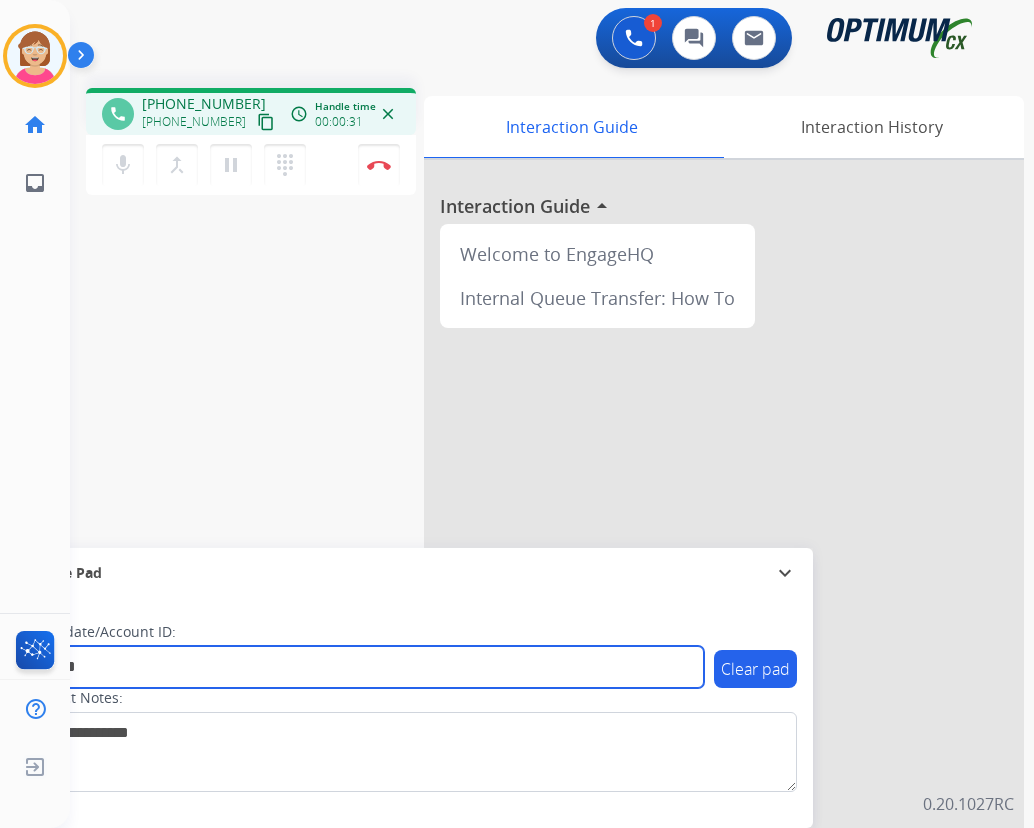 type on "*******" 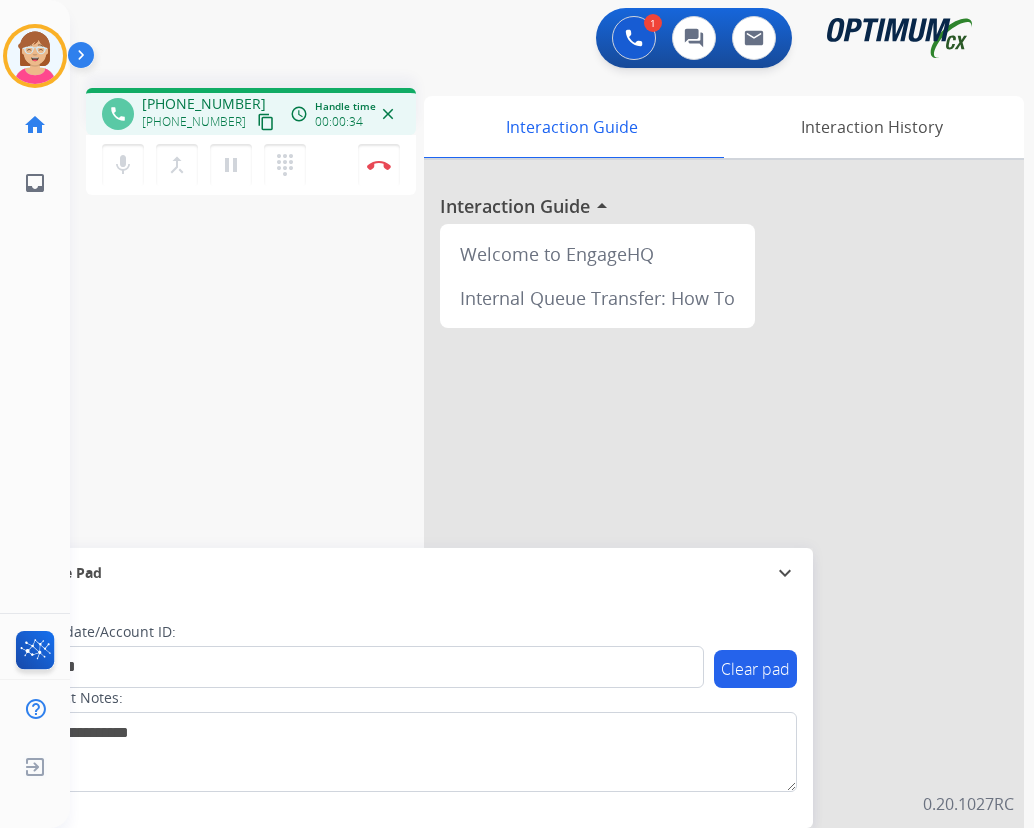drag, startPoint x: 29, startPoint y: 500, endPoint x: 284, endPoint y: 598, distance: 273.18307 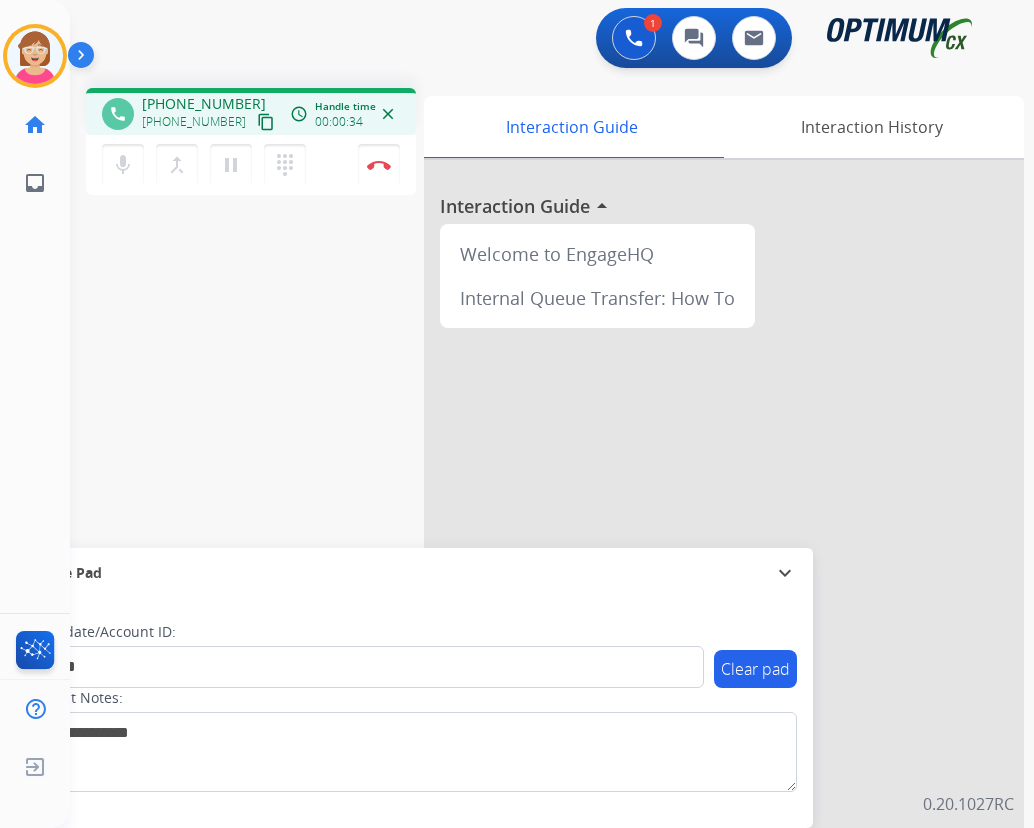 click on "[PERSON_NAME]  Edit Avatar  Agent:   [PERSON_NAME] Profile:  OCX Training home  Home  Home inbox  Emails  Emails  FocalPoints  Help Center  Help Center  Log out  Log out" 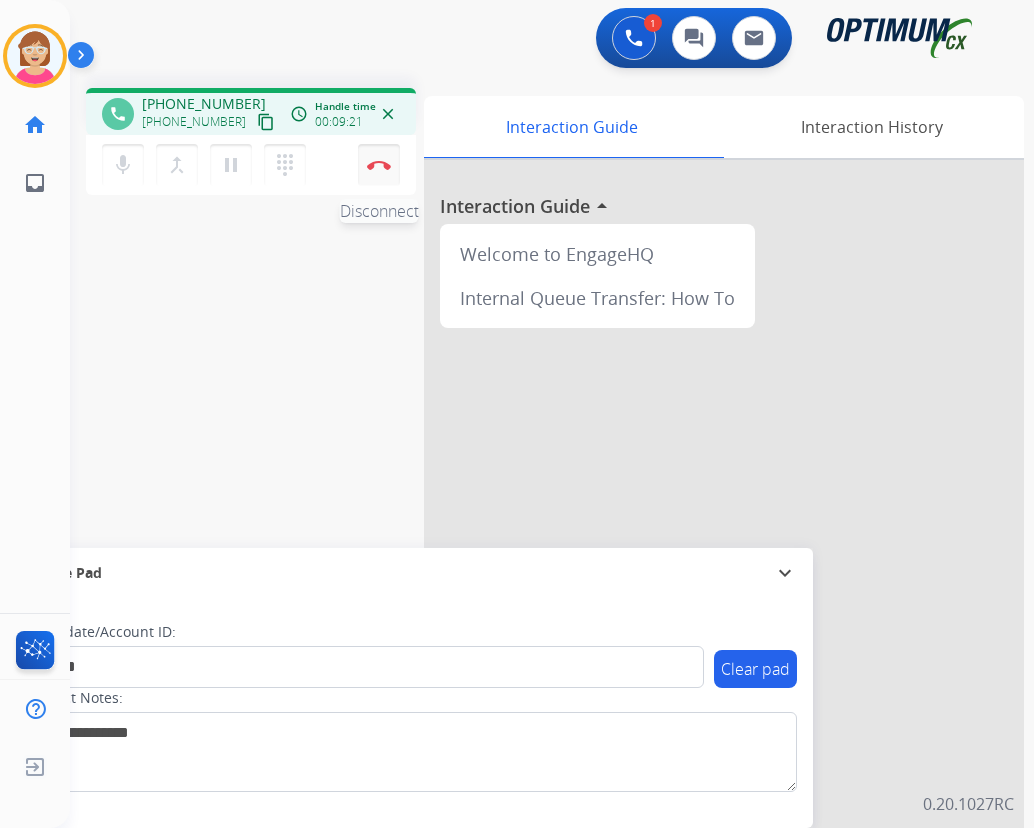 click at bounding box center [379, 165] 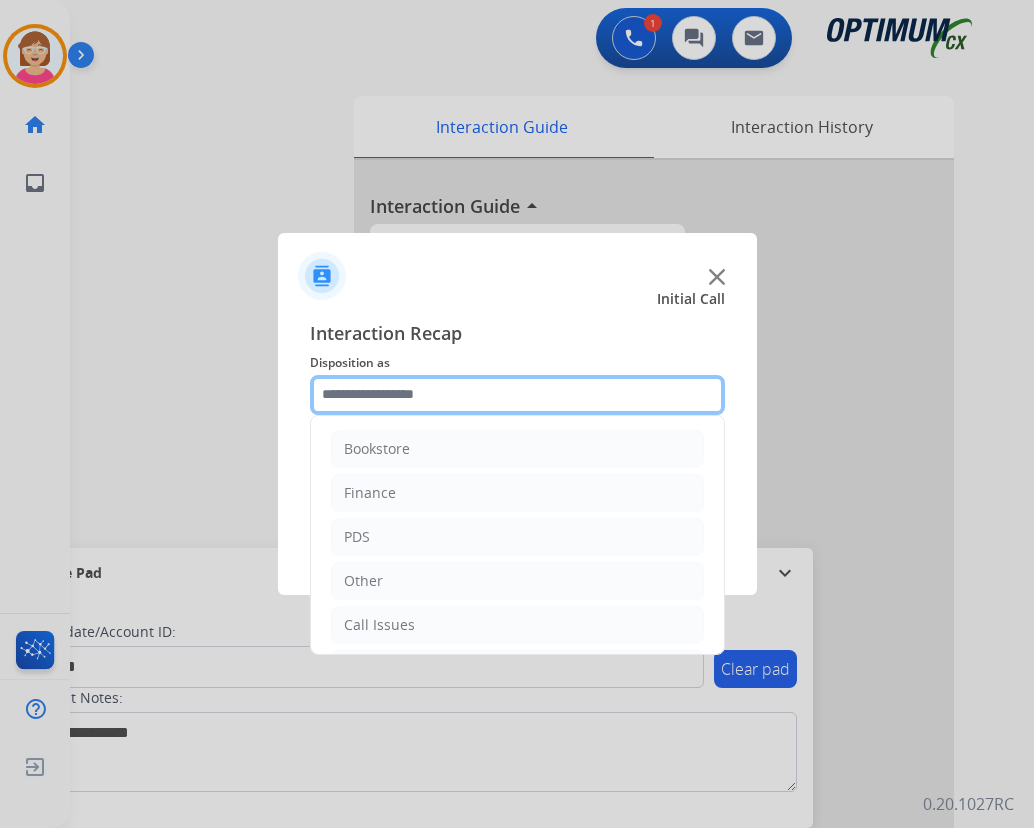 click 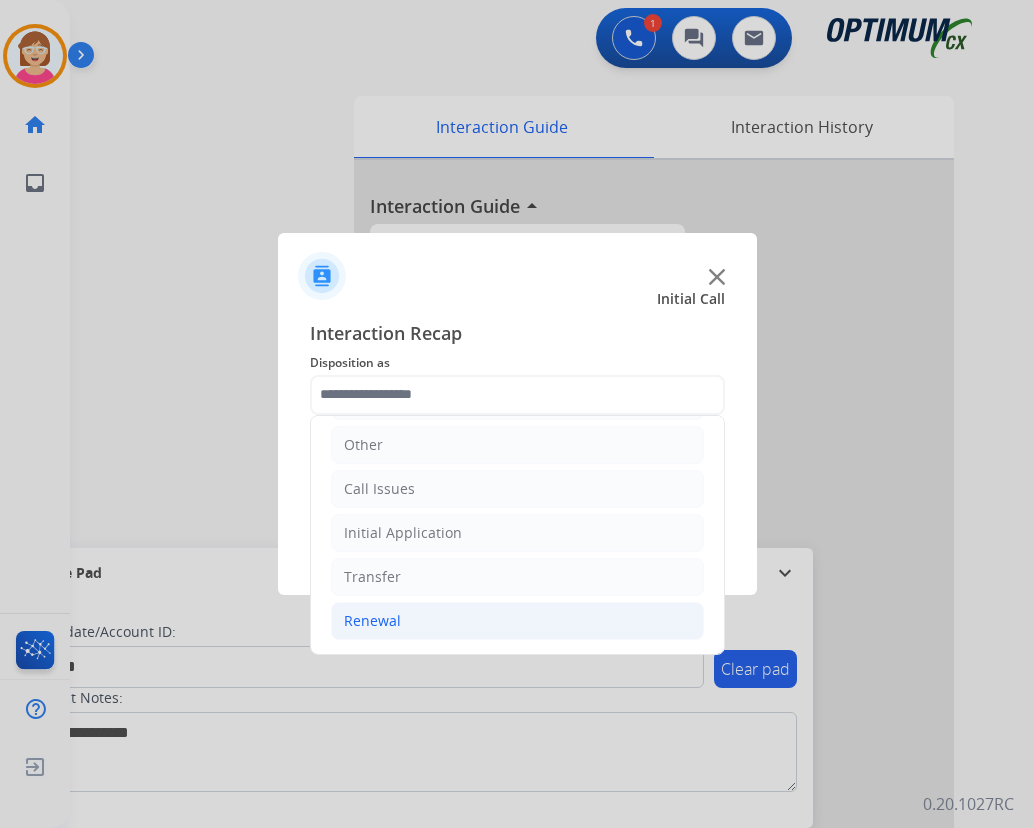 click on "Renewal" 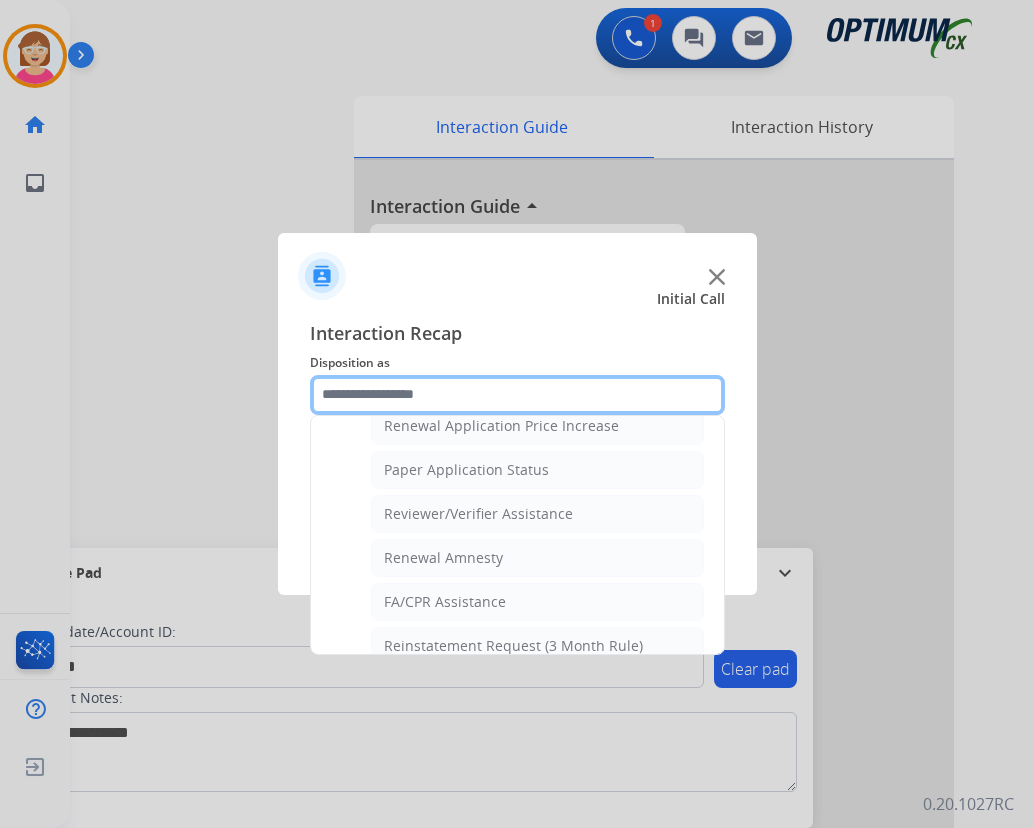 scroll, scrollTop: 736, scrollLeft: 0, axis: vertical 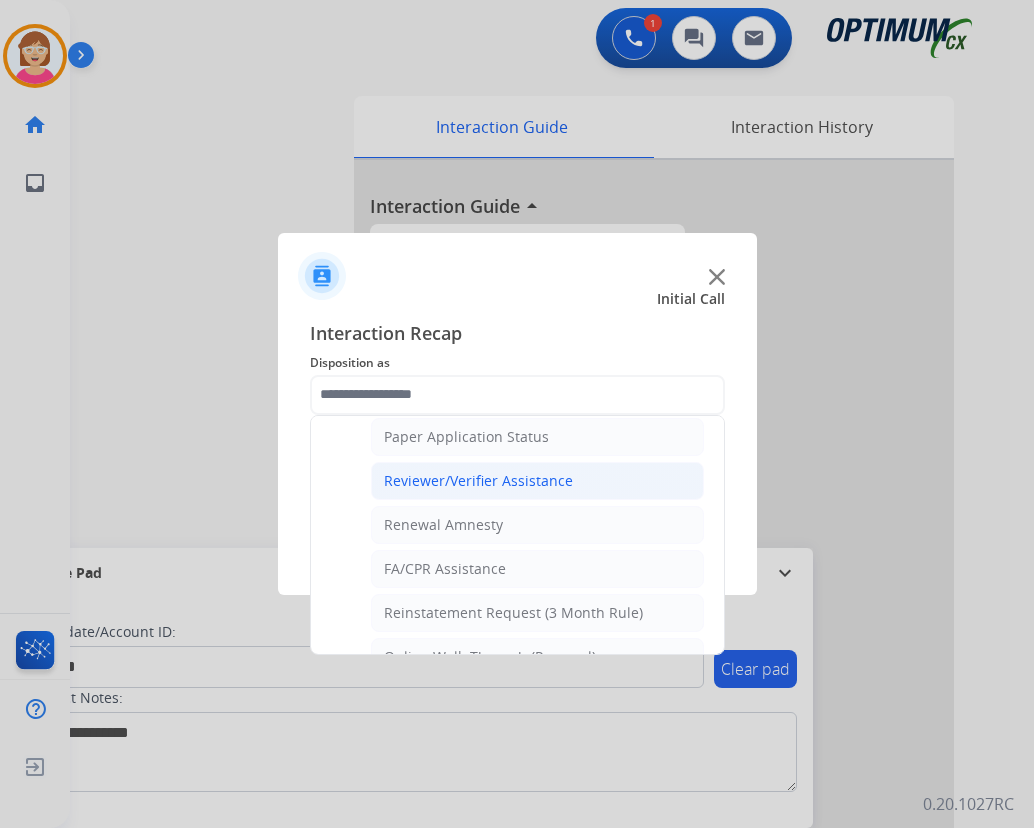 click on "Reviewer/Verifier Assistance" 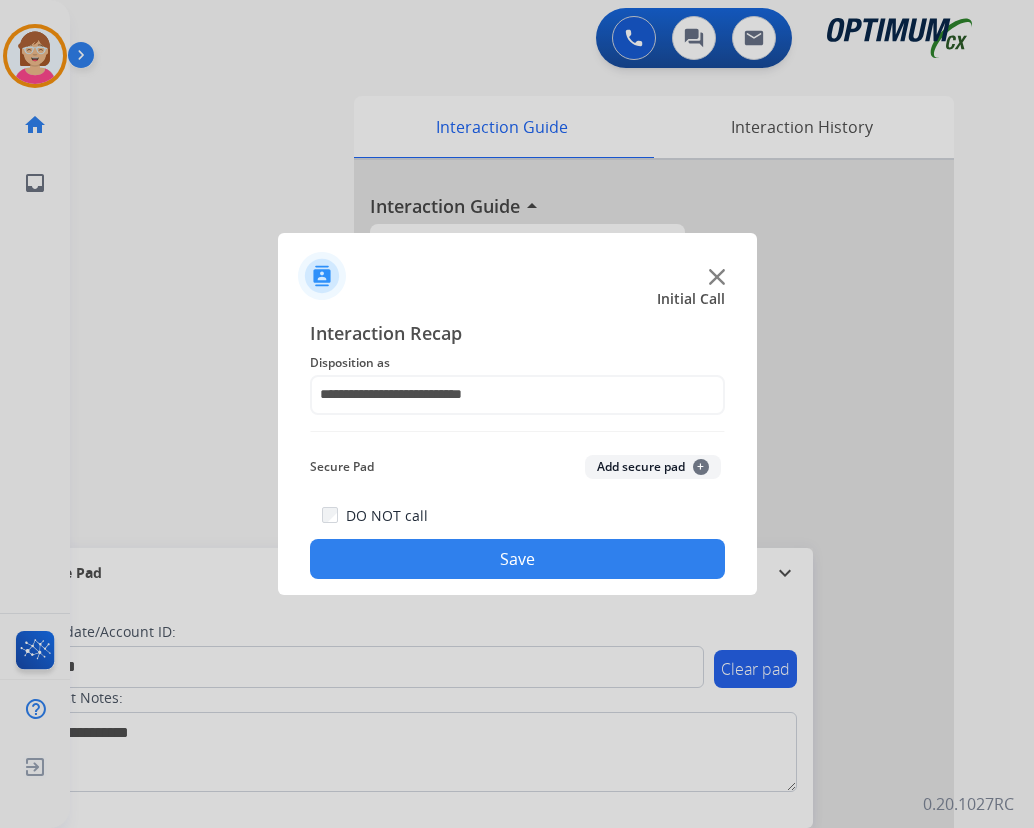click on "+" 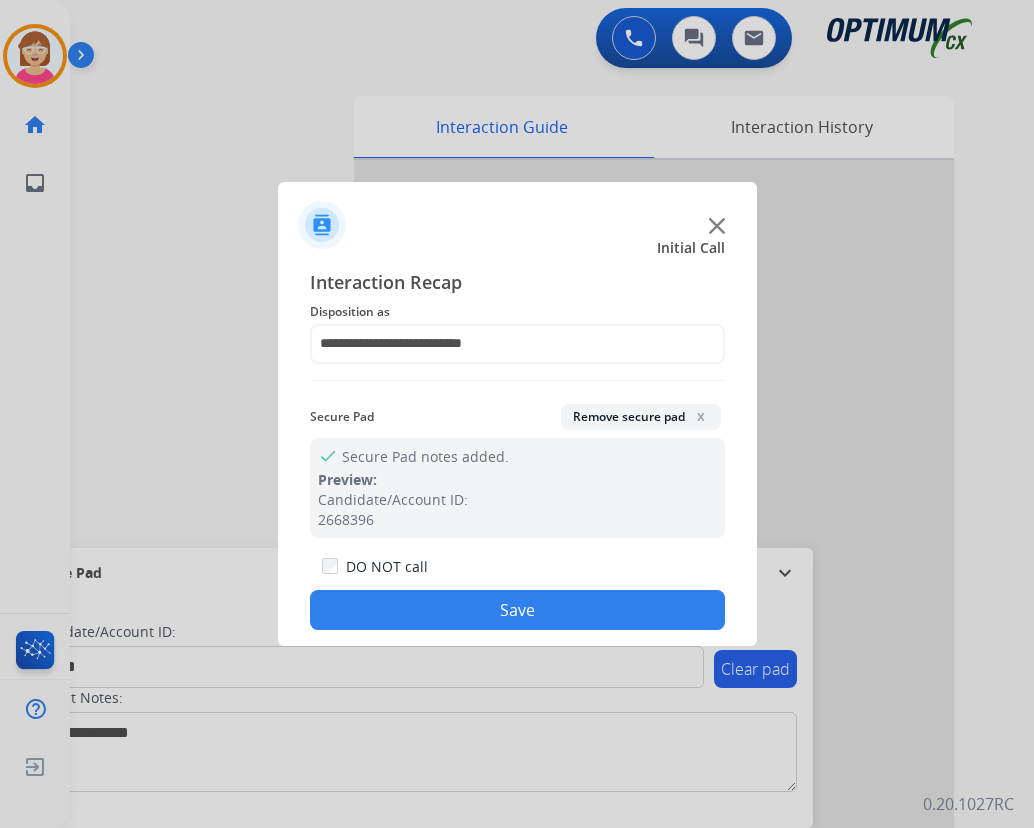 drag, startPoint x: 465, startPoint y: 609, endPoint x: 436, endPoint y: 573, distance: 46.227695 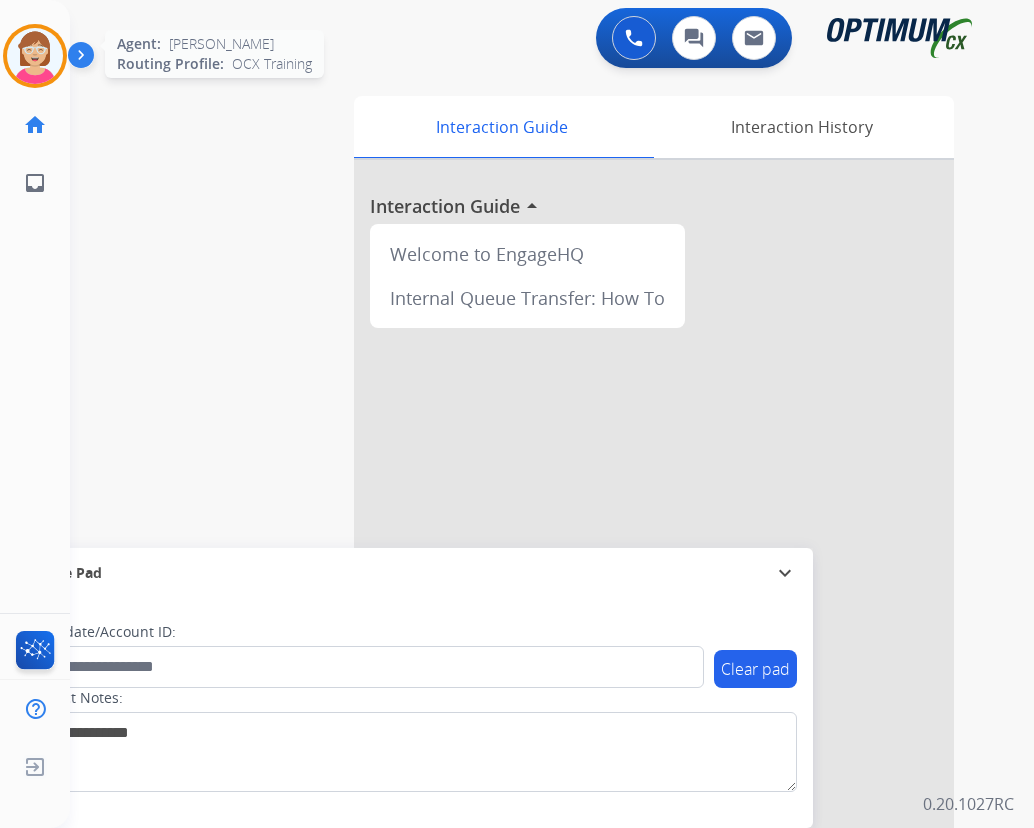 click at bounding box center (35, 56) 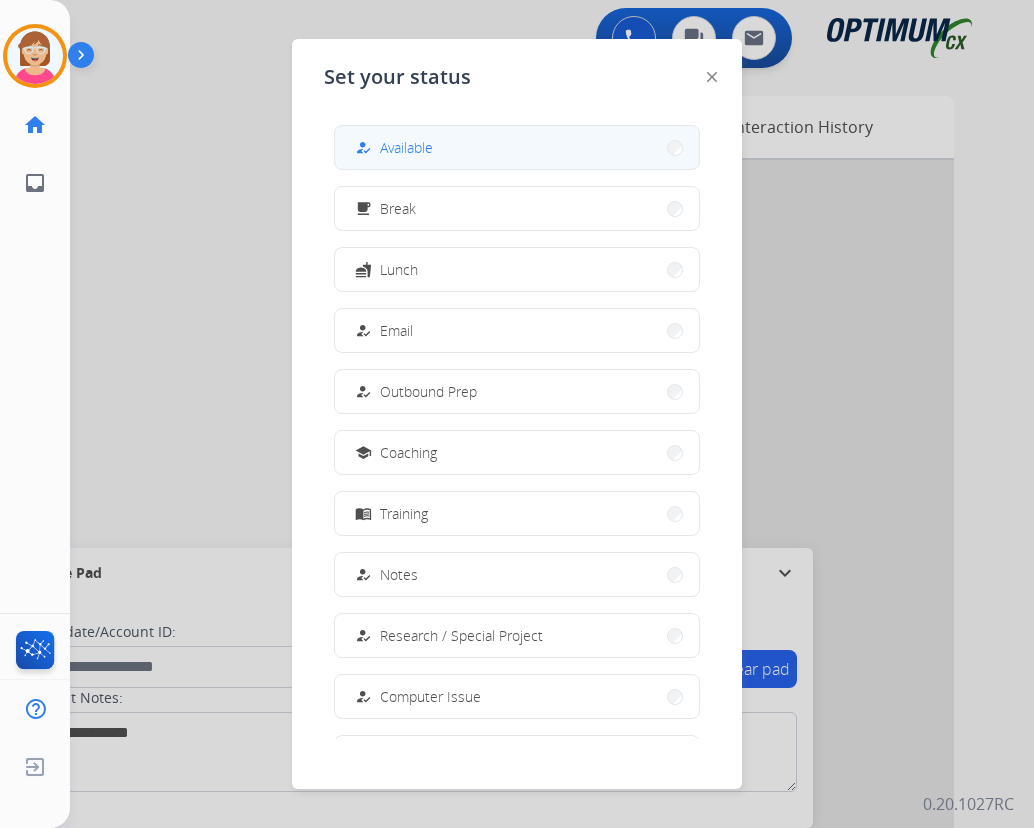 drag, startPoint x: 399, startPoint y: 145, endPoint x: 480, endPoint y: 170, distance: 84.77028 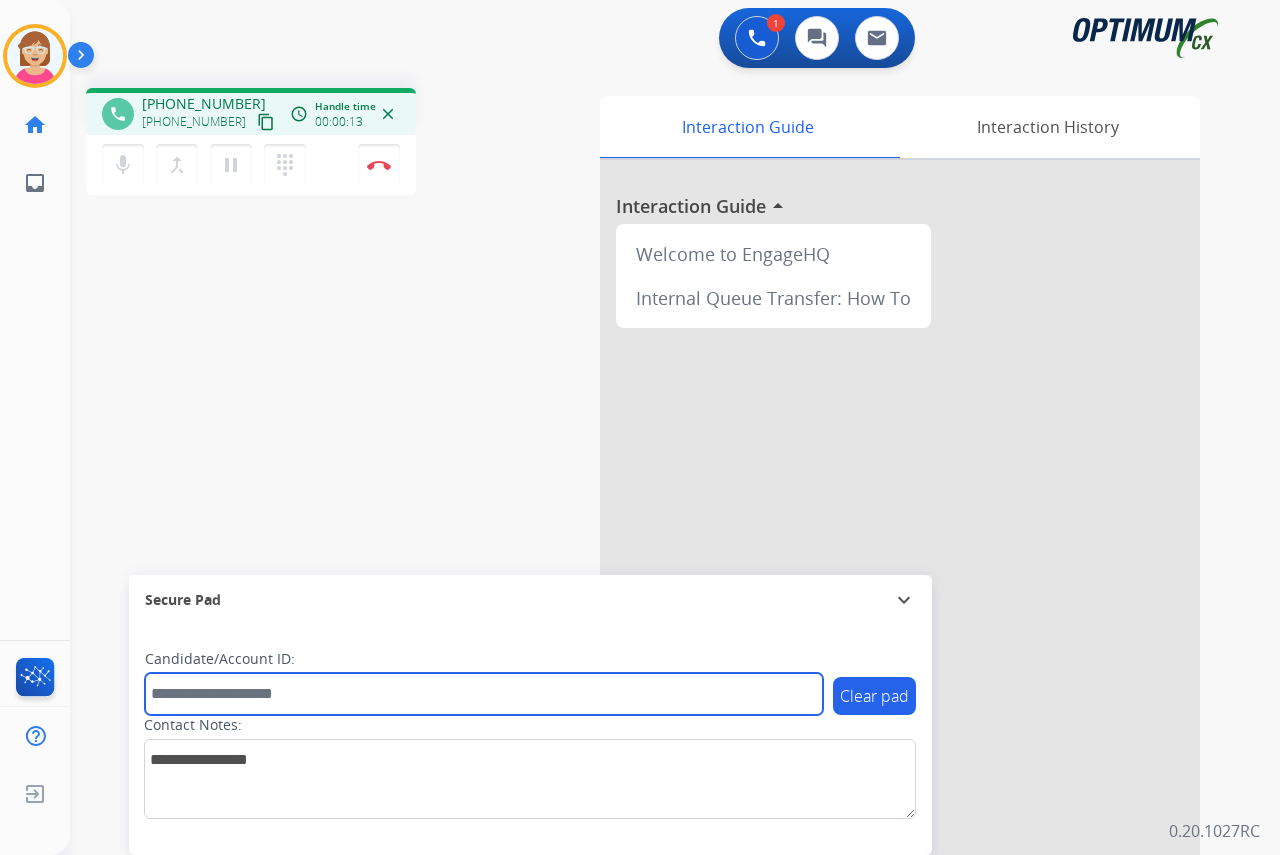click at bounding box center [484, 694] 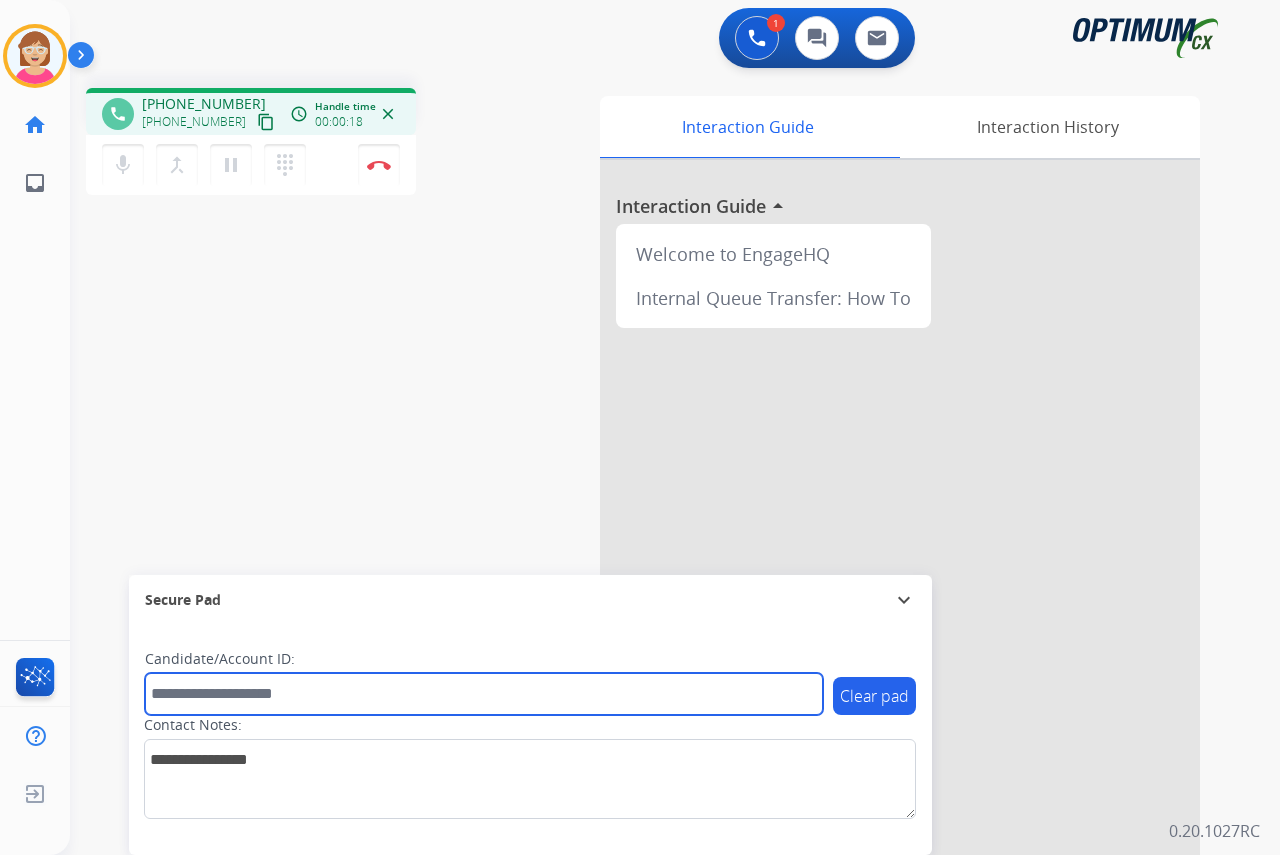 click at bounding box center (484, 694) 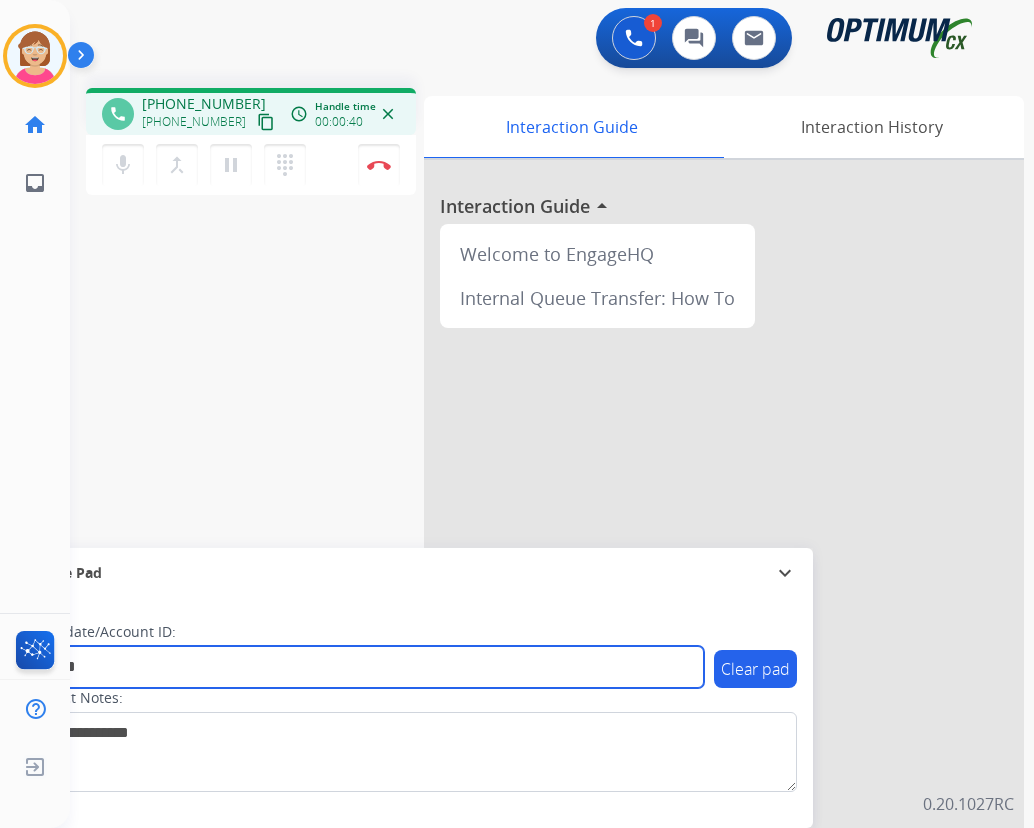 type on "*******" 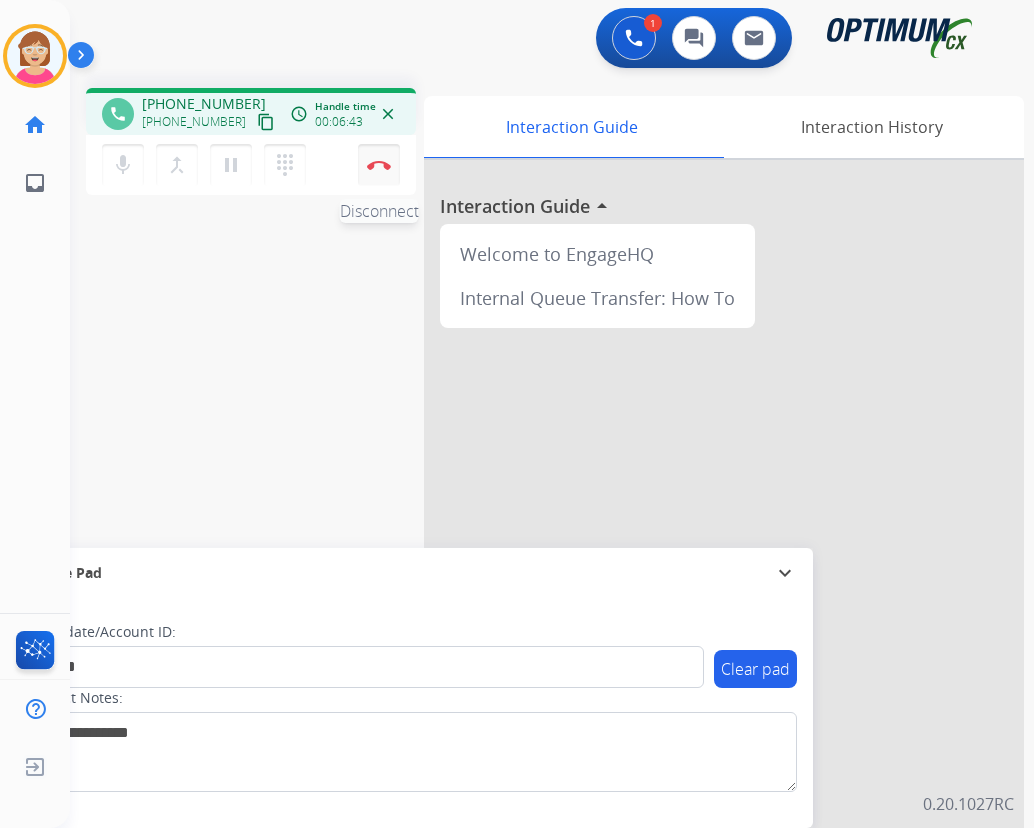 click at bounding box center [379, 165] 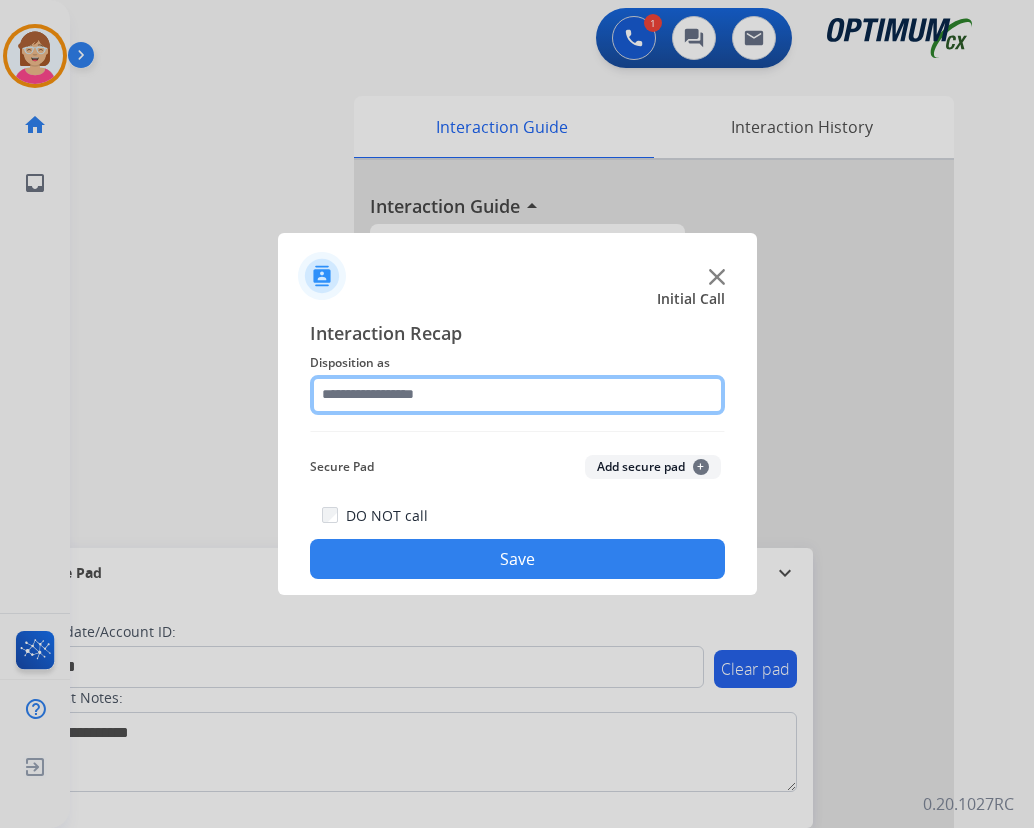click 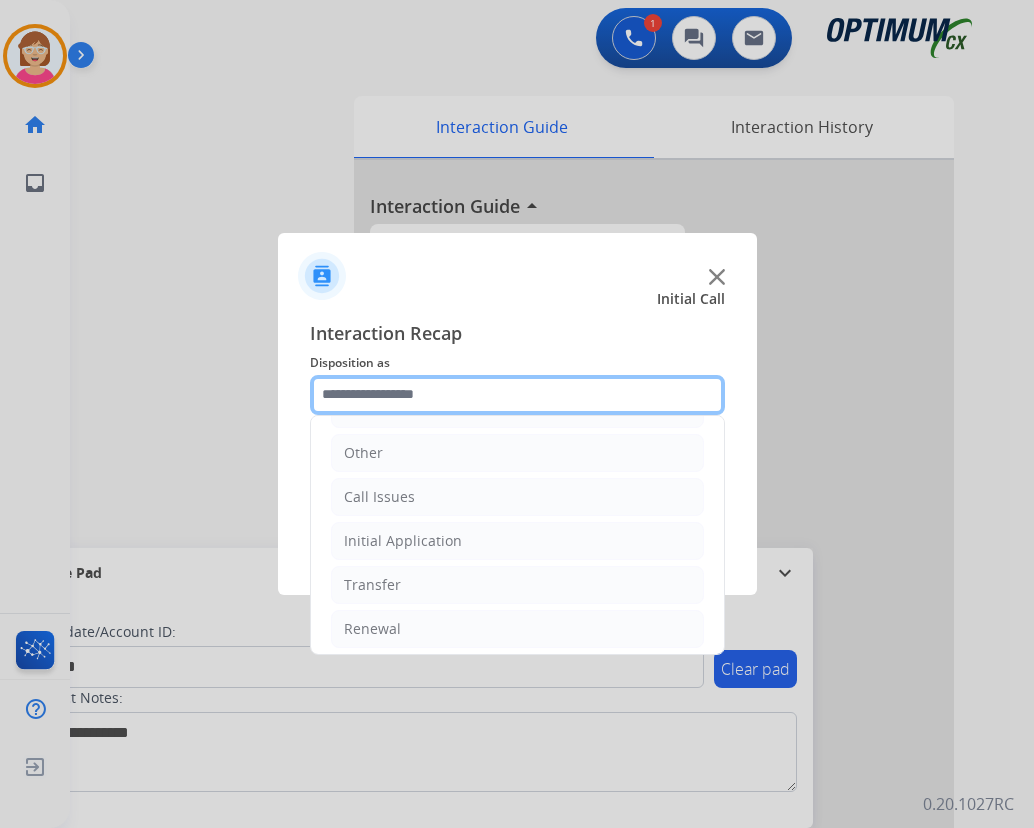 scroll, scrollTop: 136, scrollLeft: 0, axis: vertical 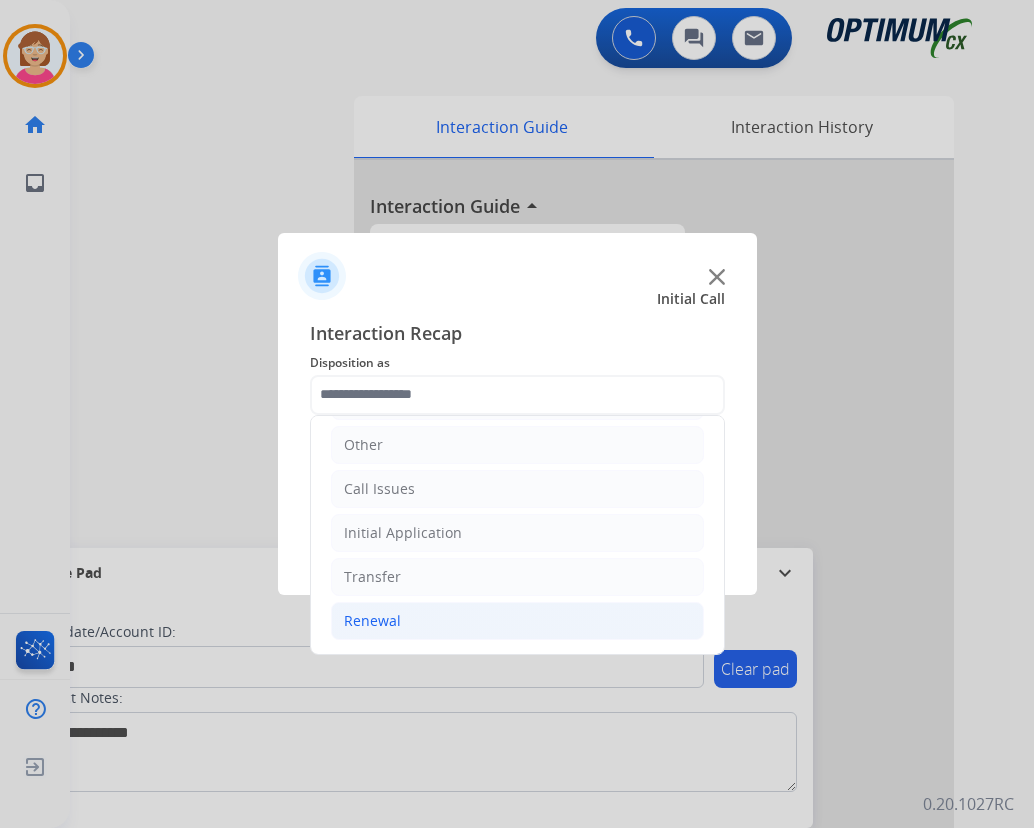 click on "Renewal" 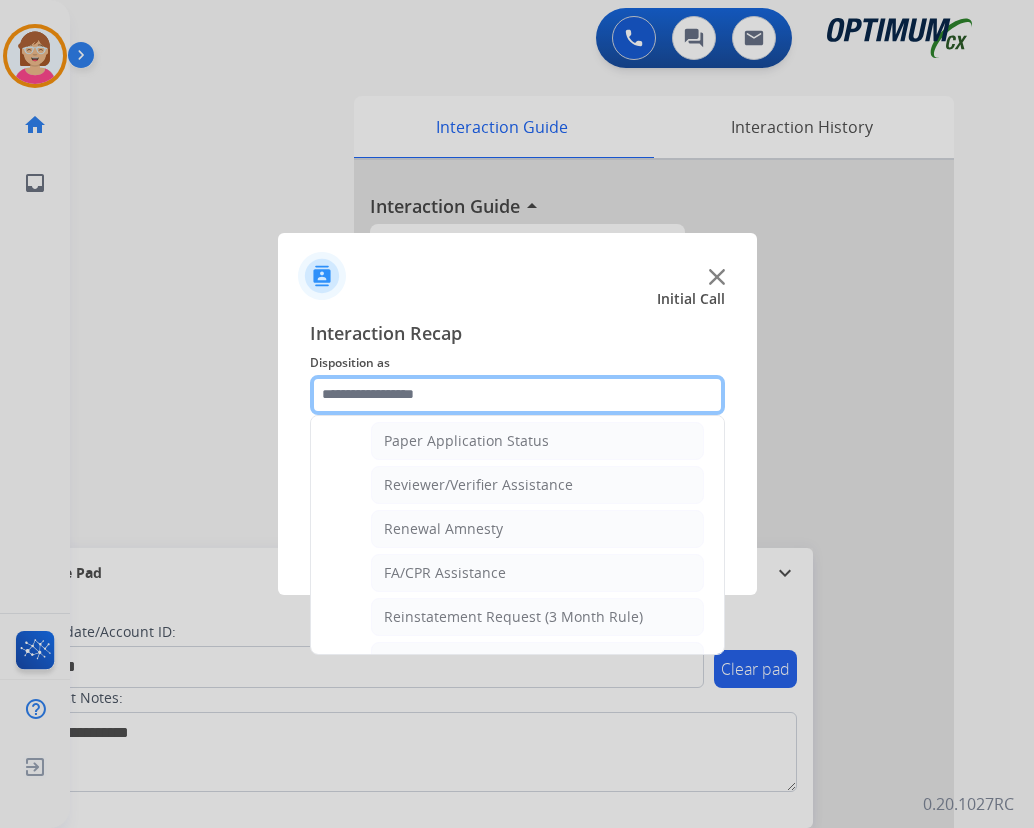 scroll, scrollTop: 736, scrollLeft: 0, axis: vertical 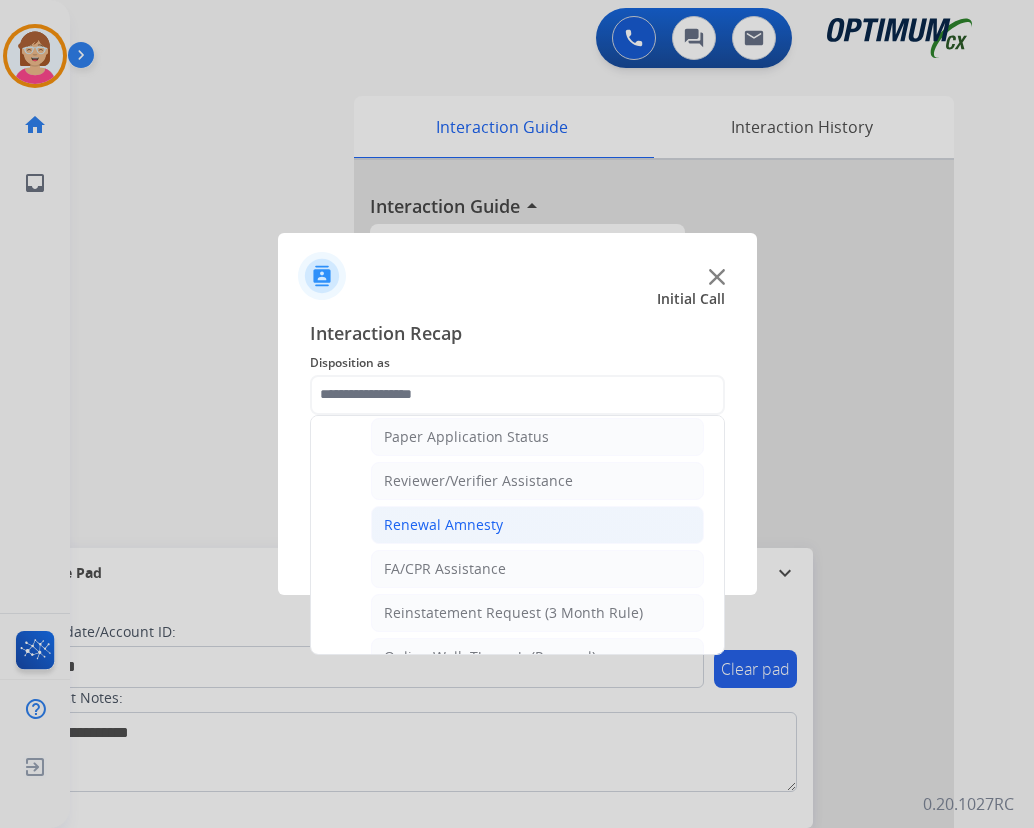 click on "Renewal Amnesty" 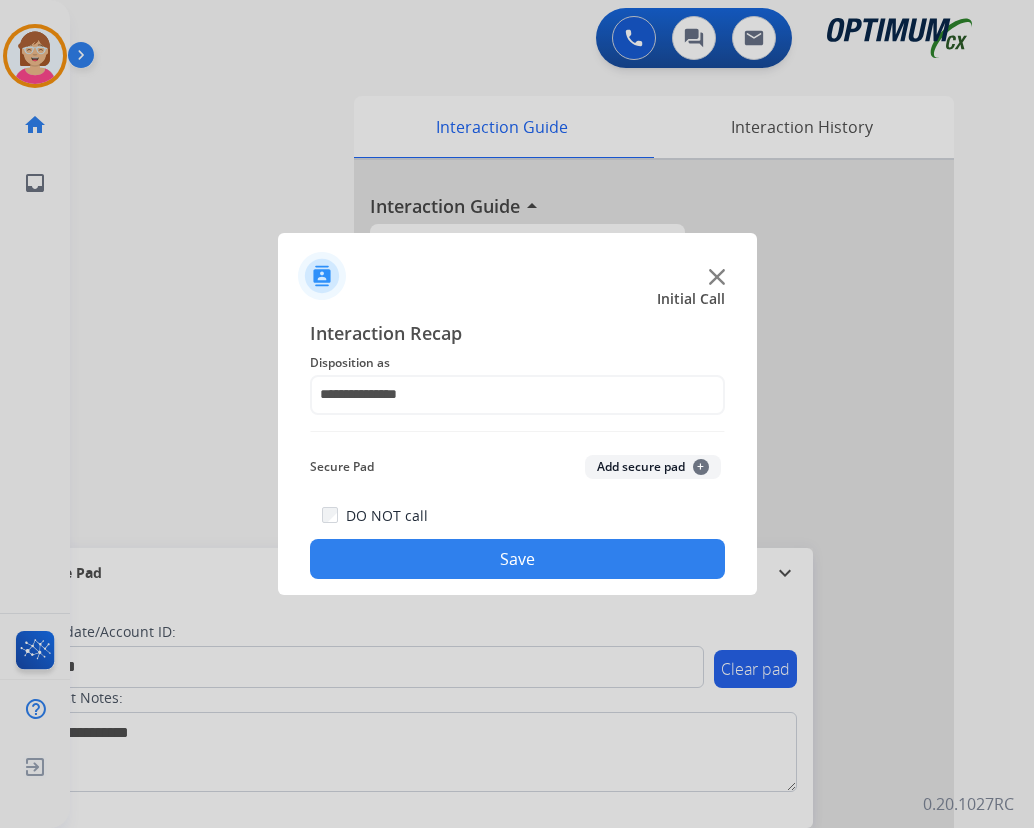 click on "Add secure pad  +" 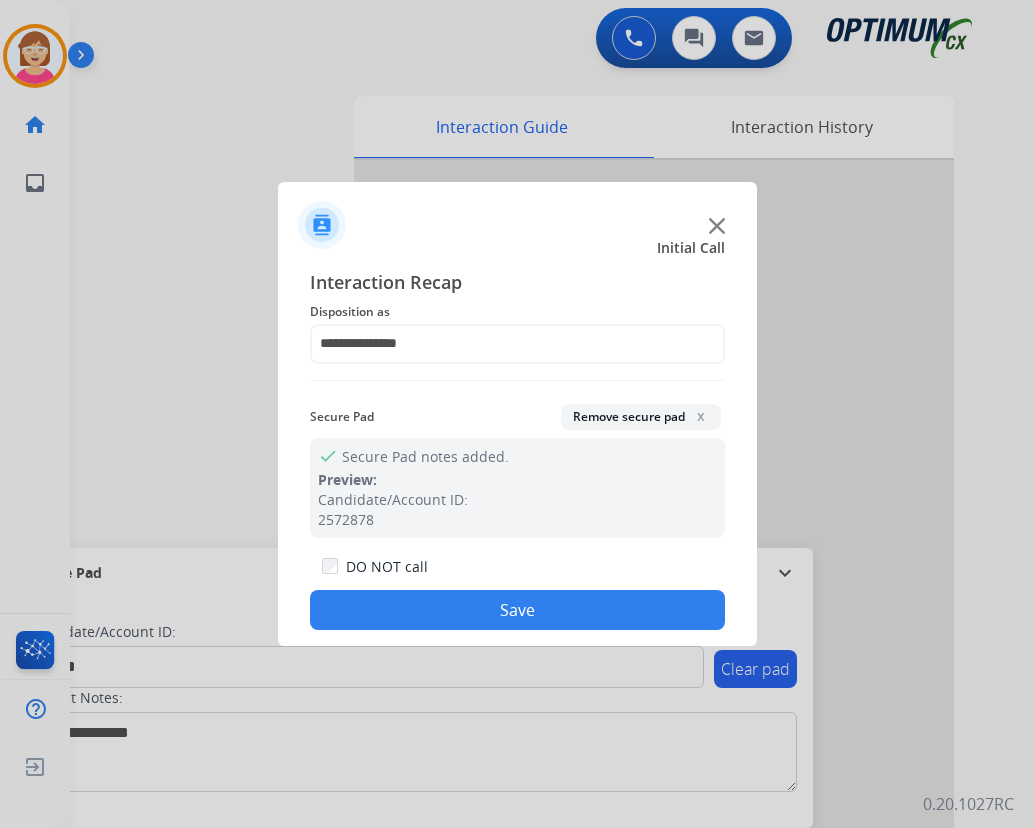 drag, startPoint x: 409, startPoint y: 610, endPoint x: 400, endPoint y: 591, distance: 21.023796 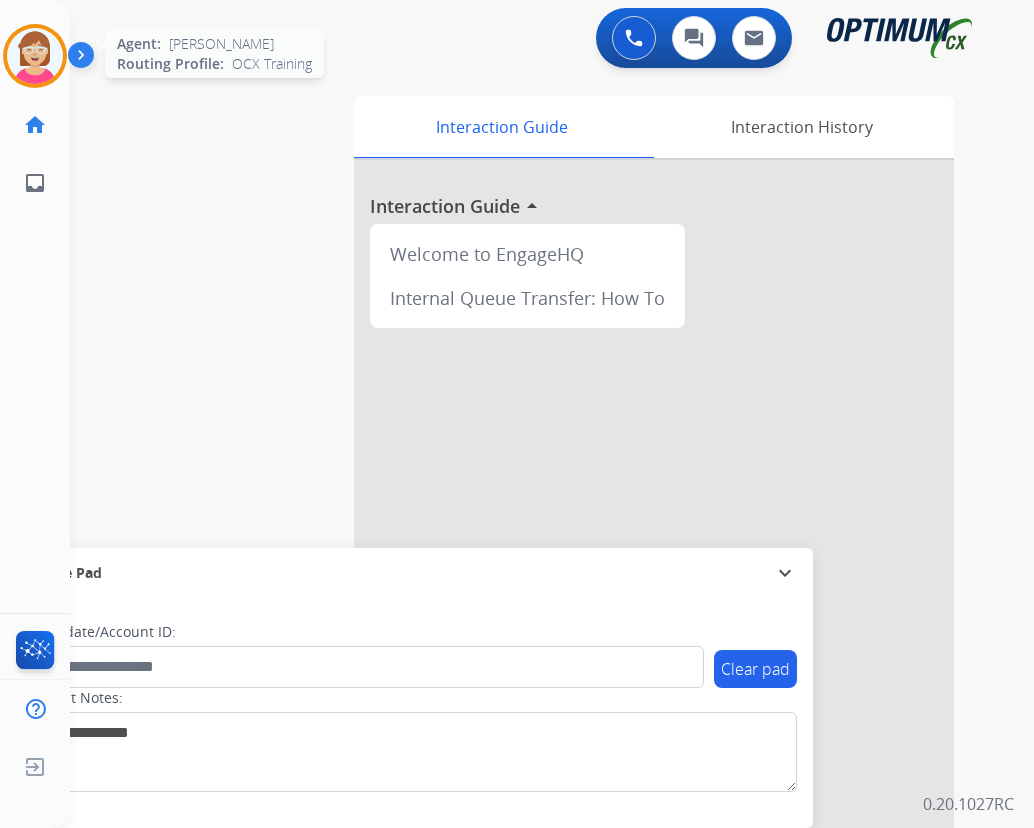 click at bounding box center (35, 56) 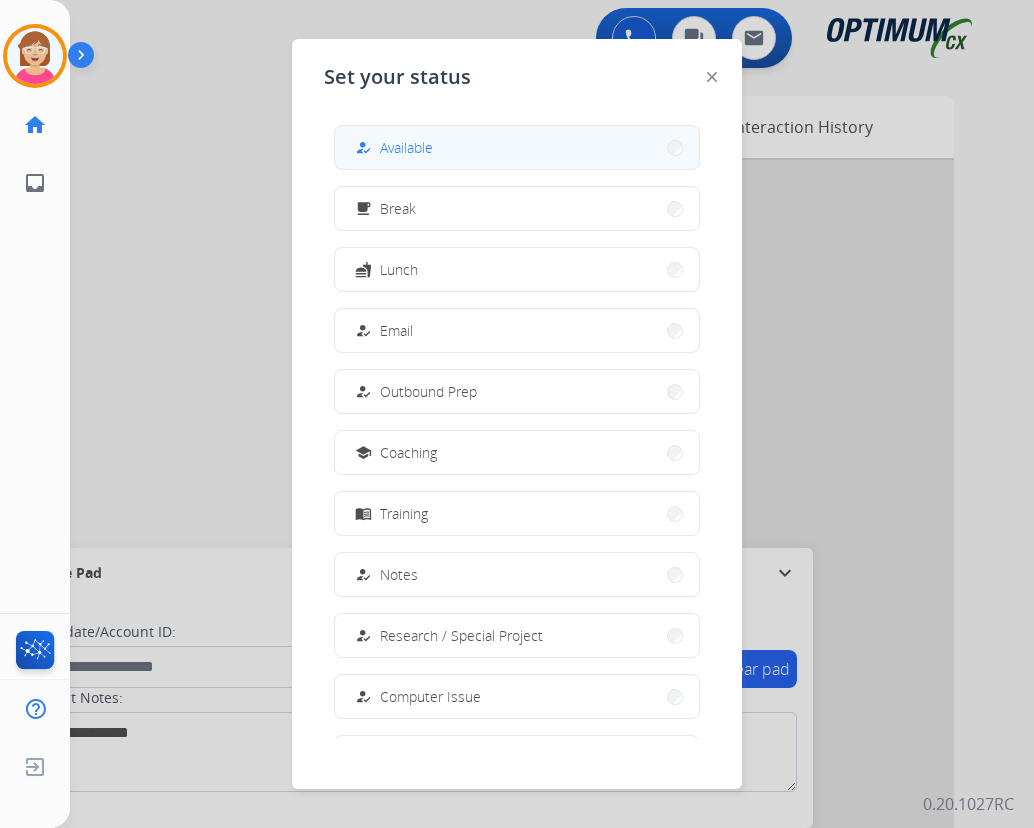 click on "Available" at bounding box center (406, 147) 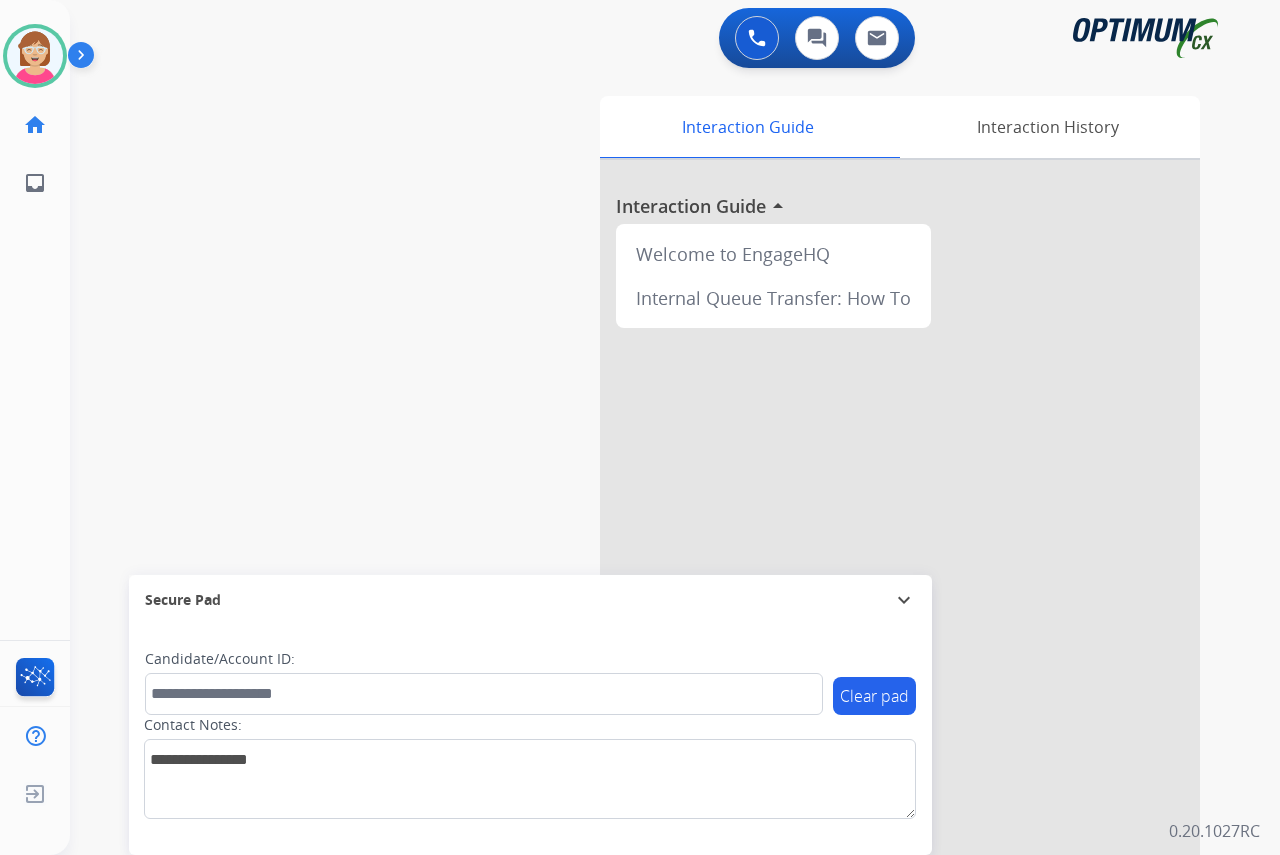 click on "[PERSON_NAME]   Available  Edit Avatar  Agent:   [PERSON_NAME] Profile:  OCX Training home  Home  Home inbox  Emails  Emails  FocalPoints  Help Center  Help Center  Log out  Log out" 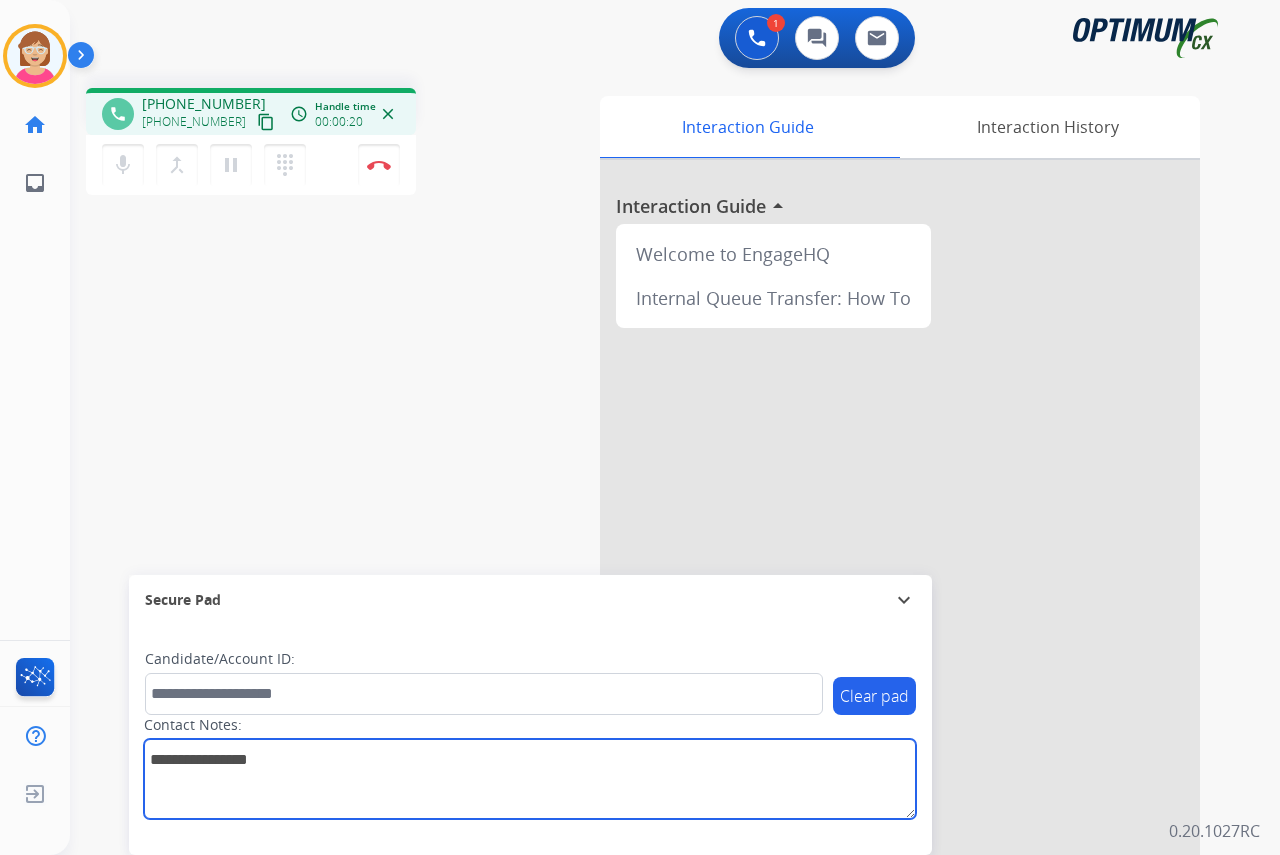 click at bounding box center (530, 779) 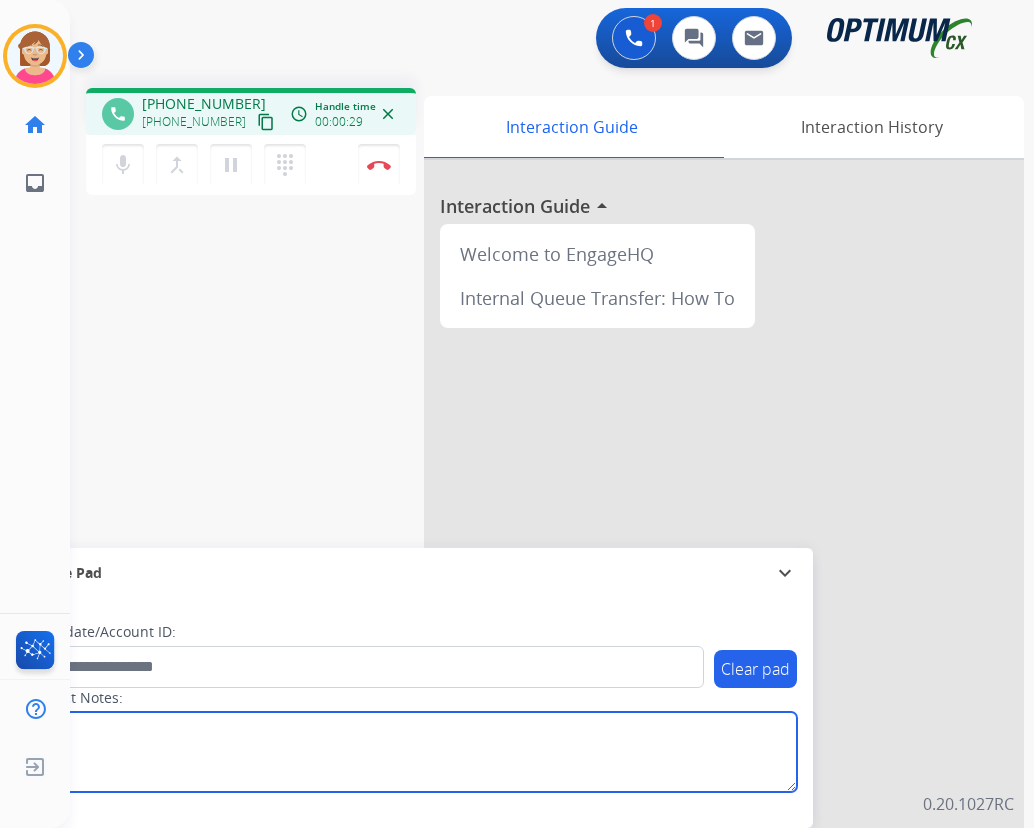 type on "****" 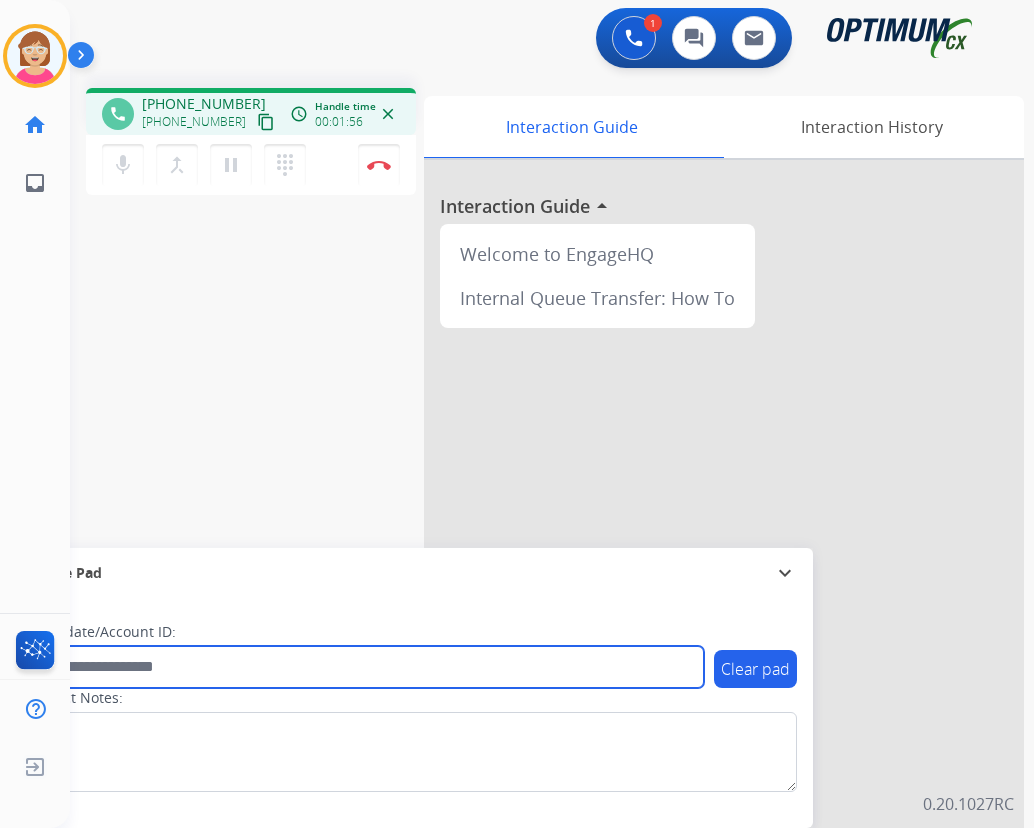 click at bounding box center (365, 667) 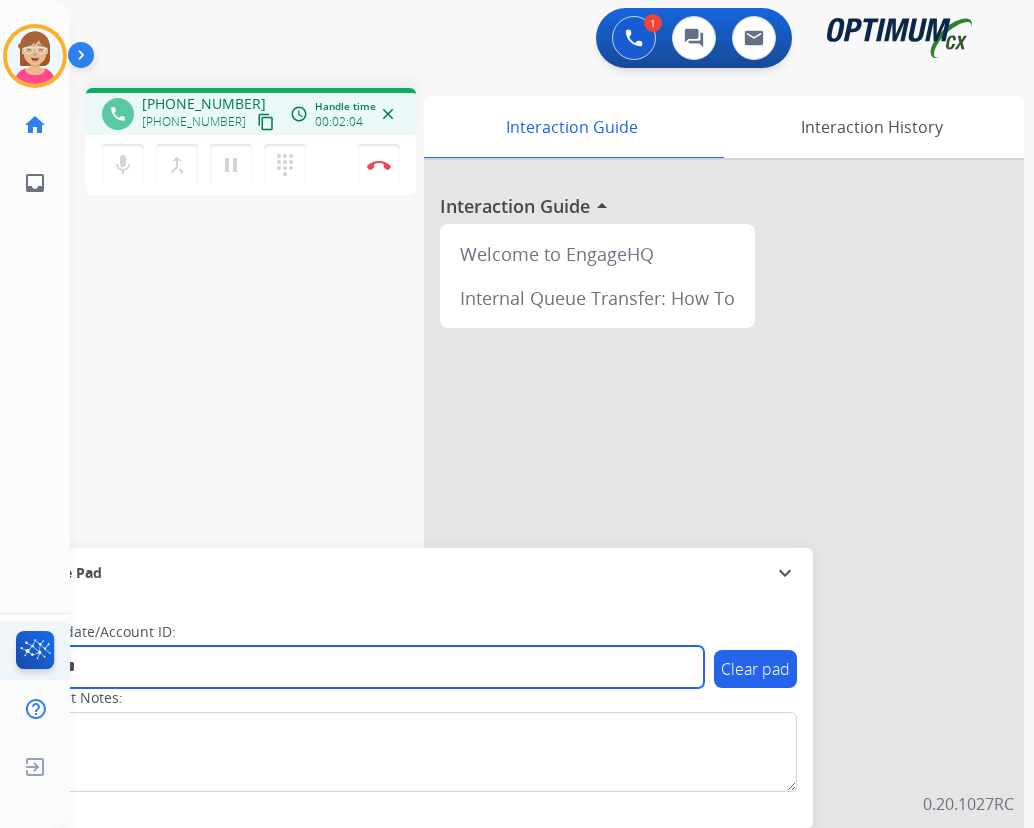 type on "*******" 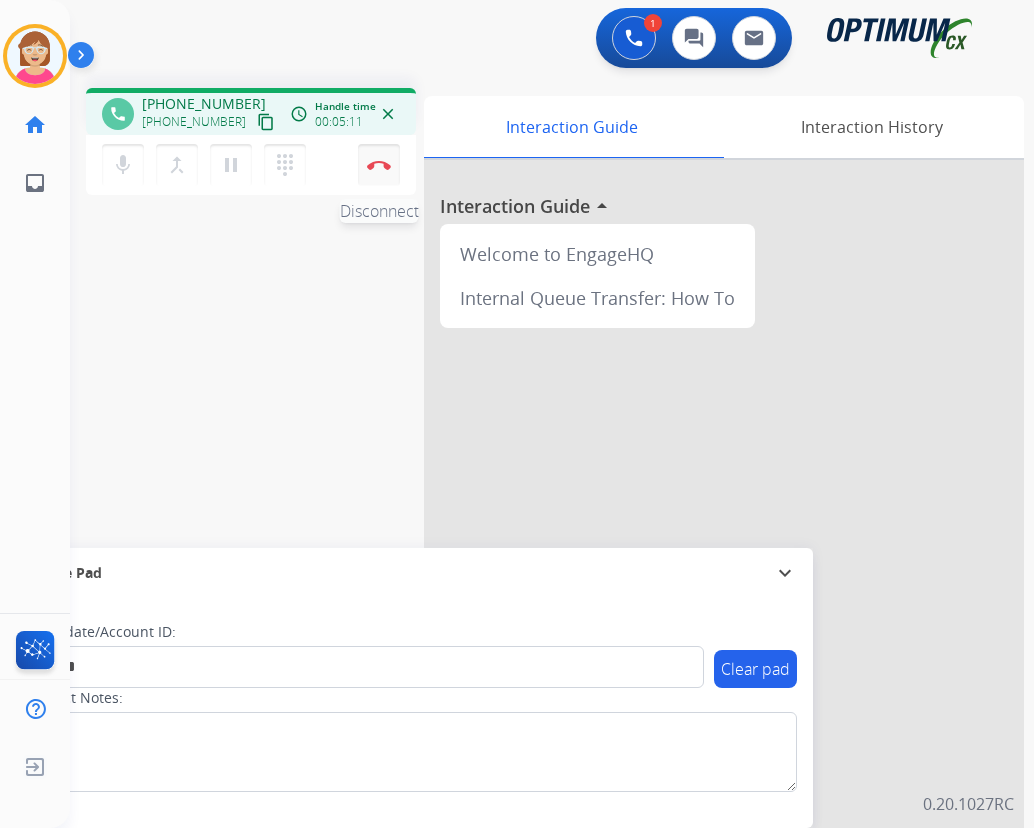 click at bounding box center [379, 165] 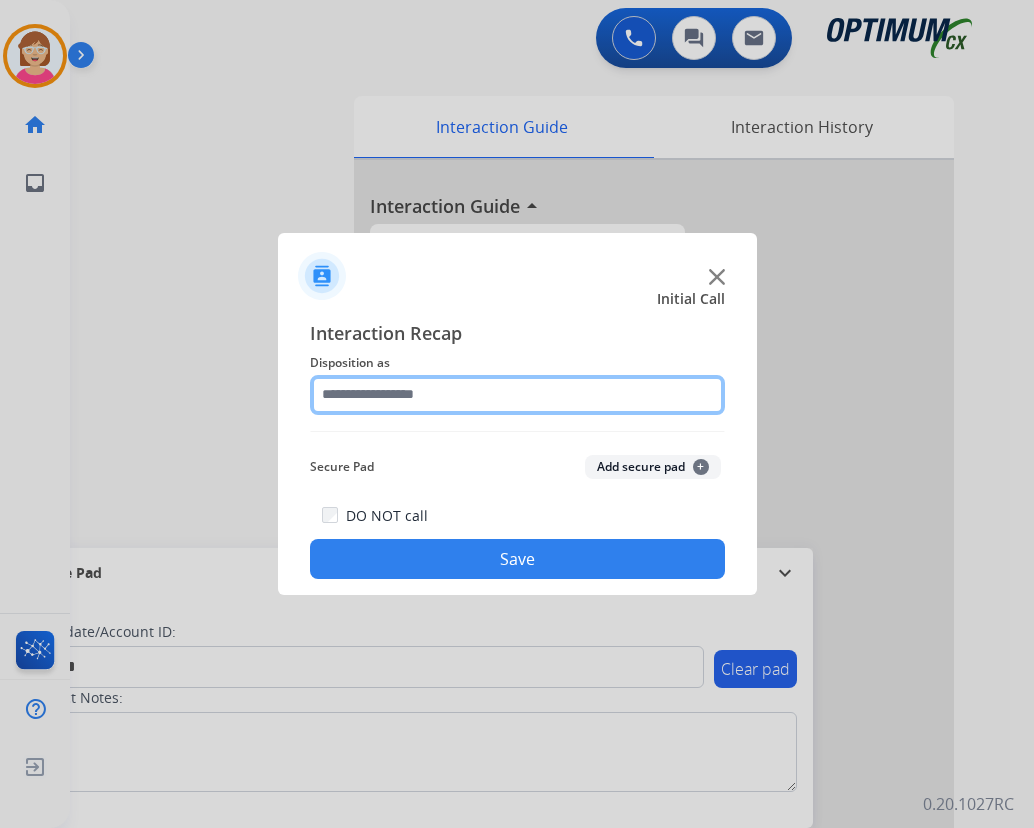 click 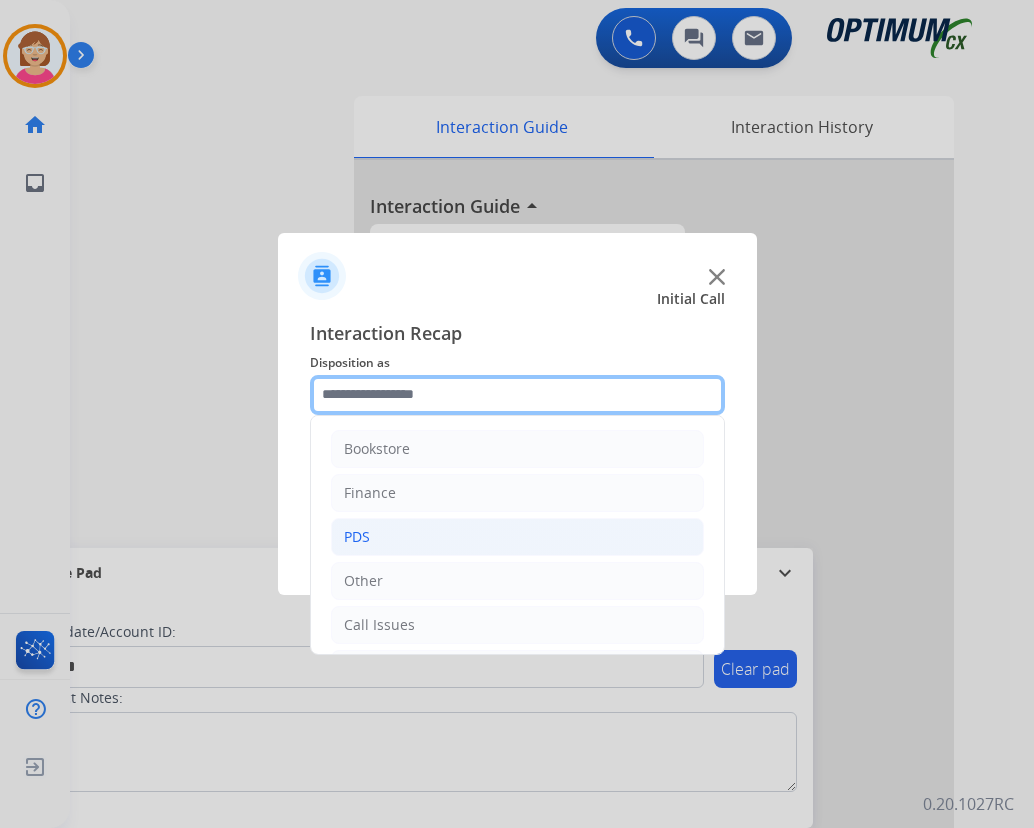 scroll, scrollTop: 100, scrollLeft: 0, axis: vertical 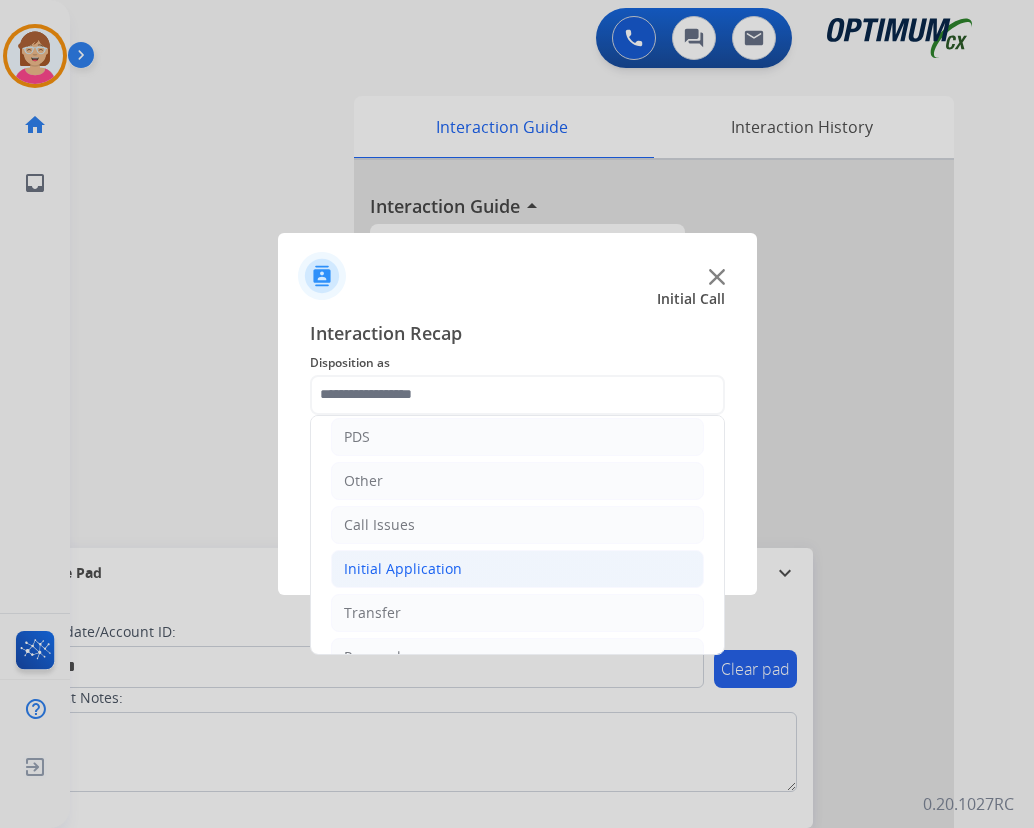 click on "Initial Application" 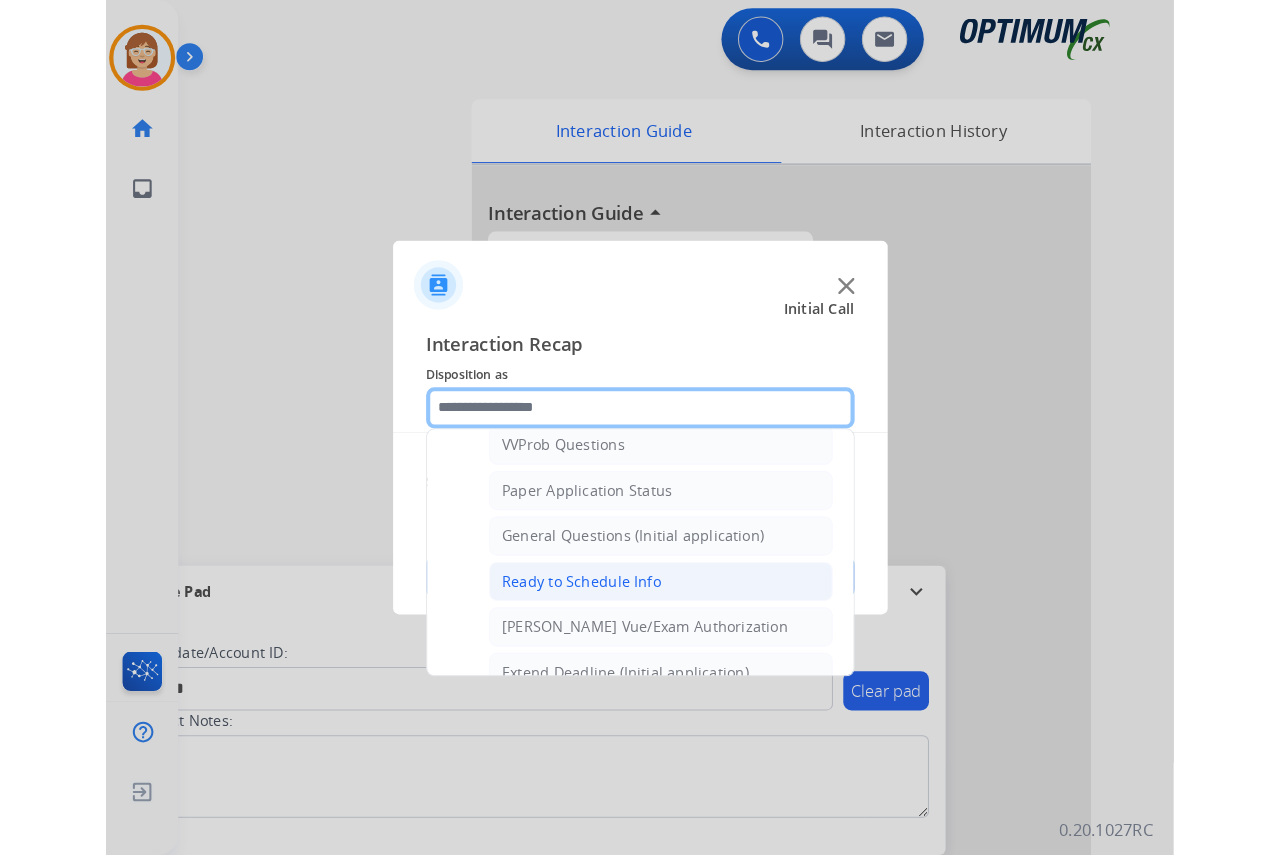 scroll, scrollTop: 1100, scrollLeft: 0, axis: vertical 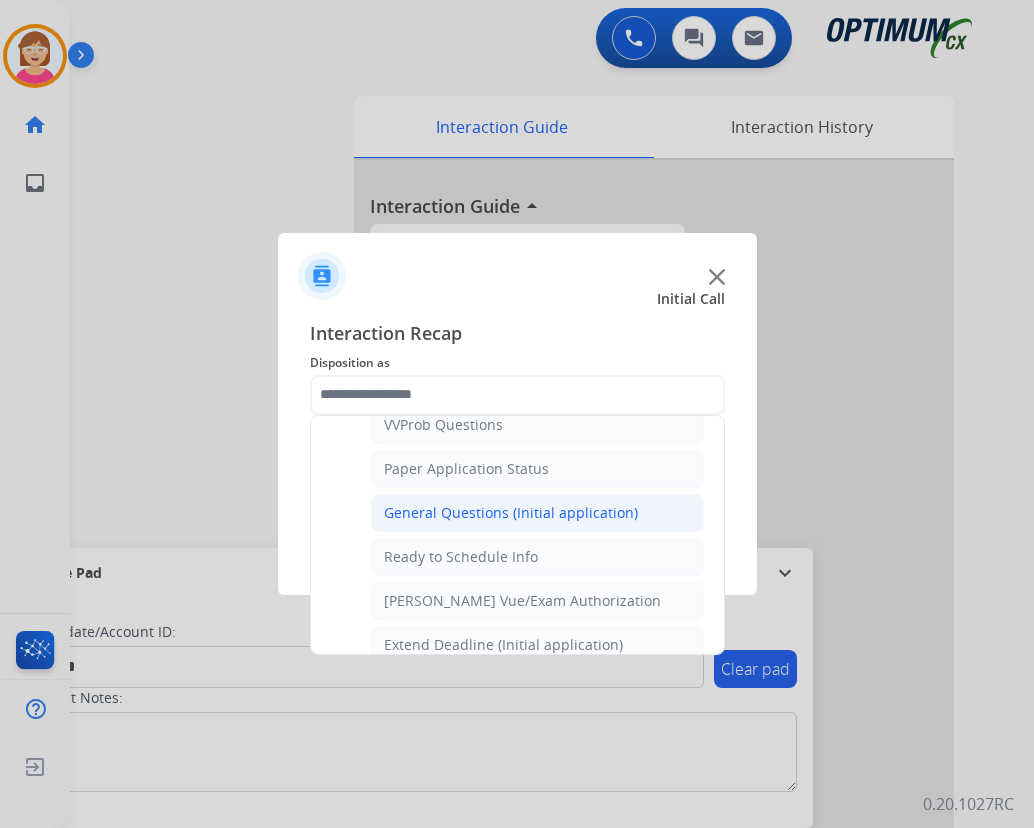 click on "General Questions (Initial application)" 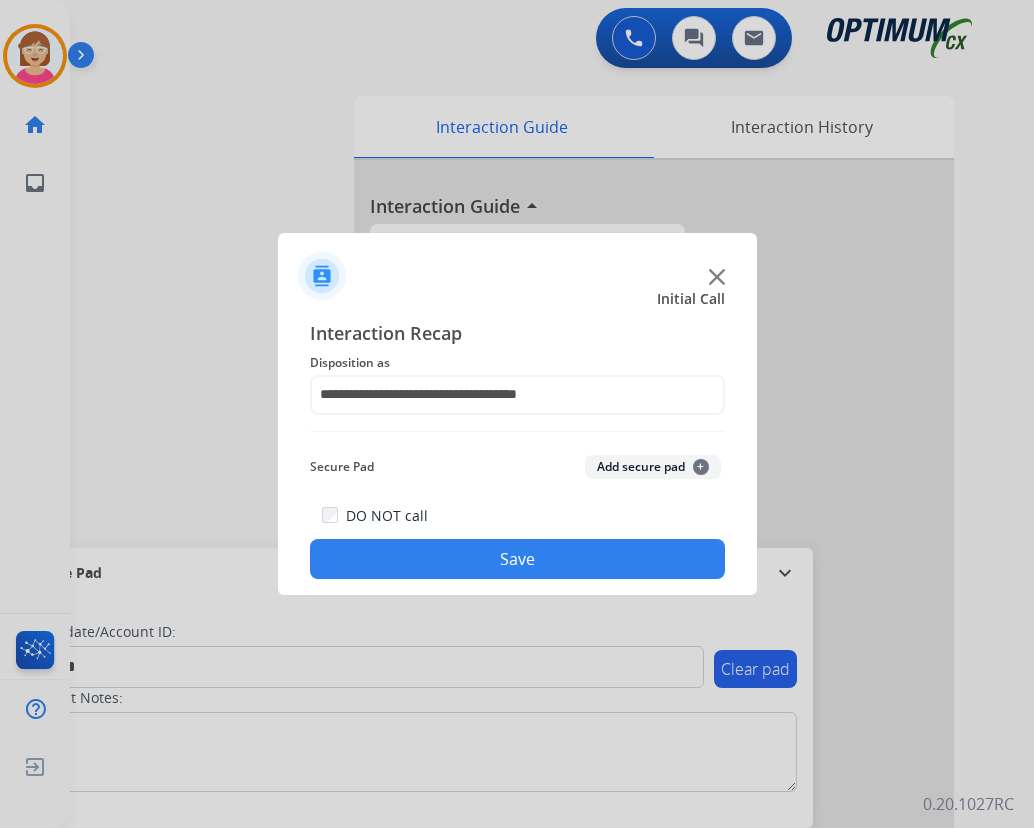click on "+" 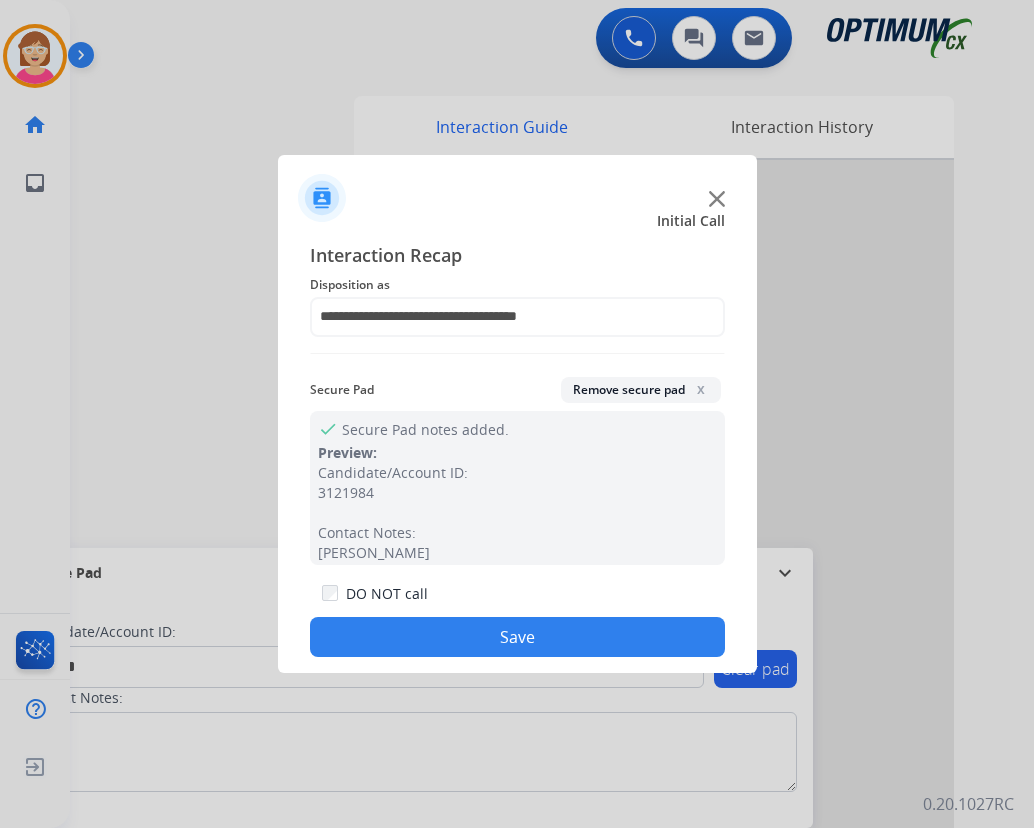drag, startPoint x: 425, startPoint y: 631, endPoint x: 394, endPoint y: 549, distance: 87.66413 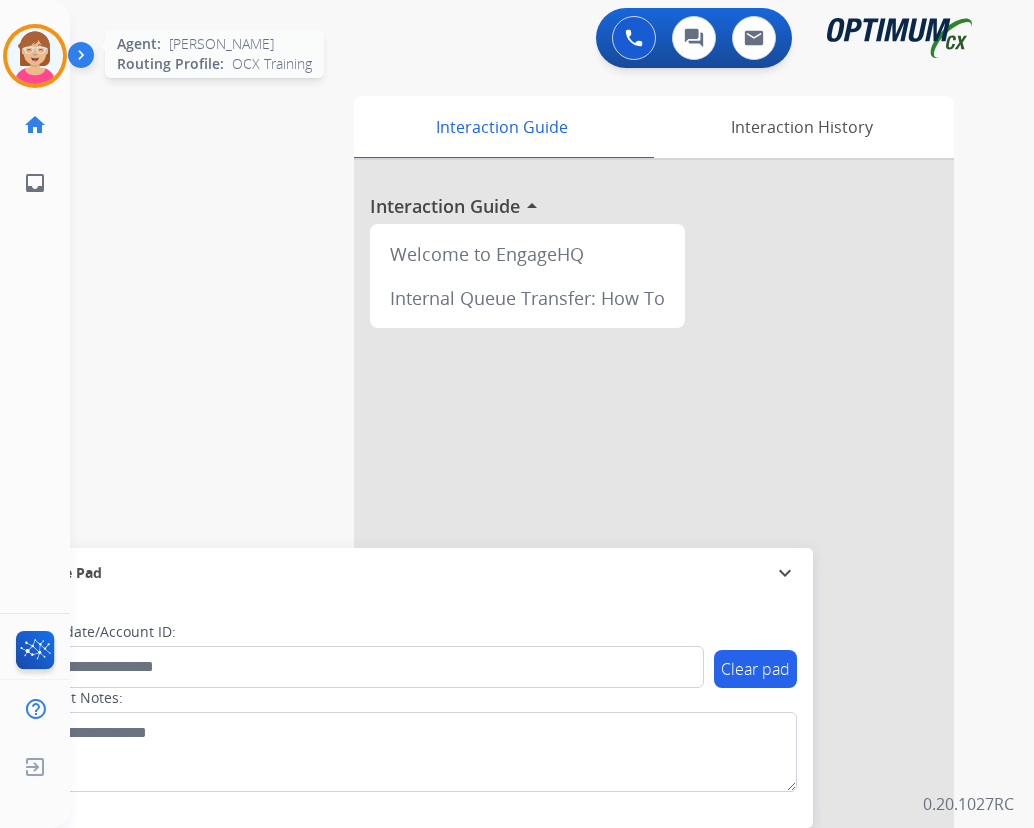 click at bounding box center [35, 56] 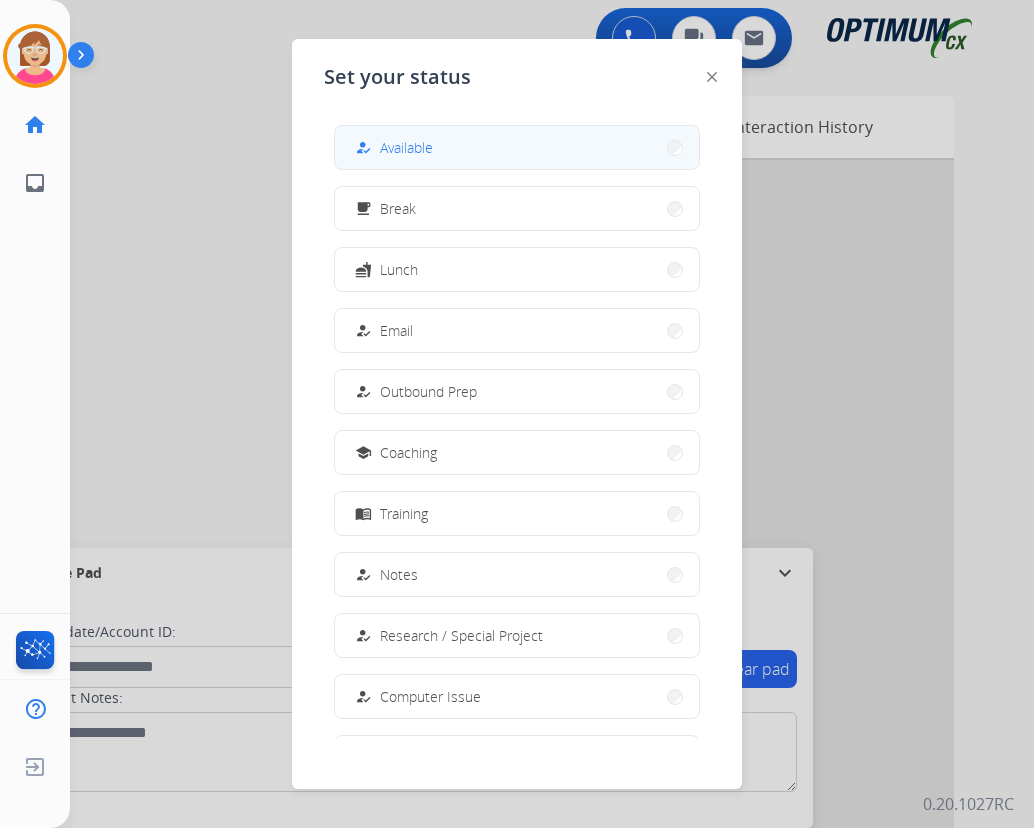 click on "Available" at bounding box center [406, 147] 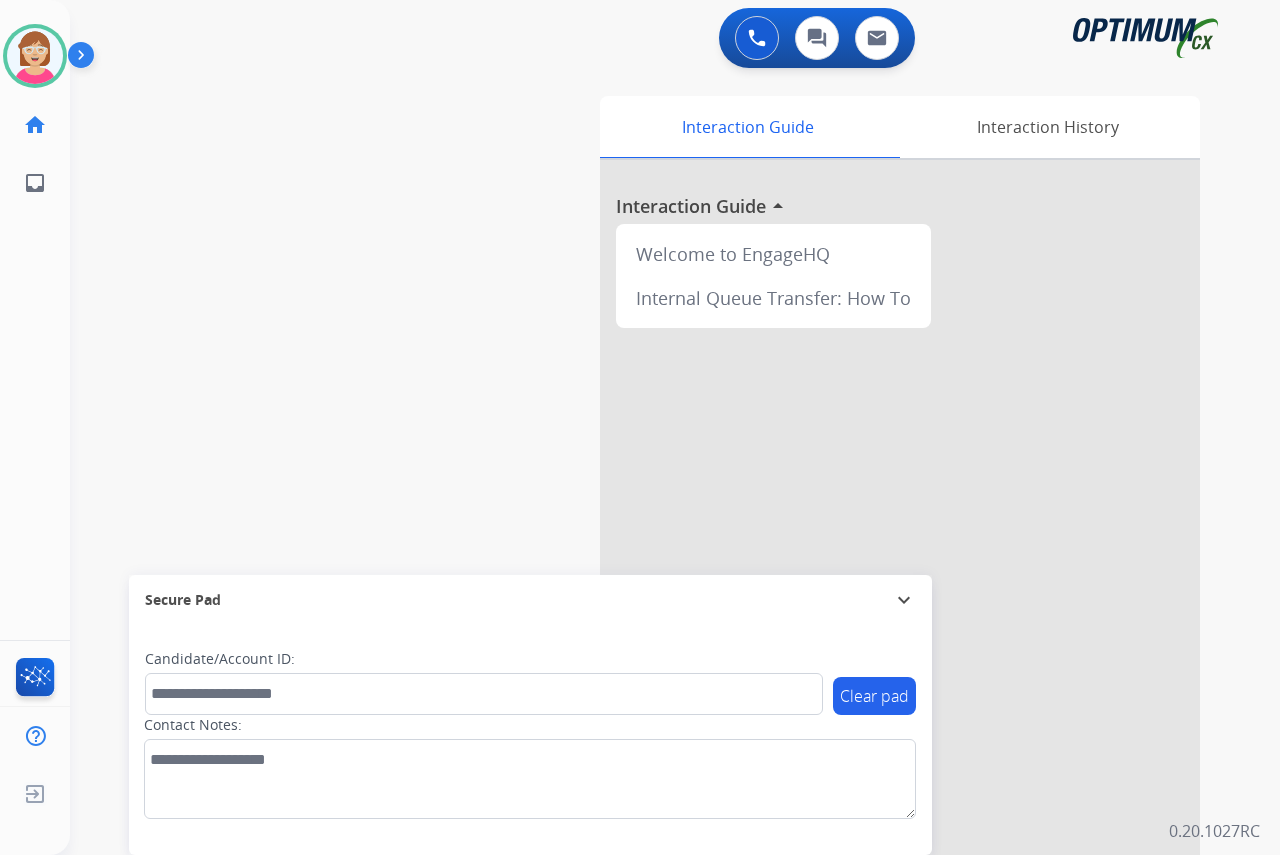 click on "[PERSON_NAME]   Available  Edit Avatar  Agent:   [PERSON_NAME] Profile:  OCX Training home  Home  Home inbox  Emails  Emails  FocalPoints  Help Center  Help Center  Log out  Log out" 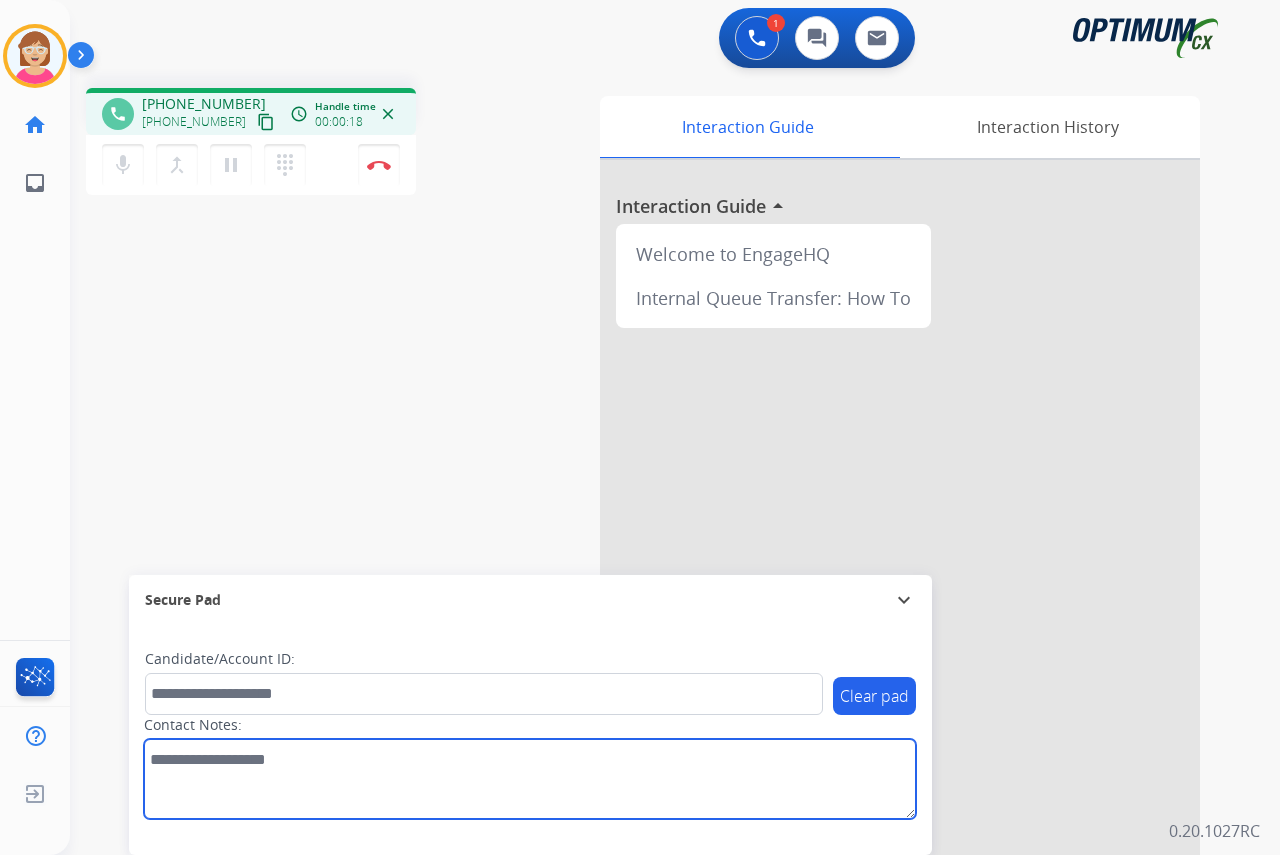 click at bounding box center (530, 779) 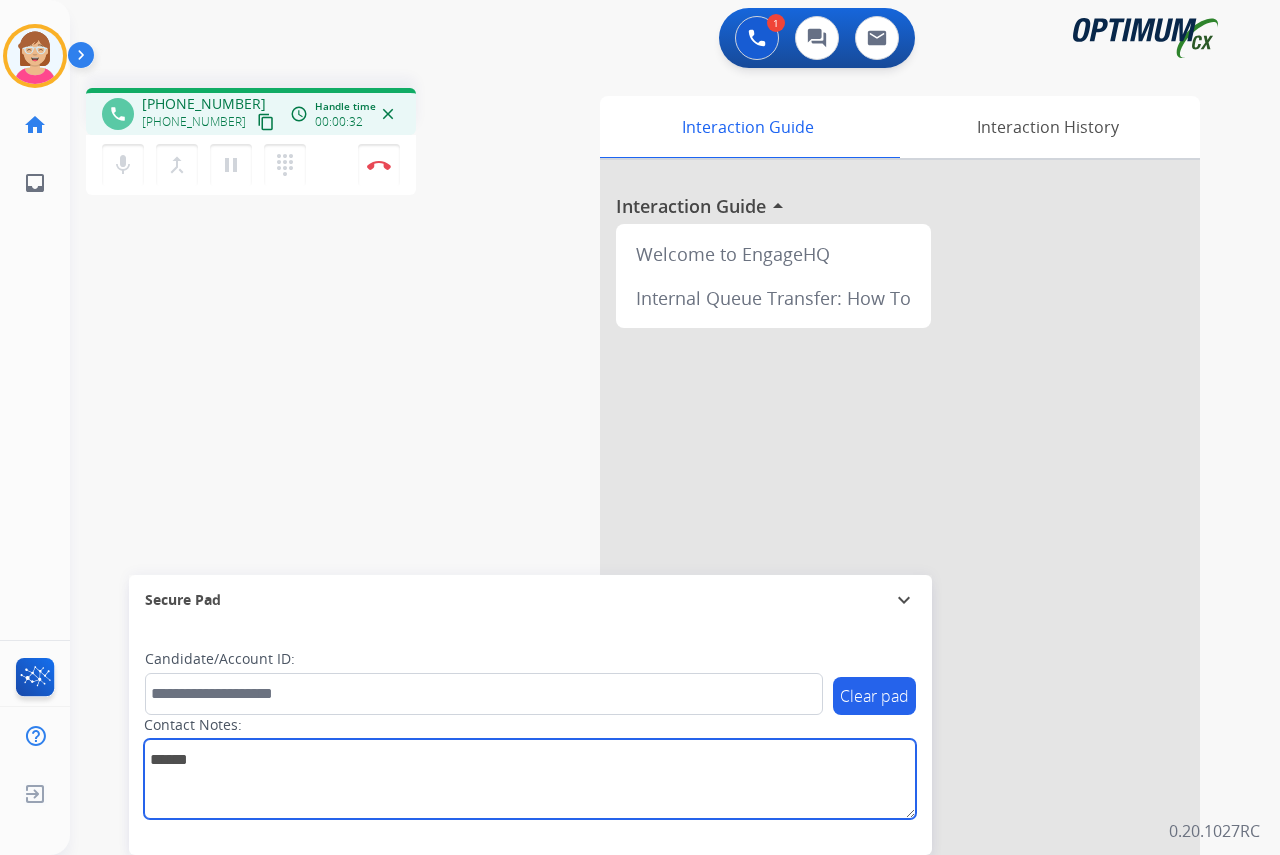 type on "******" 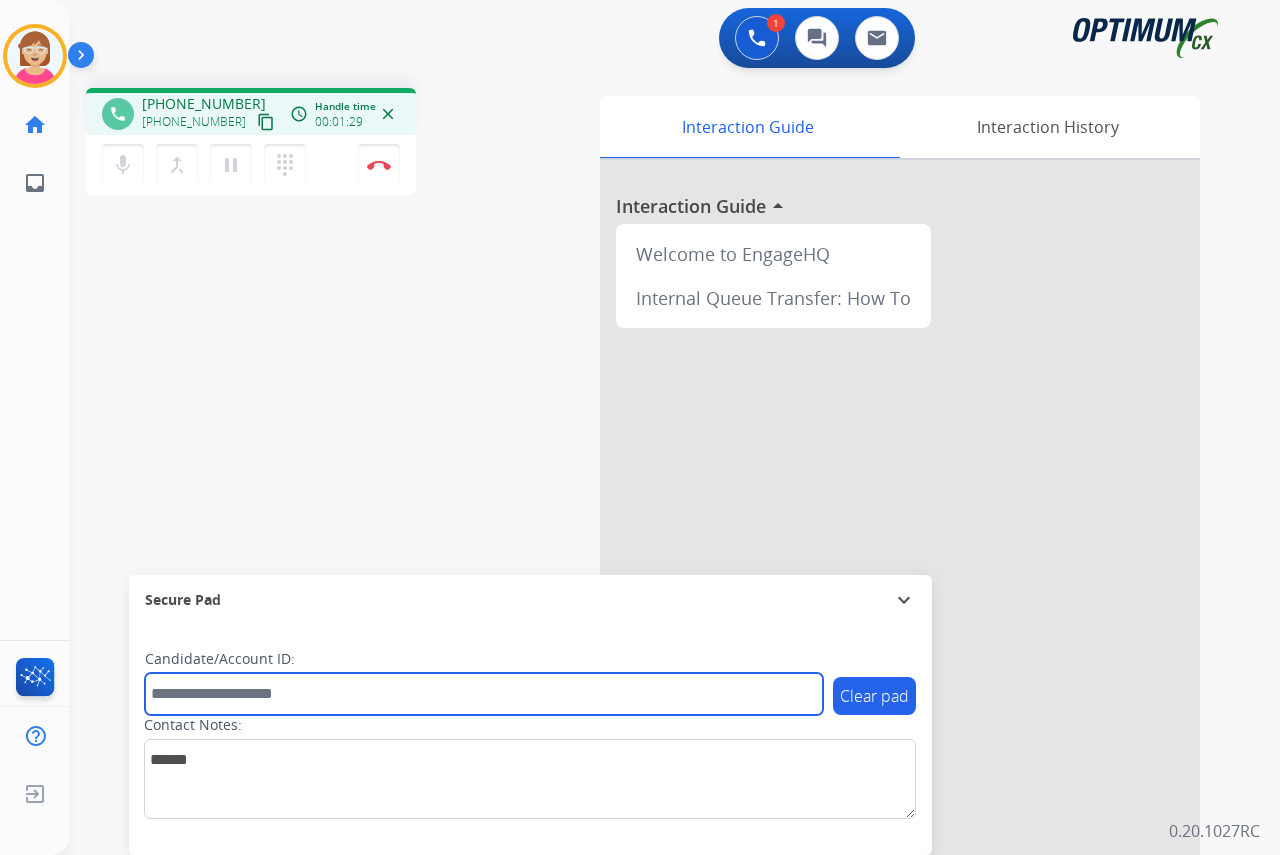 click at bounding box center [484, 694] 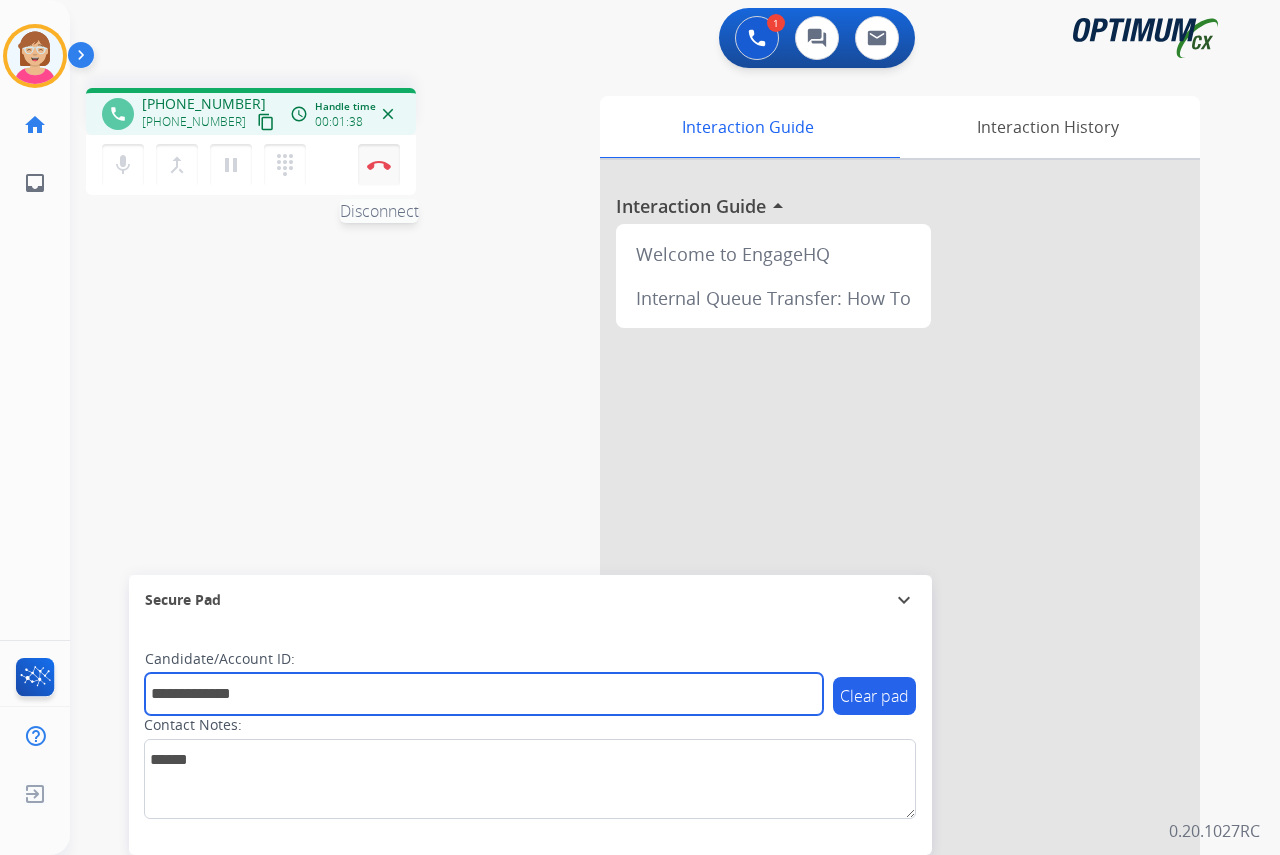type on "**********" 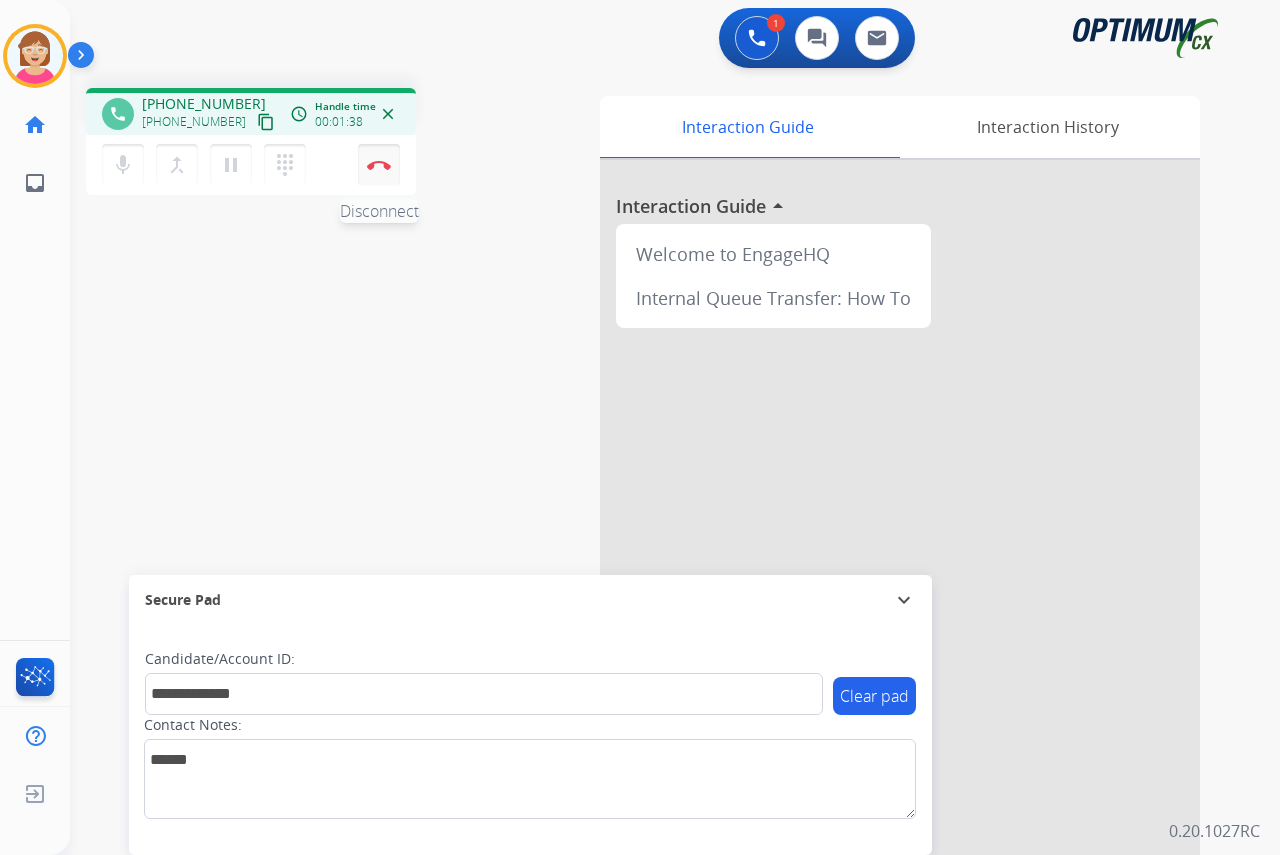 click at bounding box center (379, 165) 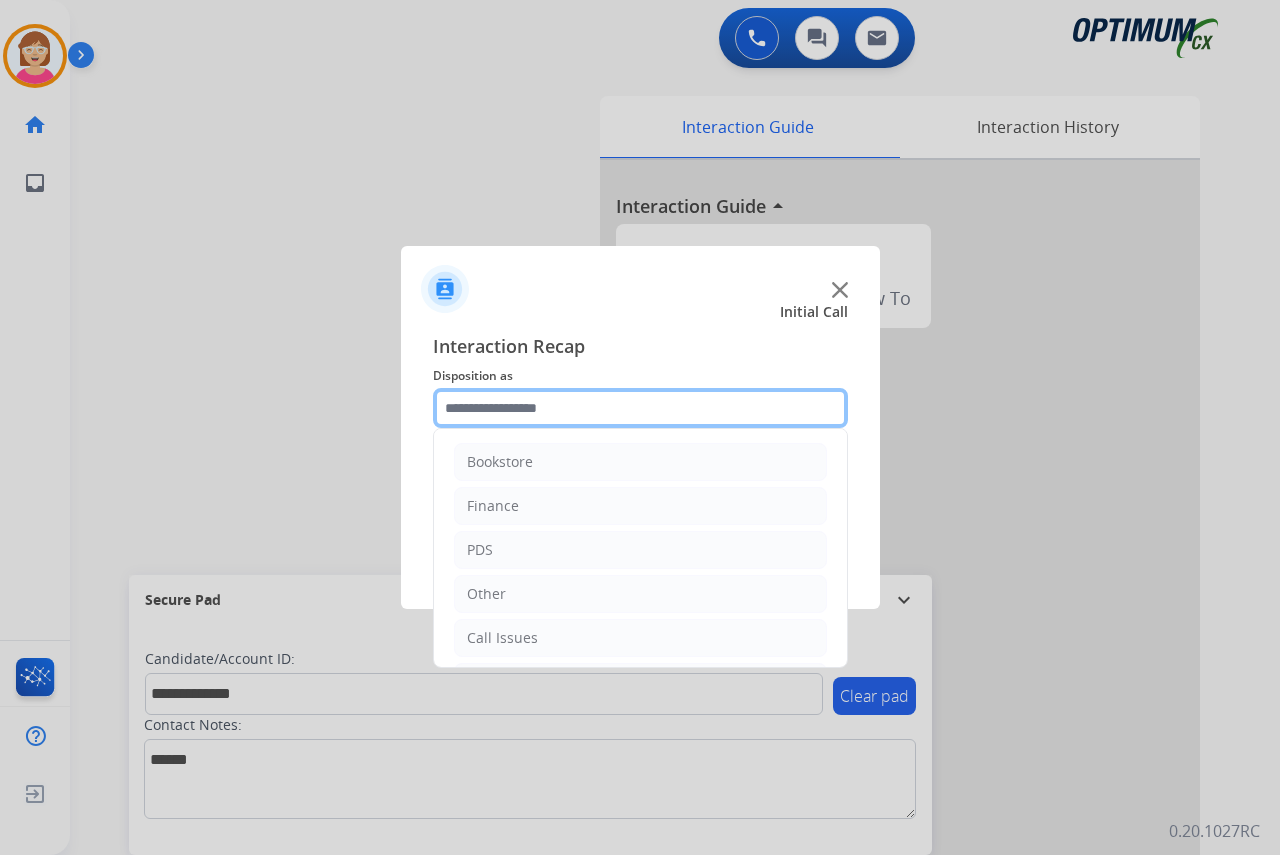 click 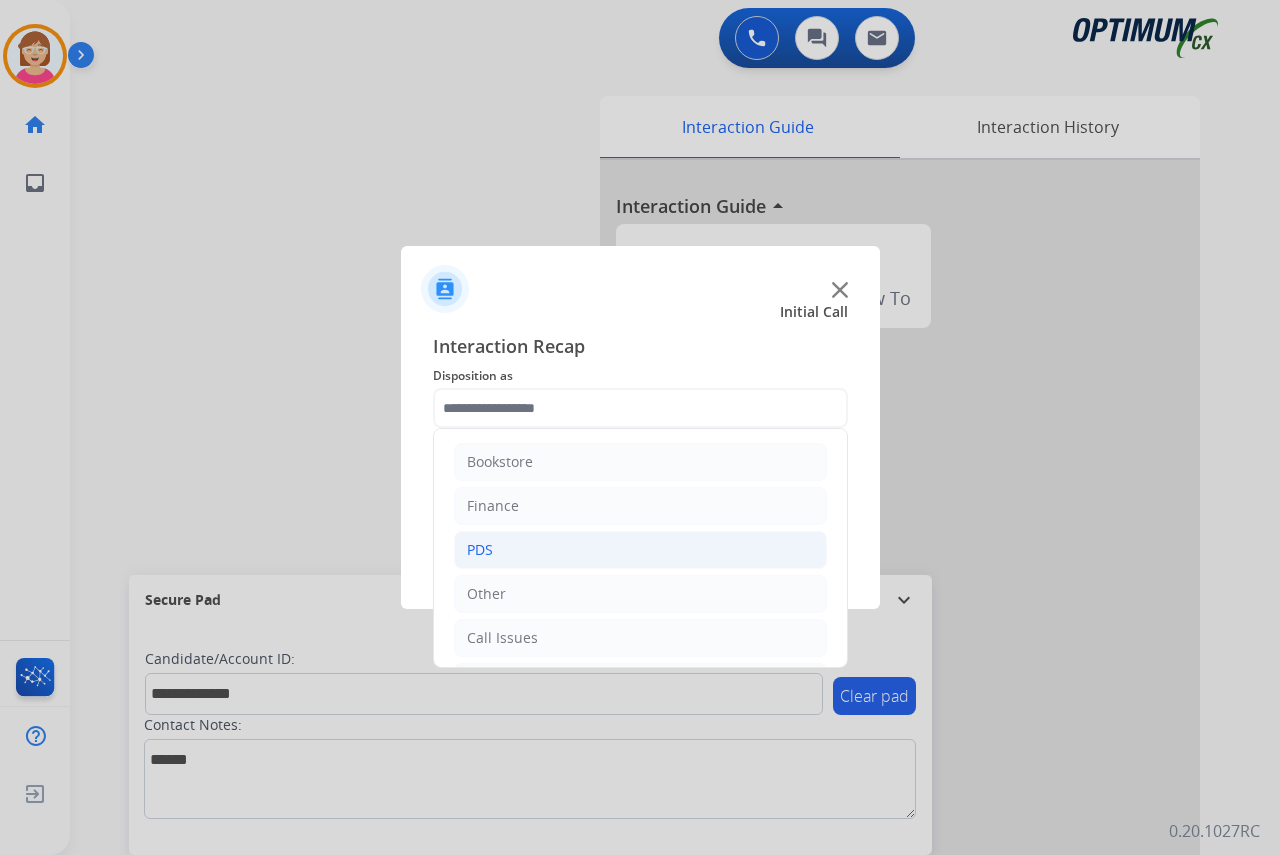 click on "PDS" 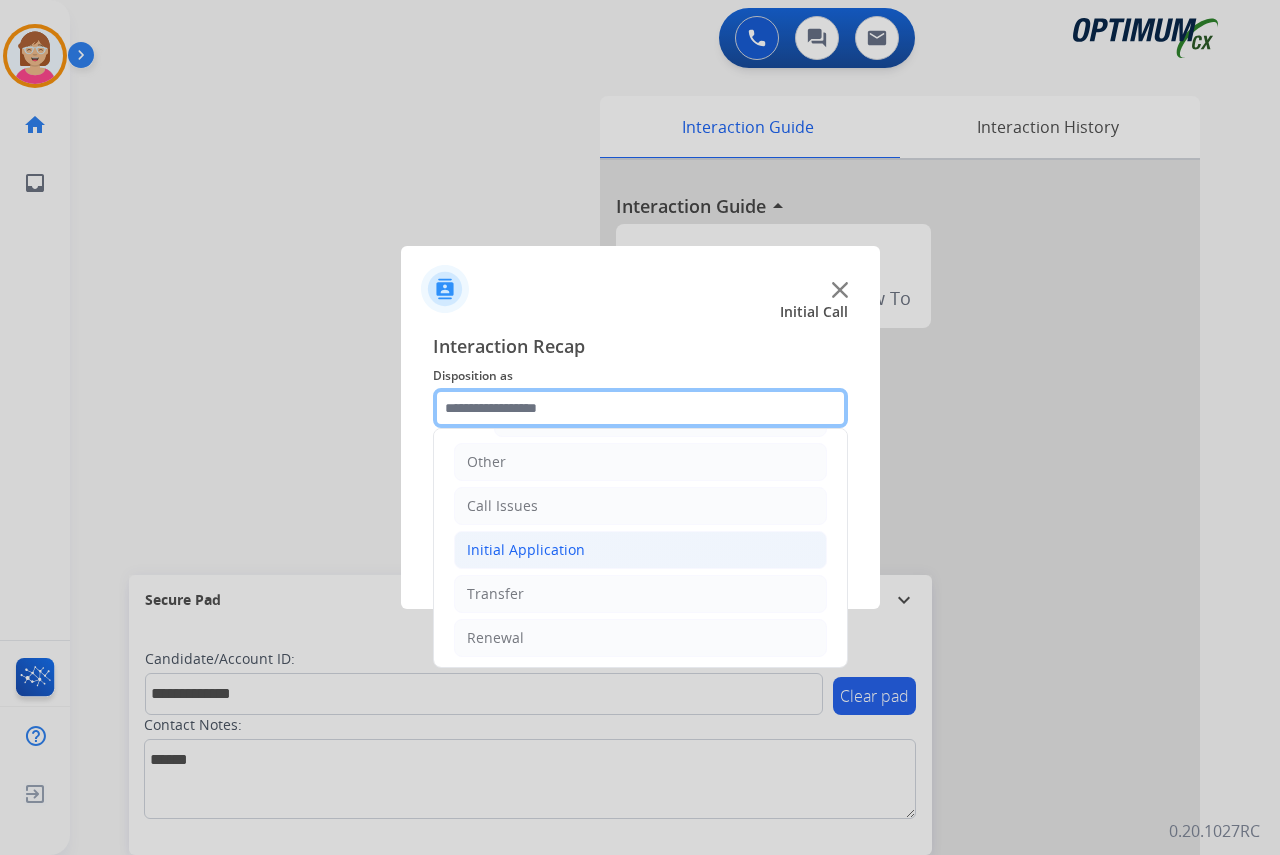scroll, scrollTop: 500, scrollLeft: 0, axis: vertical 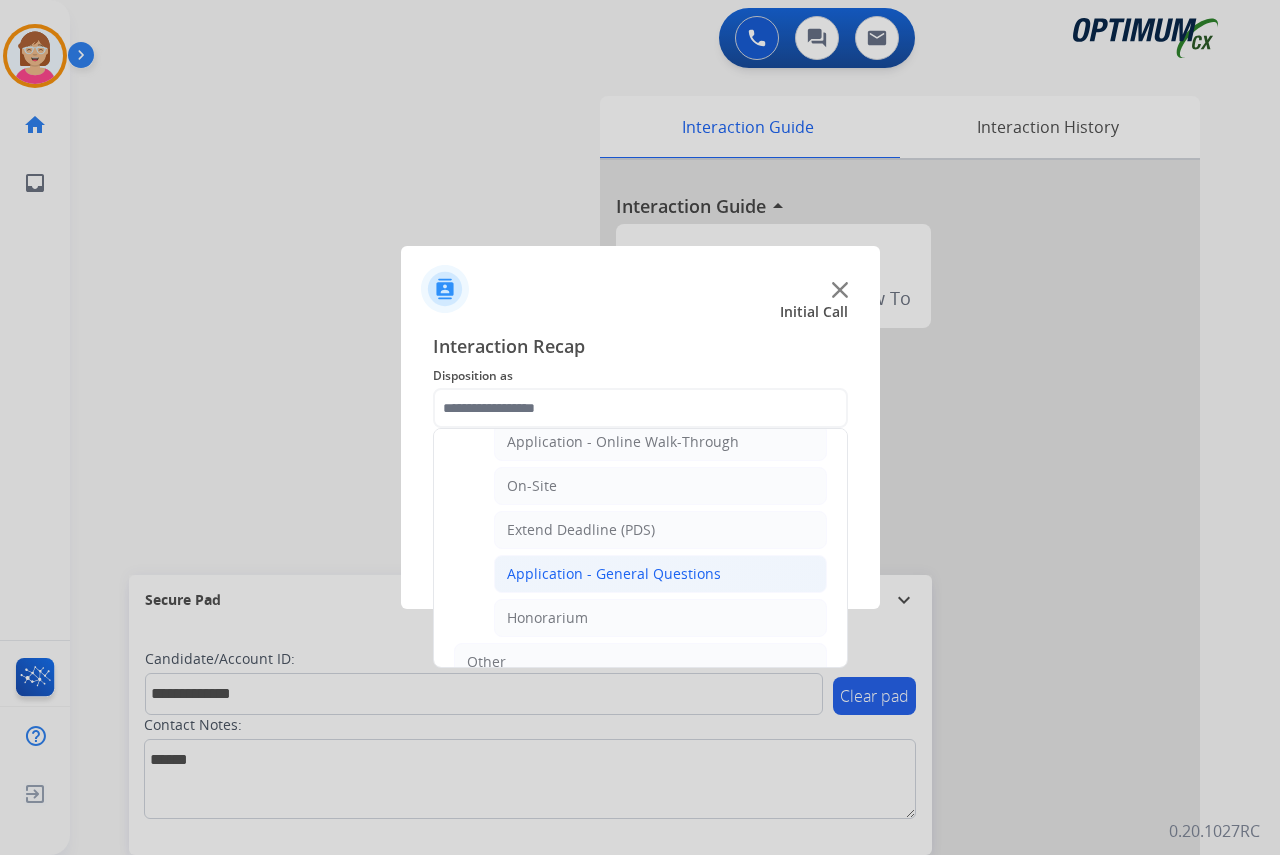 click on "Application - General Questions" 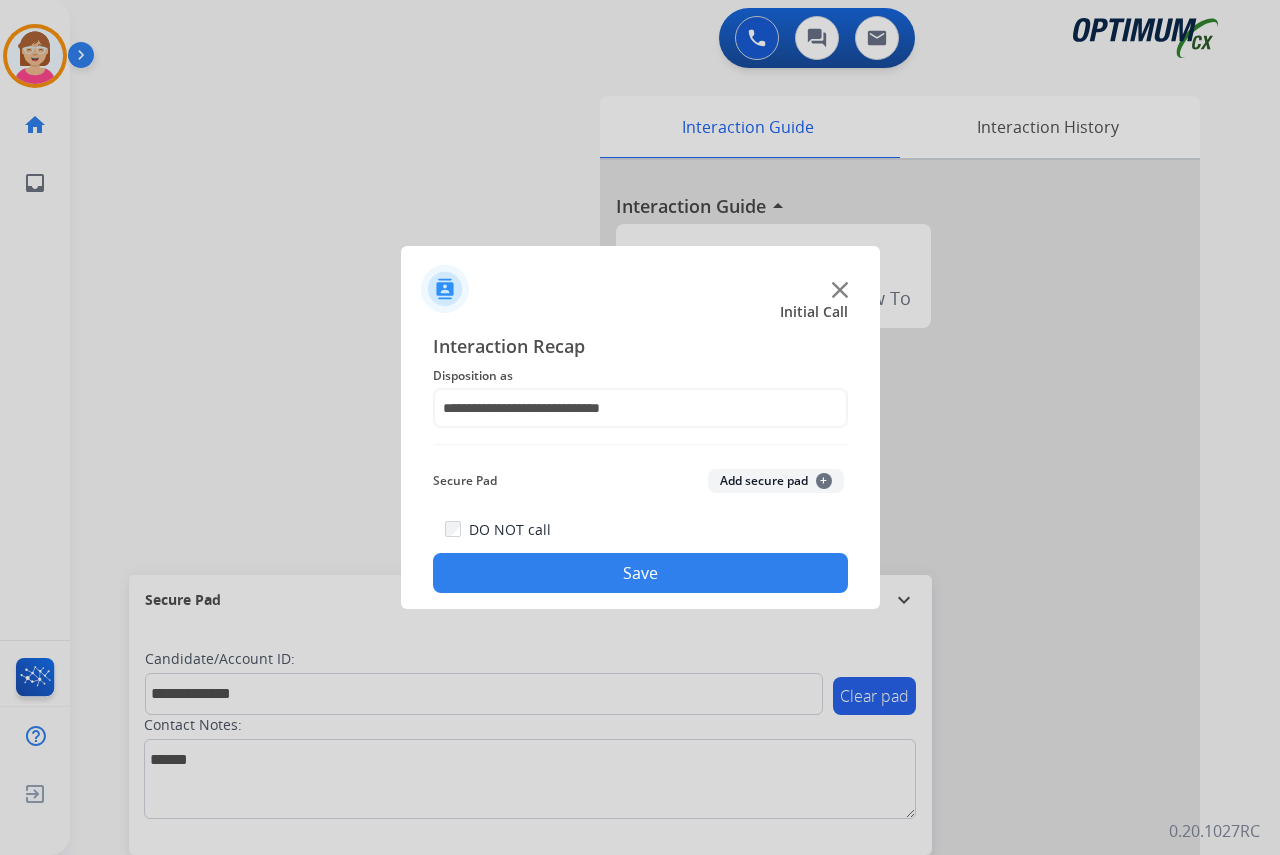 click on "Add secure pad  +" 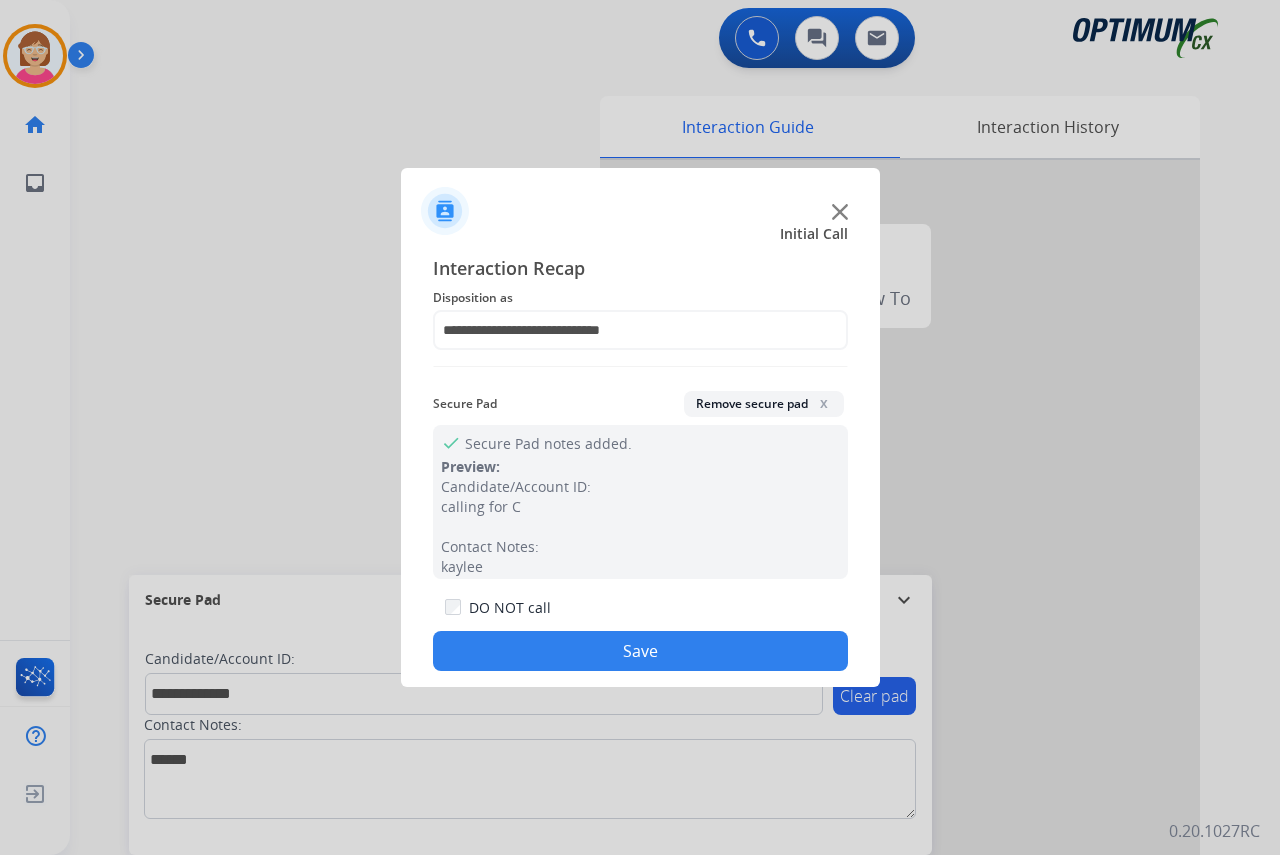 click on "Save" 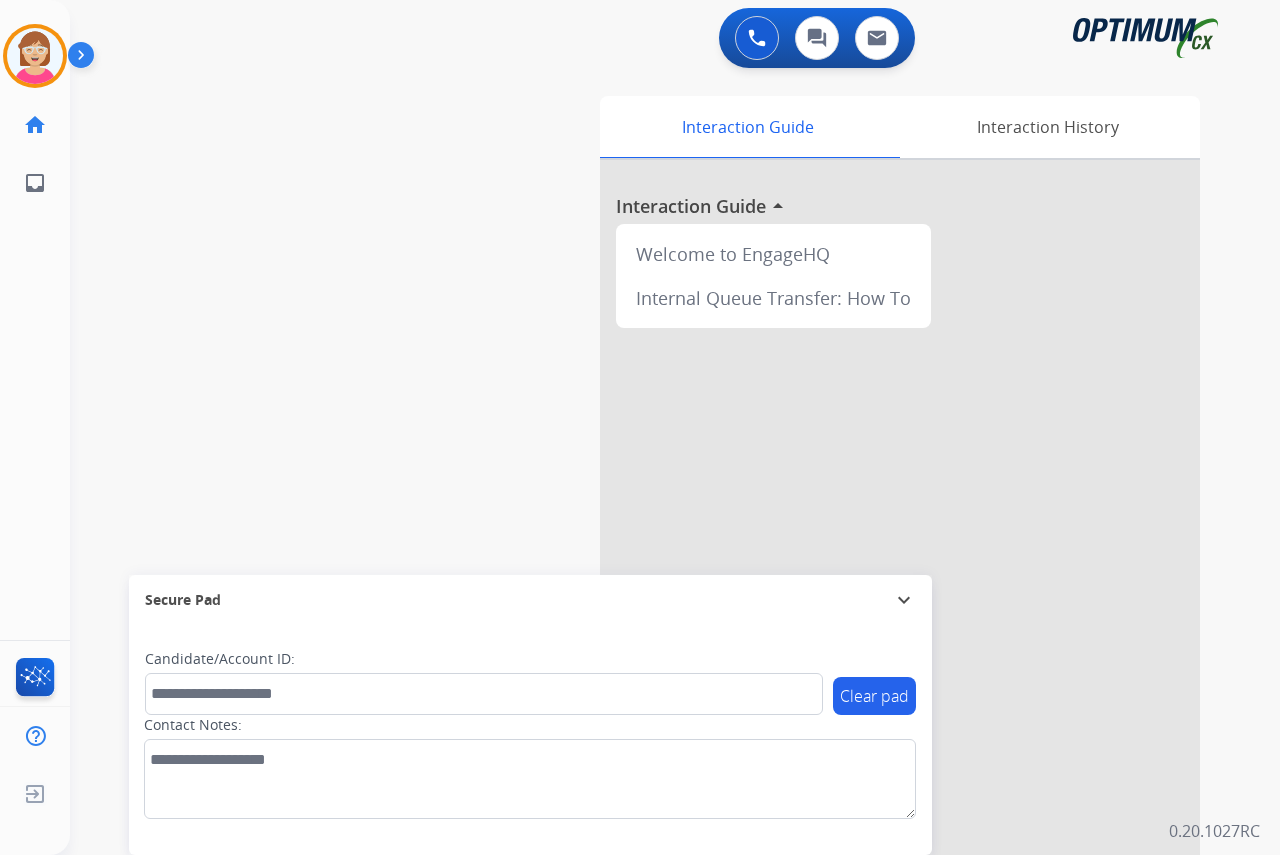 click on "[PERSON_NAME]   AfterCallWork  Edit Avatar  Agent:   [PERSON_NAME] Profile:  OCX Training home  Home  Home inbox  Emails  Emails  FocalPoints  Help Center  Help Center  Log out  Log out" 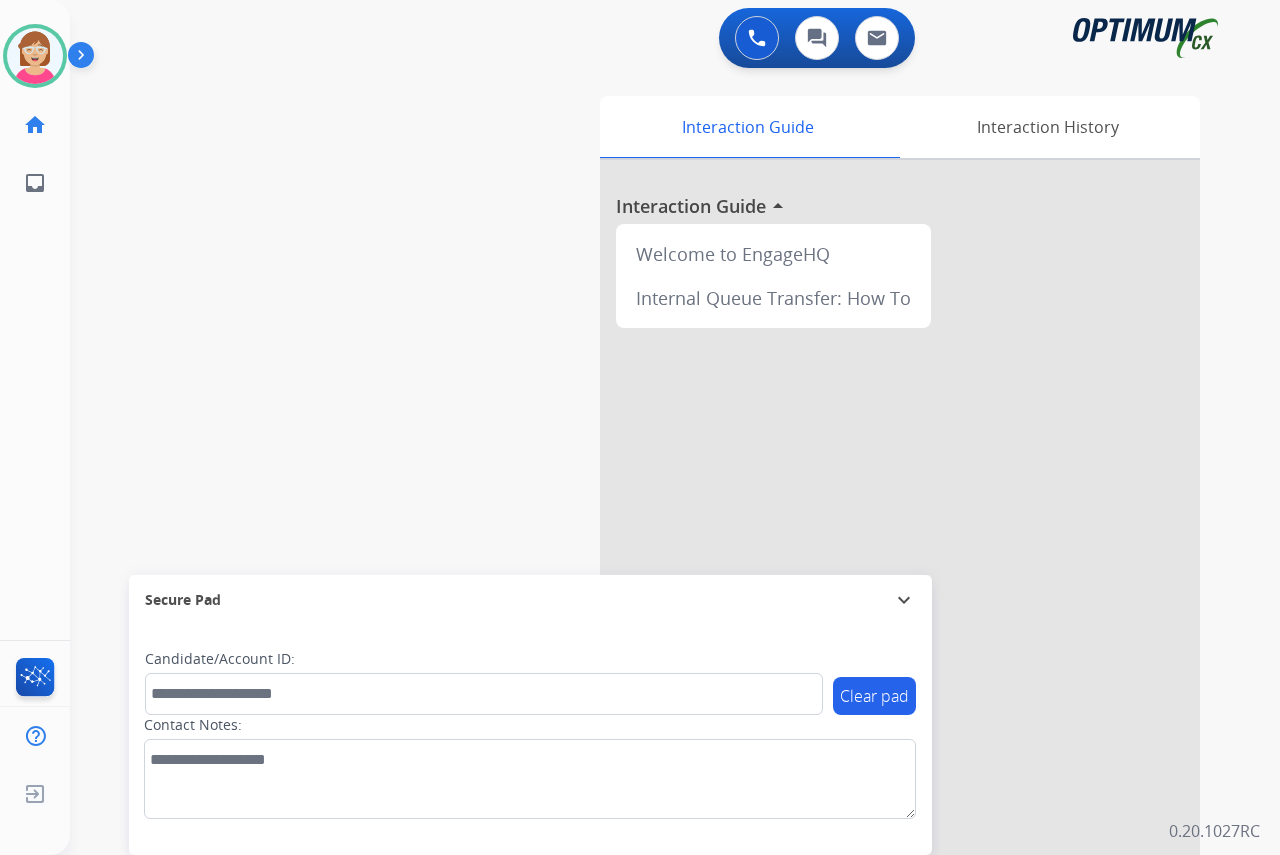 click on "[PERSON_NAME]   Available  Edit Avatar  Agent:   [PERSON_NAME] Profile:  OCX Training home  Home  Home inbox  Emails  Emails  FocalPoints  Help Center  Help Center  Log out  Log out" 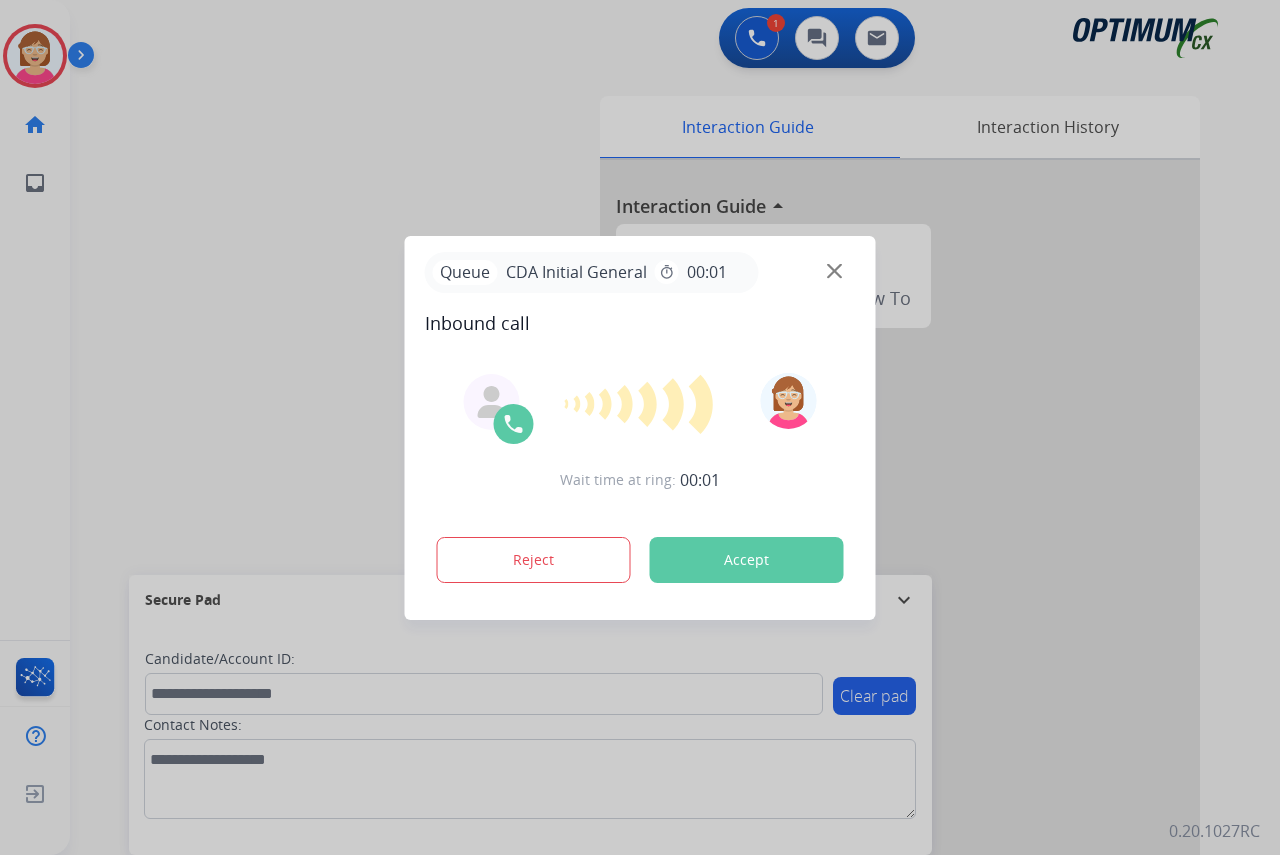 click at bounding box center (640, 427) 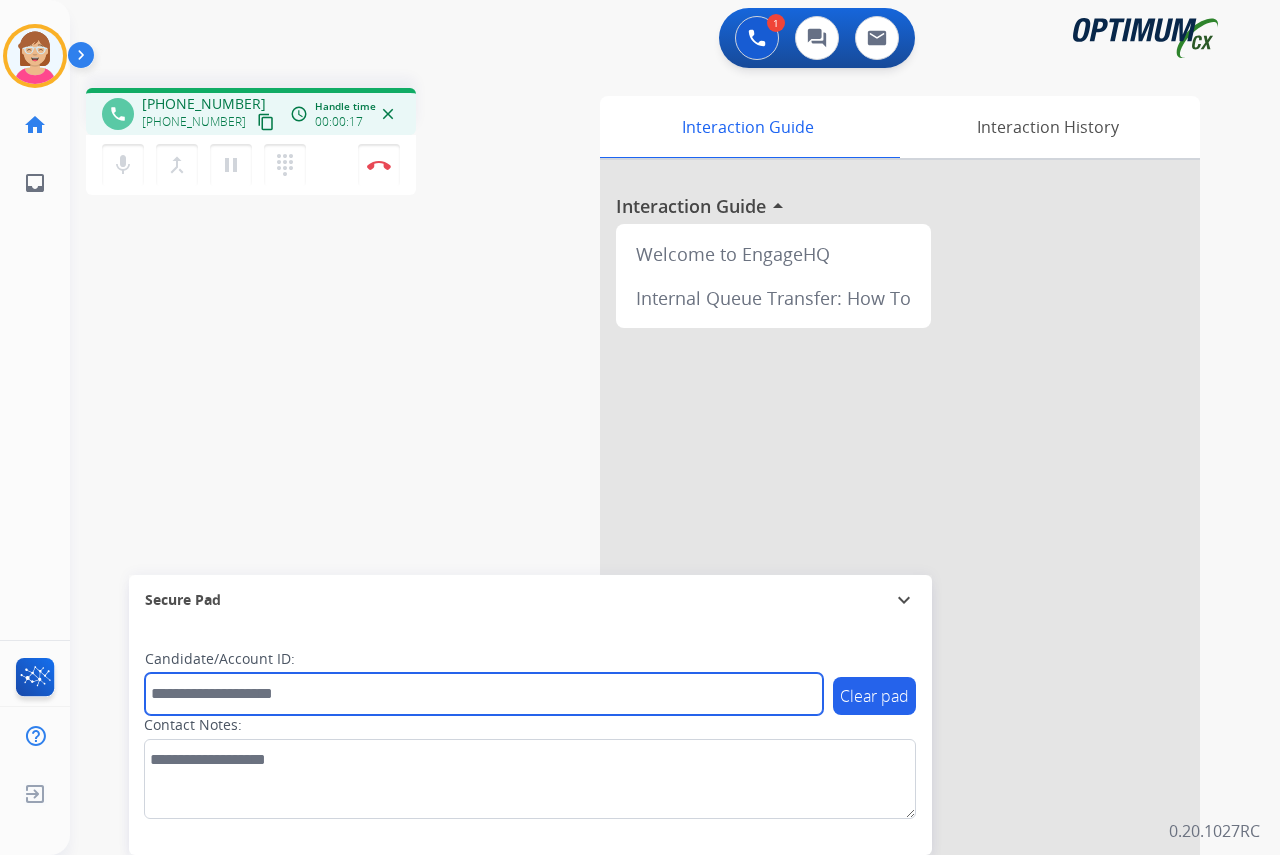 click at bounding box center (484, 694) 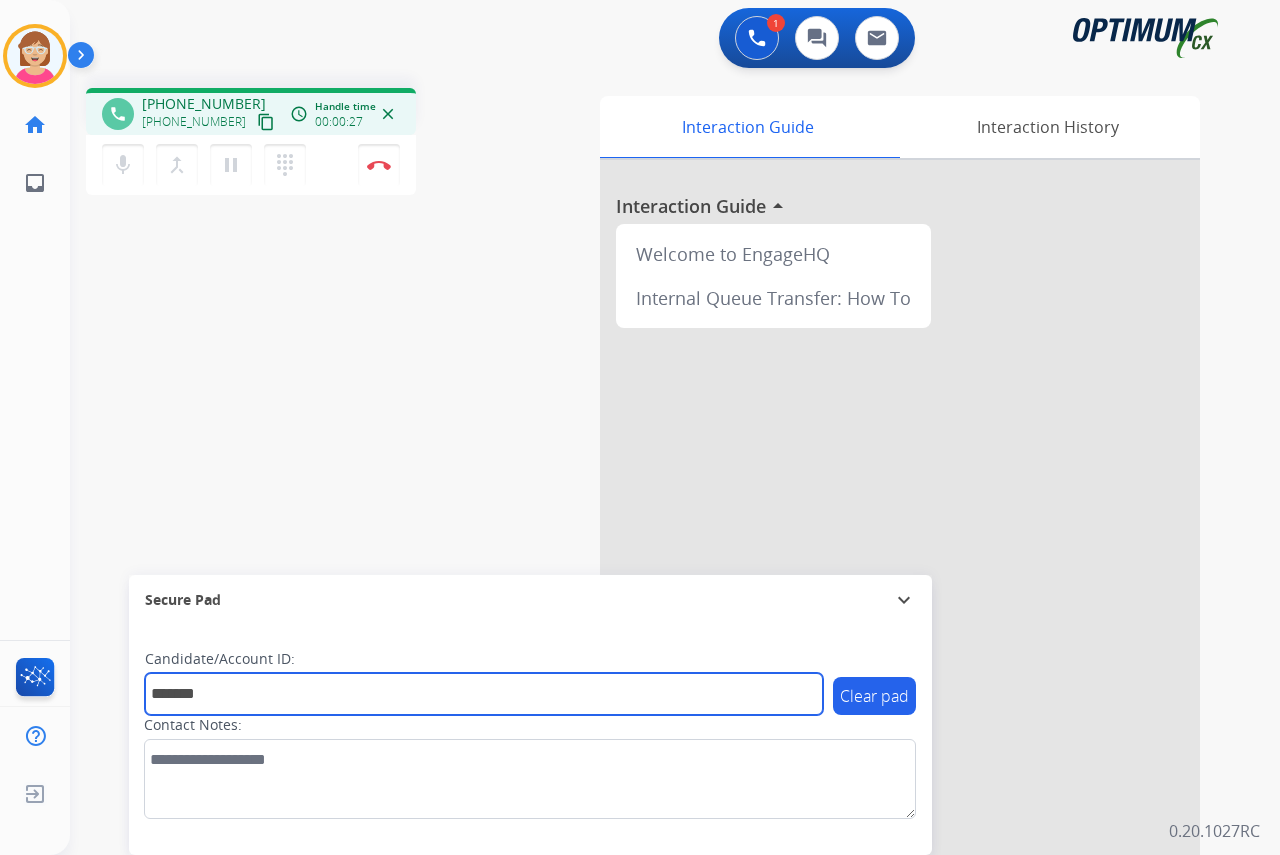 type on "*******" 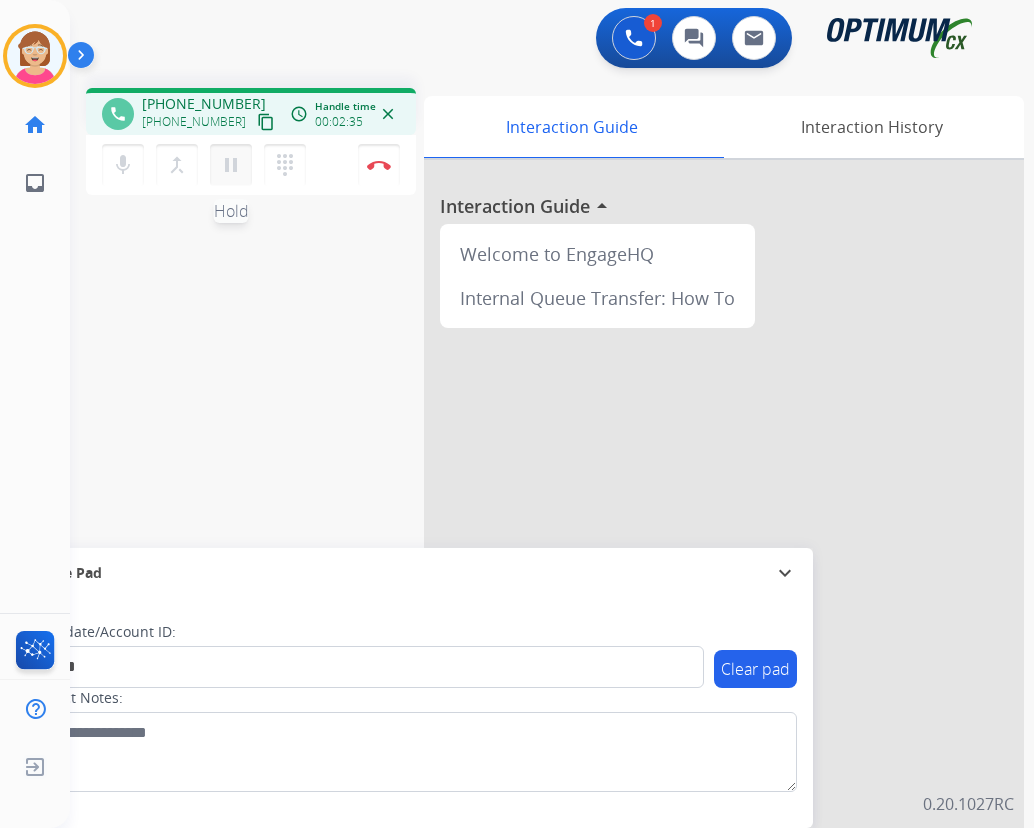 click on "pause" at bounding box center (231, 165) 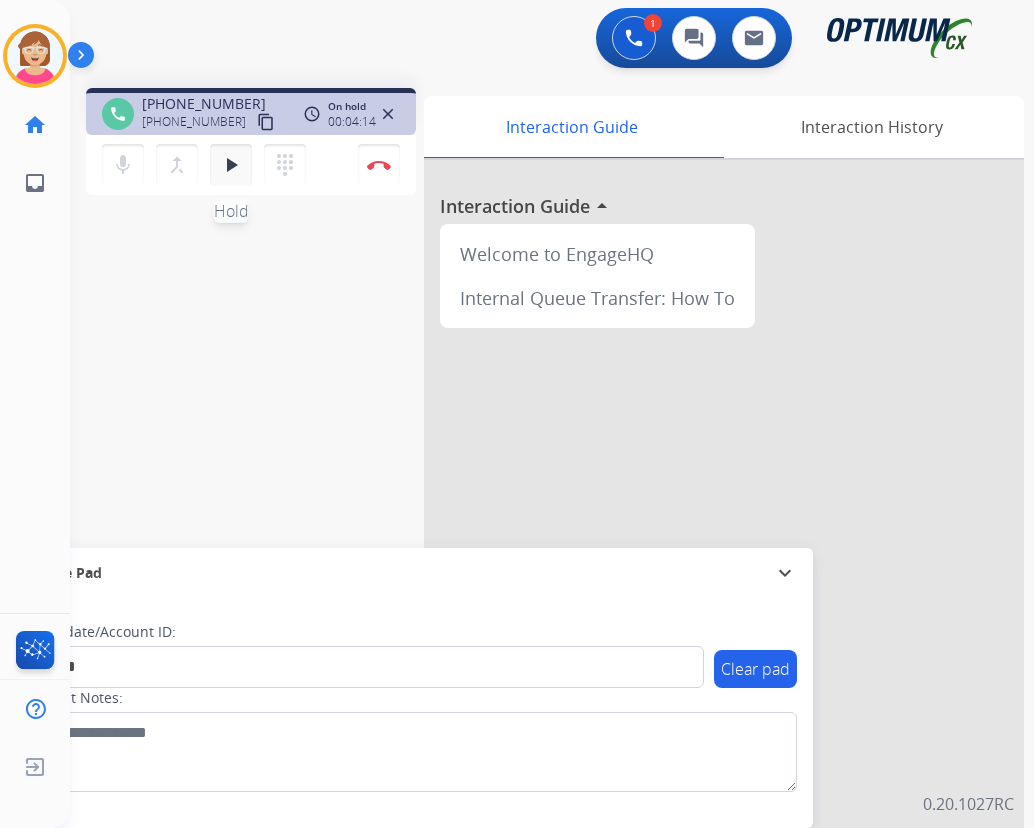 click on "play_arrow" at bounding box center (231, 165) 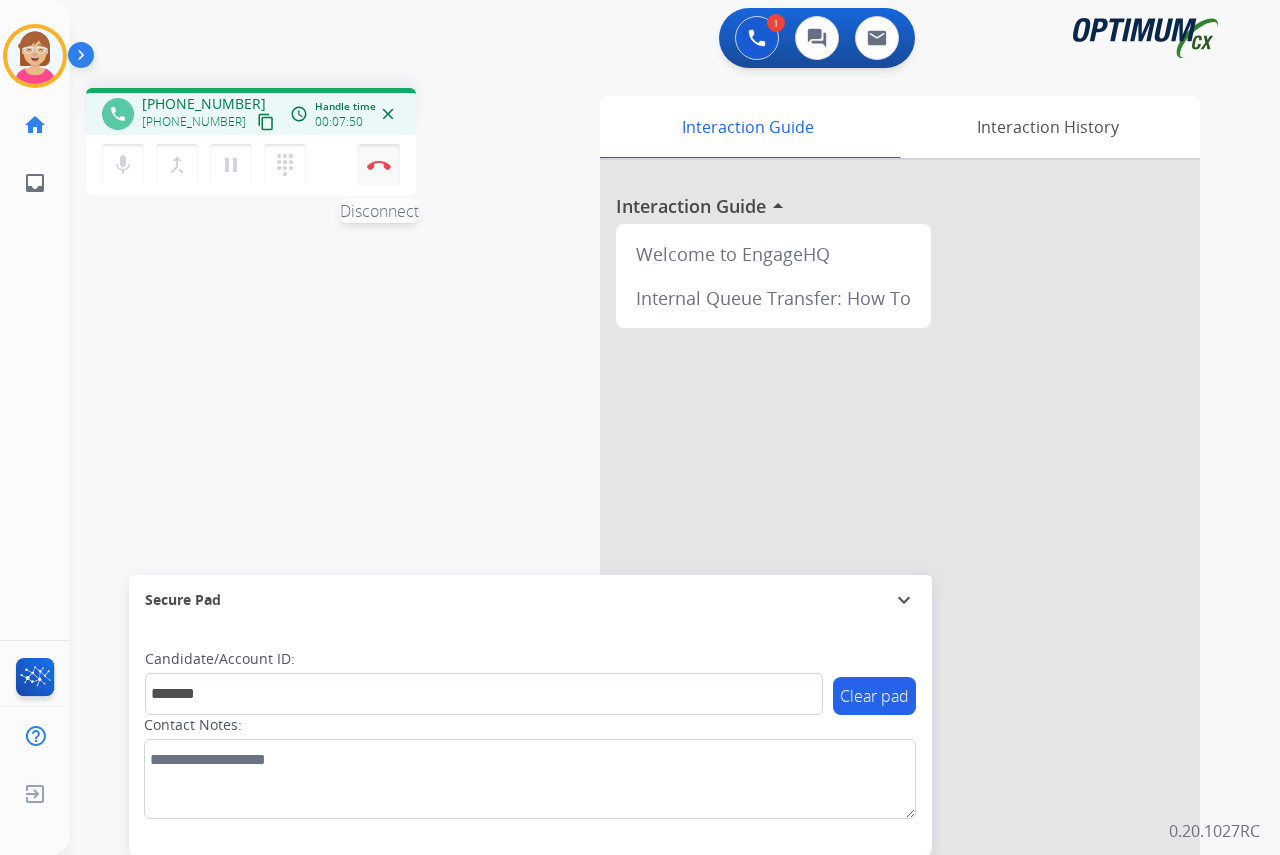 click at bounding box center (379, 165) 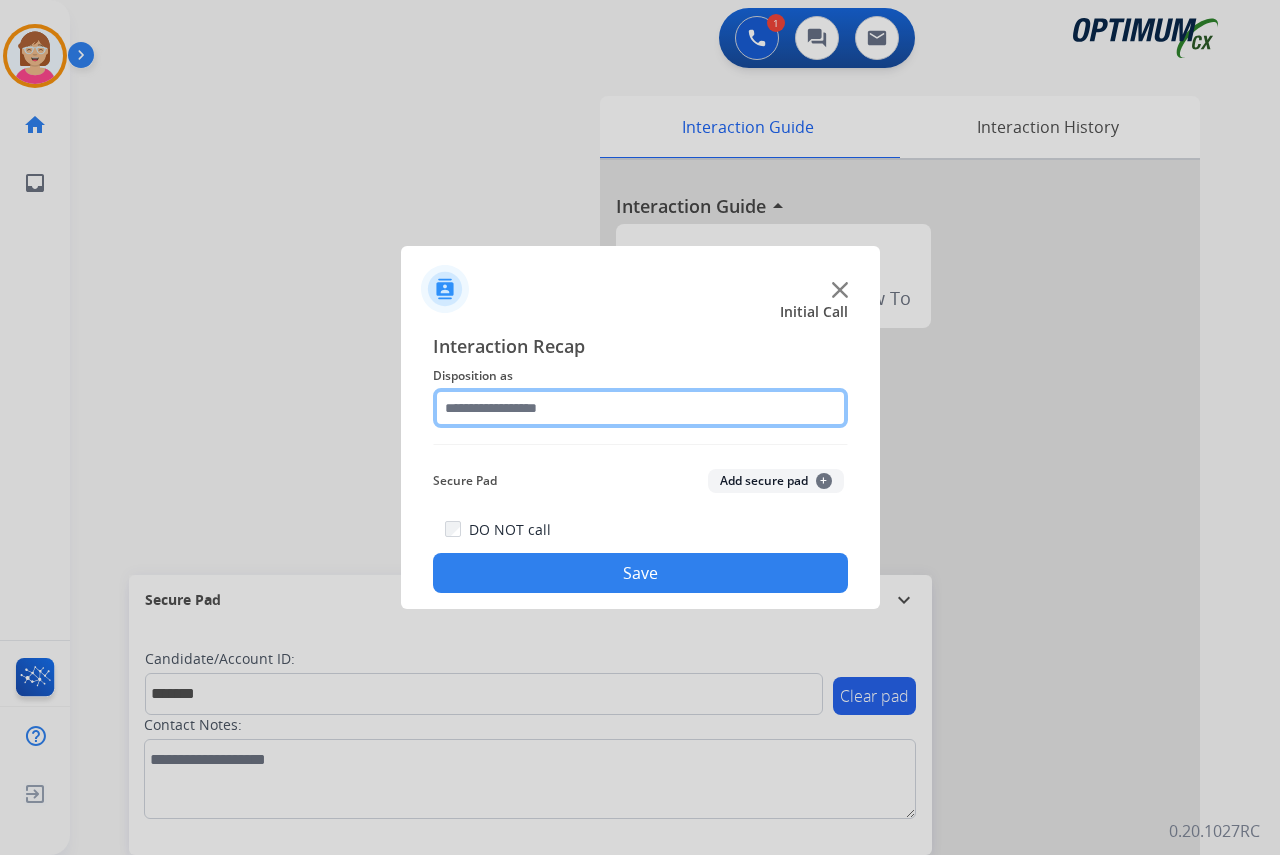 click 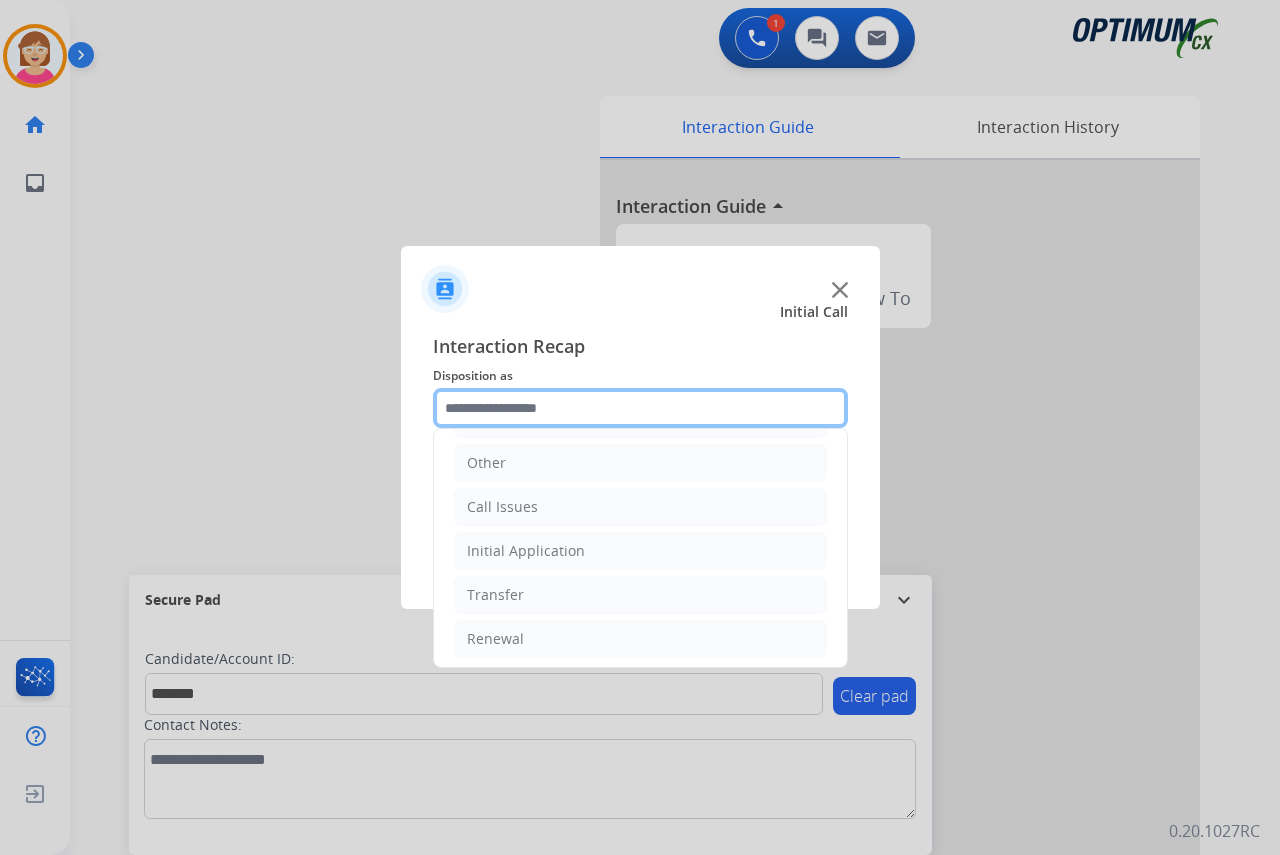 scroll, scrollTop: 136, scrollLeft: 0, axis: vertical 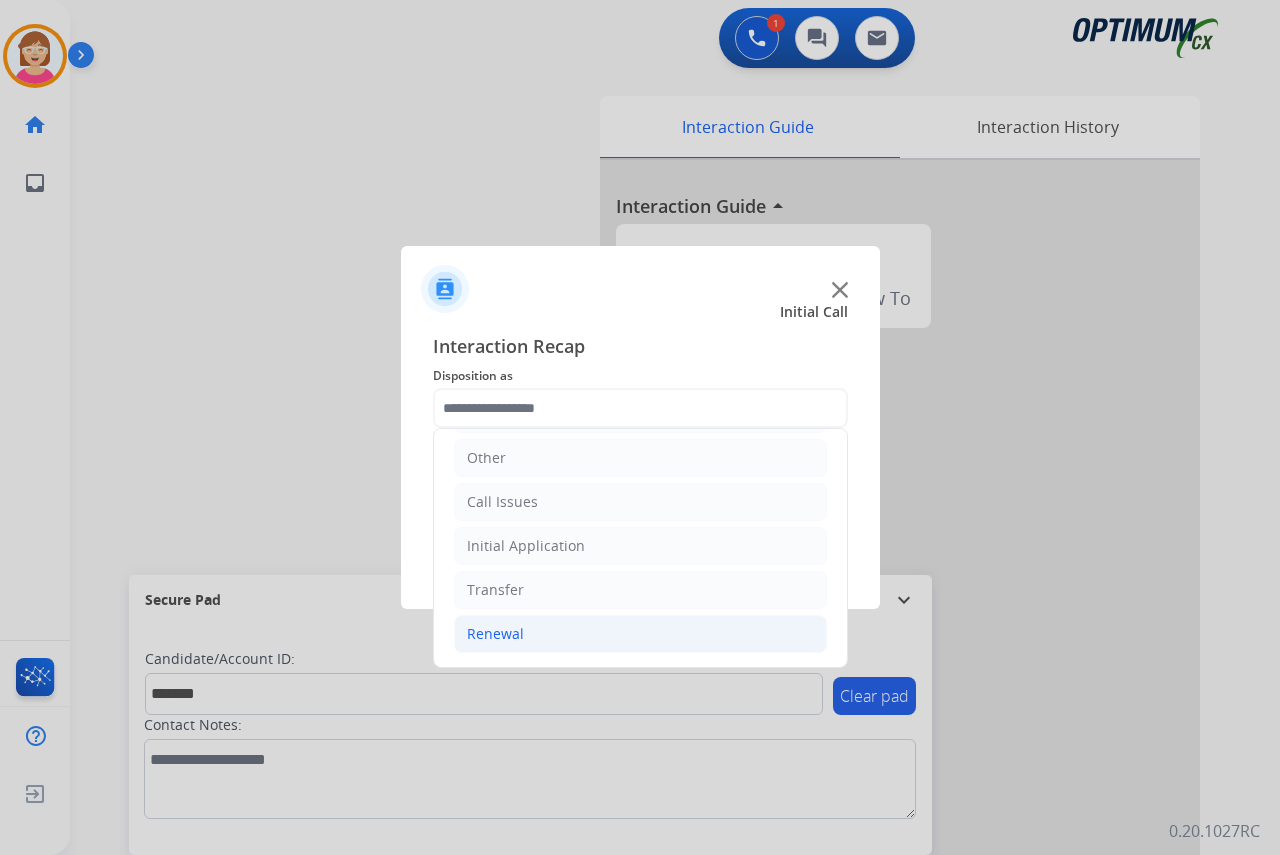 click on "Renewal" 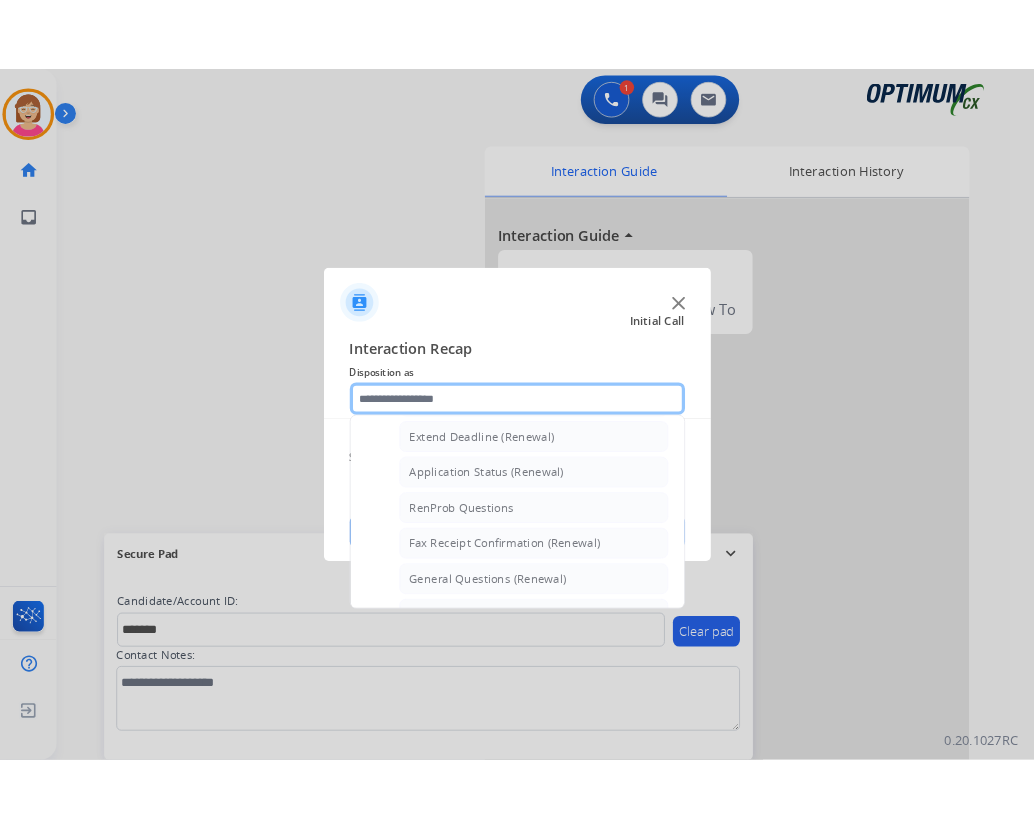 scroll, scrollTop: 436, scrollLeft: 0, axis: vertical 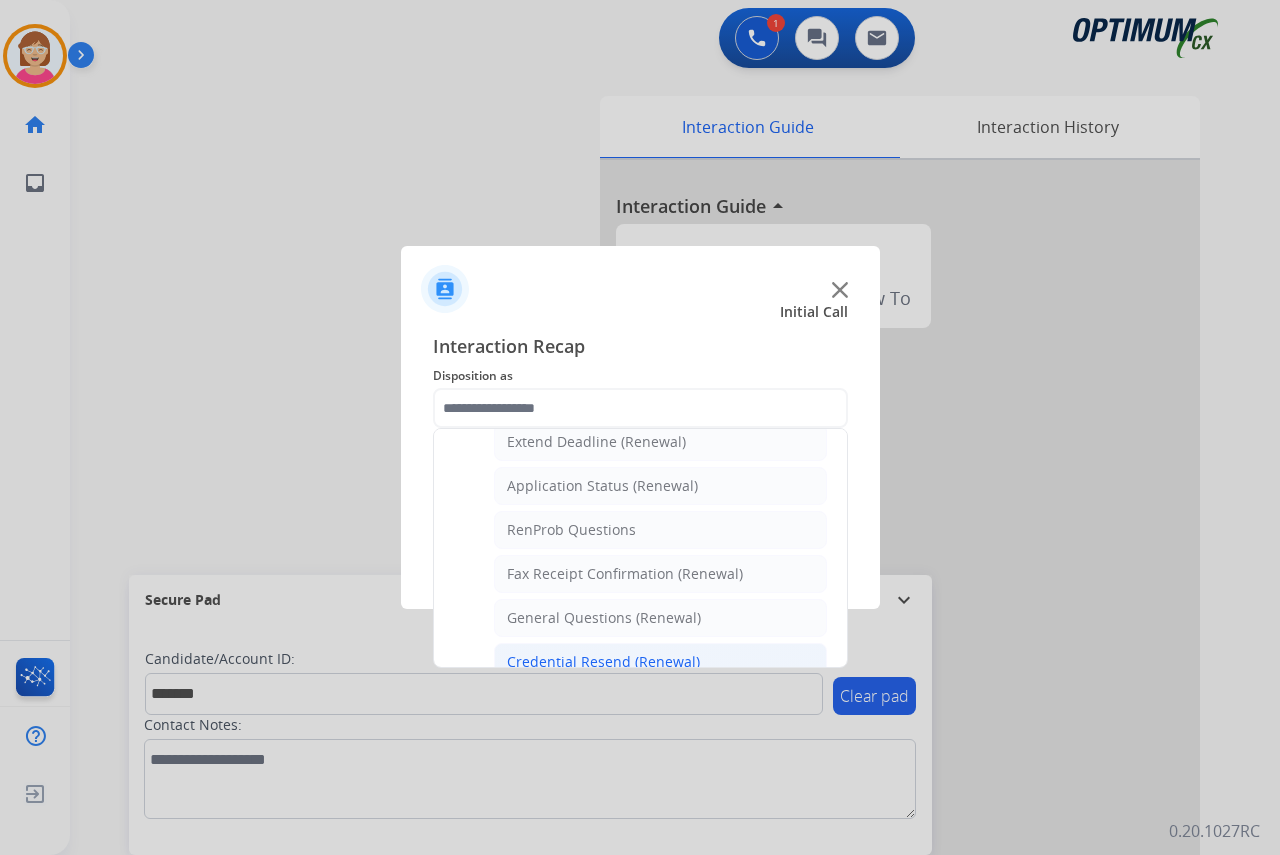 click on "Credential Resend (Renewal)" 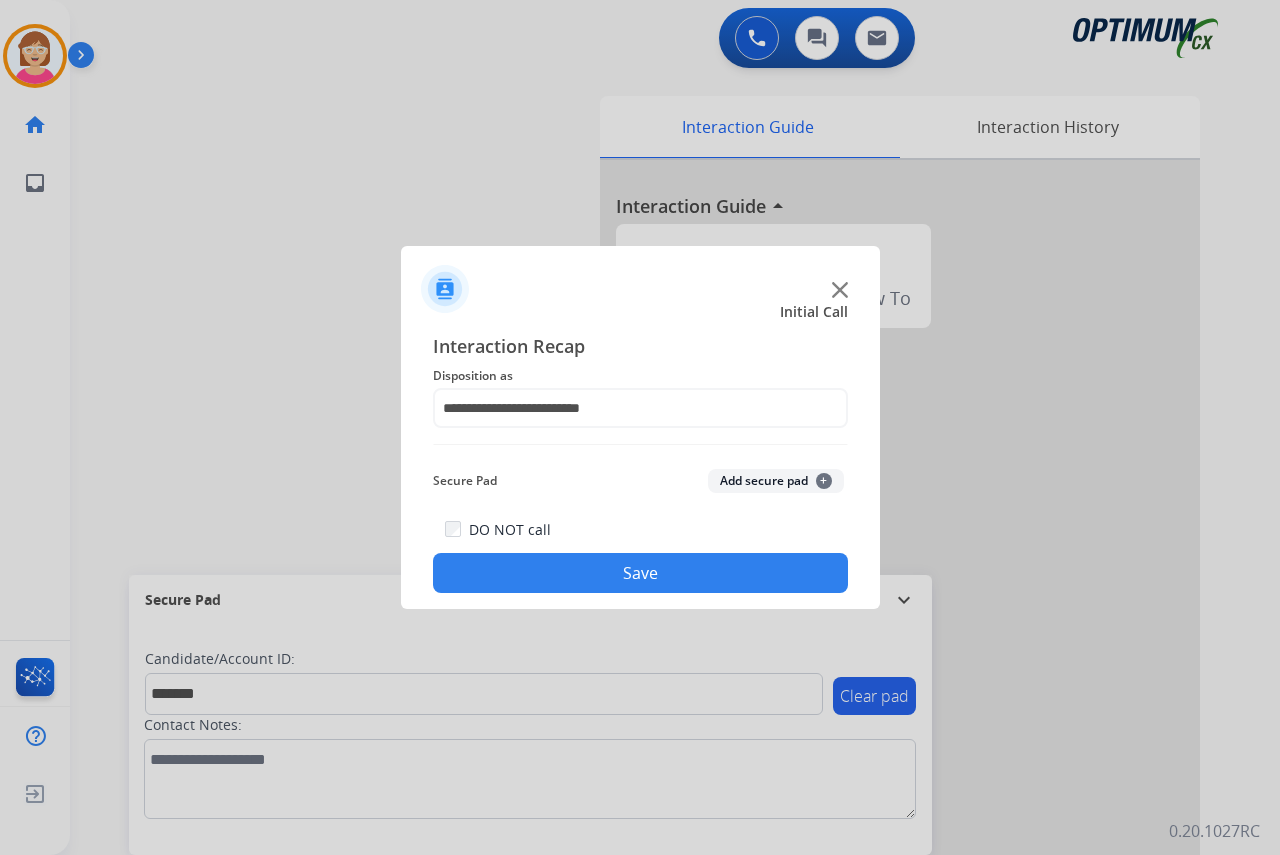 click on "+" 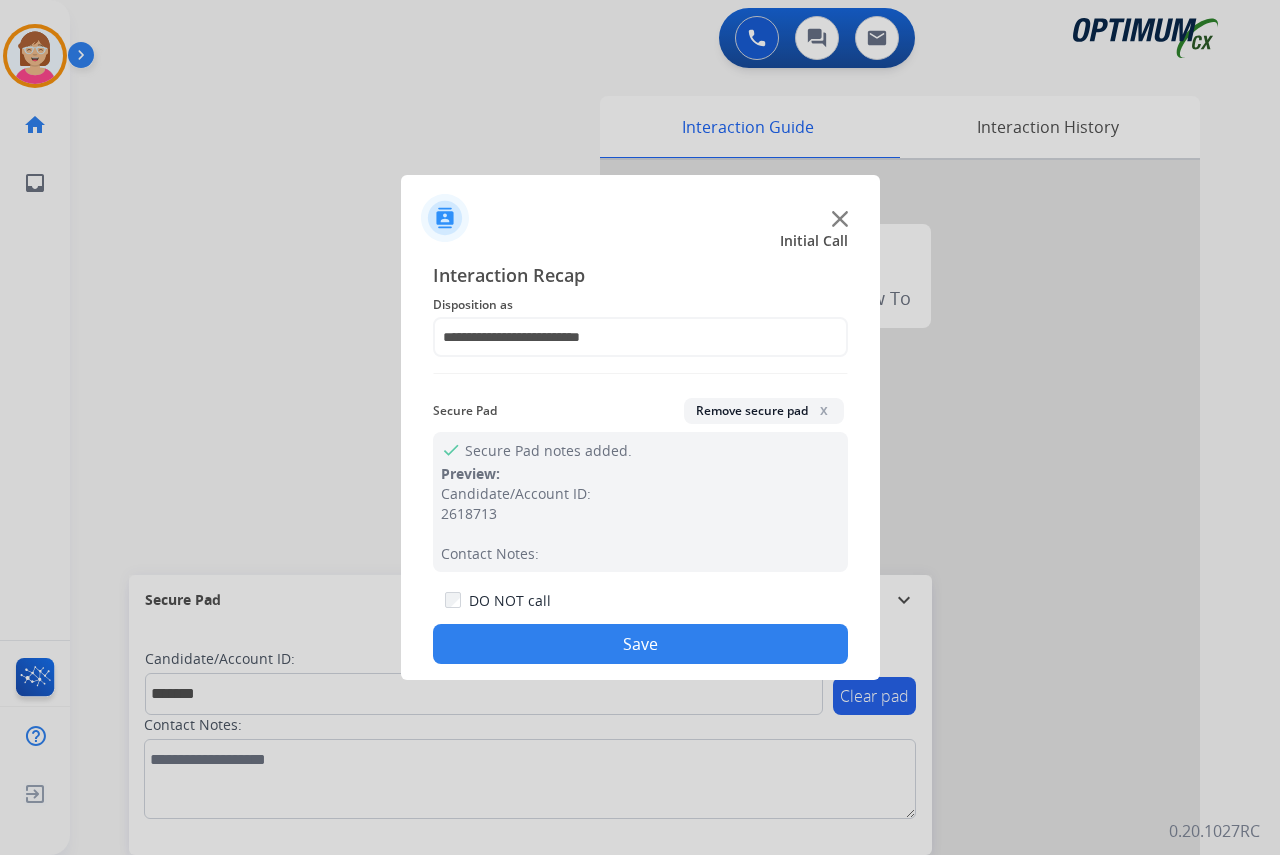 click on "Save" 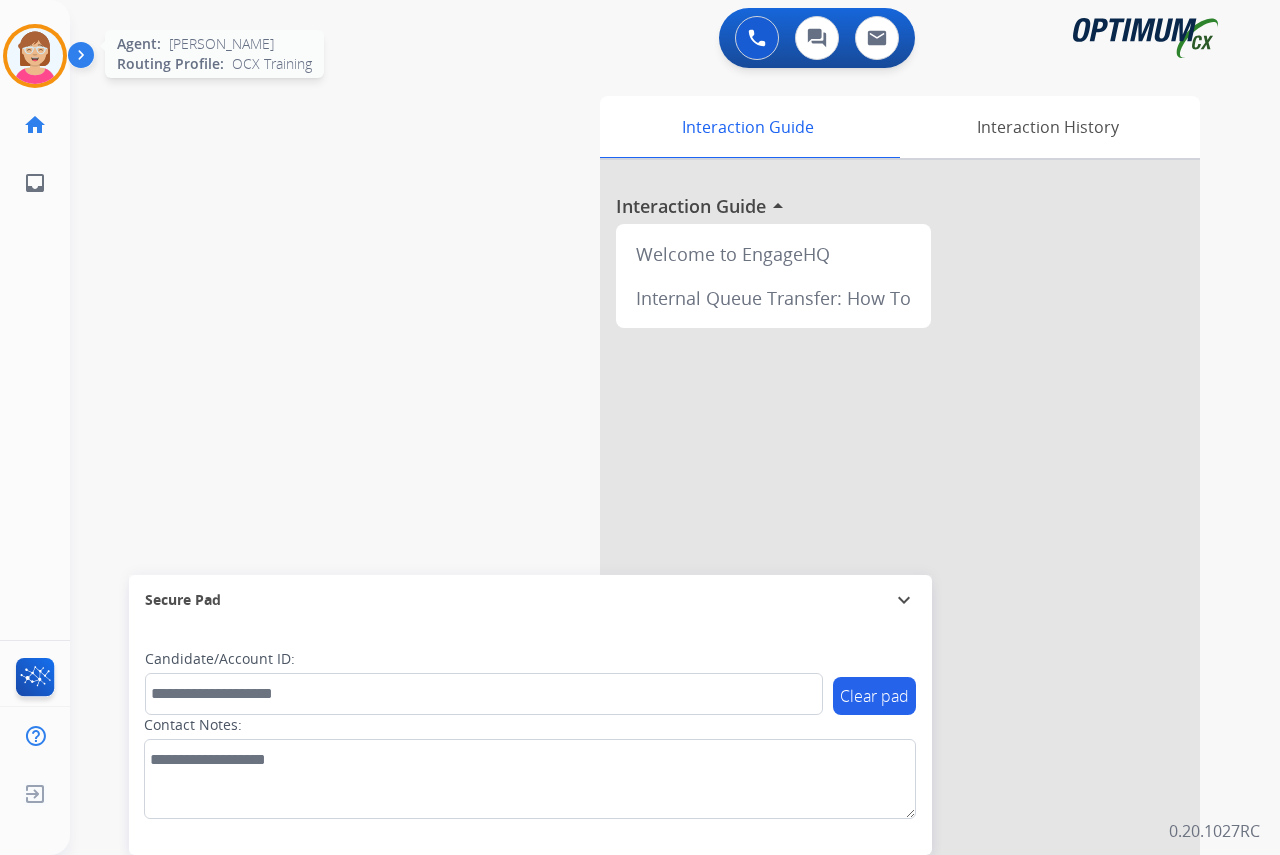 click at bounding box center (35, 56) 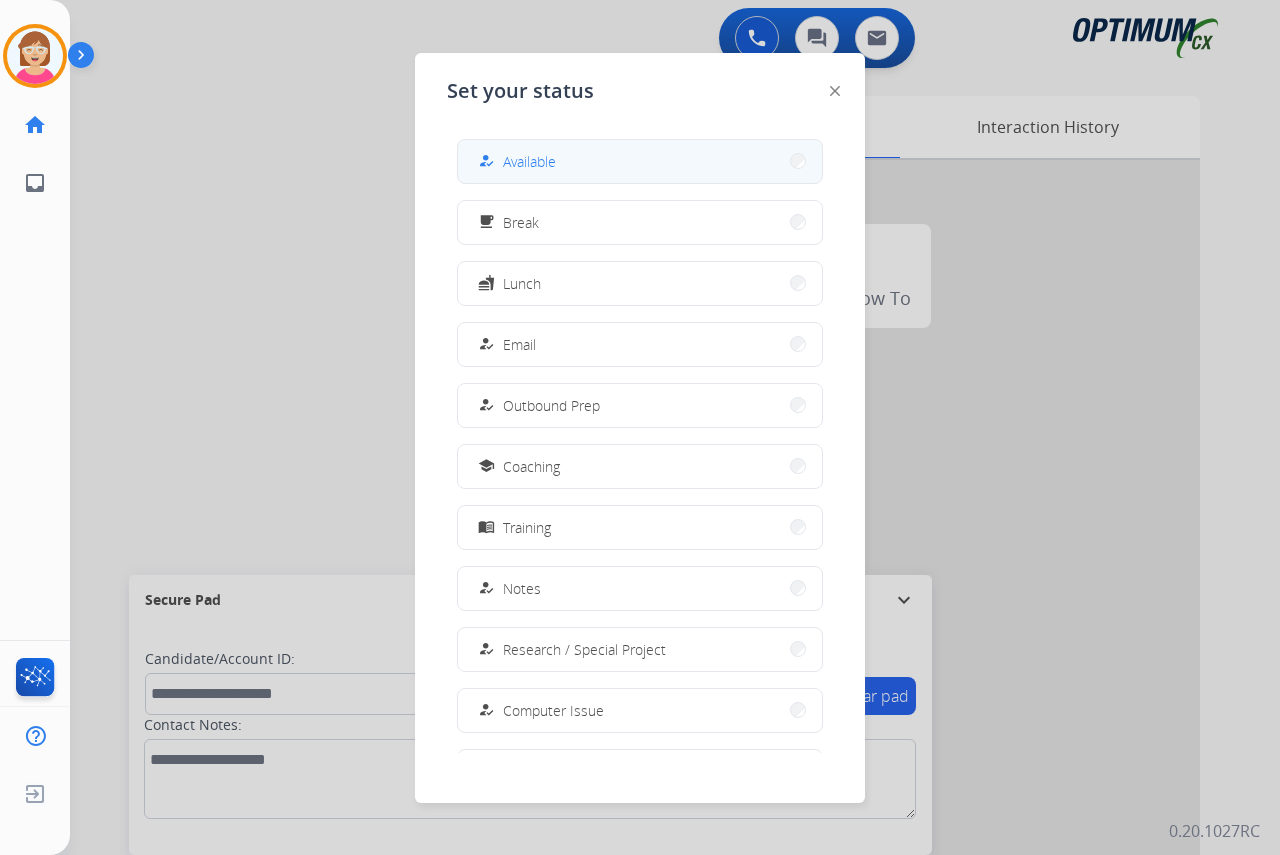 click on "Available" at bounding box center (529, 161) 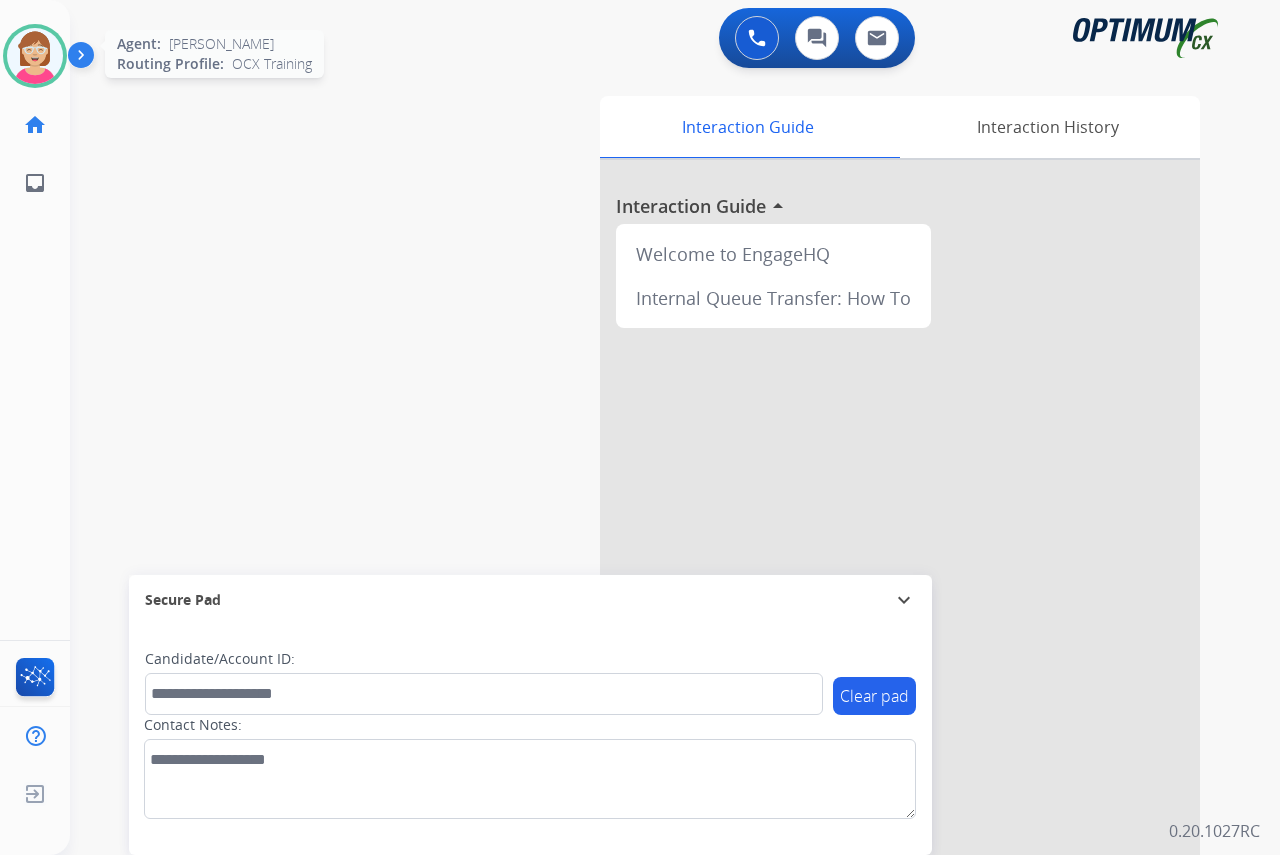 click at bounding box center [35, 56] 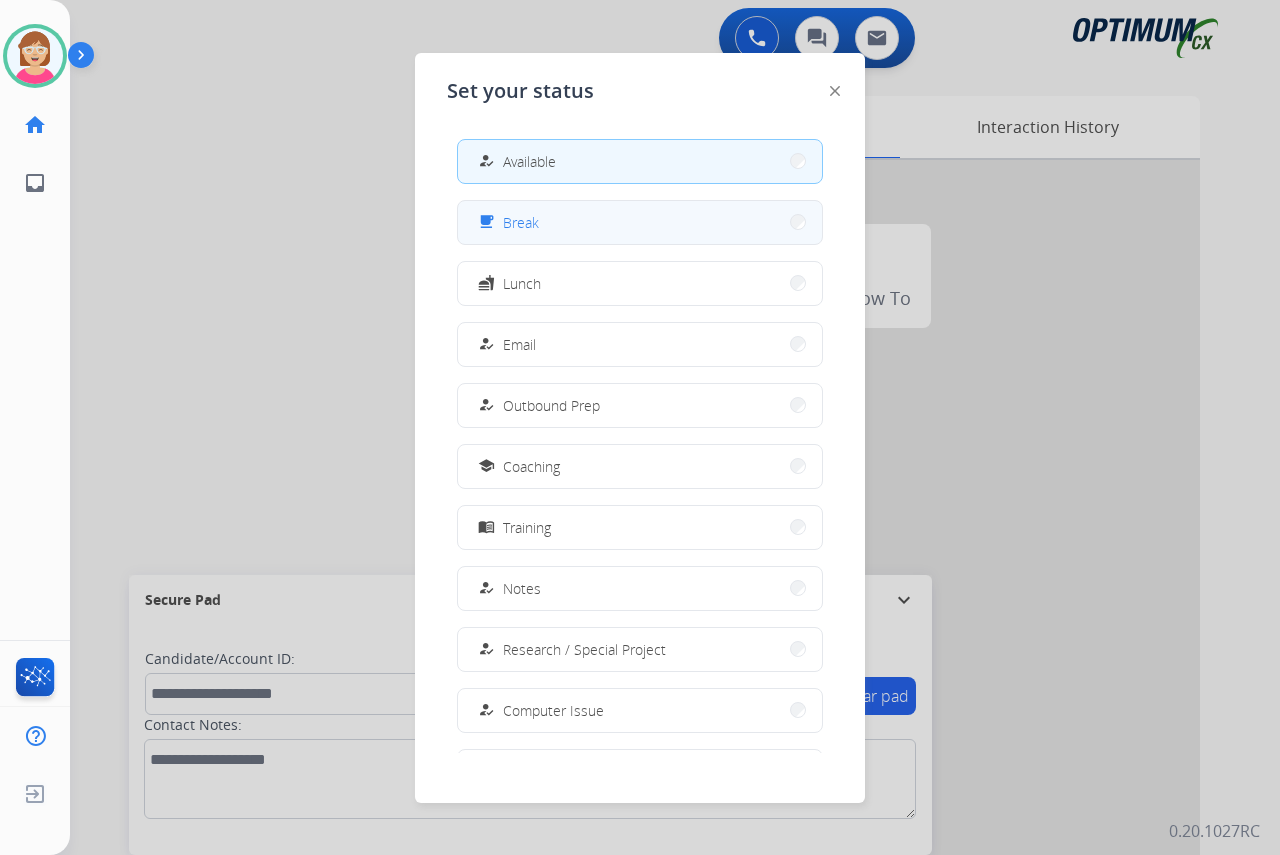 click on "free_breakfast Break" at bounding box center [640, 222] 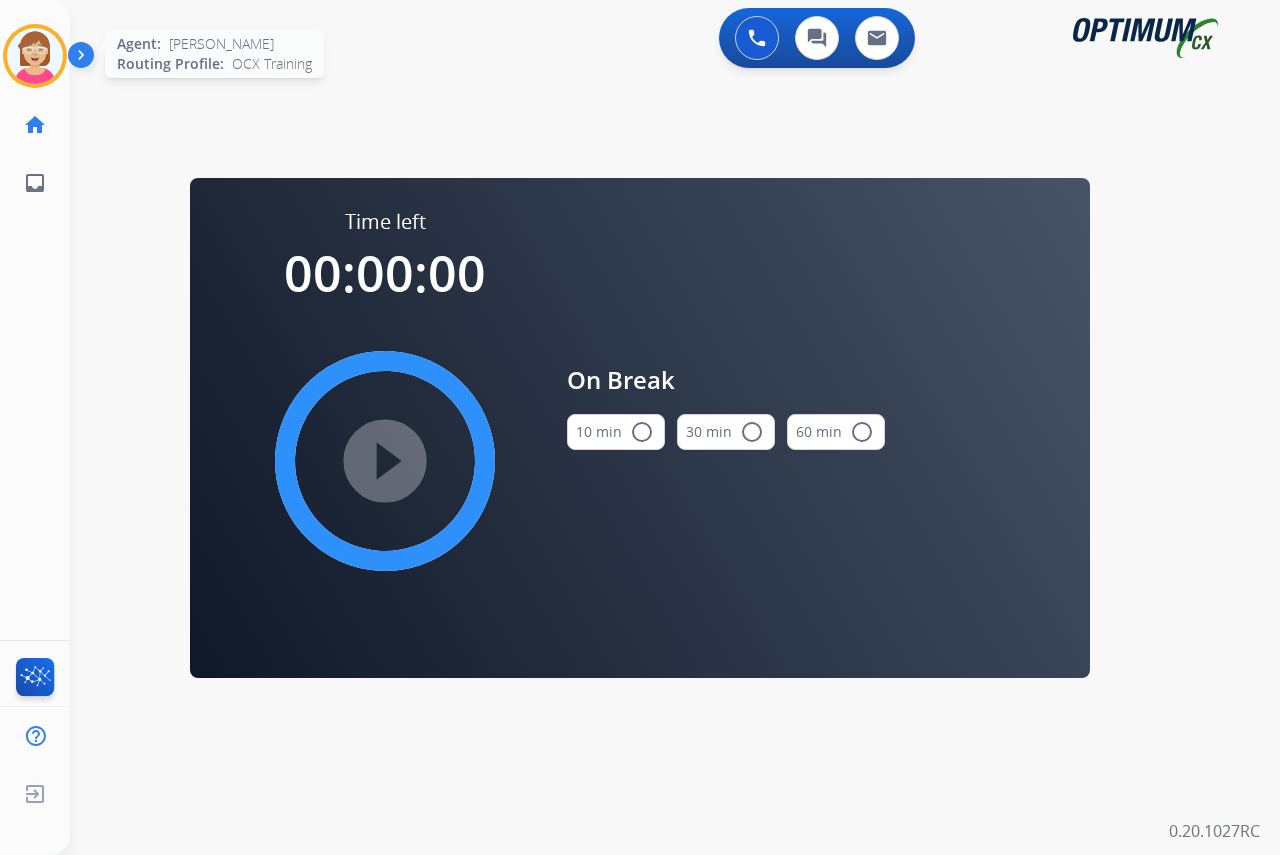 click at bounding box center [35, 56] 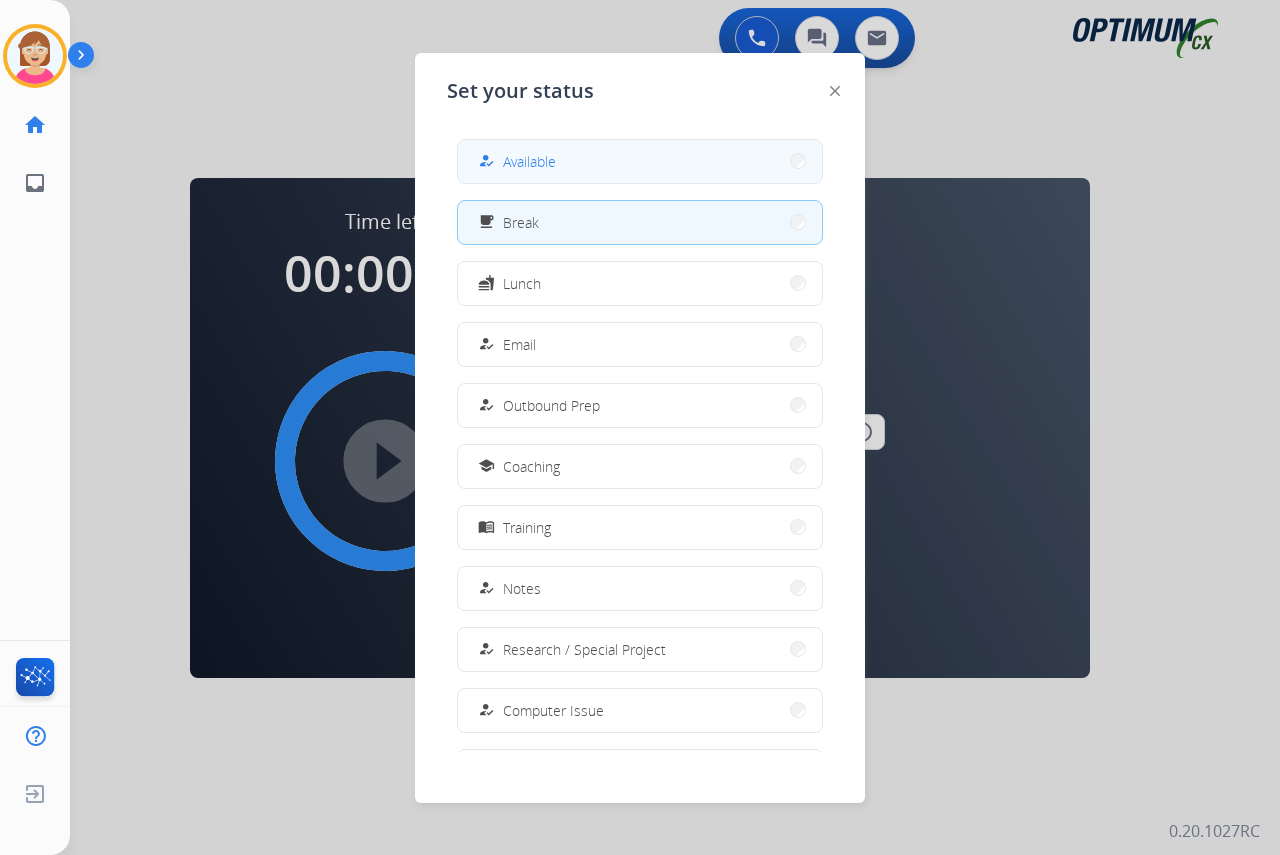 click on "Available" at bounding box center (529, 161) 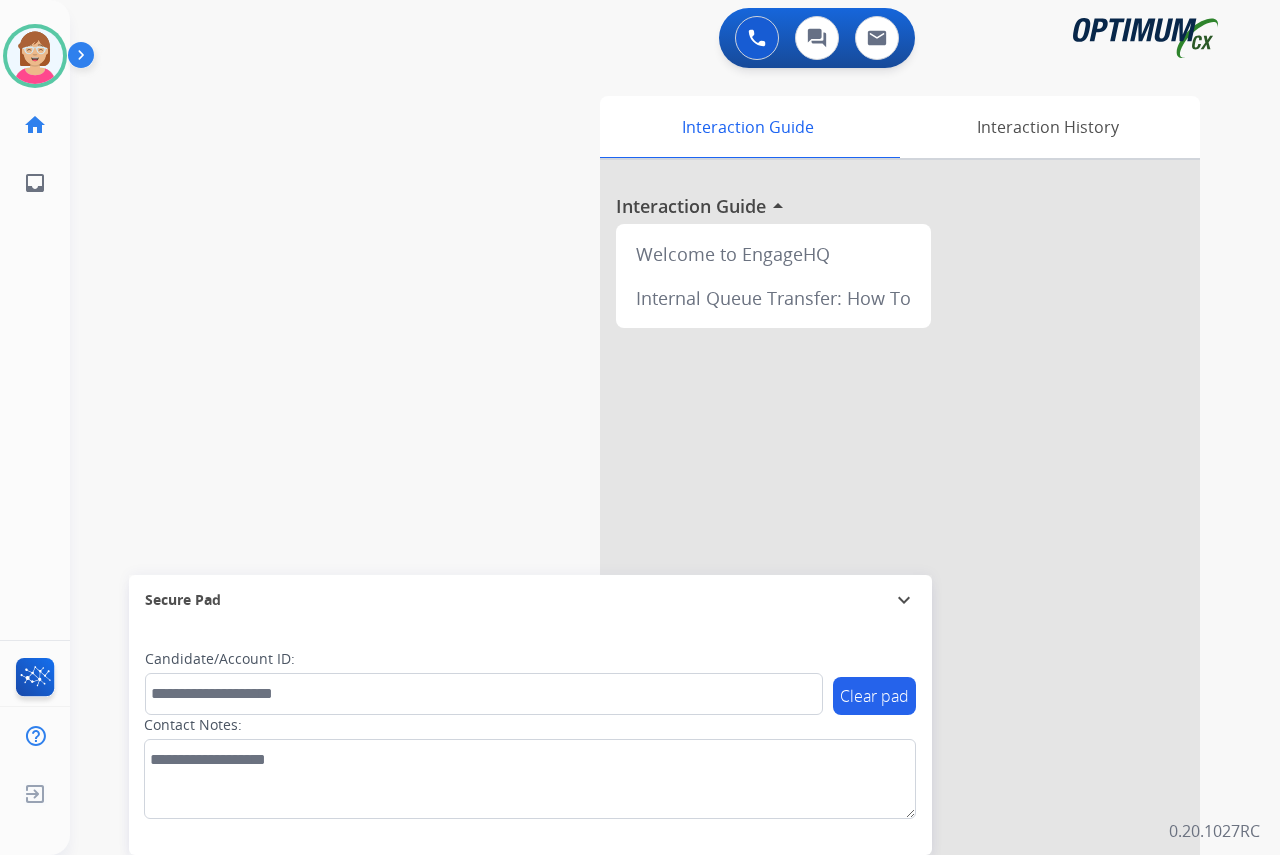 click on "[PERSON_NAME]   Available  Edit Avatar  Agent:   [PERSON_NAME] Profile:  OCX Training home  Home  Home inbox  Emails  Emails  FocalPoints  Help Center  Help Center  Log out  Log out" 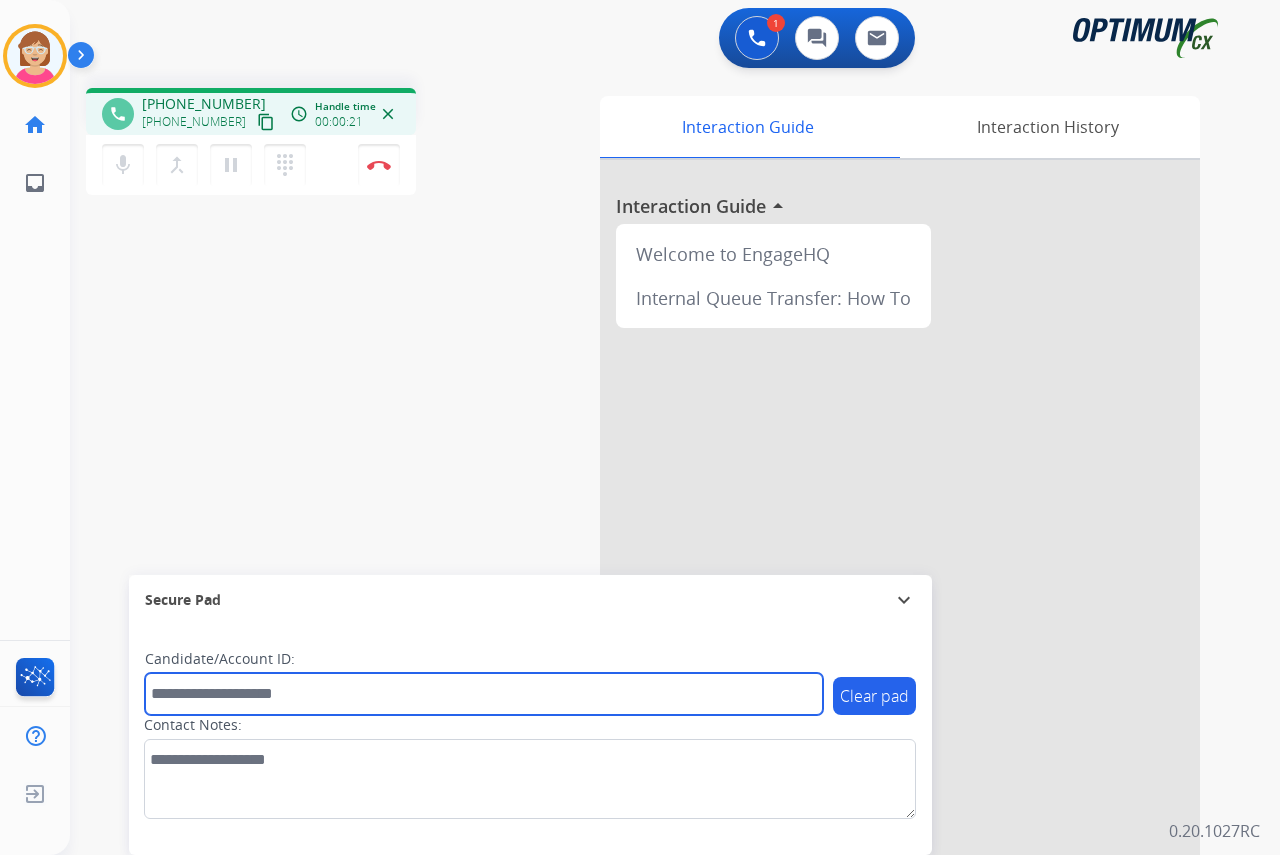 click at bounding box center [484, 694] 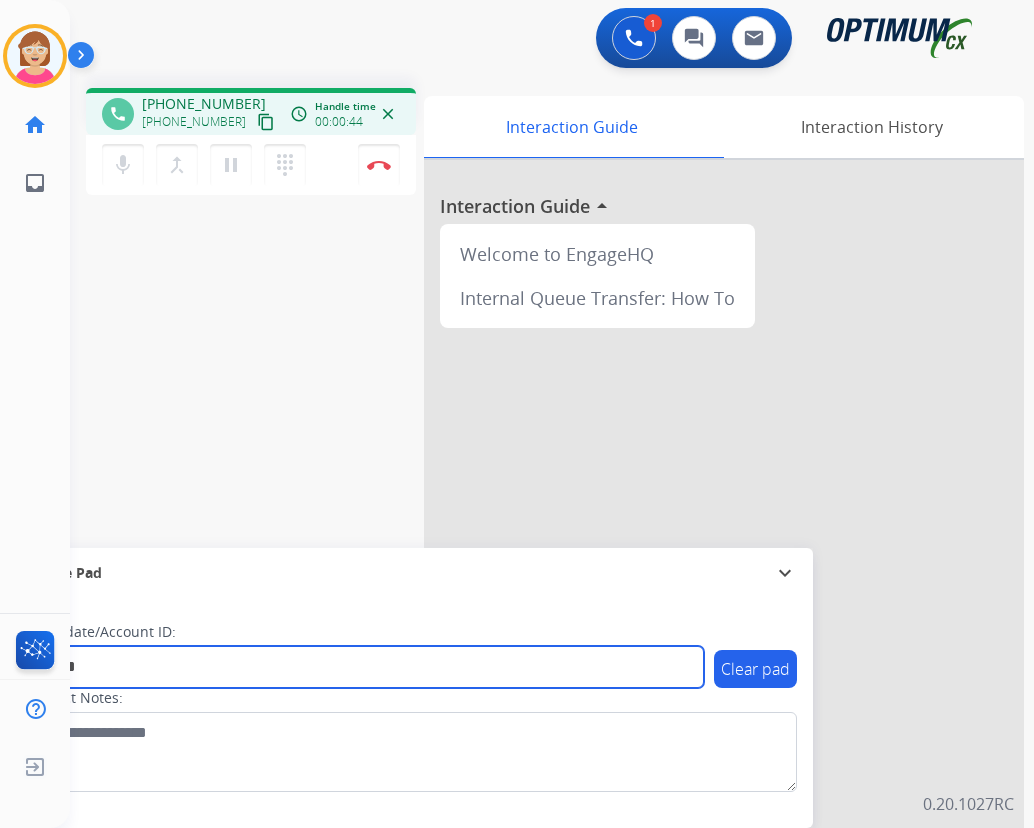 type on "*******" 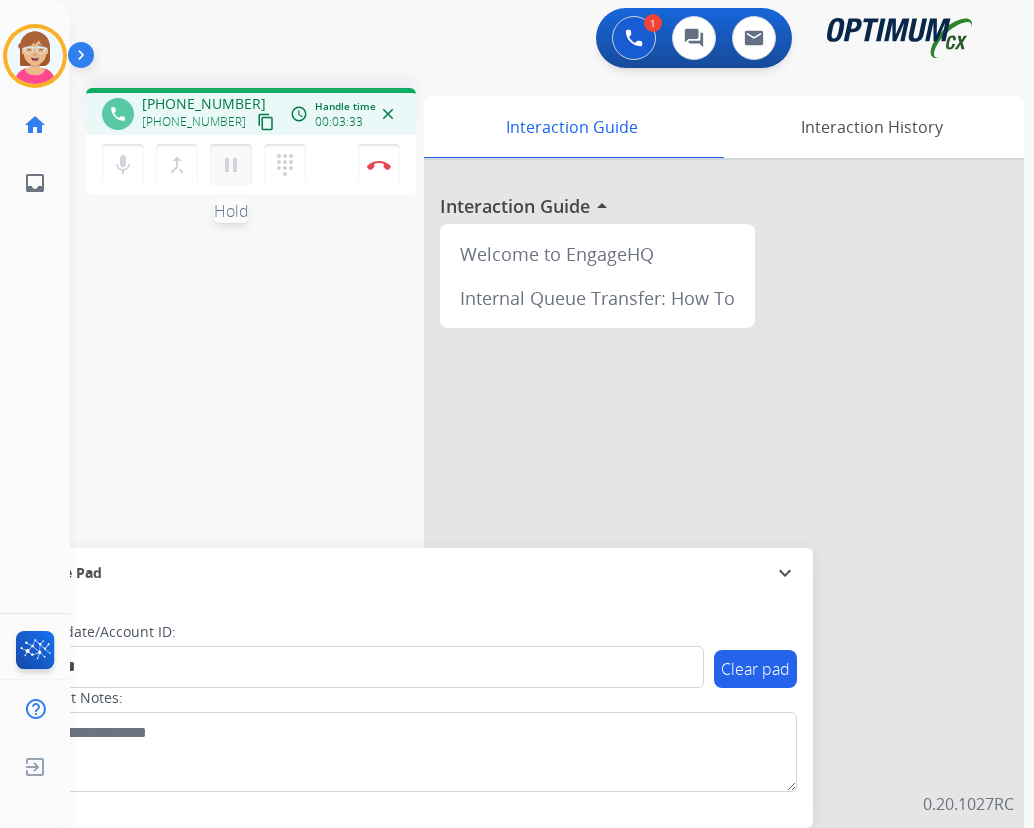 click on "pause" at bounding box center (231, 165) 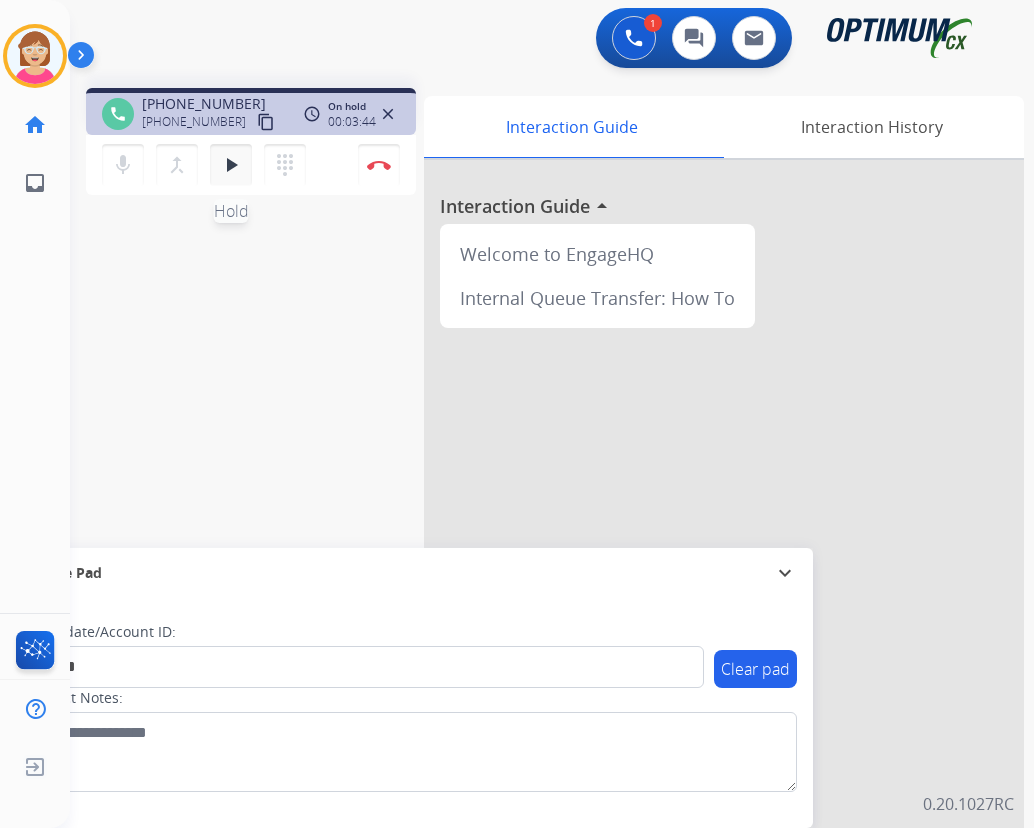 click on "play_arrow" at bounding box center [231, 165] 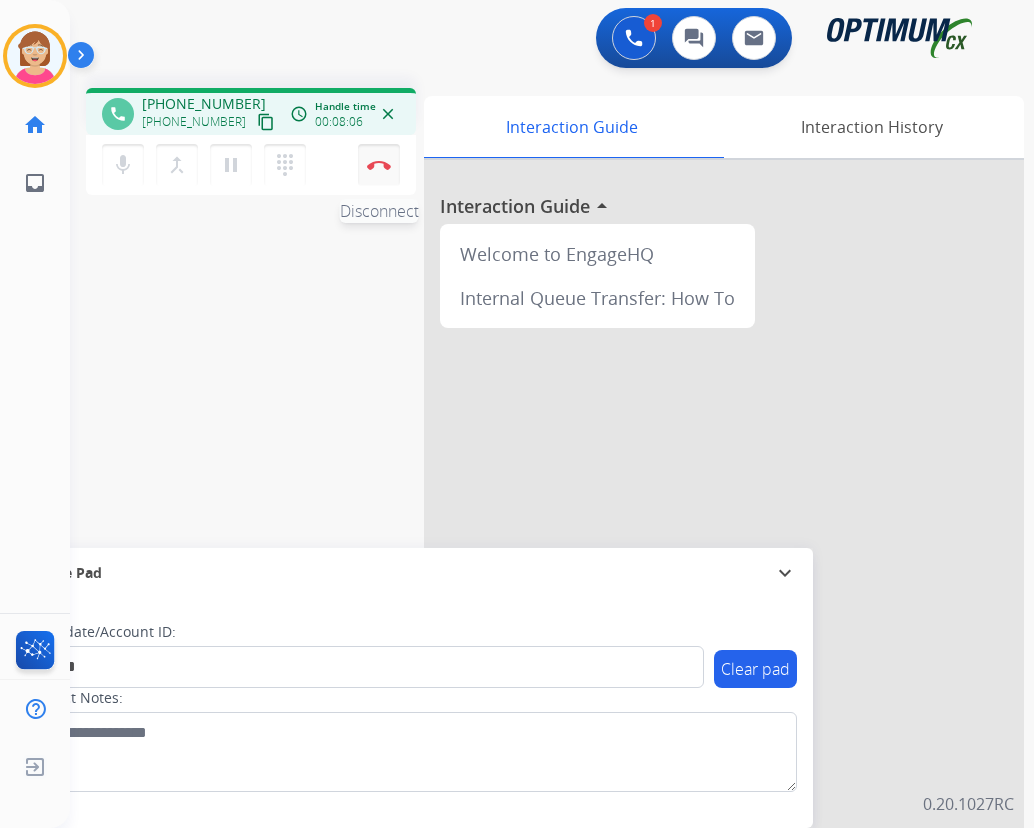click on "Disconnect" at bounding box center [379, 165] 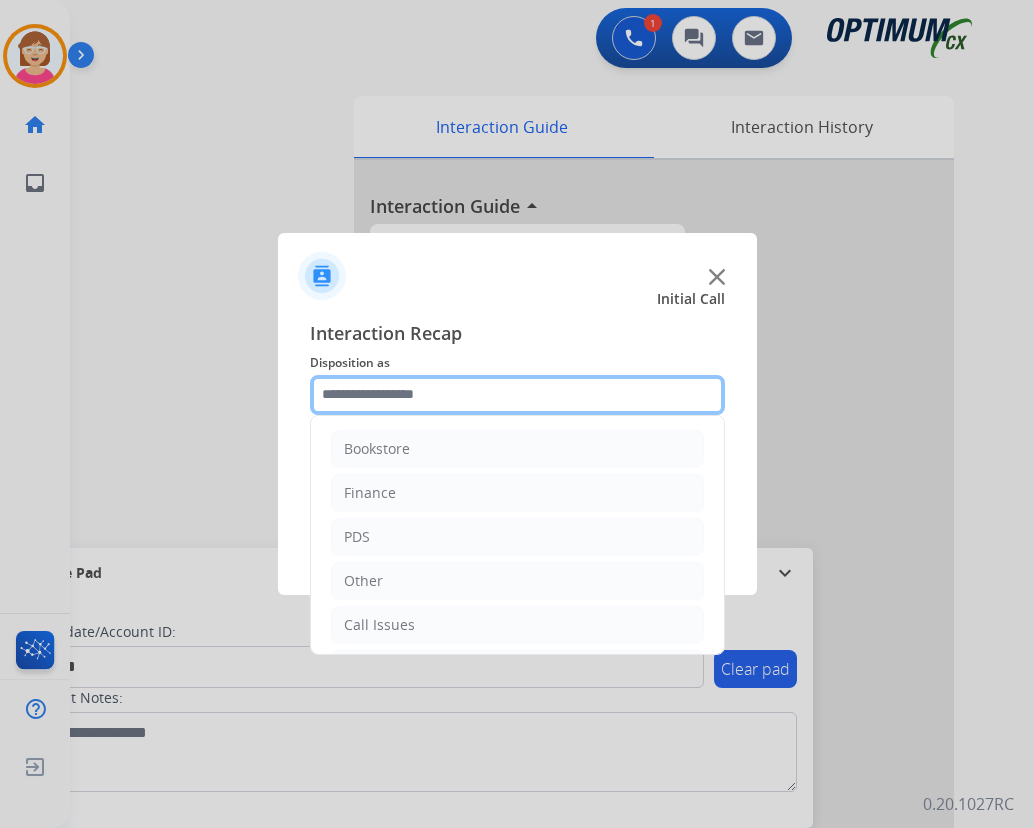 click 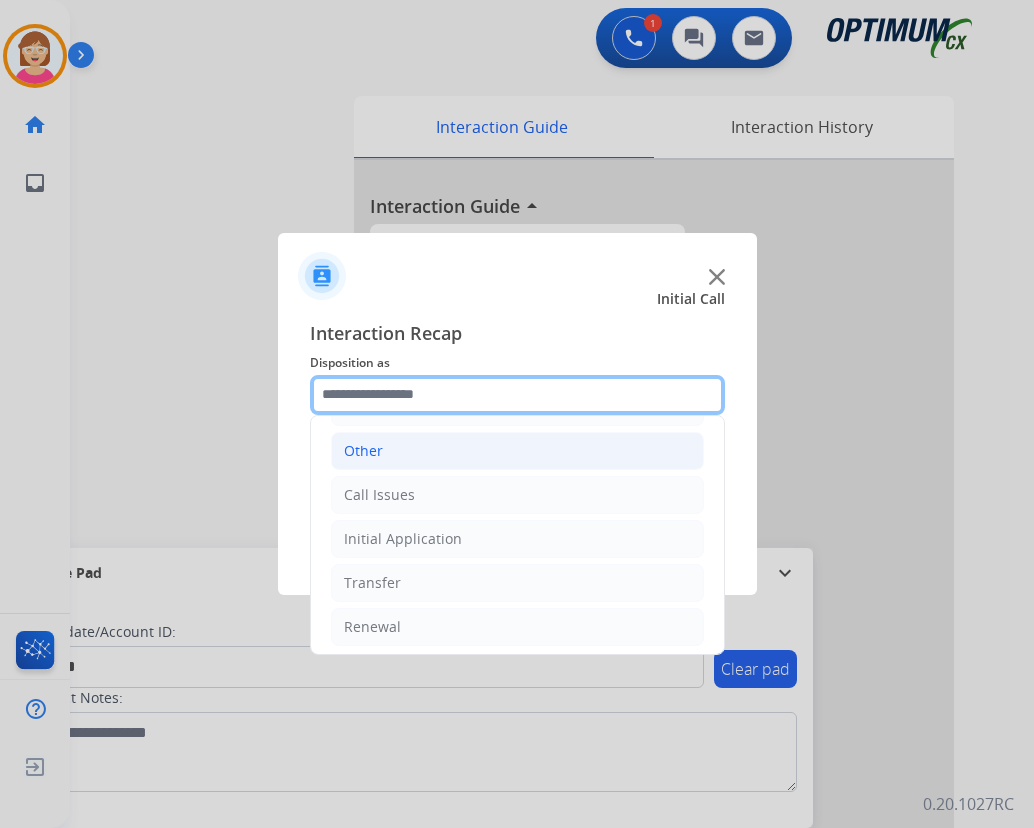 scroll, scrollTop: 136, scrollLeft: 0, axis: vertical 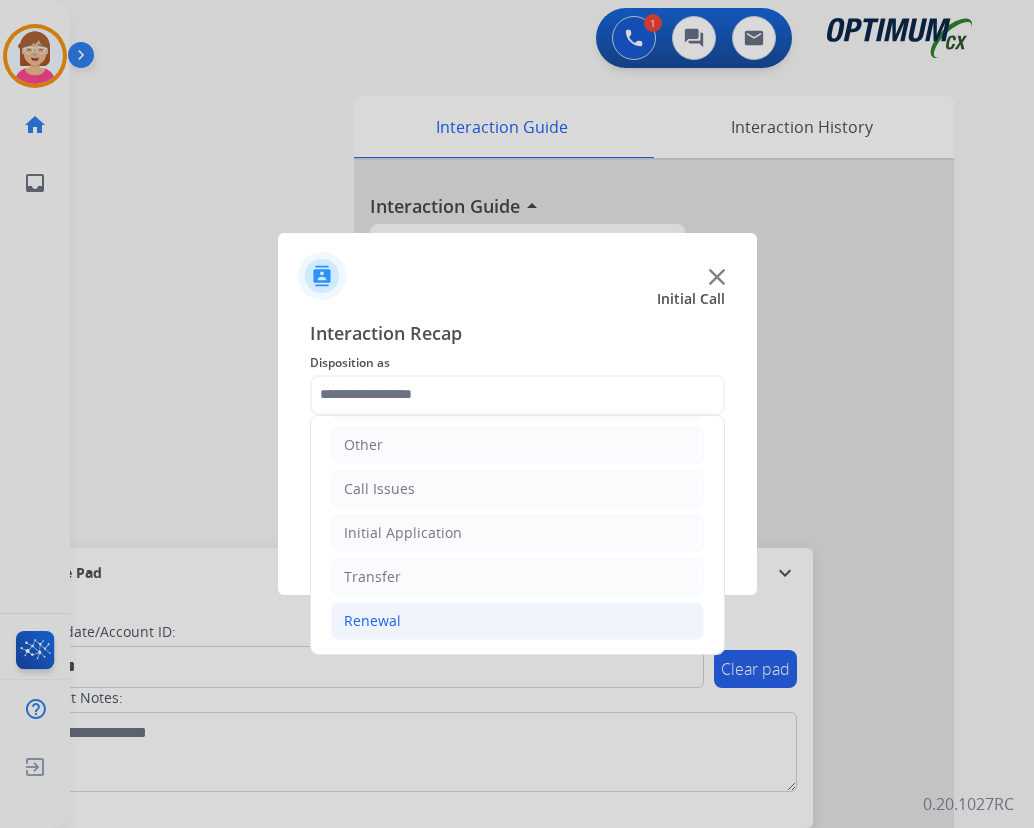 click on "Renewal" 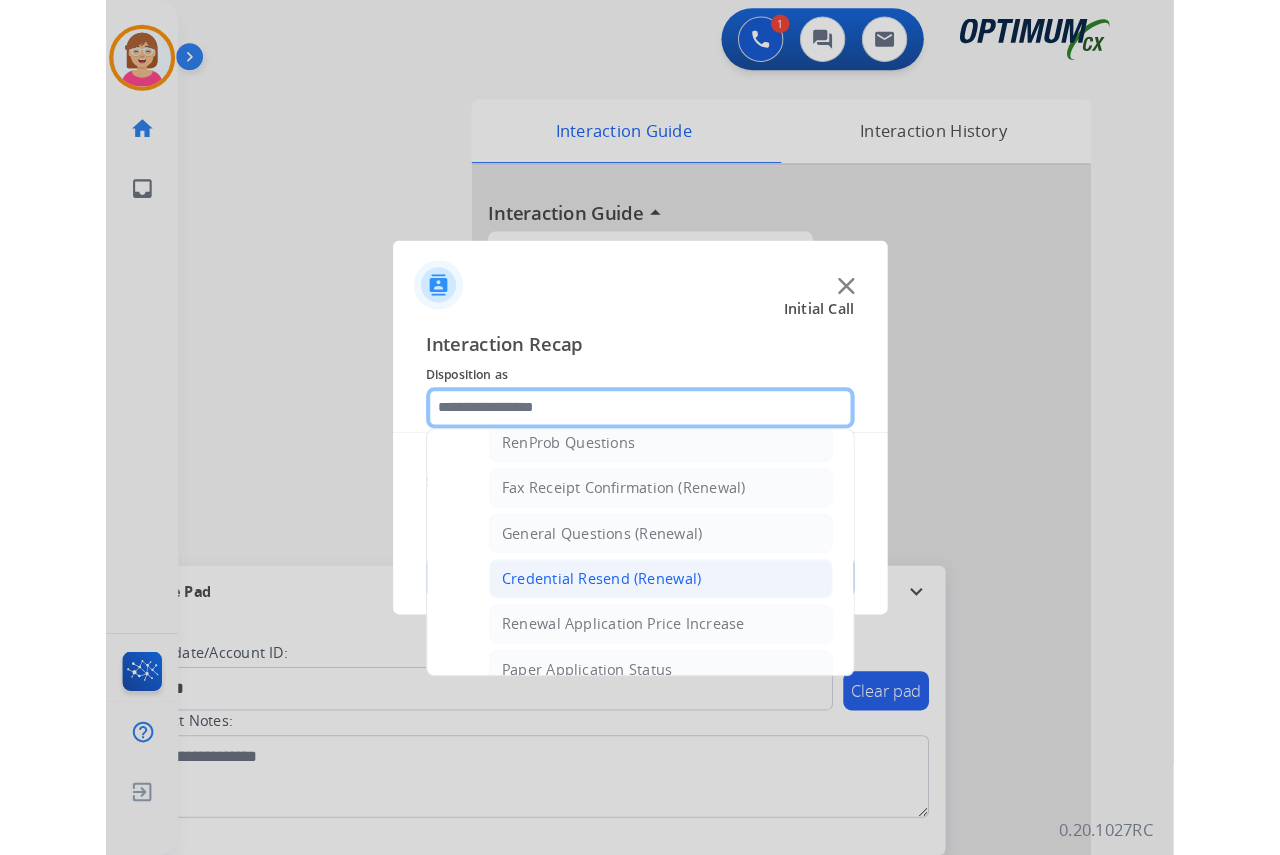 scroll, scrollTop: 536, scrollLeft: 0, axis: vertical 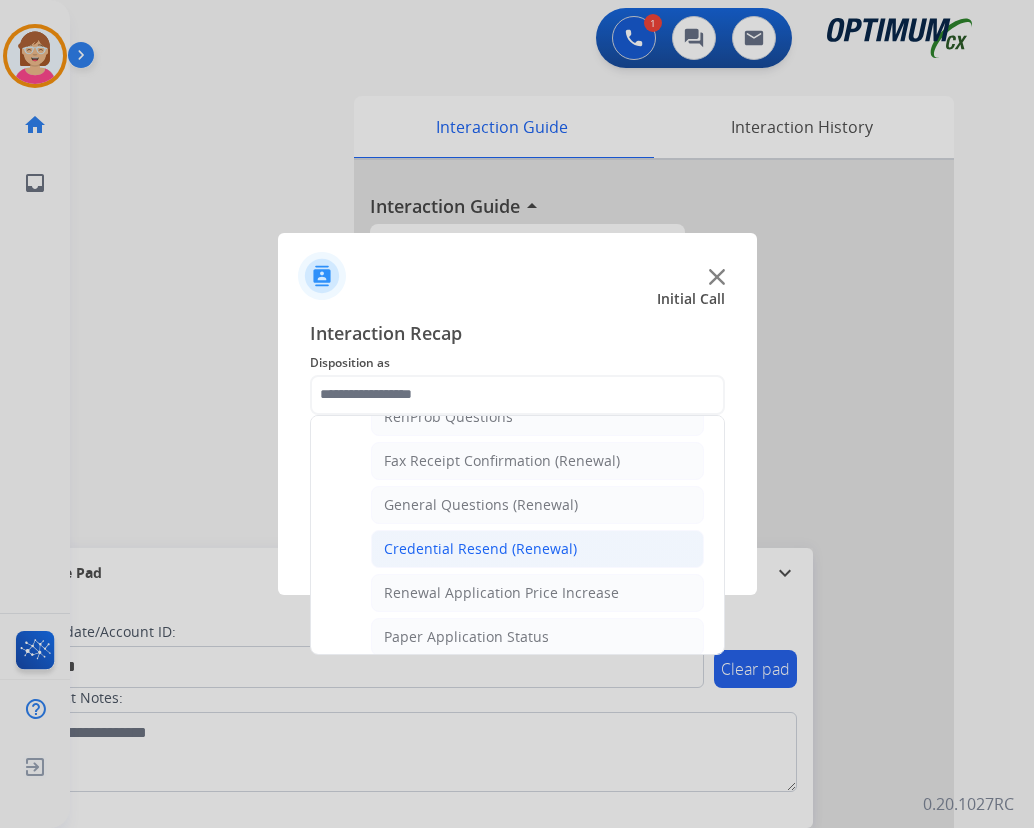 click on "Credential Resend (Renewal)" 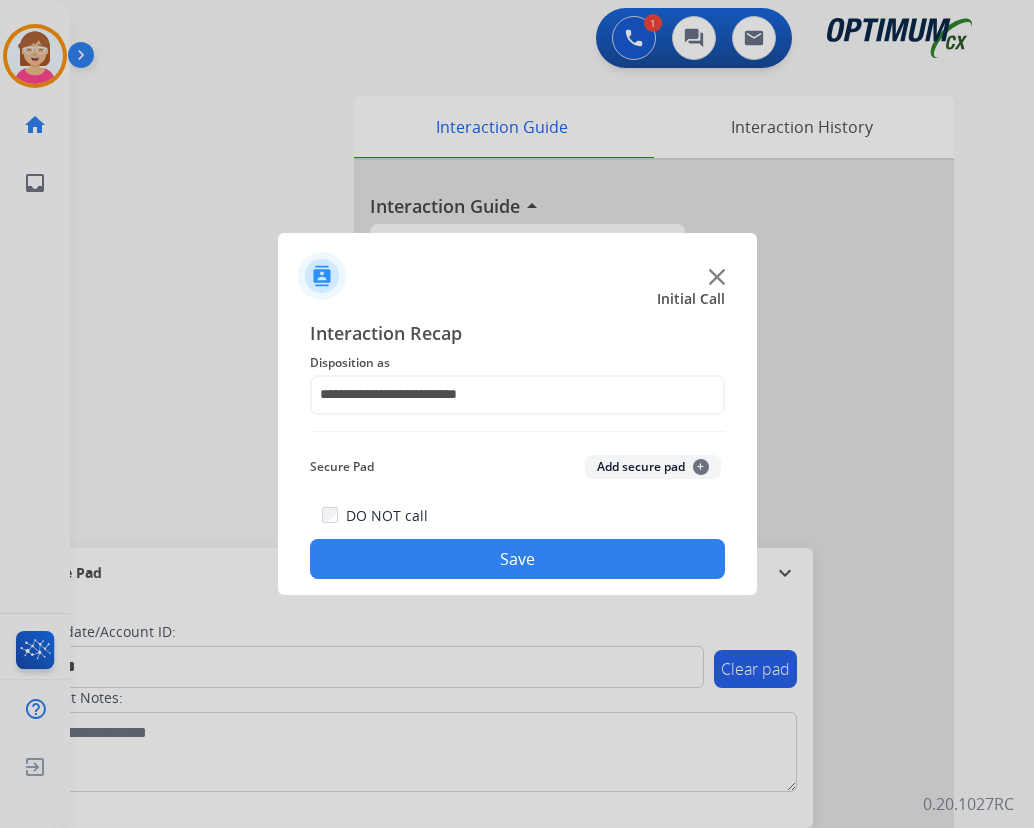 click on "+" 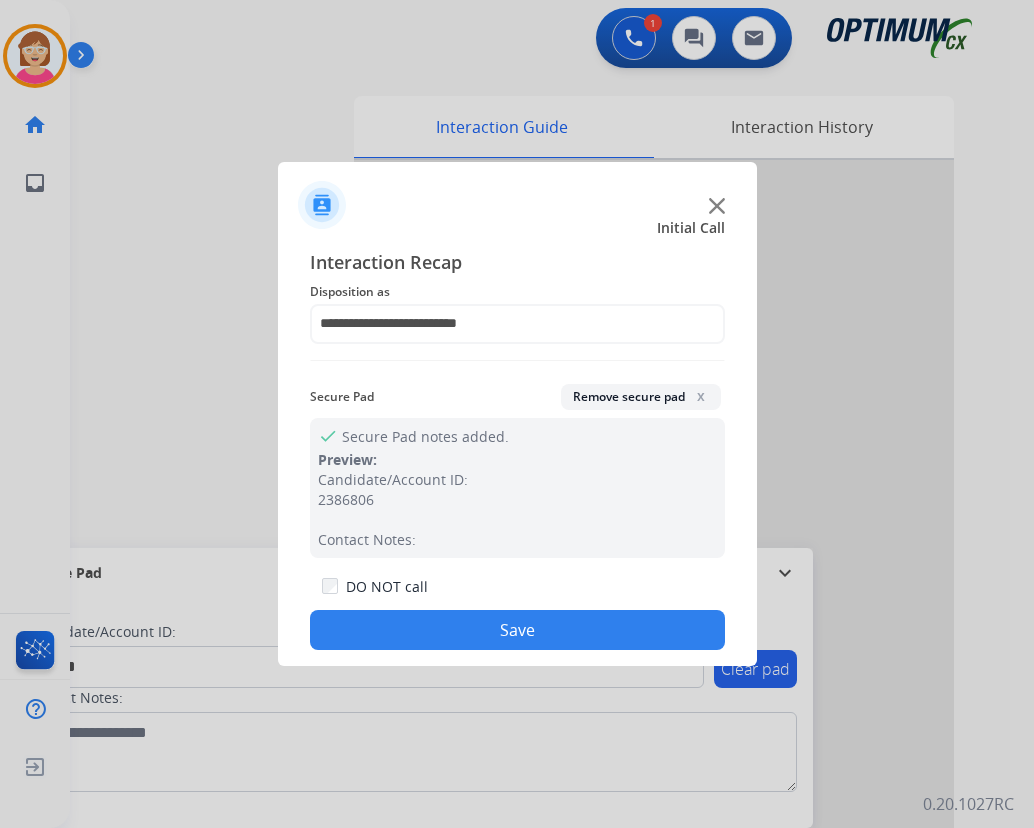 click on "Save" 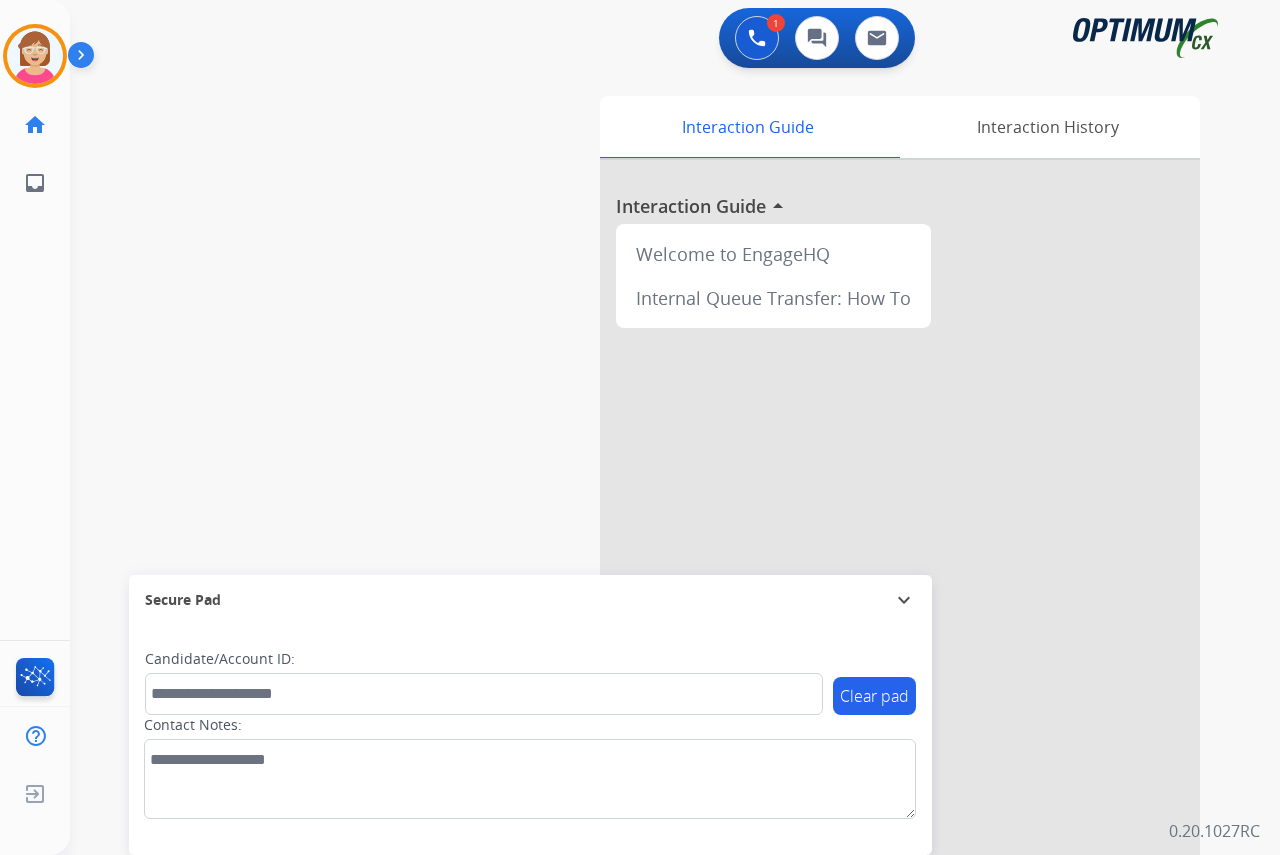 click on "[PERSON_NAME]   AfterCallWork  Edit Avatar  Agent:   [PERSON_NAME] Profile:  OCX Training home  Home  Home inbox  Emails  Emails  FocalPoints  Help Center  Help Center  Log out  Log out" 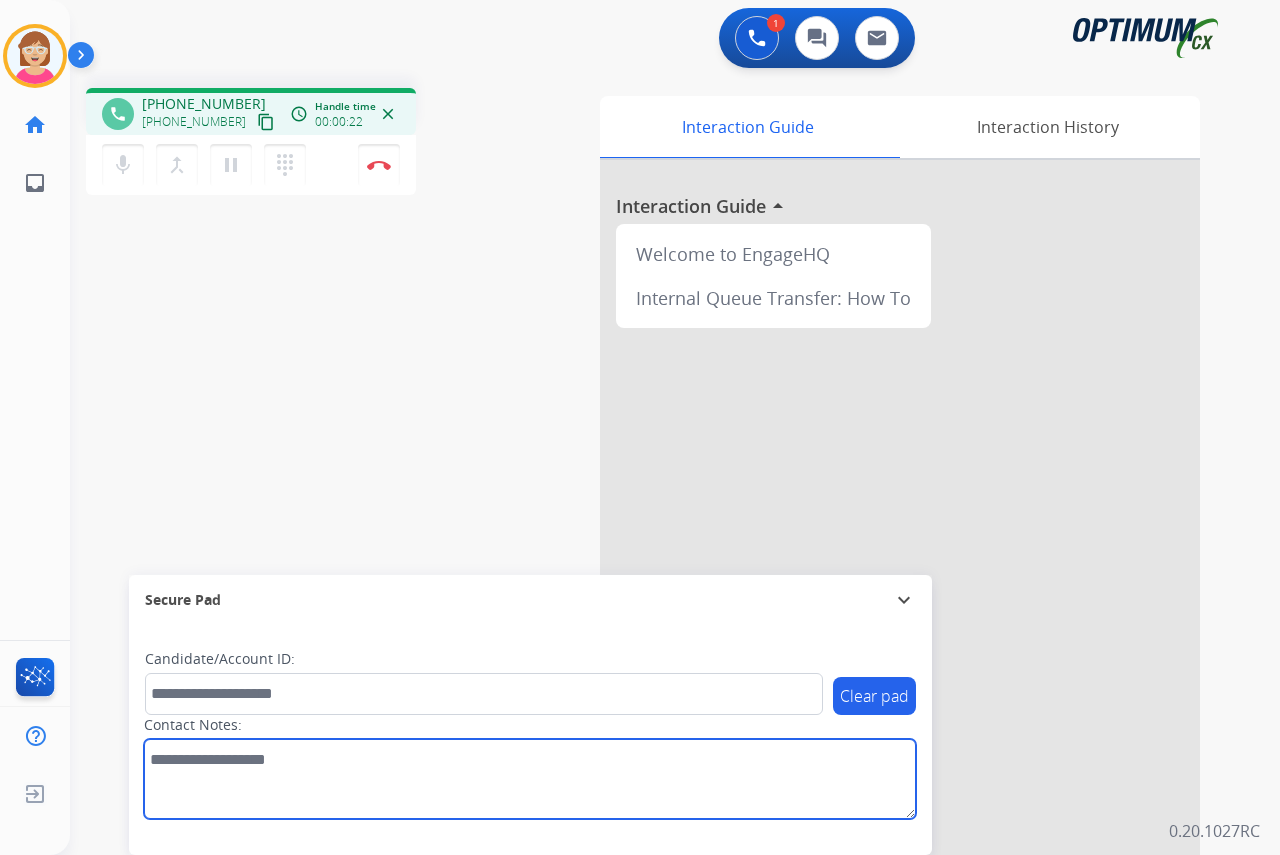 click at bounding box center (530, 779) 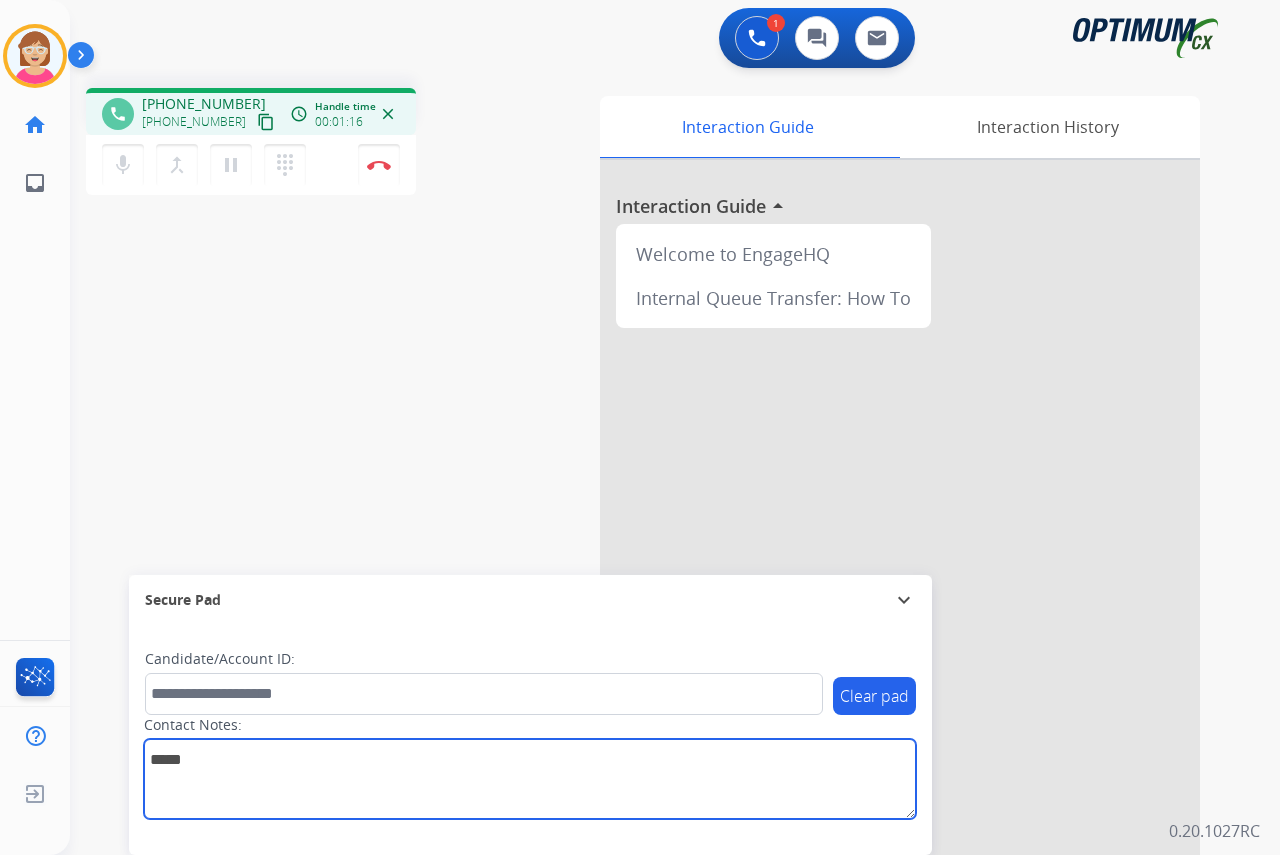 type on "*****" 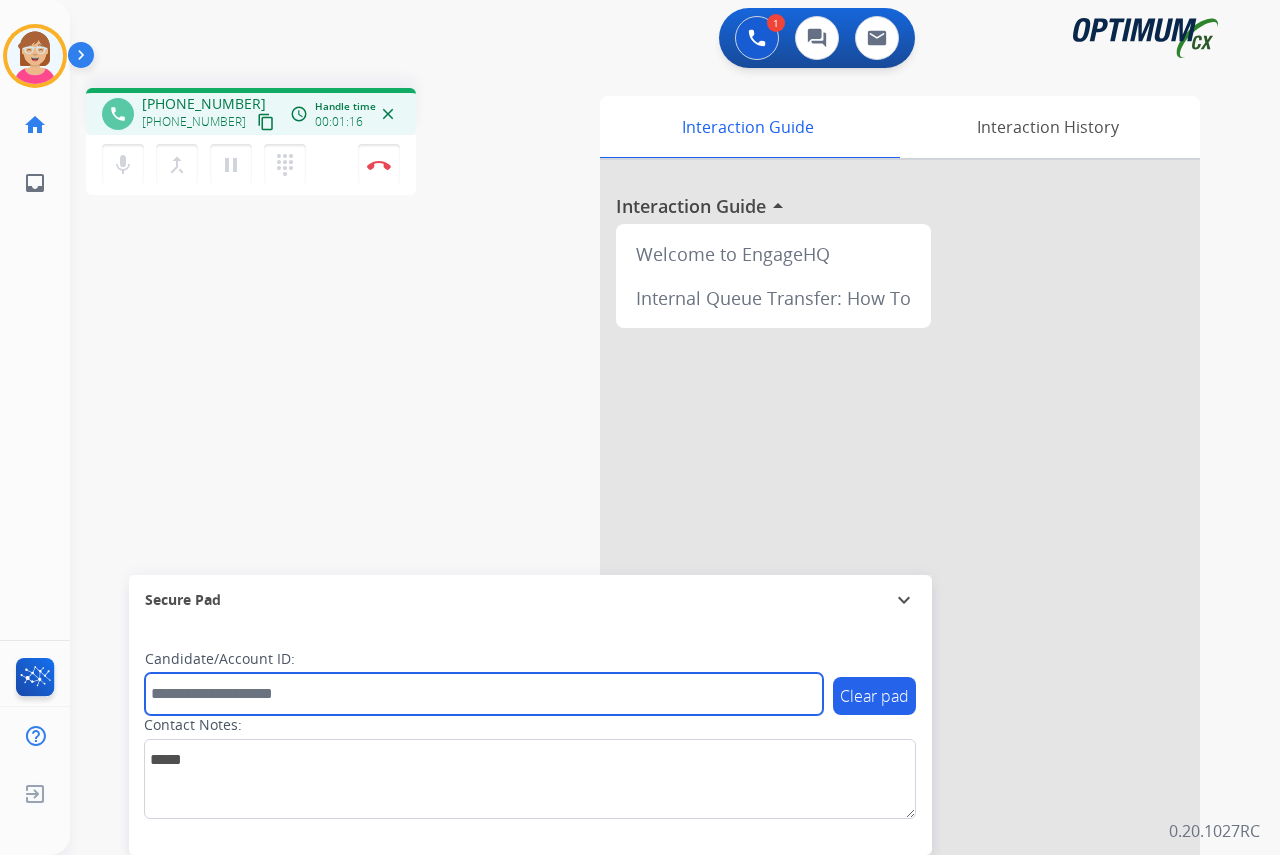 click at bounding box center [484, 694] 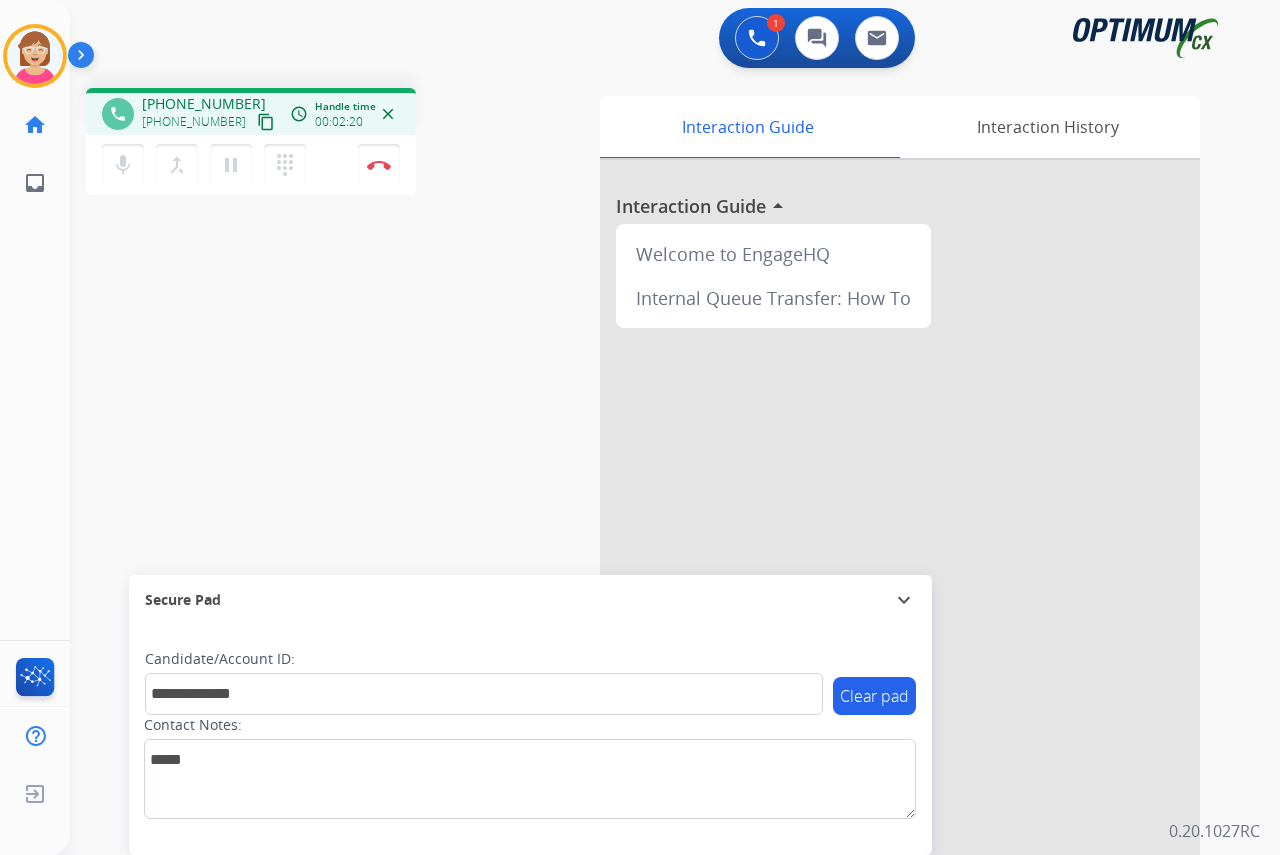 click on "[PERSON_NAME]  Edit Avatar  Agent:   [PERSON_NAME] Profile:  OCX Training home  Home  Home inbox  Emails  Emails  FocalPoints  Help Center  Help Center  Log out  Log out" 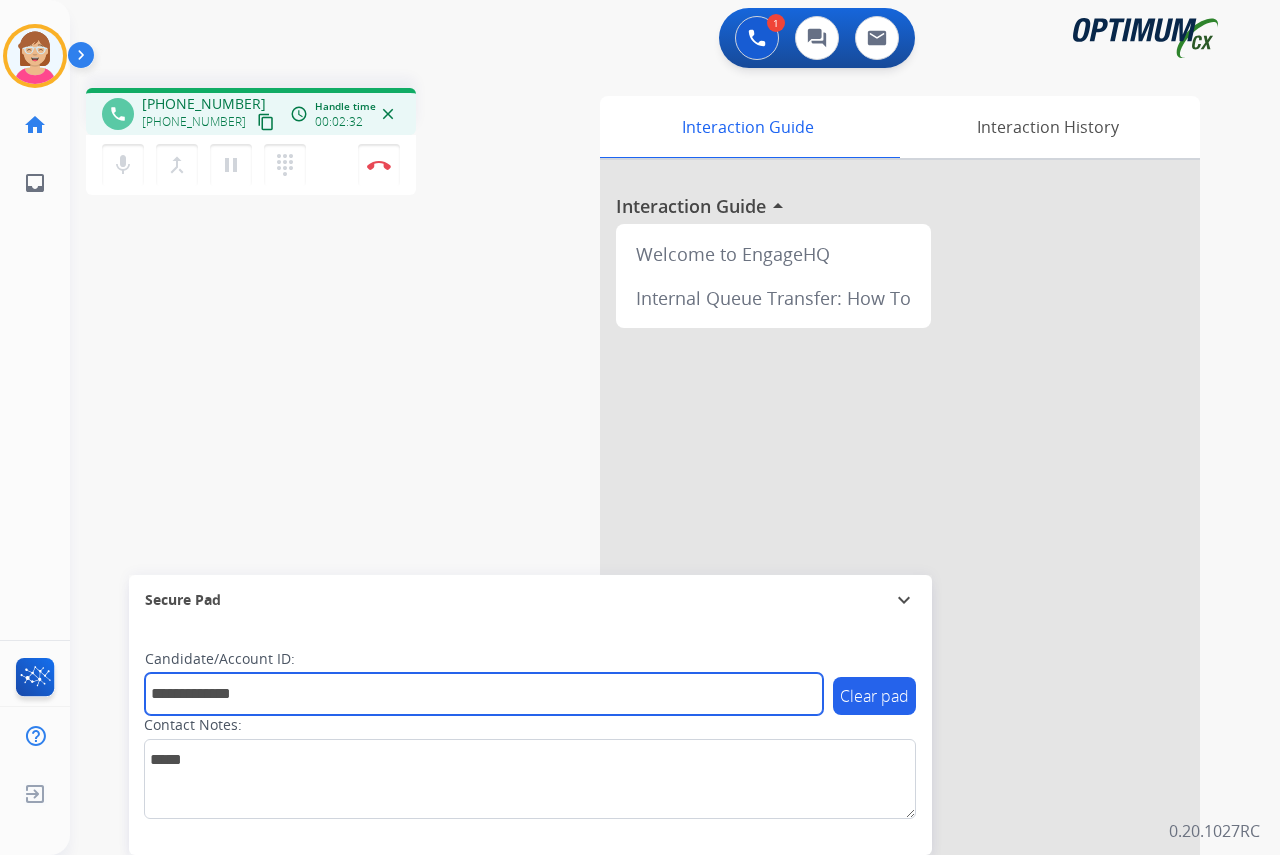 click on "**********" at bounding box center [484, 694] 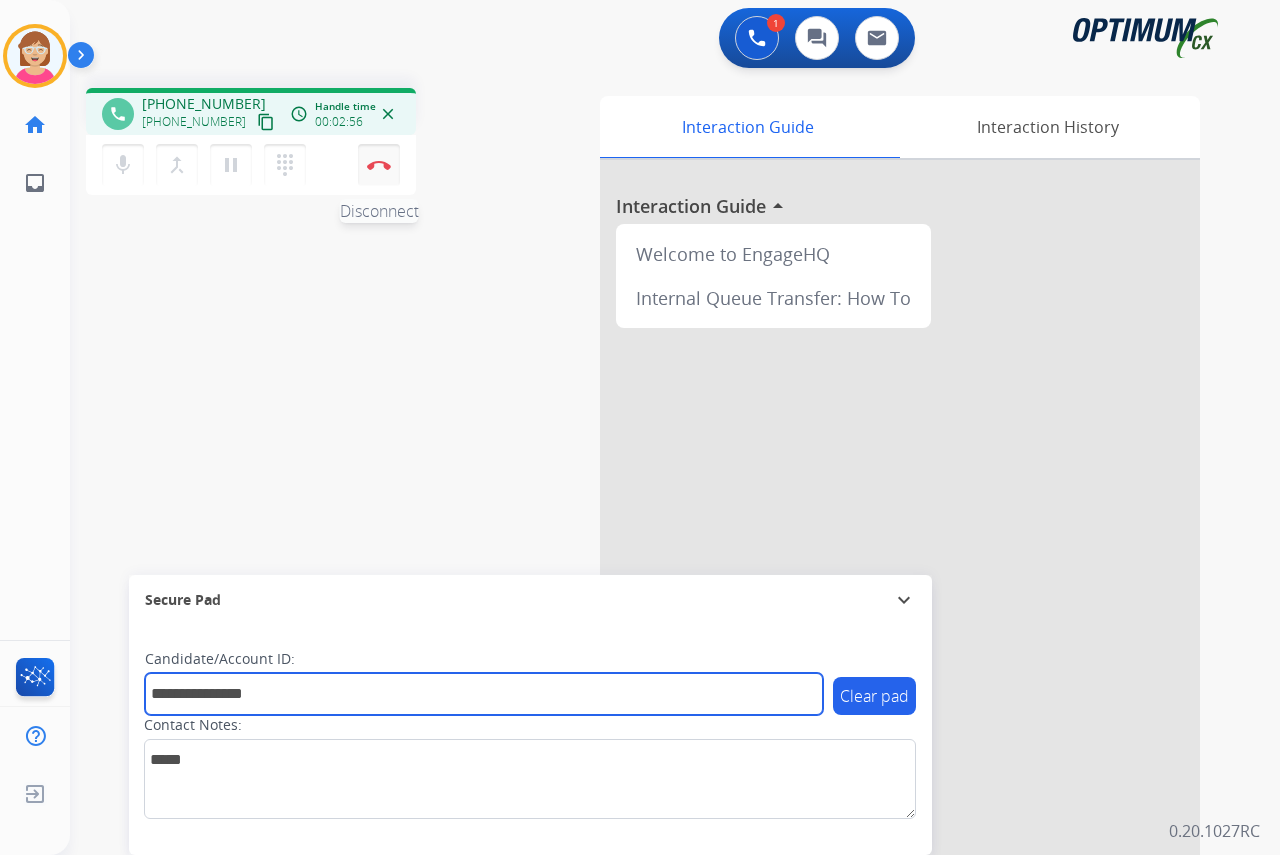 type on "**********" 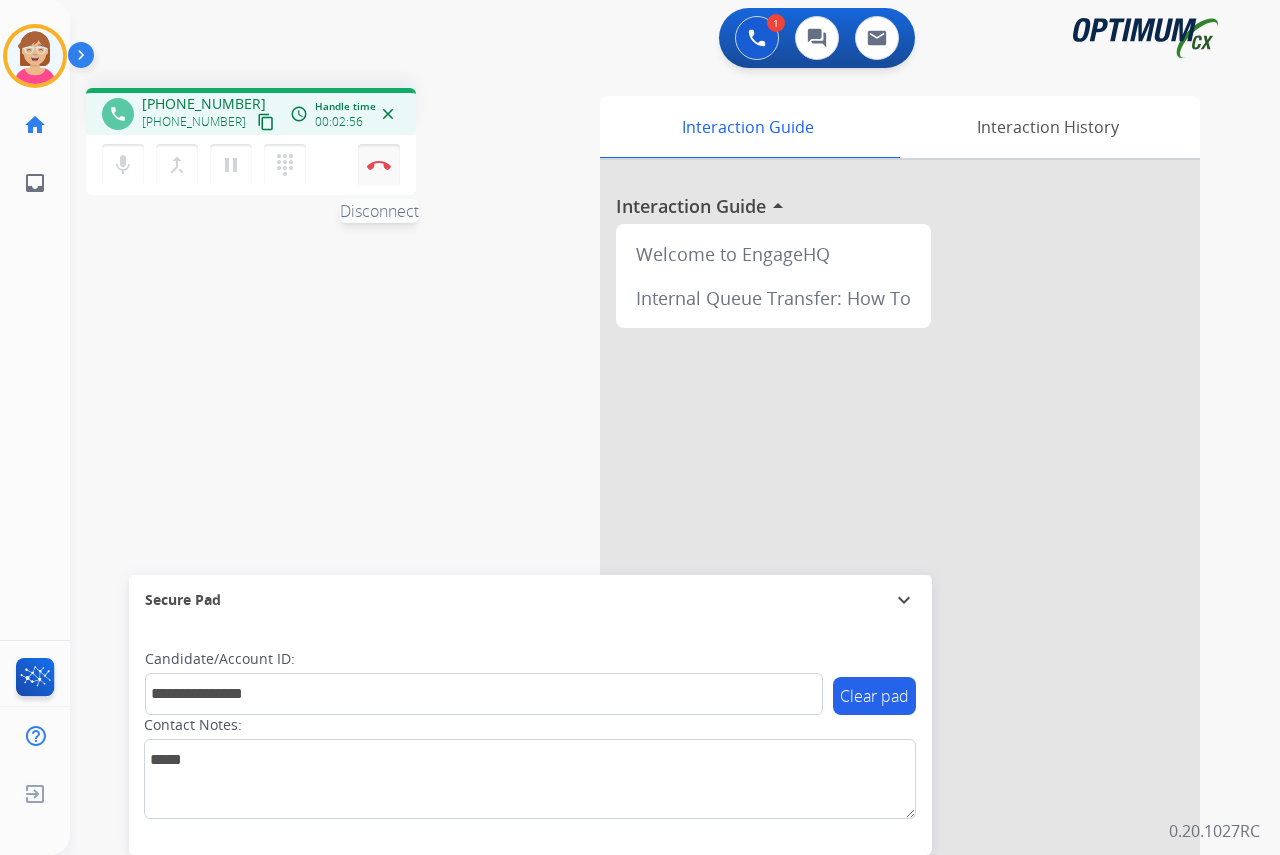 click at bounding box center (379, 165) 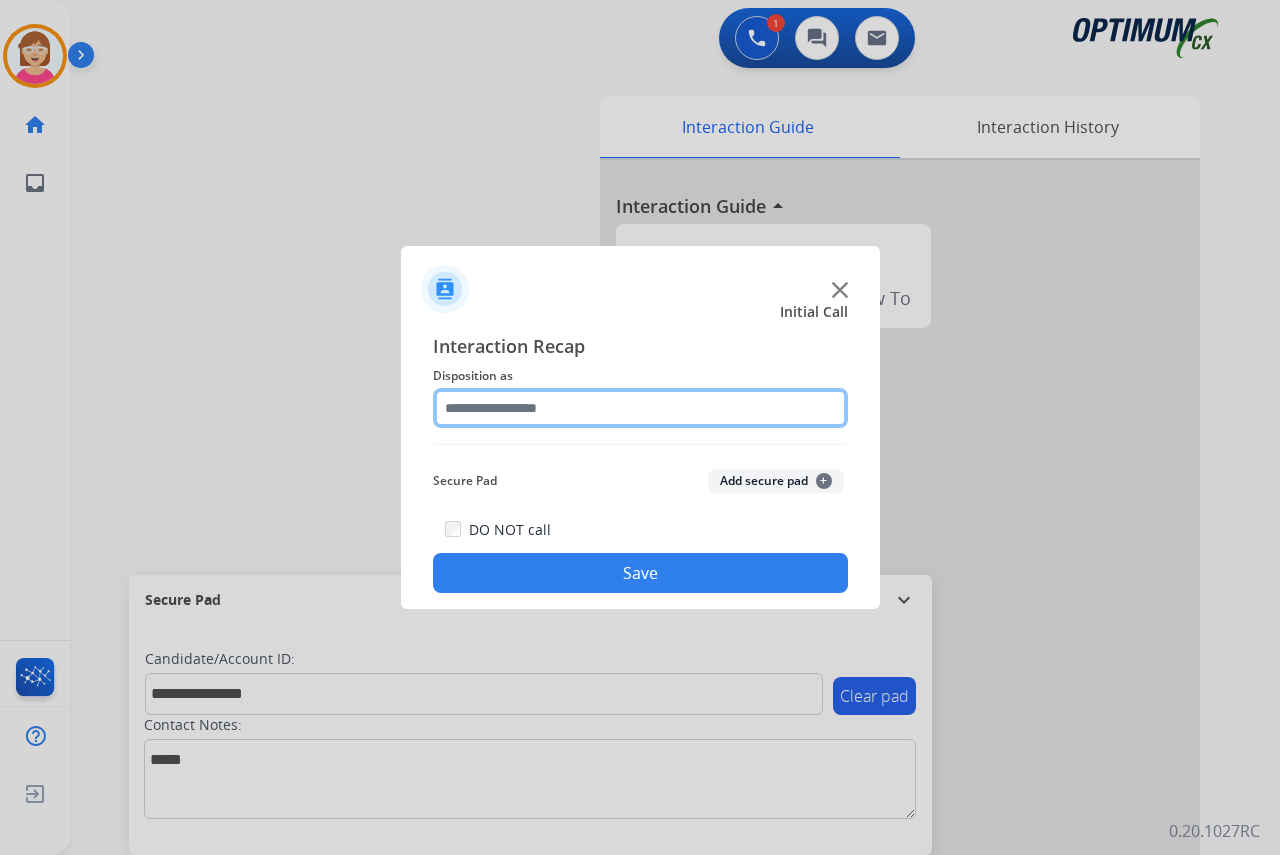 click 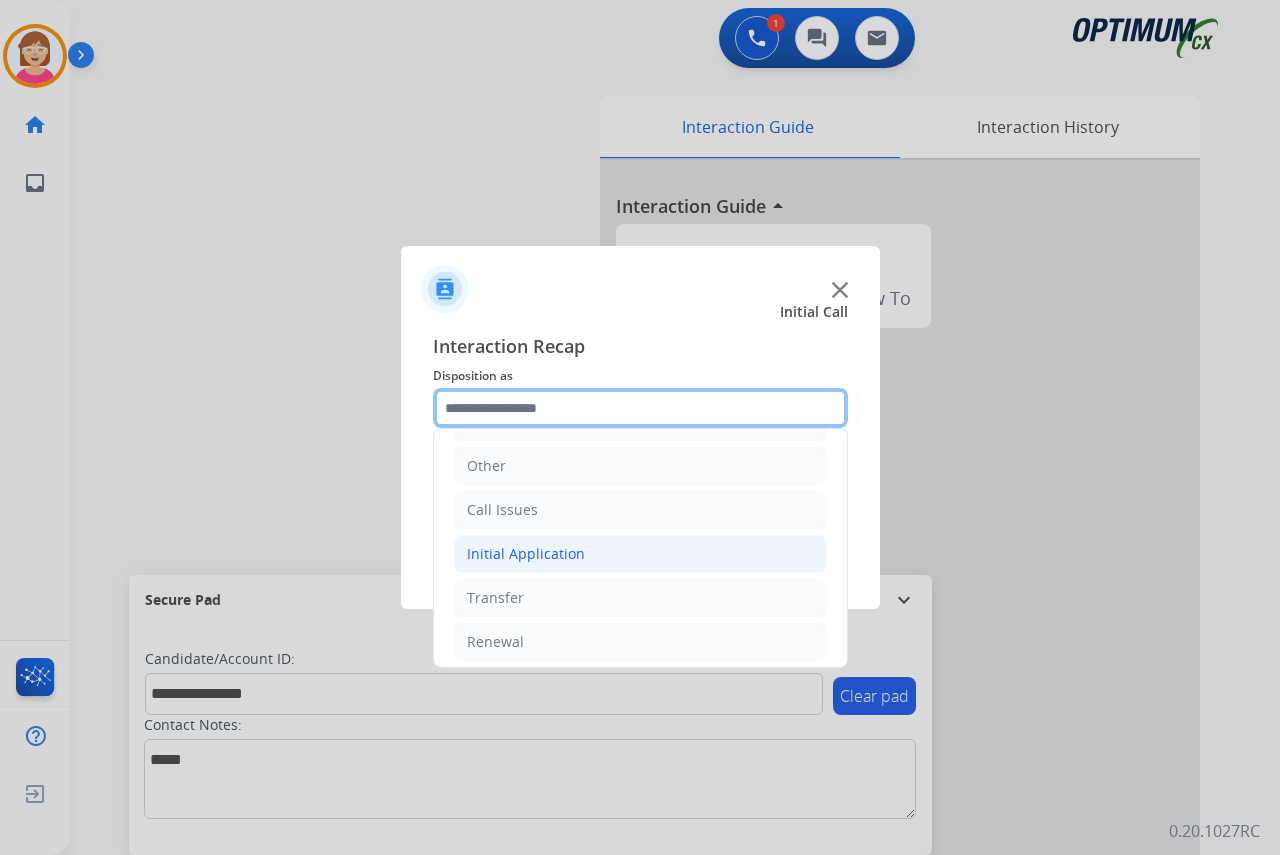 scroll, scrollTop: 136, scrollLeft: 0, axis: vertical 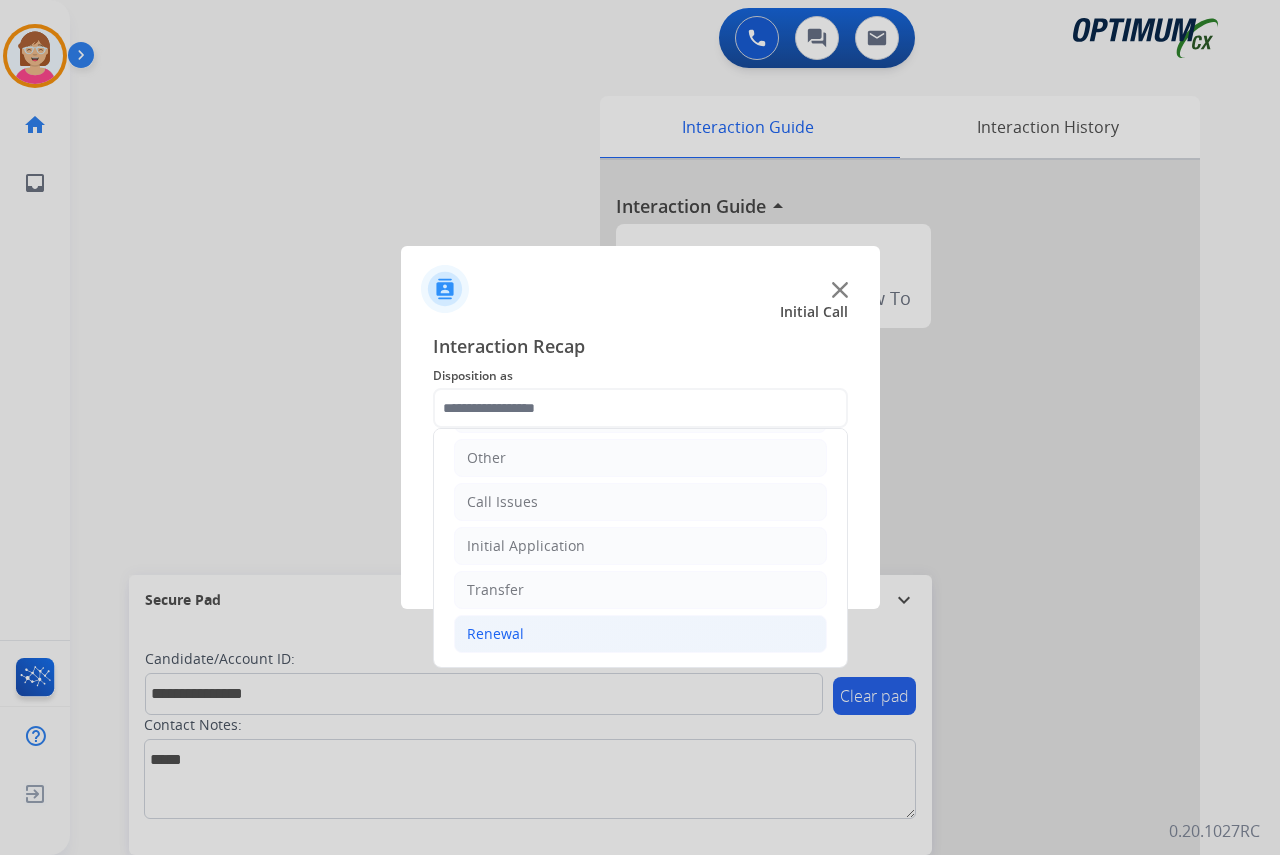 click on "Renewal" 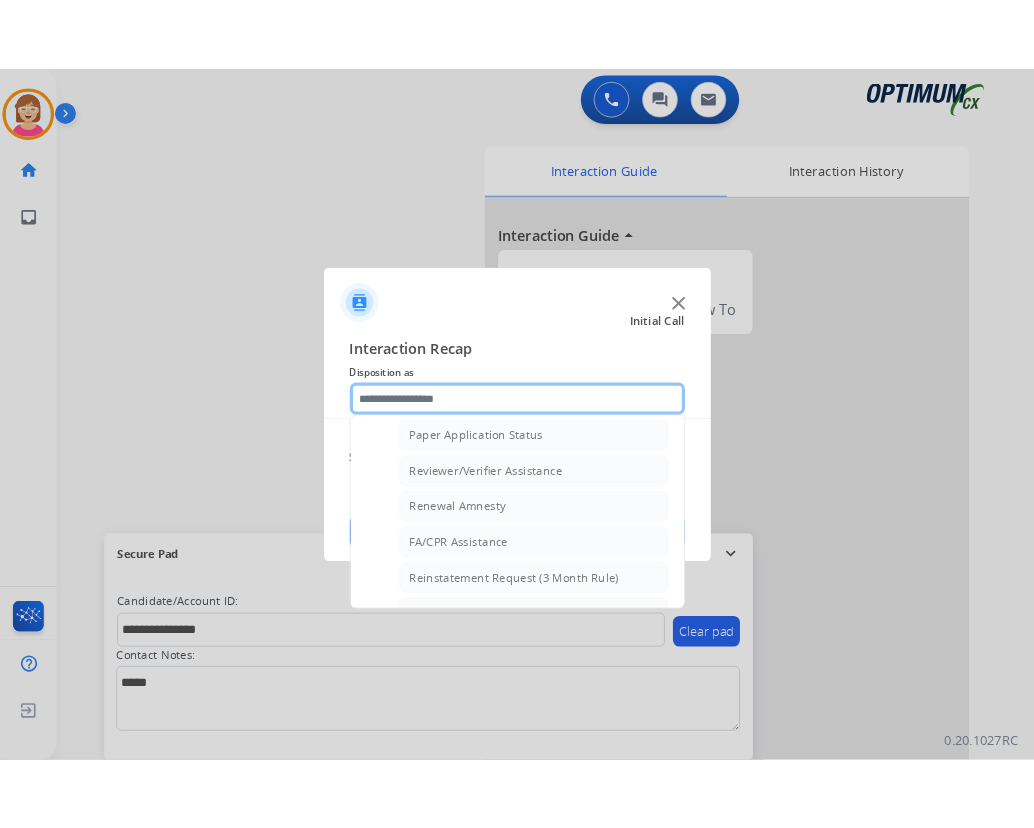 scroll, scrollTop: 736, scrollLeft: 0, axis: vertical 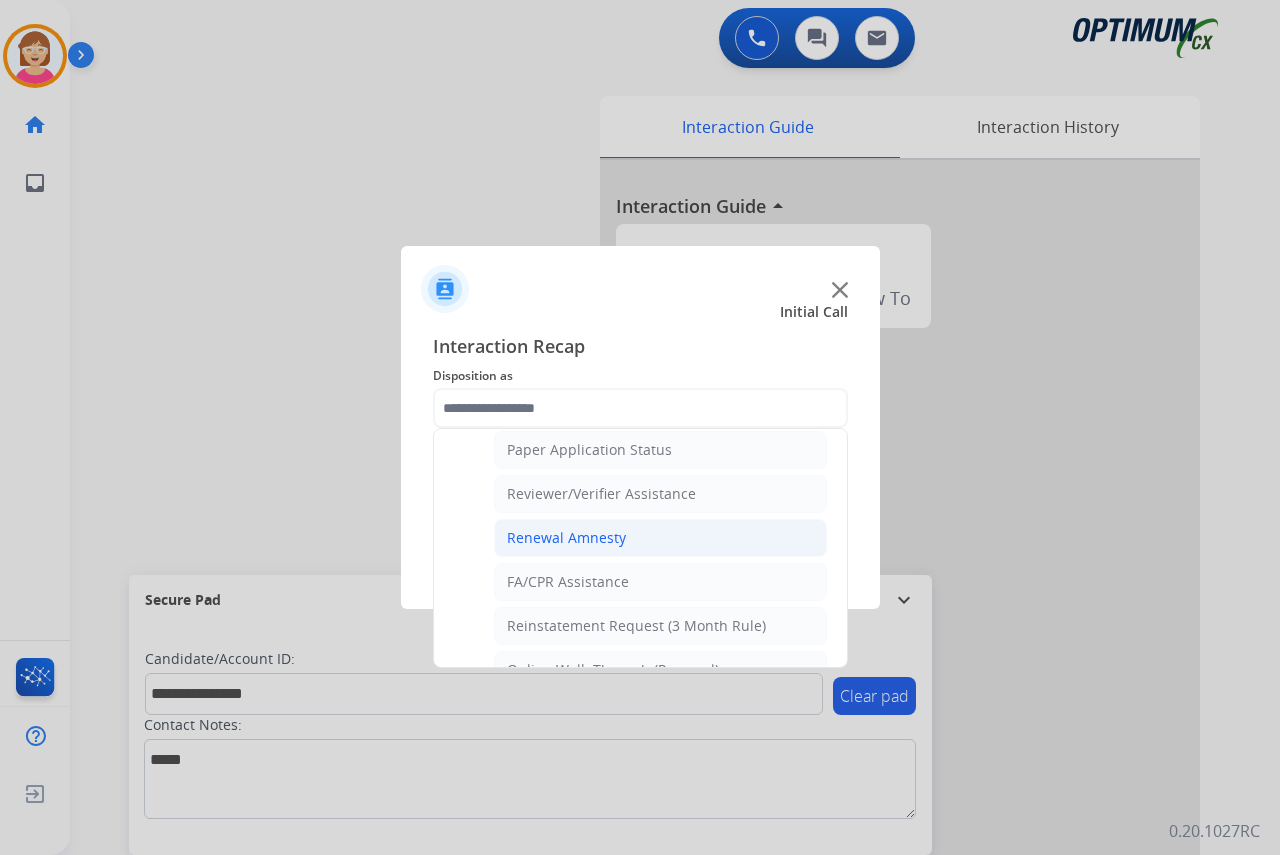 click on "Renewal Amnesty" 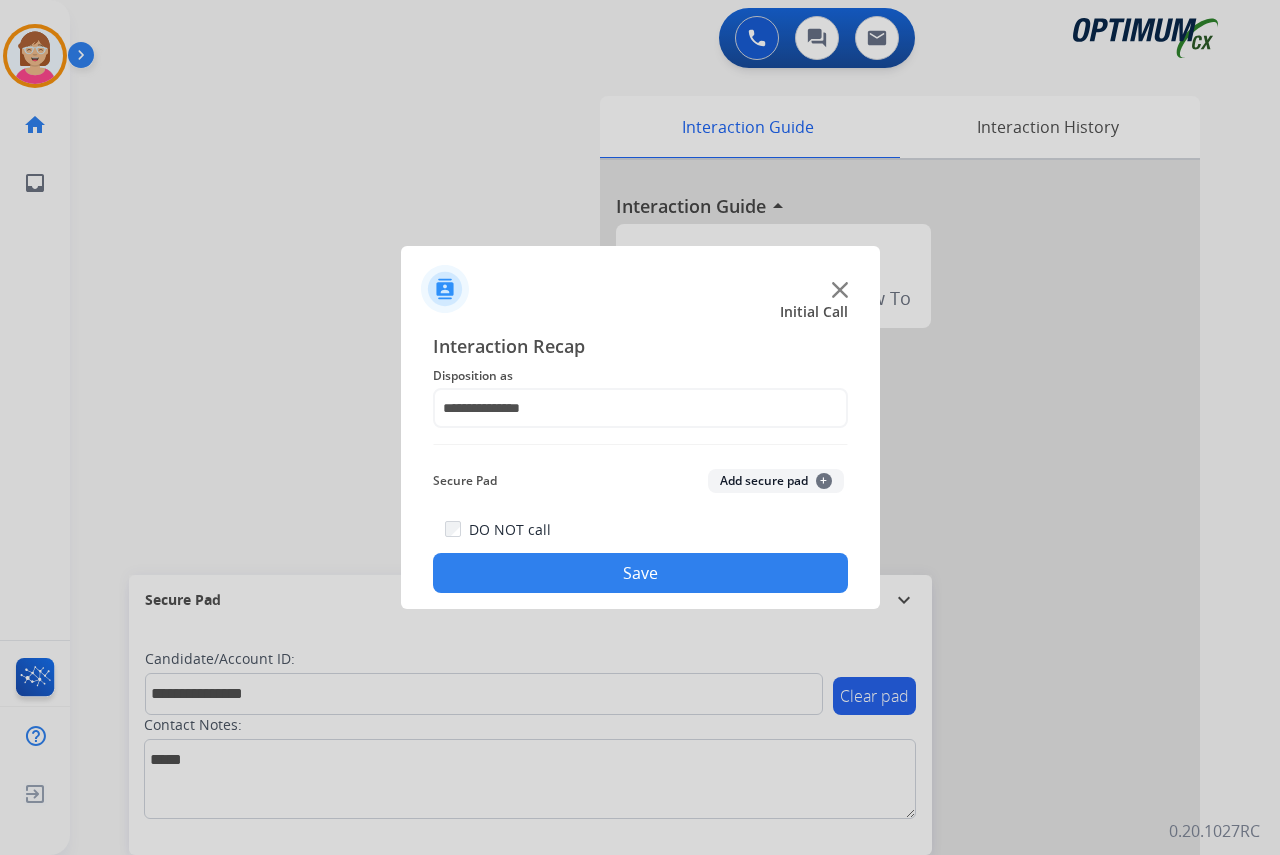 click on "Add secure pad  +" 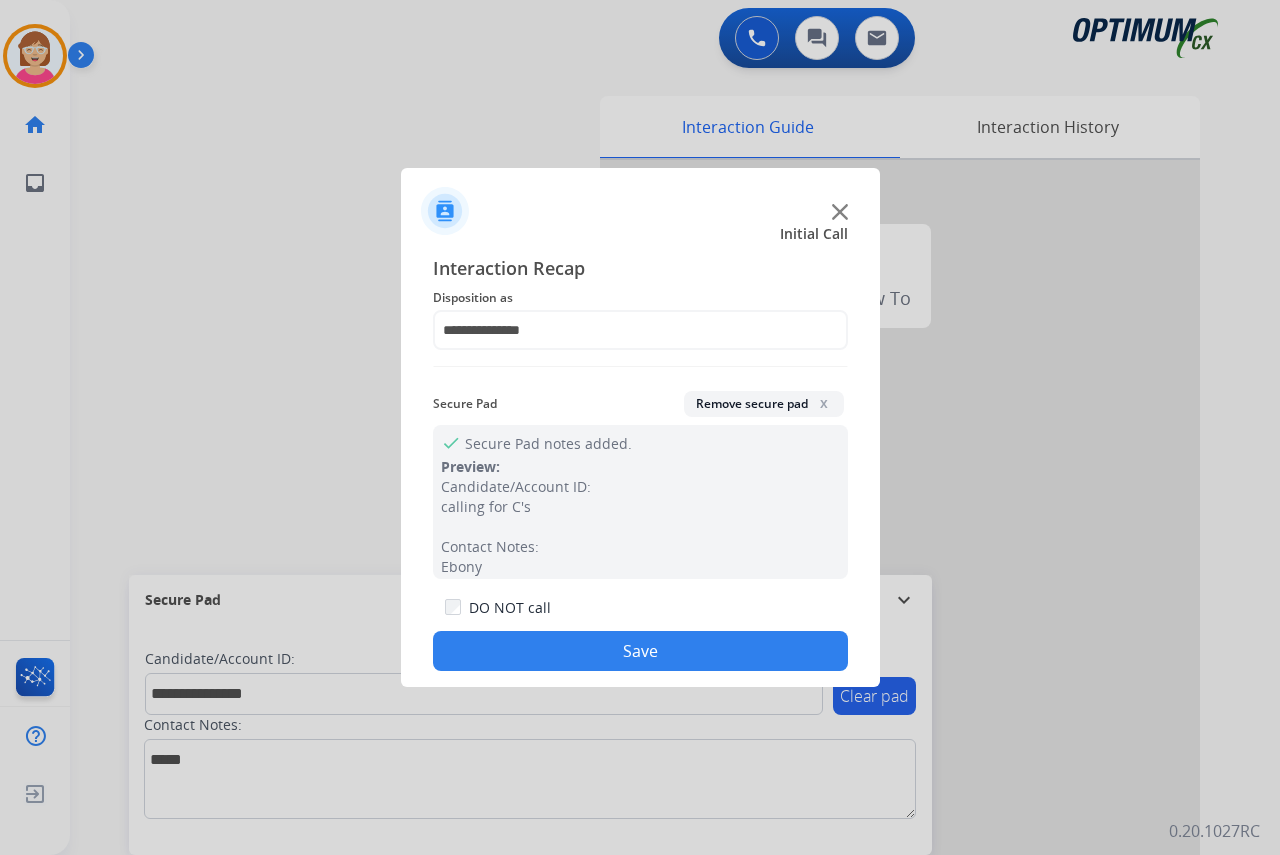 click on "Save" 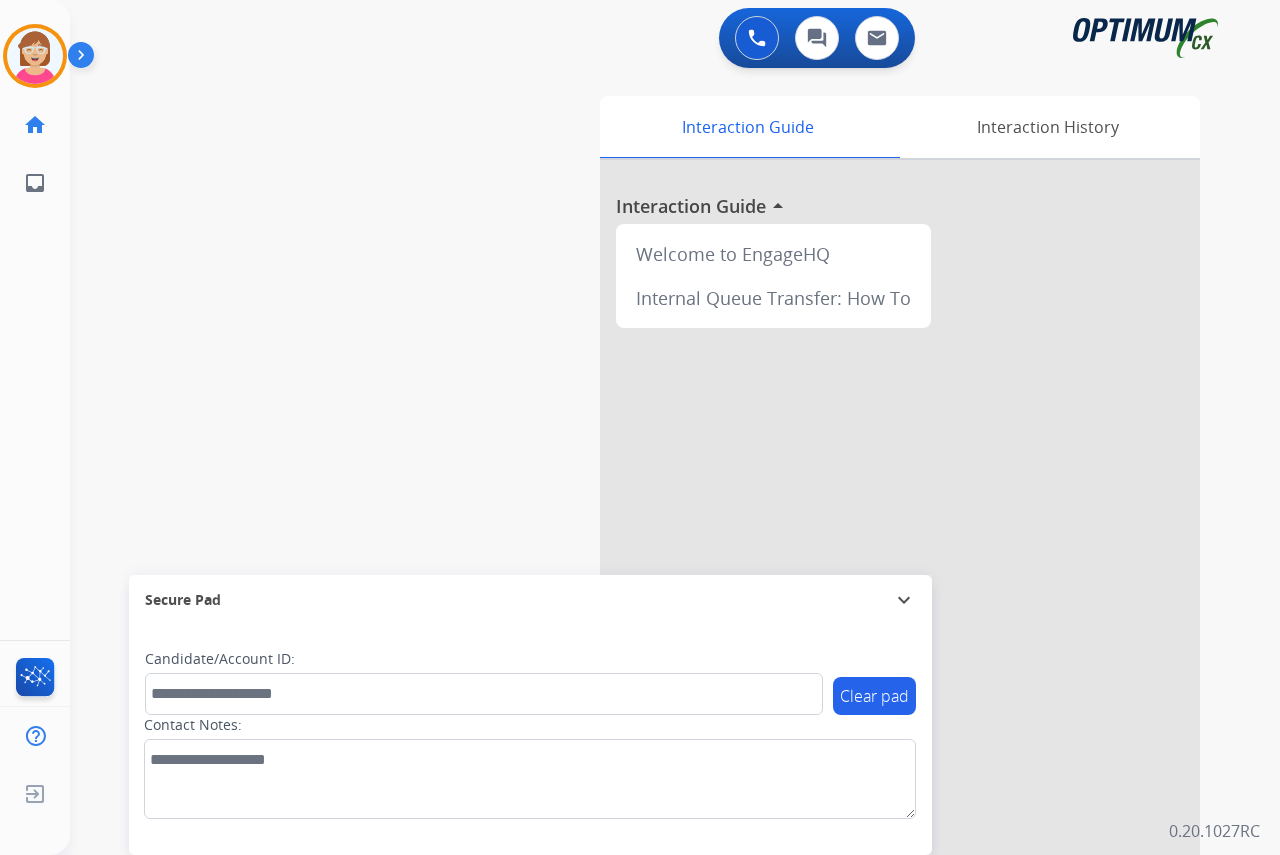 drag, startPoint x: 11, startPoint y: 46, endPoint x: 92, endPoint y: 64, distance: 82.9759 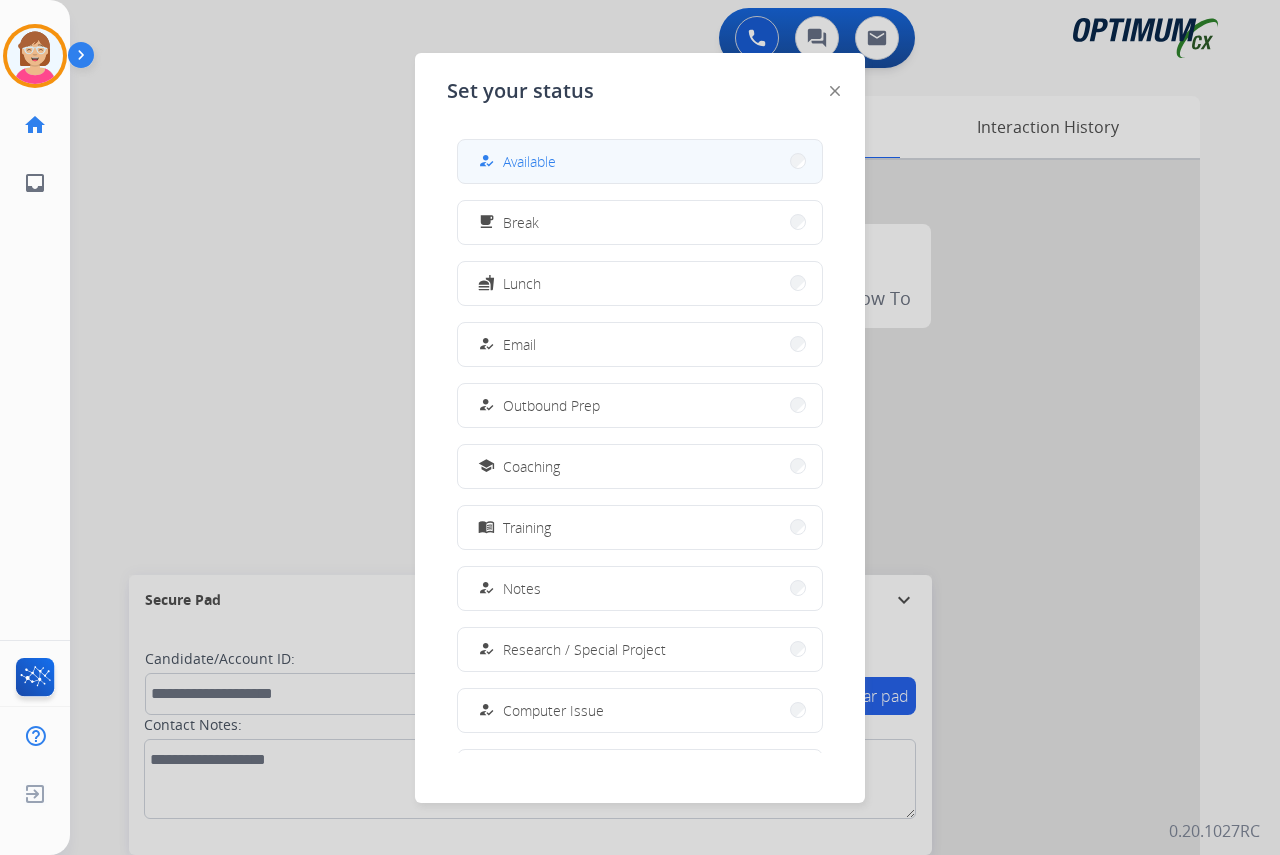 click on "how_to_reg Available" at bounding box center [640, 161] 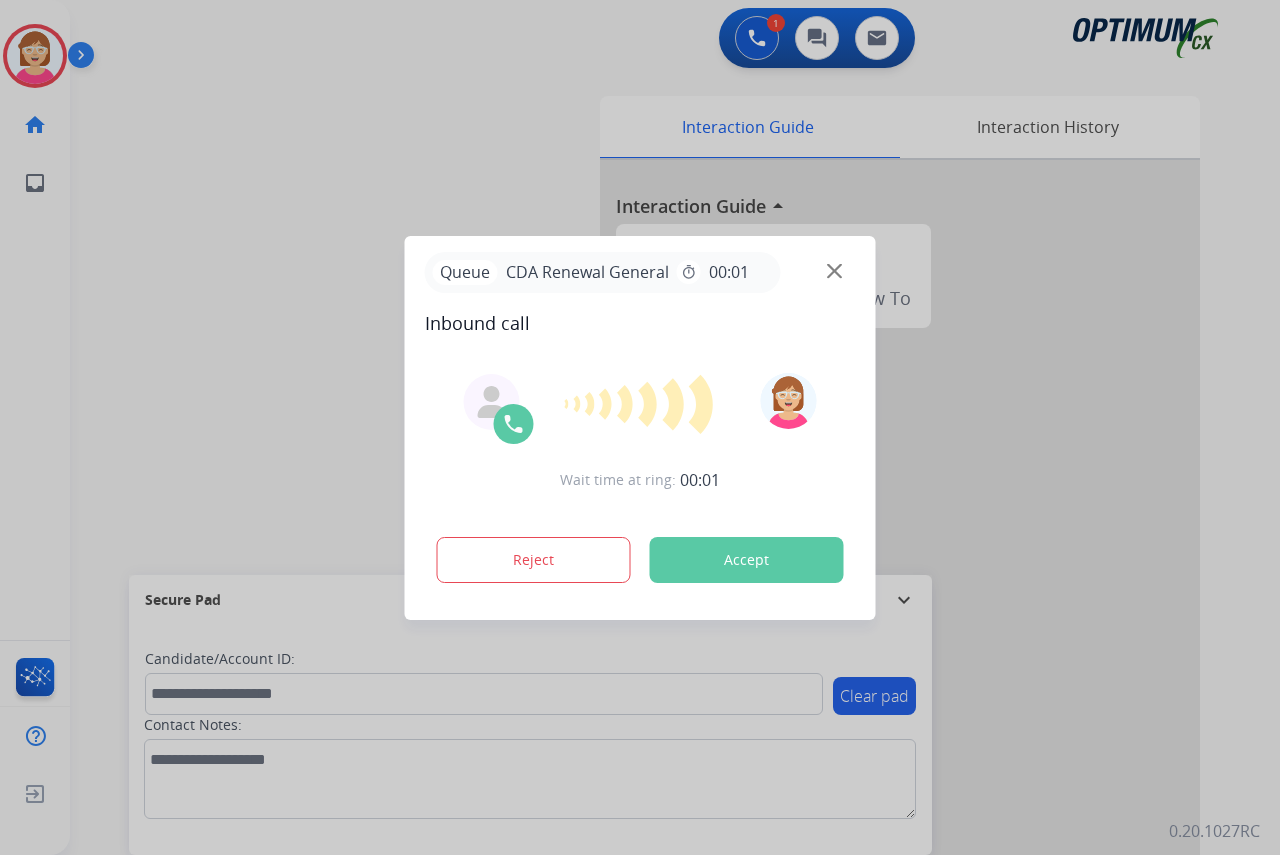 click at bounding box center (640, 427) 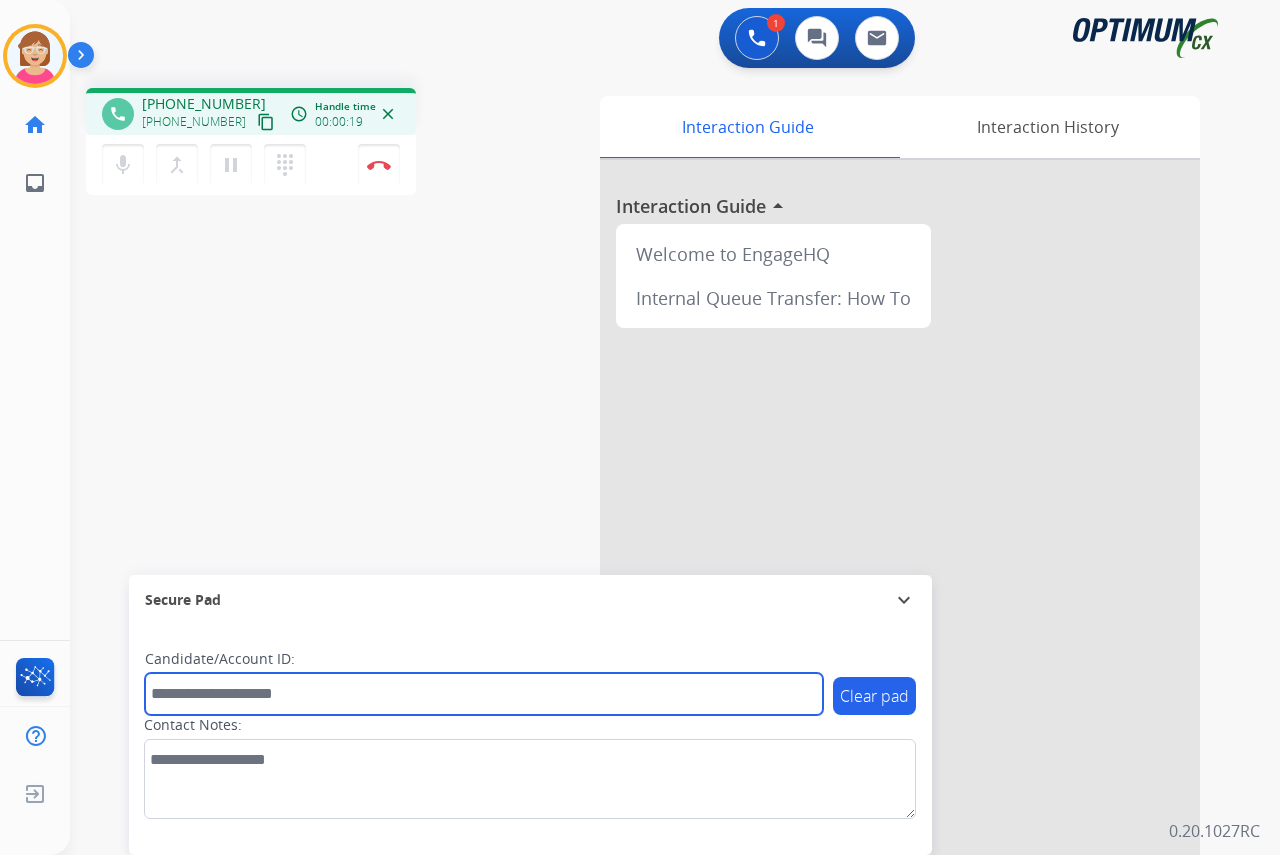 click at bounding box center (484, 694) 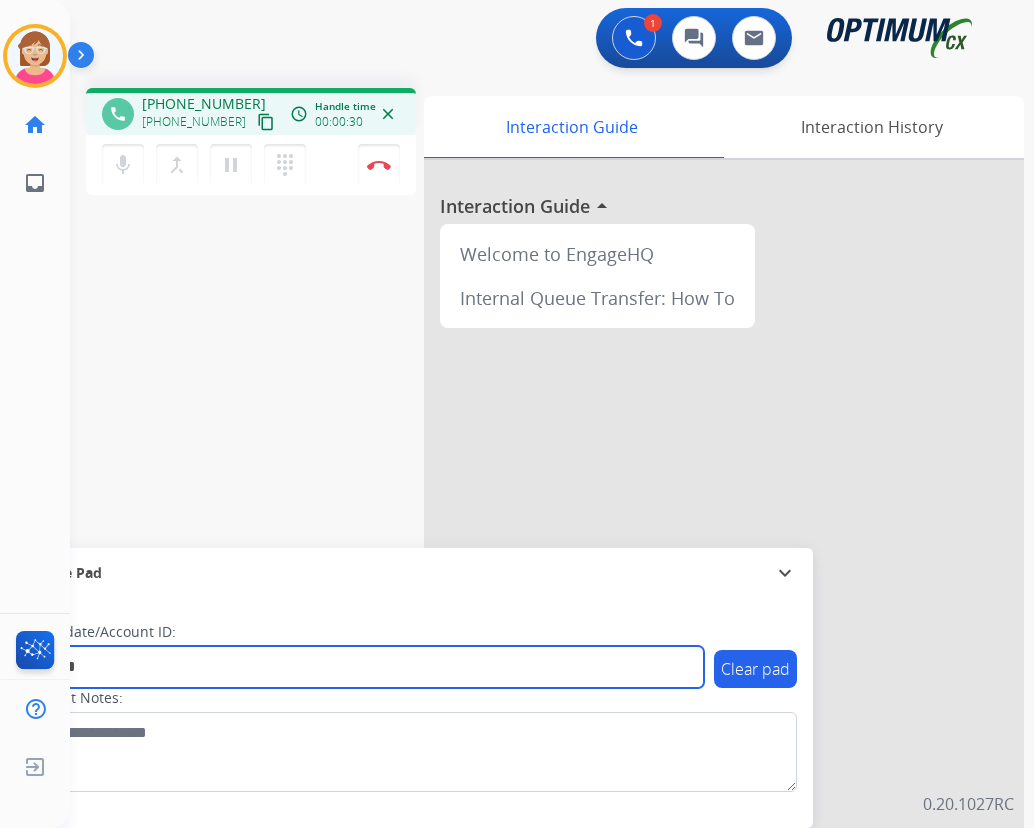 type on "*******" 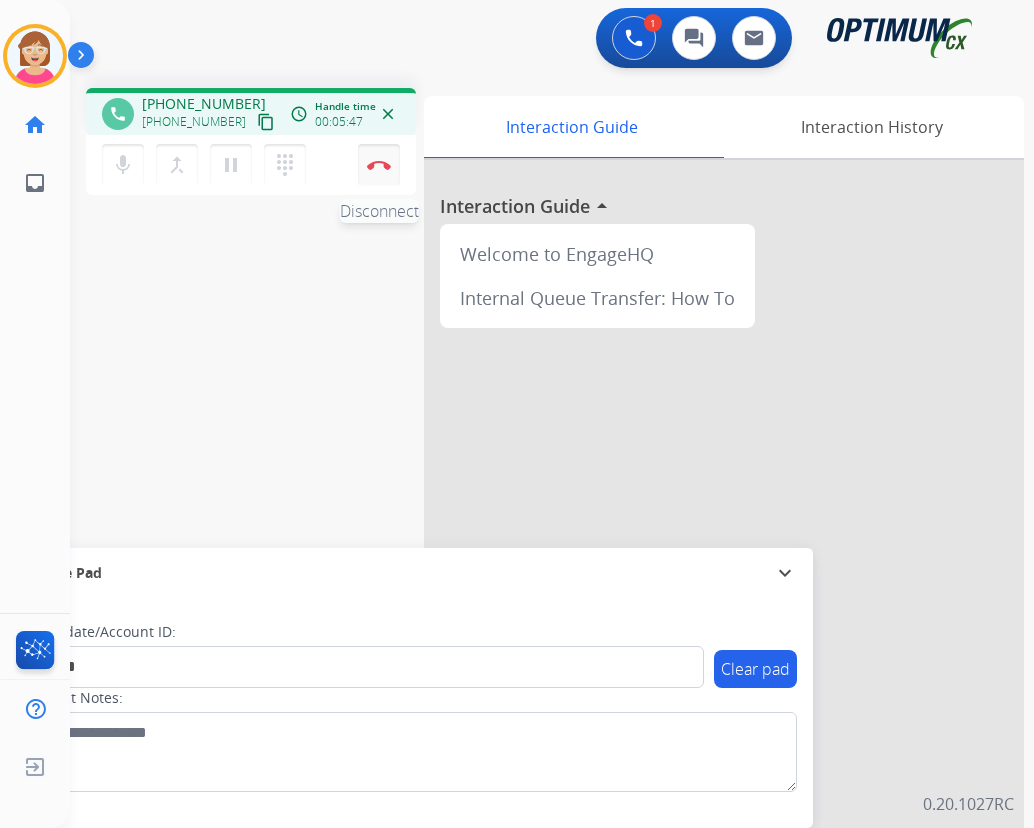 click at bounding box center (379, 165) 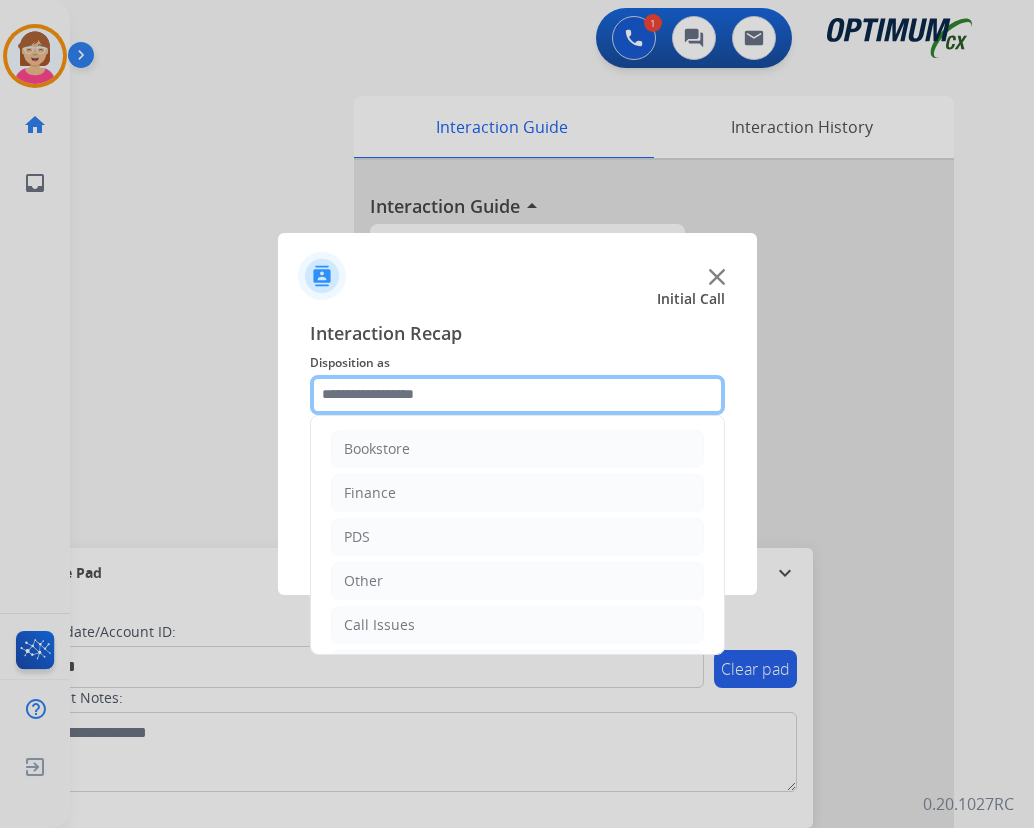 drag, startPoint x: 357, startPoint y: 394, endPoint x: 378, endPoint y: 432, distance: 43.416588 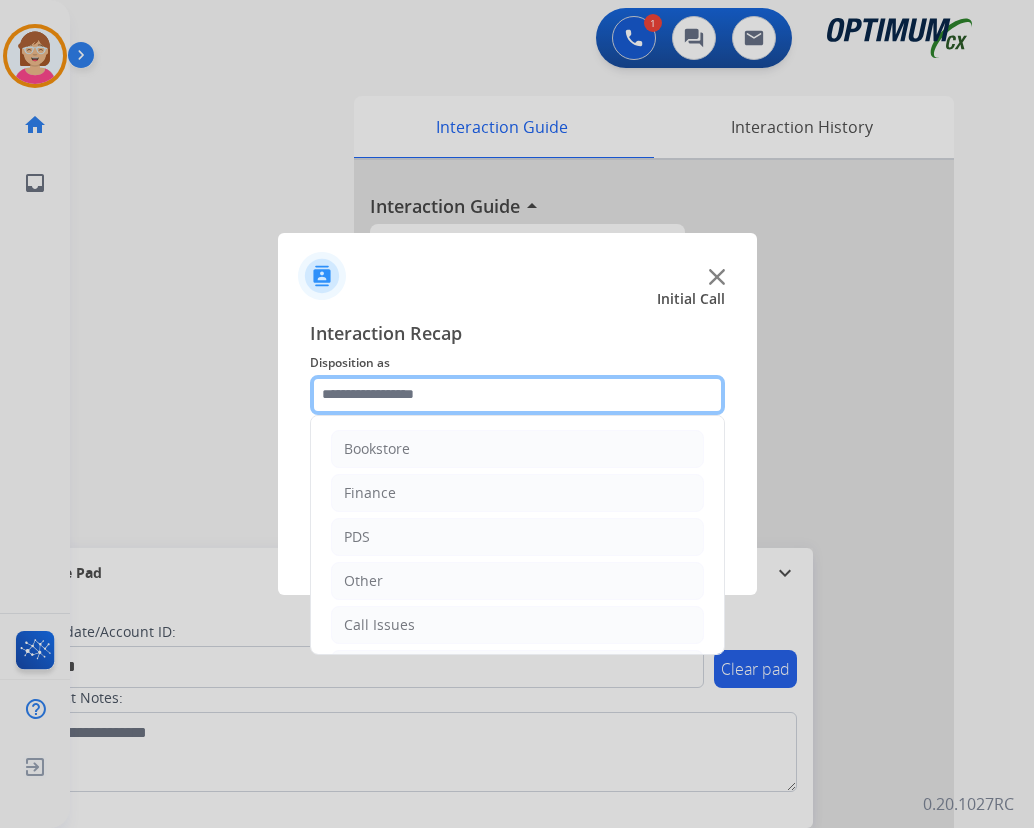 click 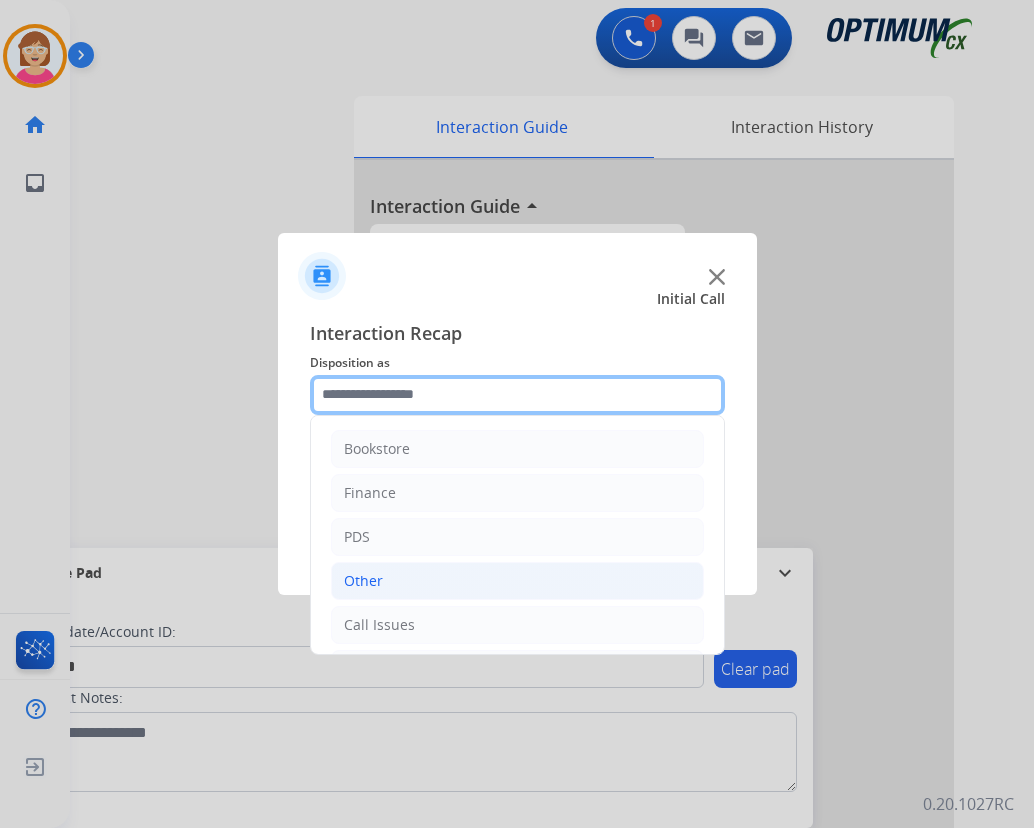 scroll, scrollTop: 136, scrollLeft: 0, axis: vertical 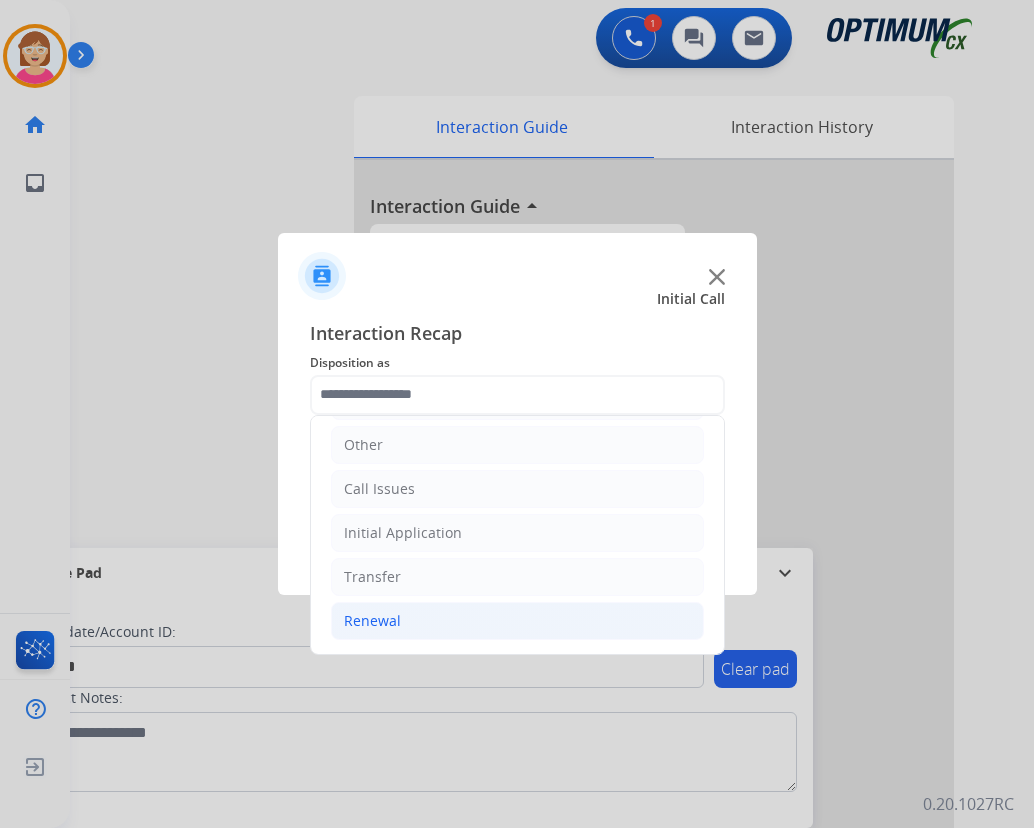 click on "Renewal" 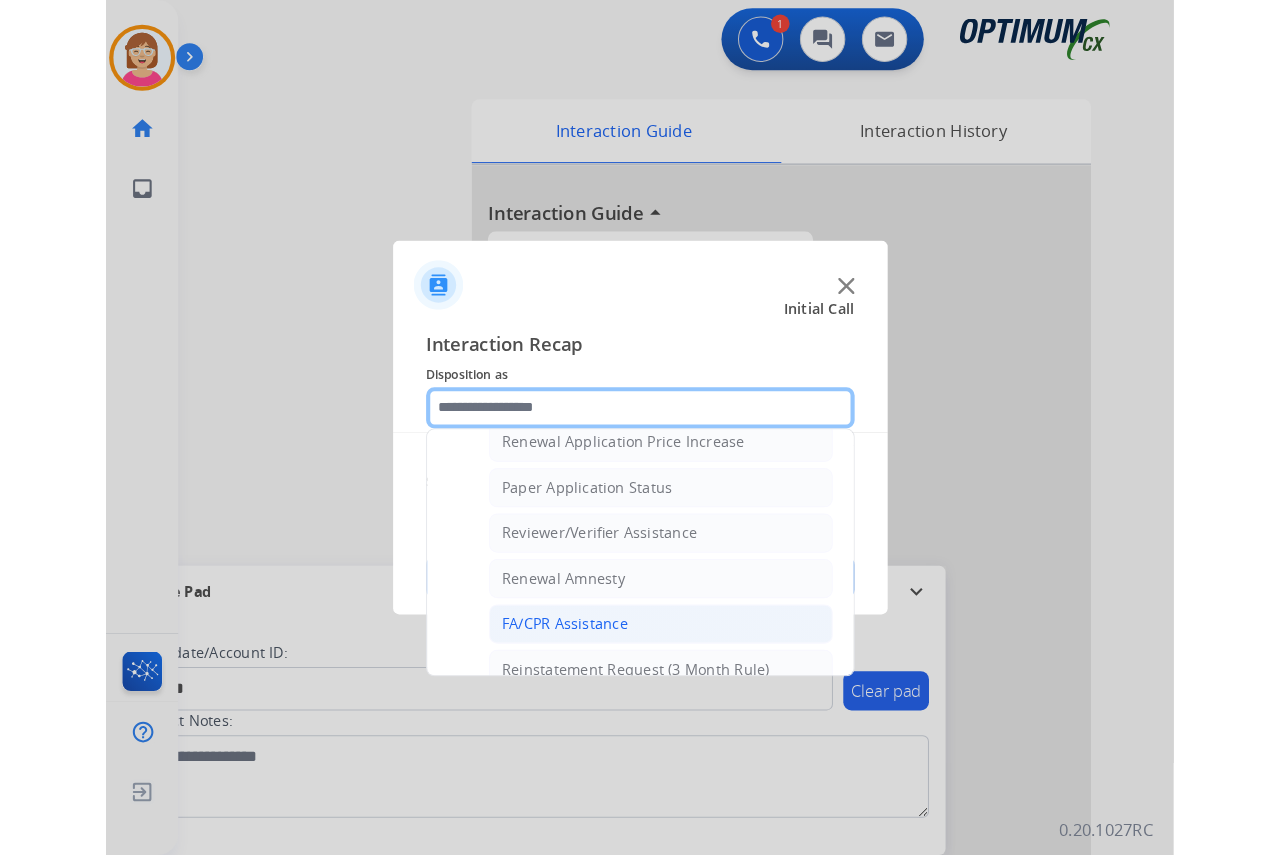 scroll, scrollTop: 736, scrollLeft: 0, axis: vertical 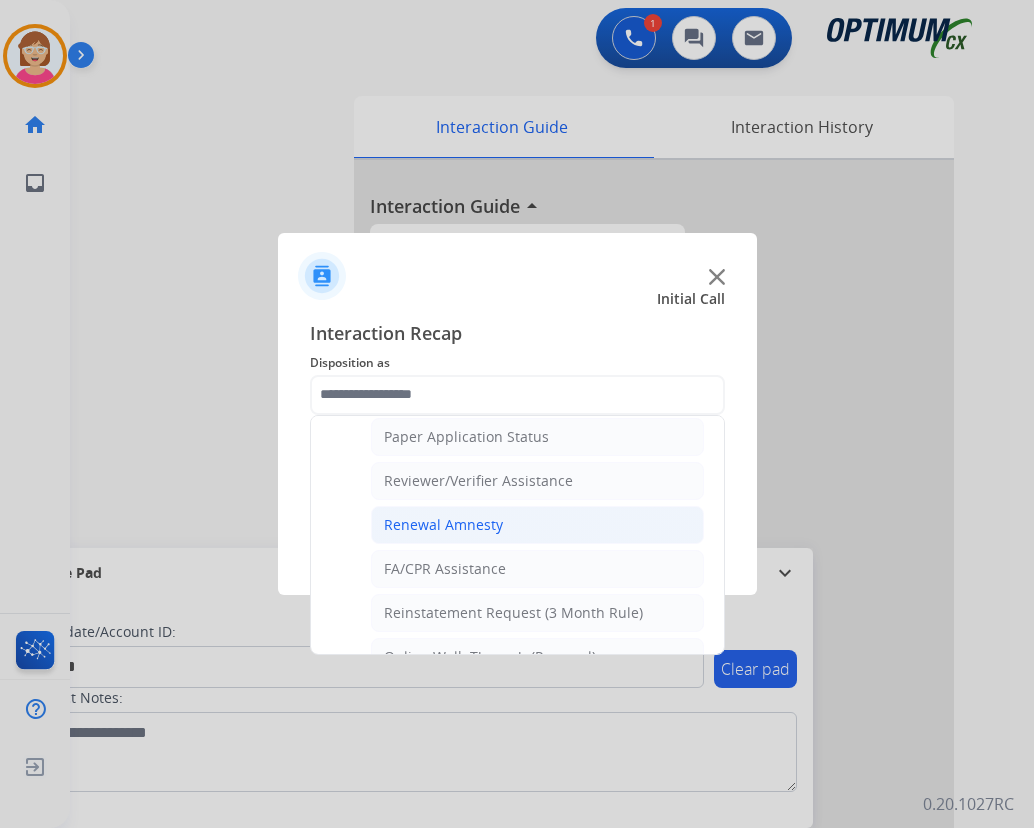 click on "Renewal Amnesty" 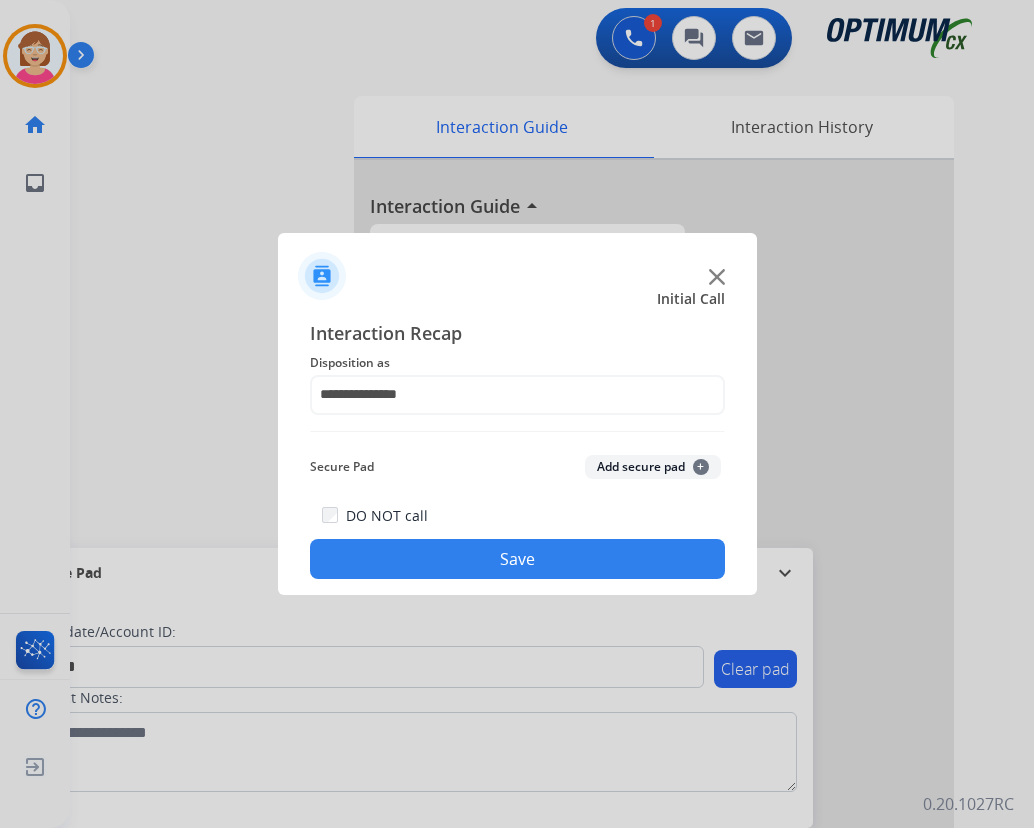 click on "+" 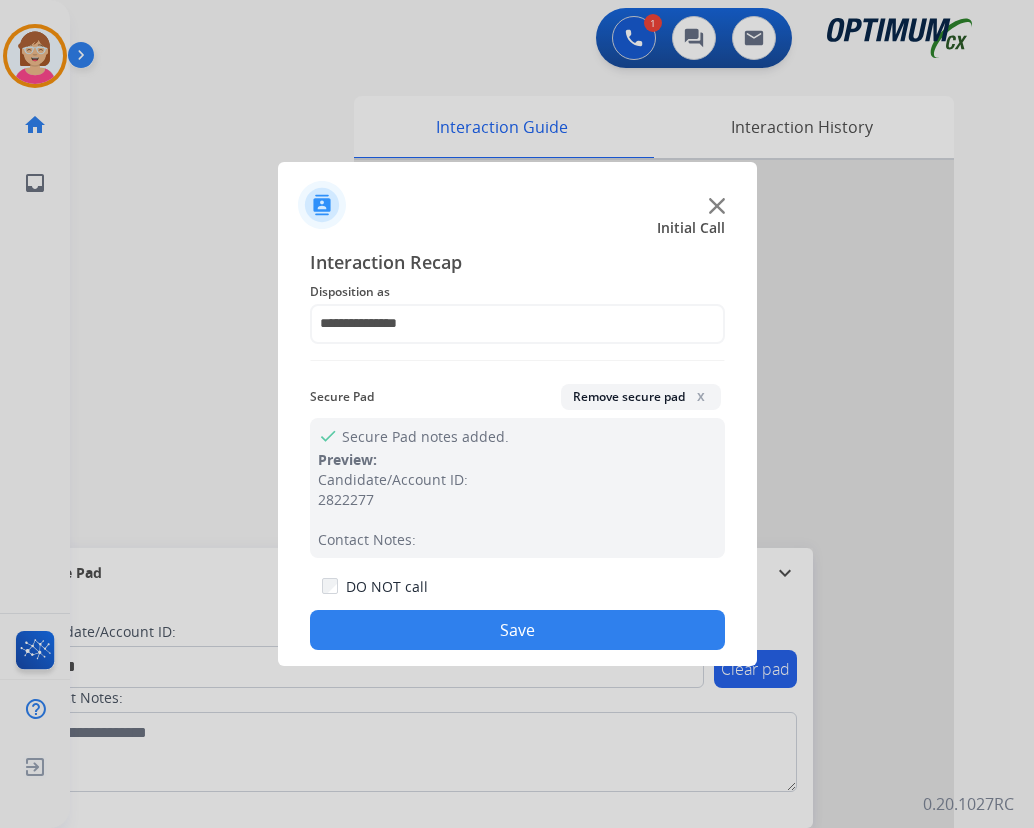 drag, startPoint x: 413, startPoint y: 637, endPoint x: 355, endPoint y: 566, distance: 91.67879 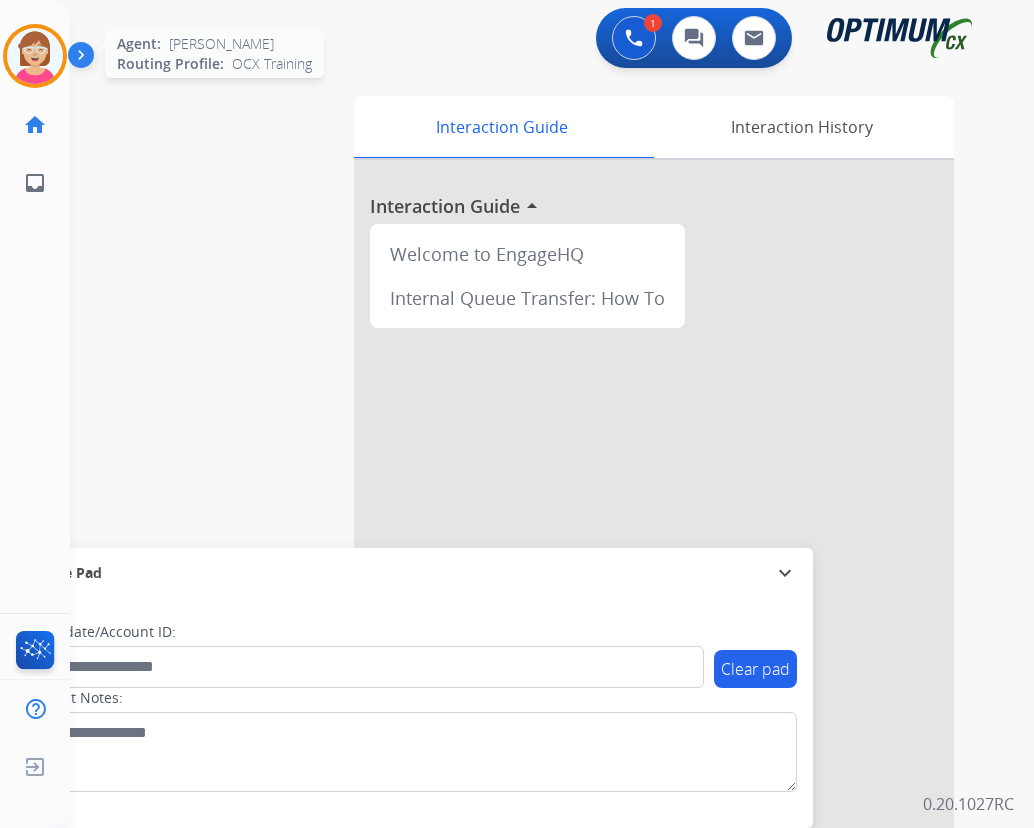 click at bounding box center [35, 56] 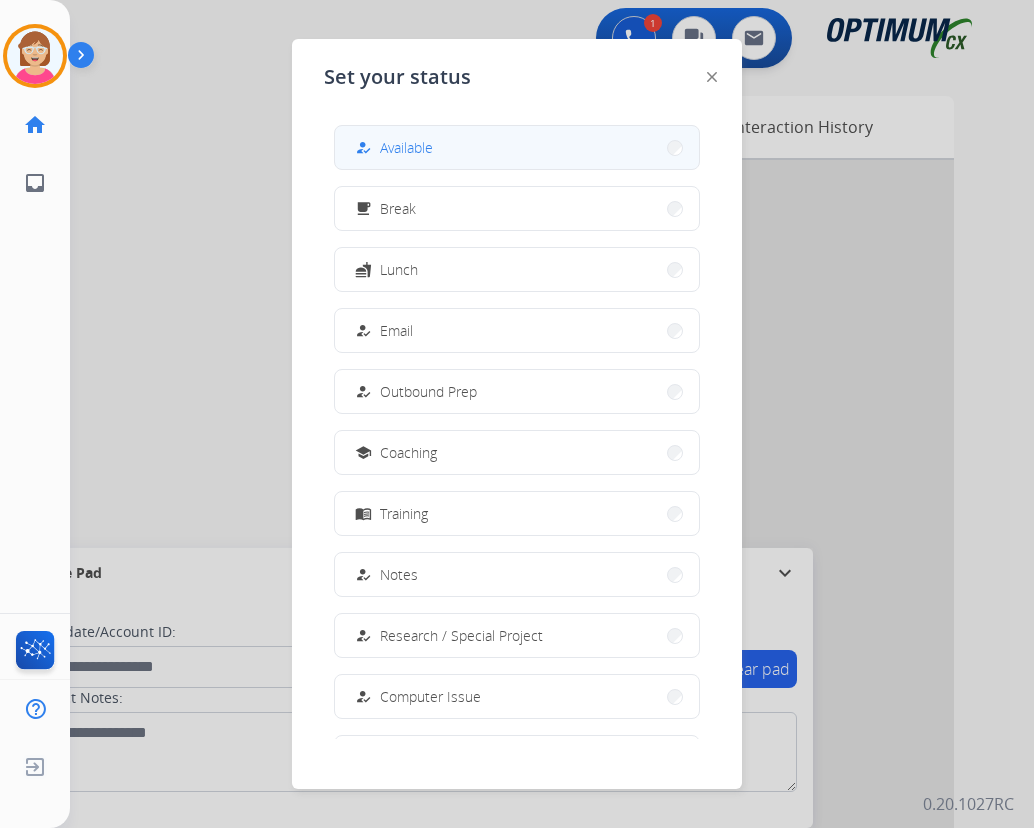 click on "how_to_reg Available" at bounding box center [517, 147] 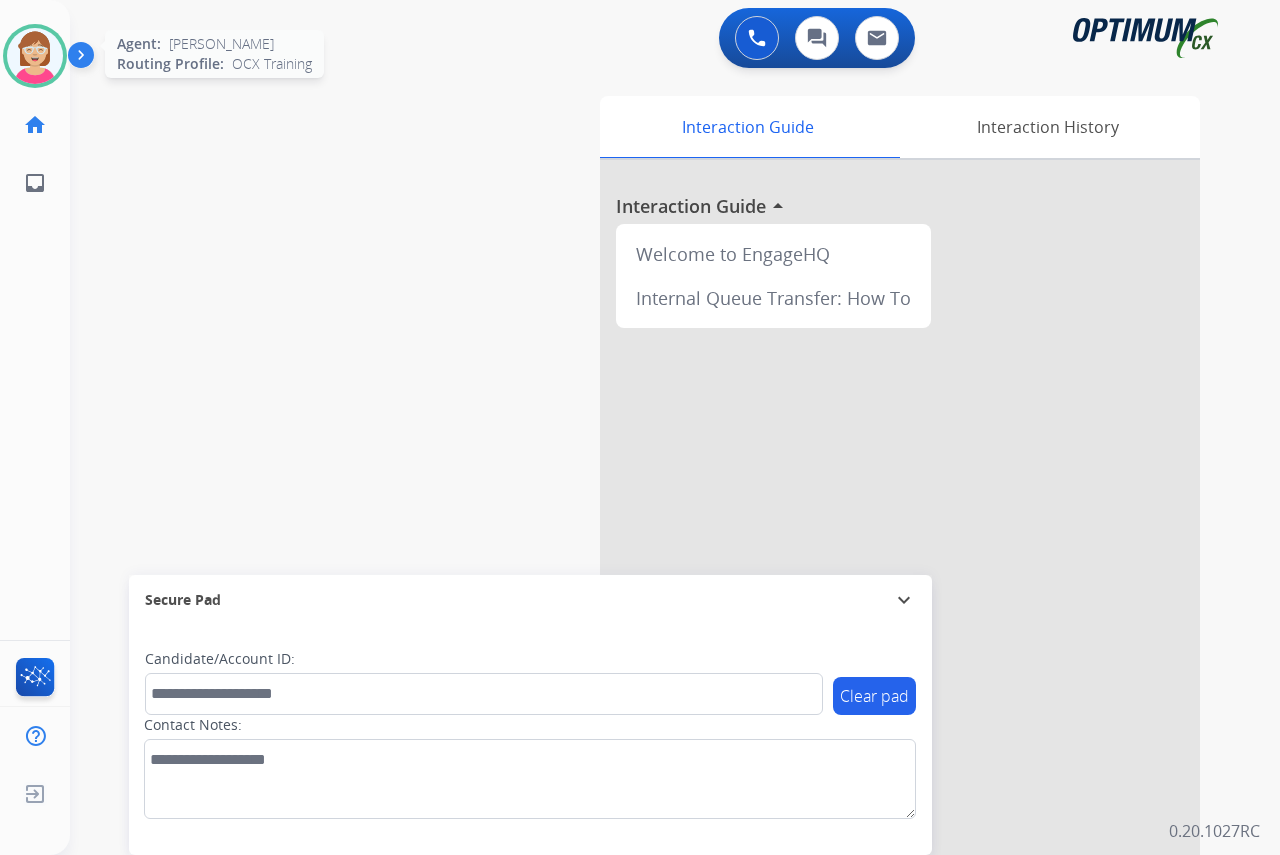 click at bounding box center [35, 56] 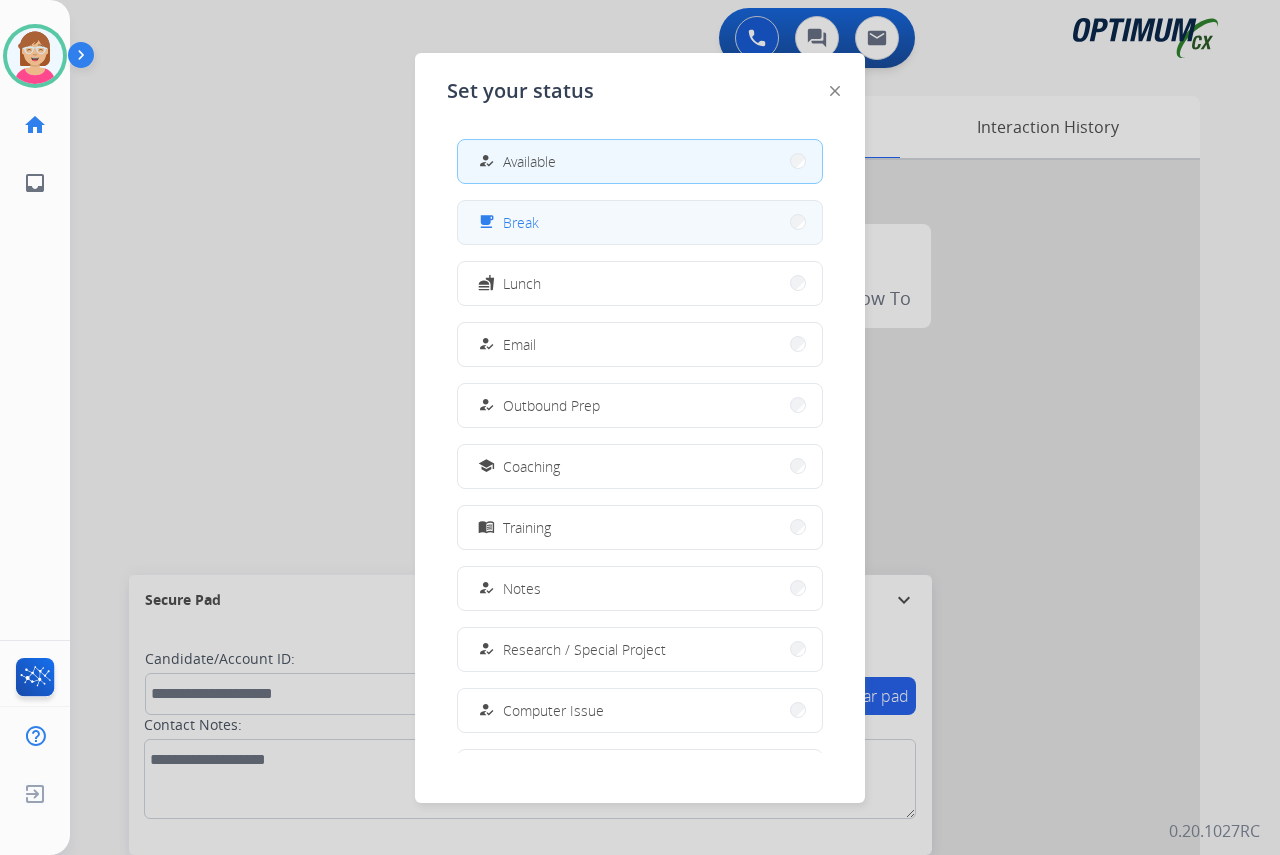 click on "free_breakfast Break" at bounding box center [640, 222] 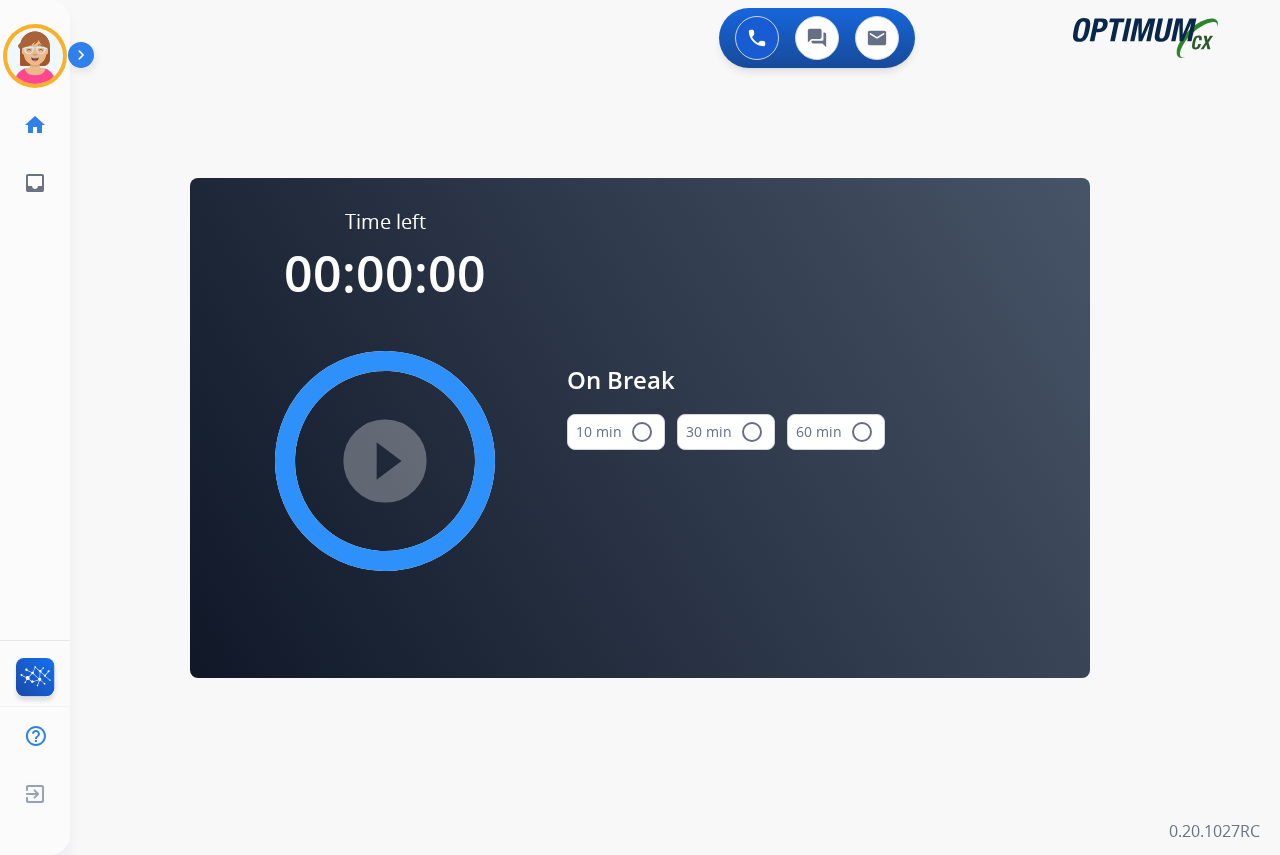 click on "radio_button_unchecked" at bounding box center (642, 432) 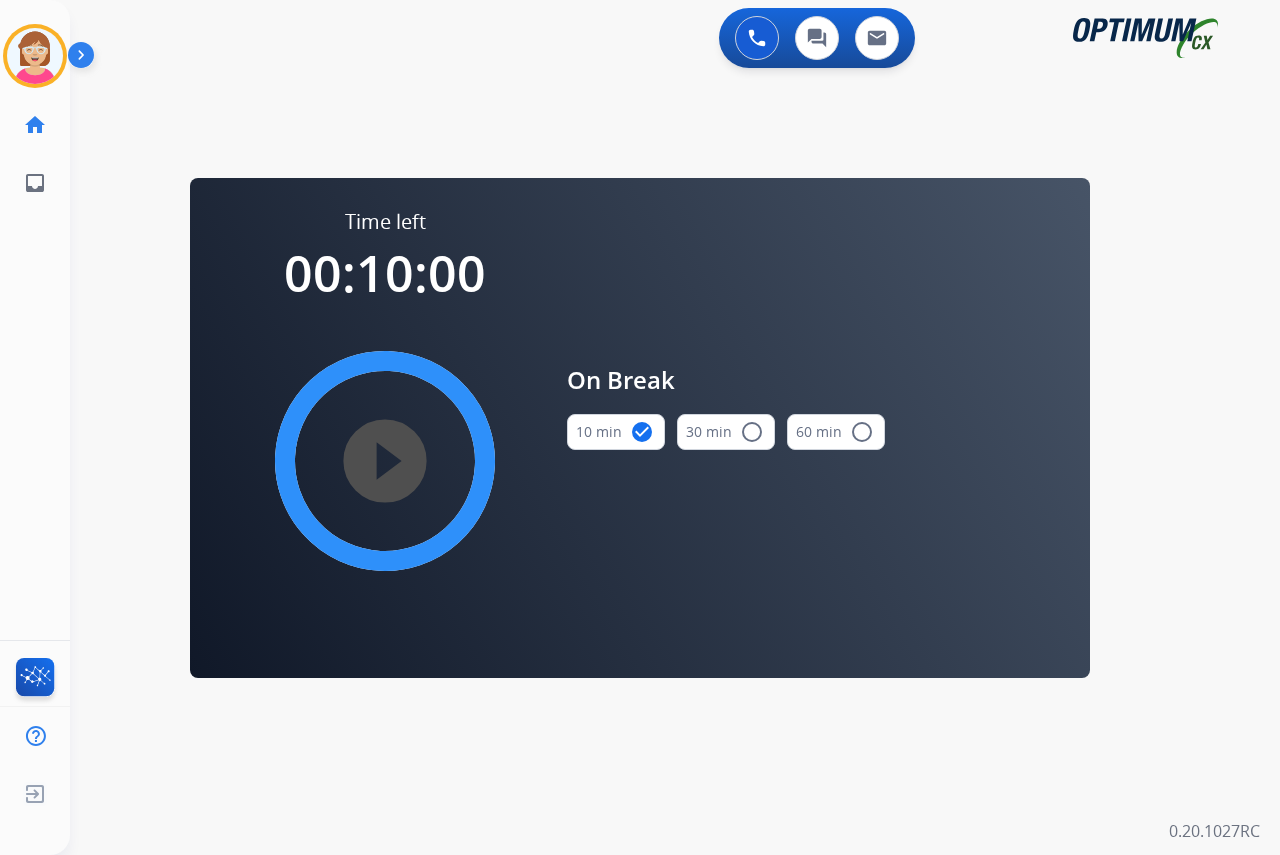 click on "play_circle_filled" at bounding box center (385, 461) 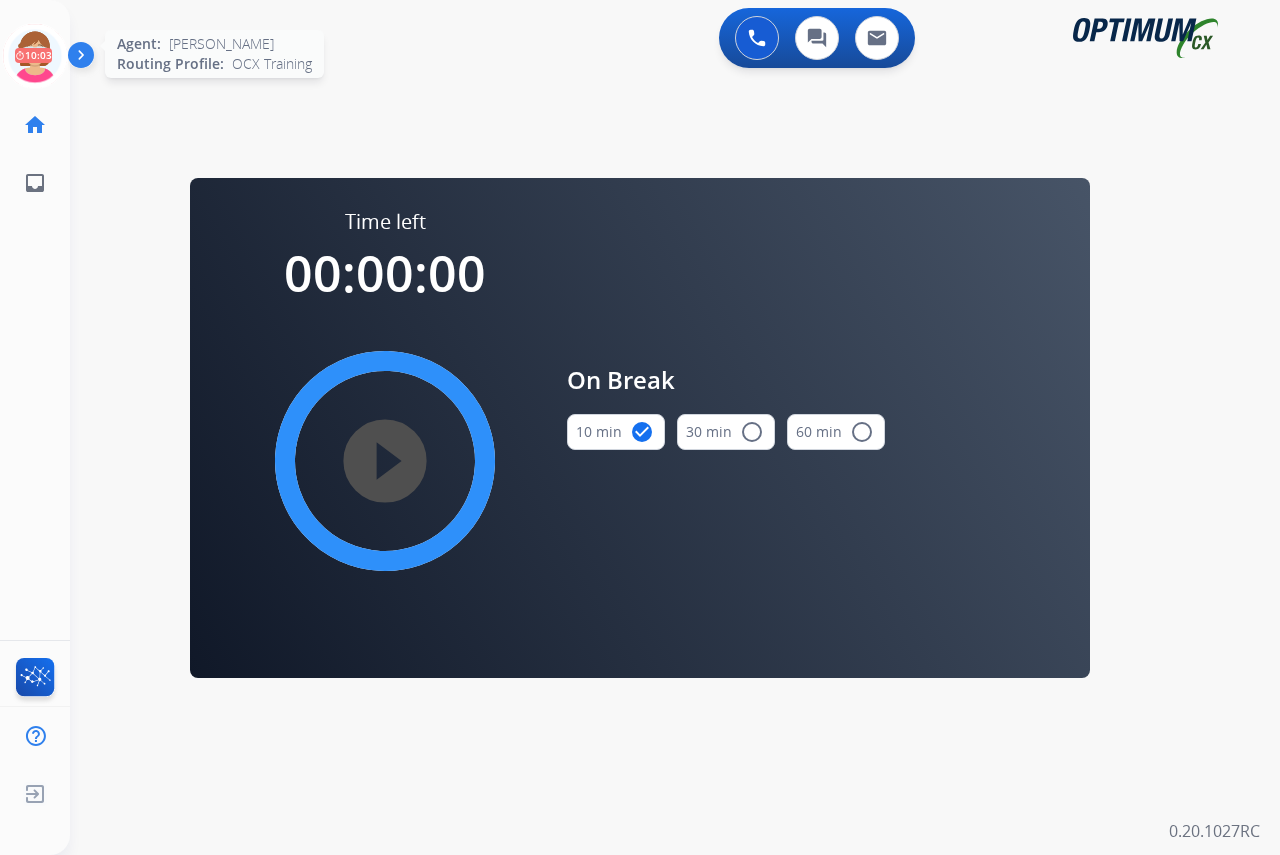 click 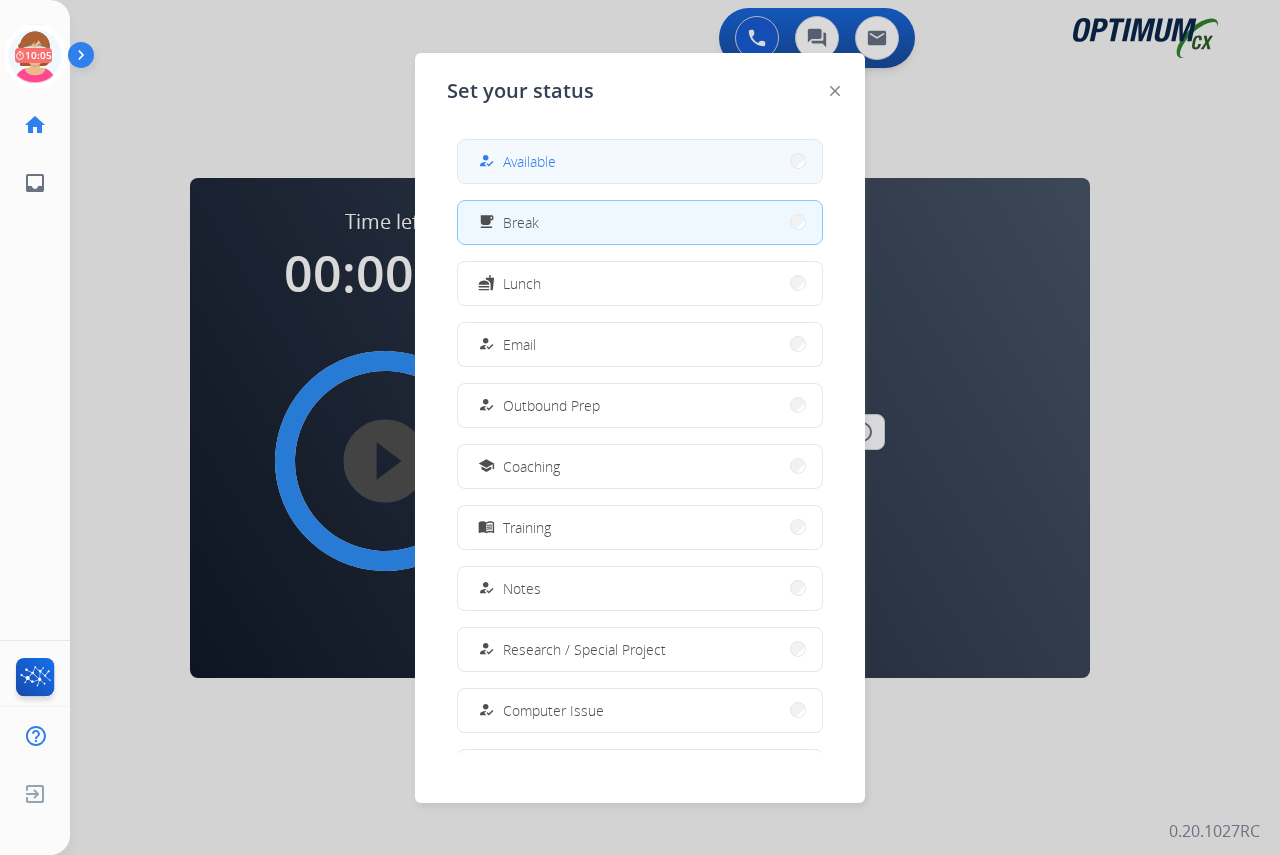 click on "Available" at bounding box center (529, 161) 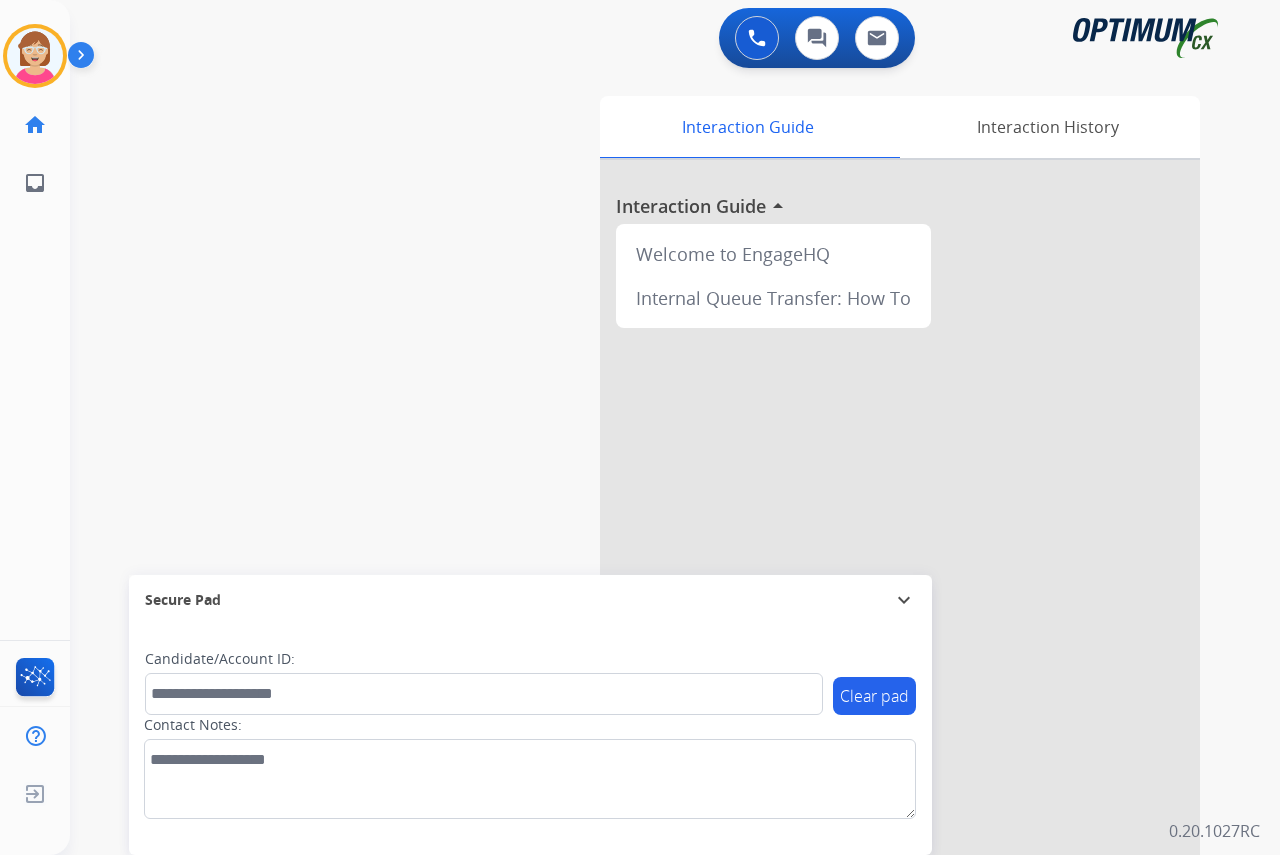 click on "[PERSON_NAME]   Available  Edit Avatar  Agent:   [PERSON_NAME] Profile:  OCX Training home  Home  Home inbox  Emails  Emails  FocalPoints  Help Center  Help Center  Log out  Log out" 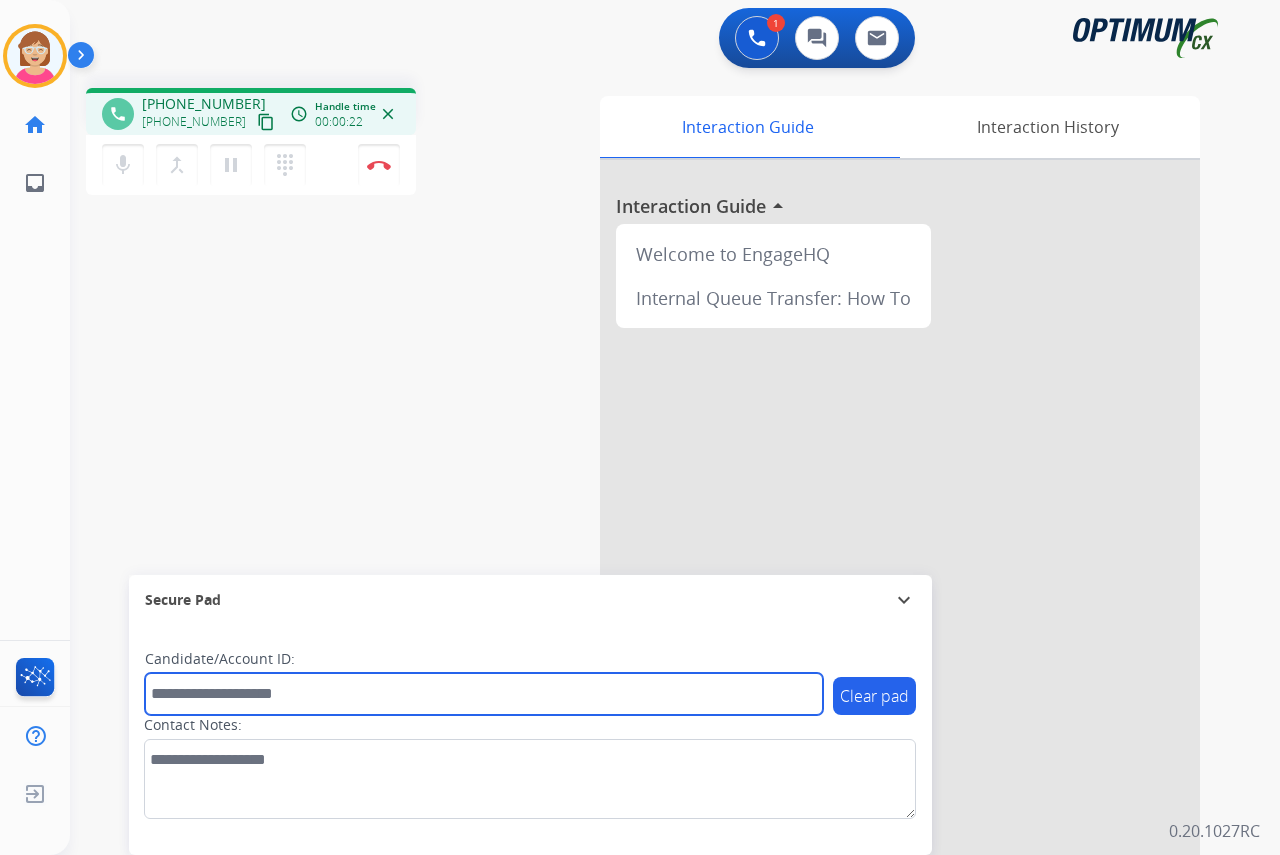 click at bounding box center (484, 694) 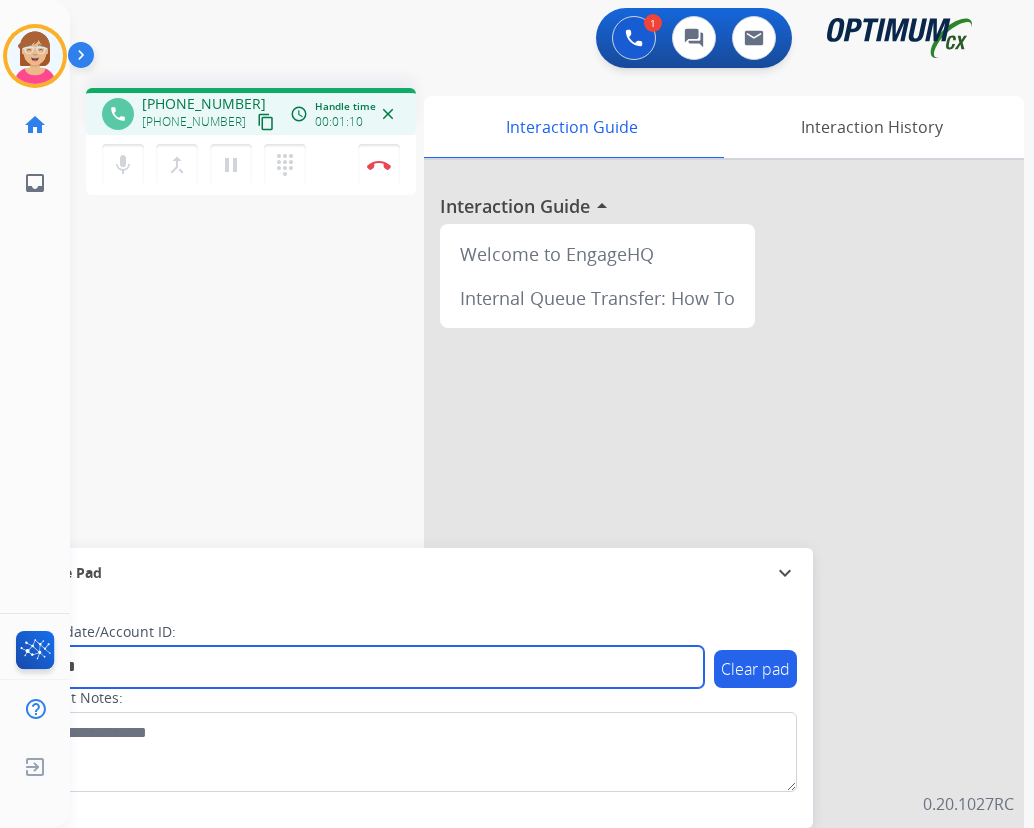 type on "*******" 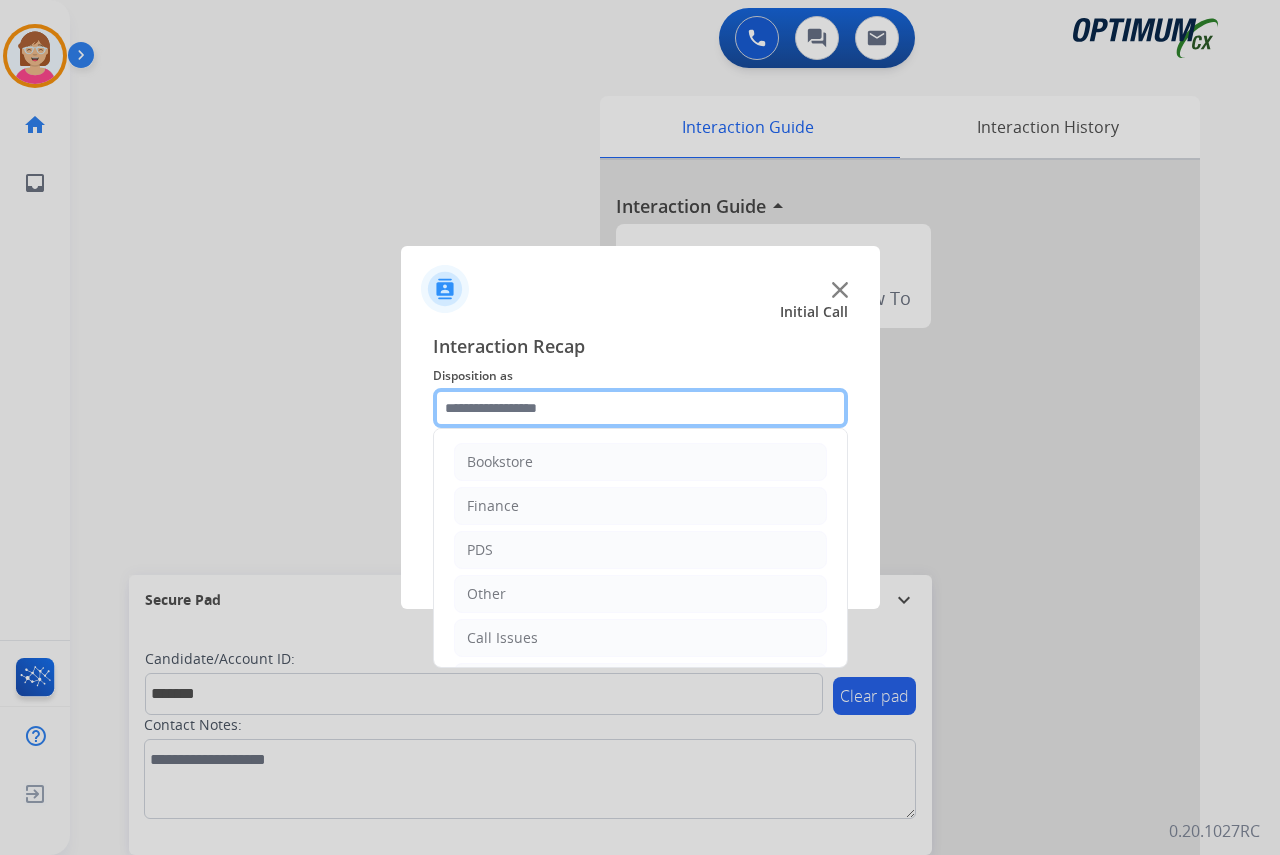 click 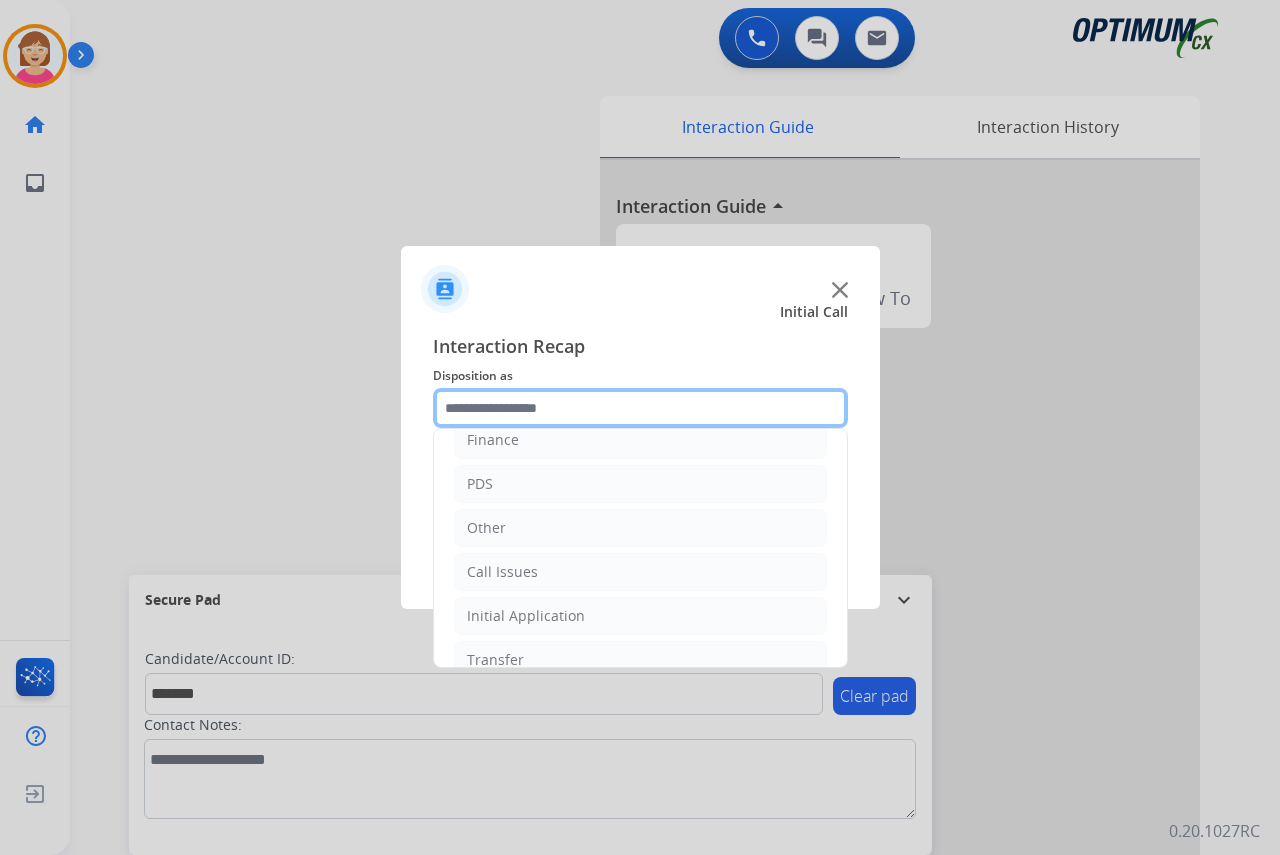 scroll, scrollTop: 136, scrollLeft: 0, axis: vertical 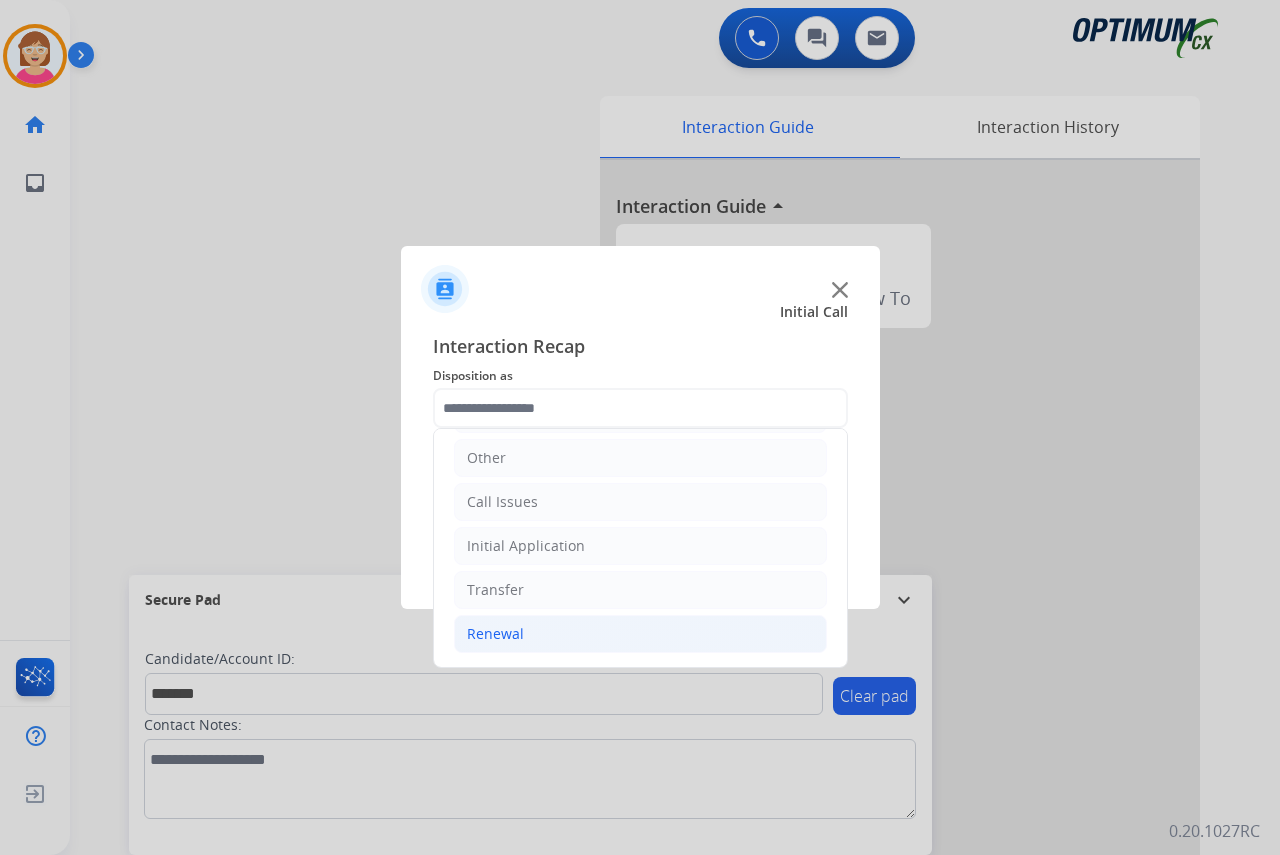 click on "Renewal" 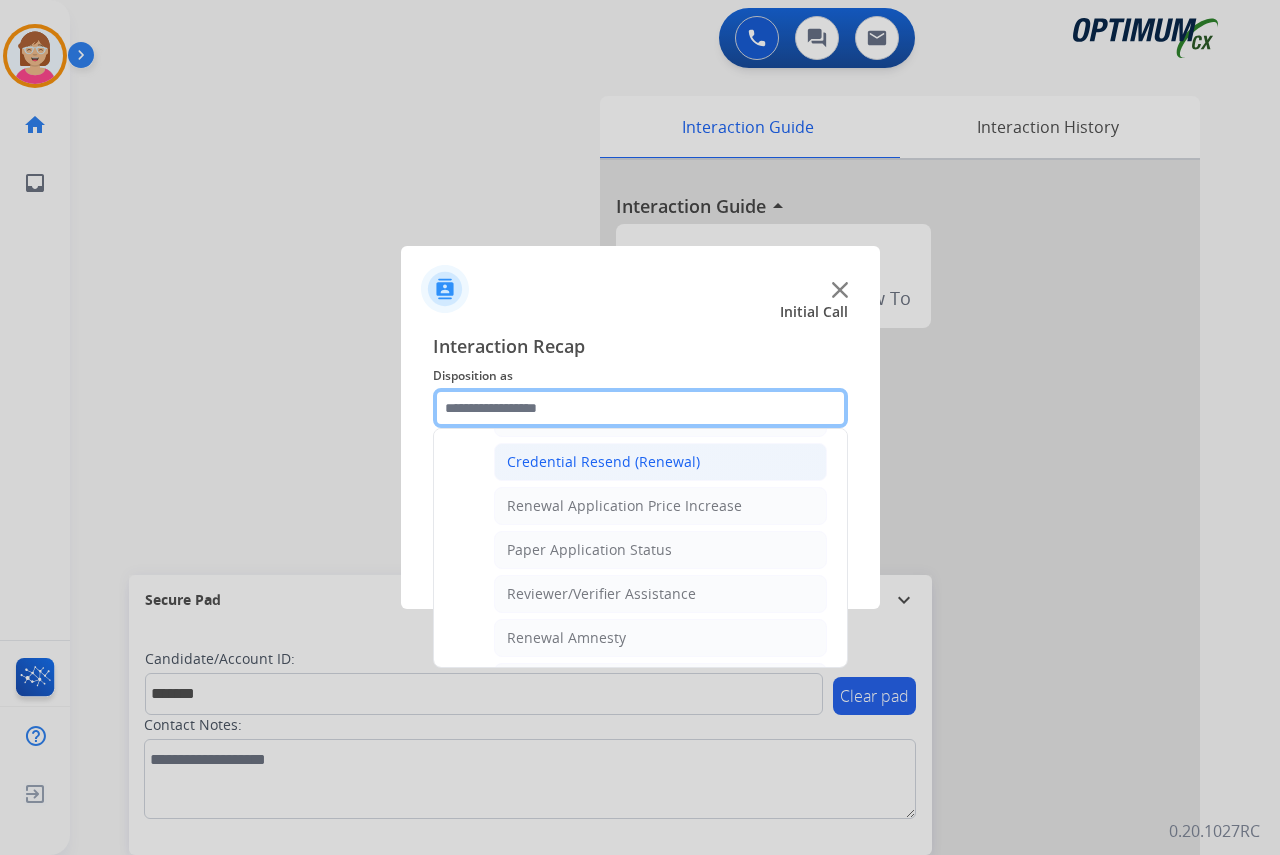 scroll, scrollTop: 536, scrollLeft: 0, axis: vertical 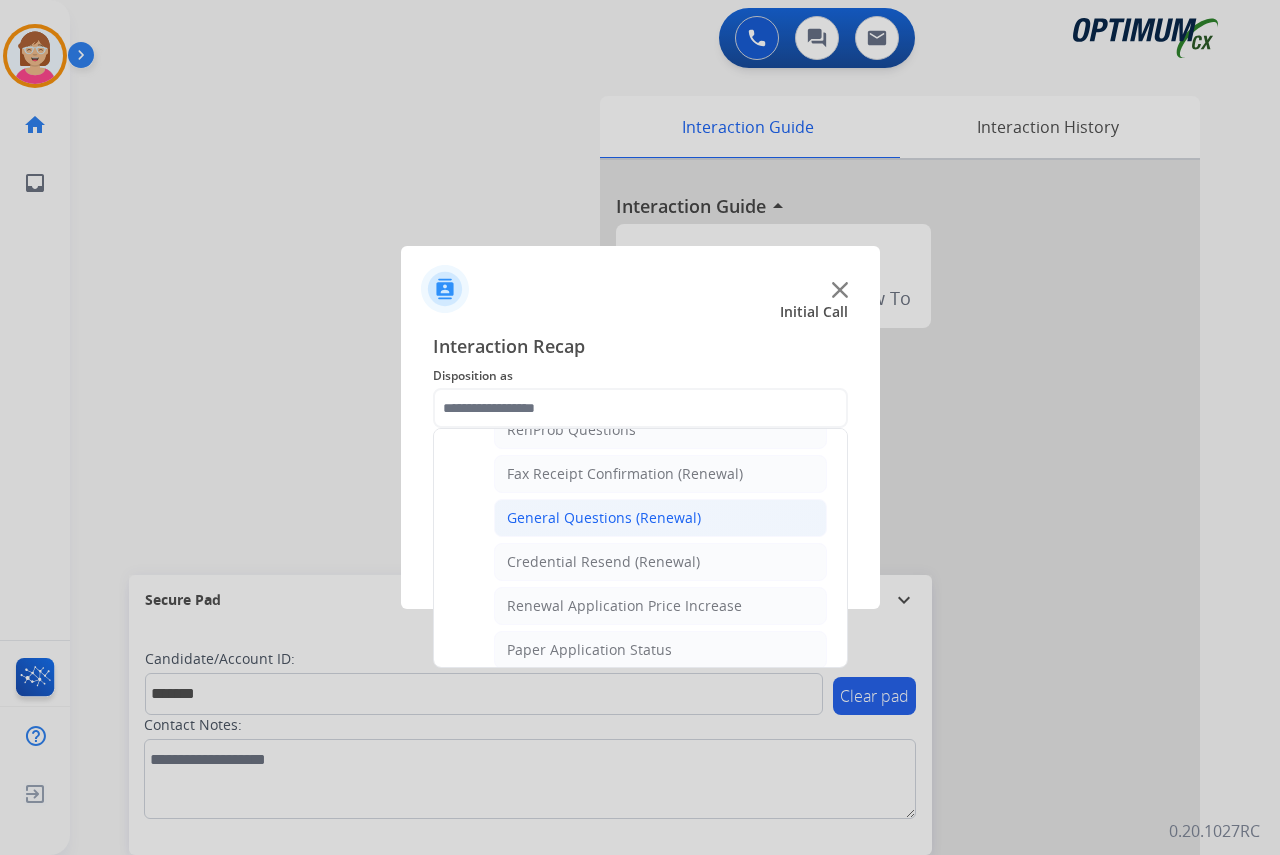 click on "General Questions (Renewal)" 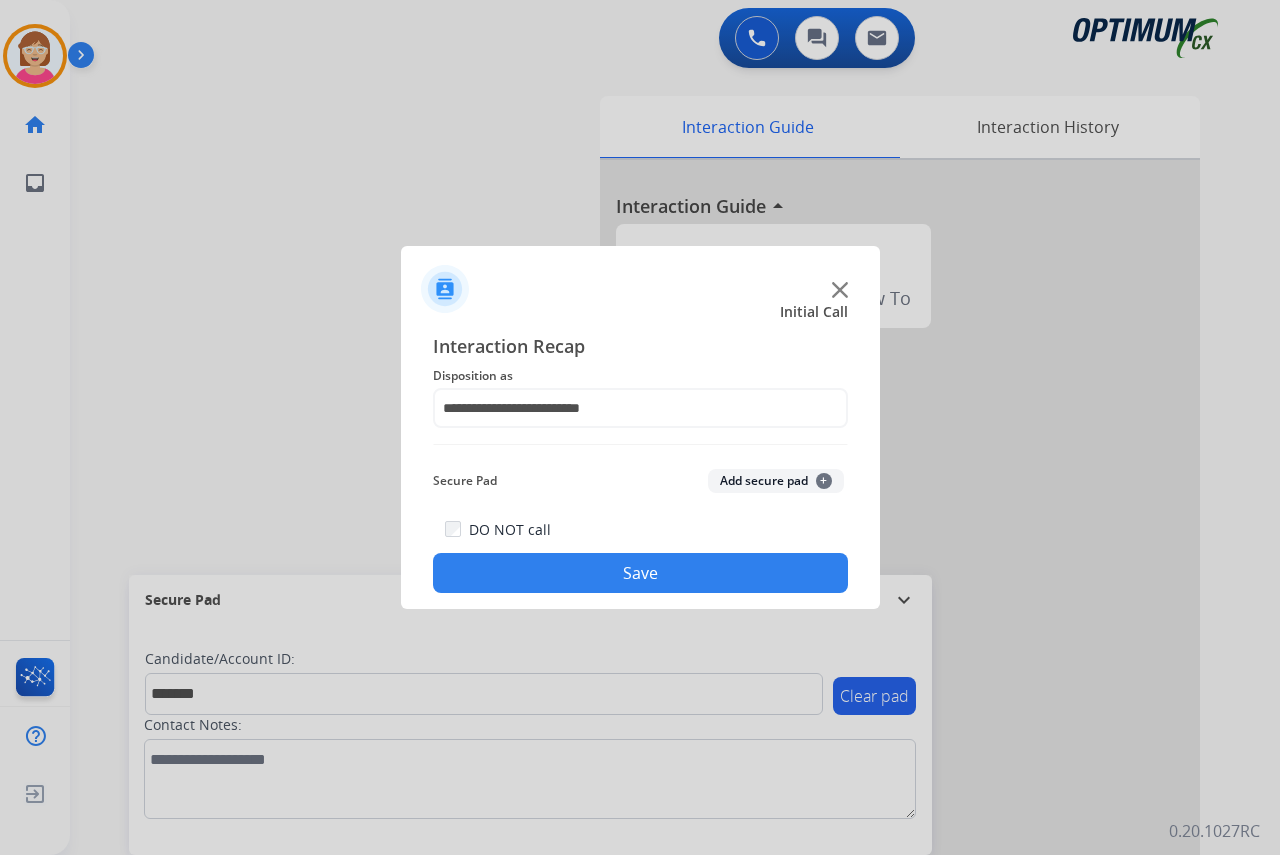 click on "+" 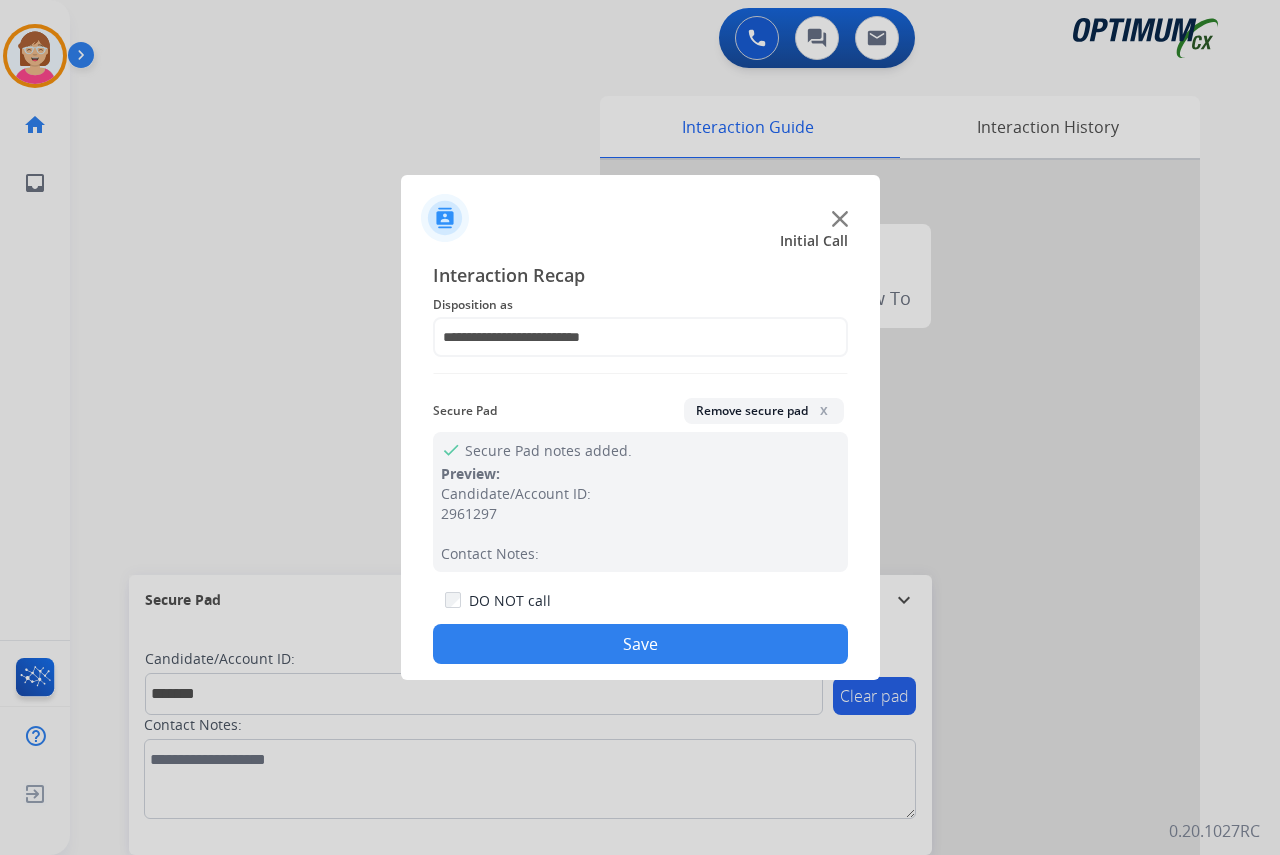 drag, startPoint x: 521, startPoint y: 653, endPoint x: 504, endPoint y: 644, distance: 19.235384 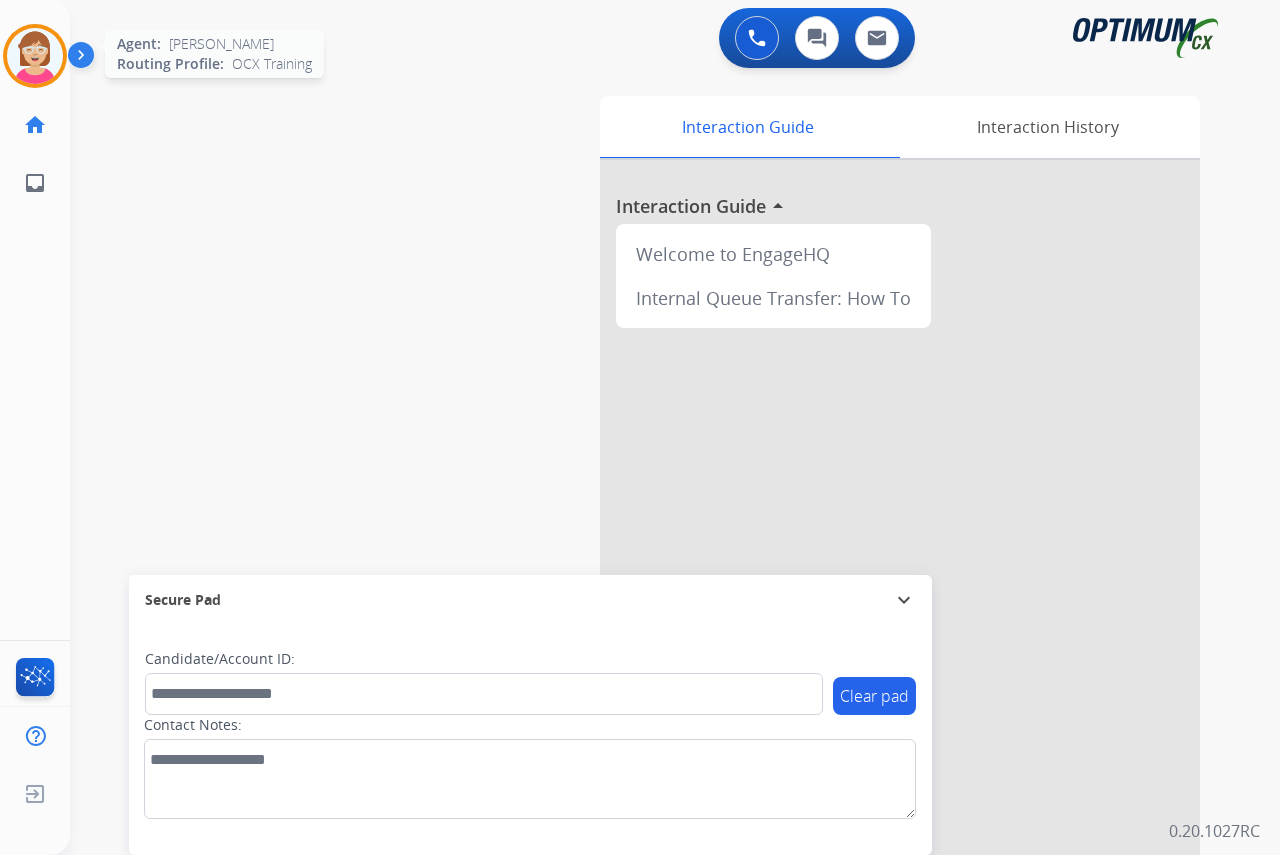 click at bounding box center [35, 56] 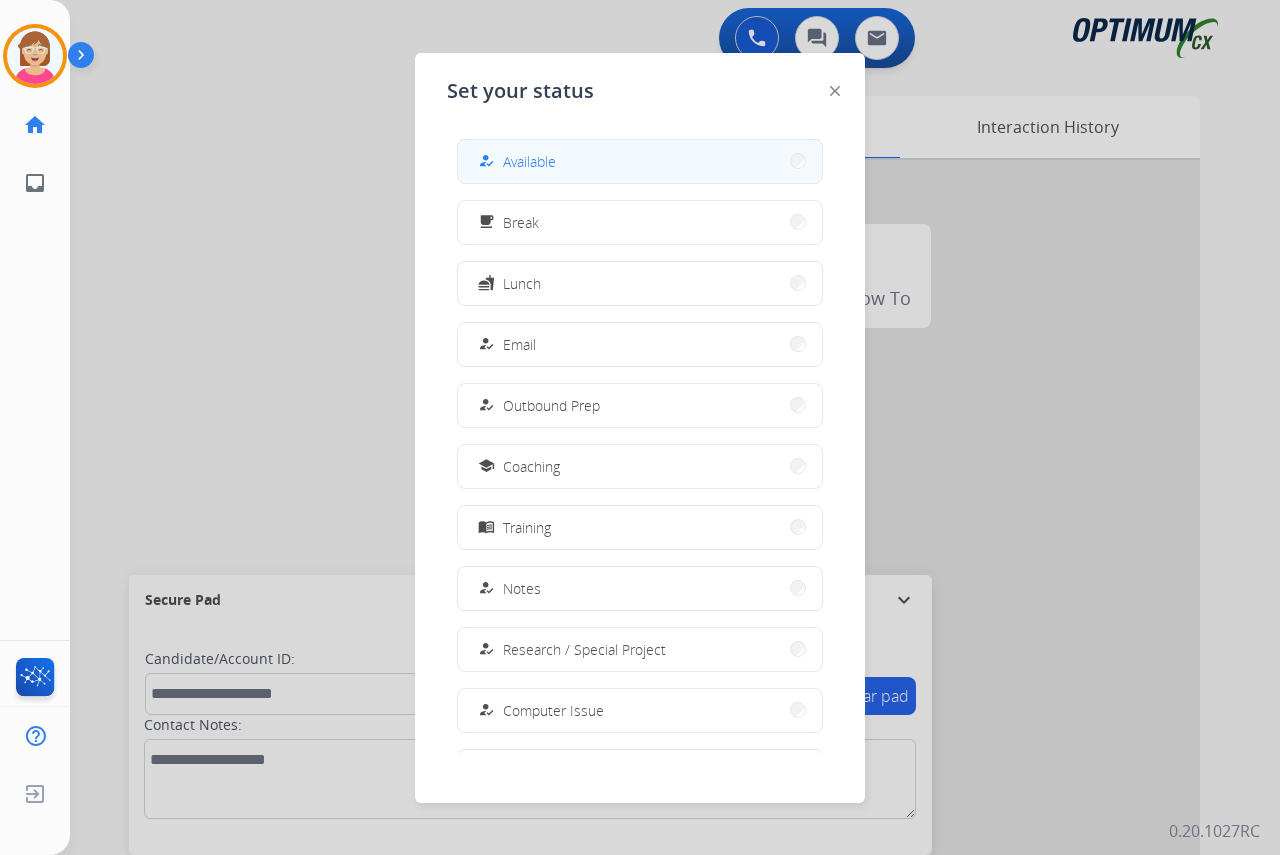 click on "Available" at bounding box center [529, 161] 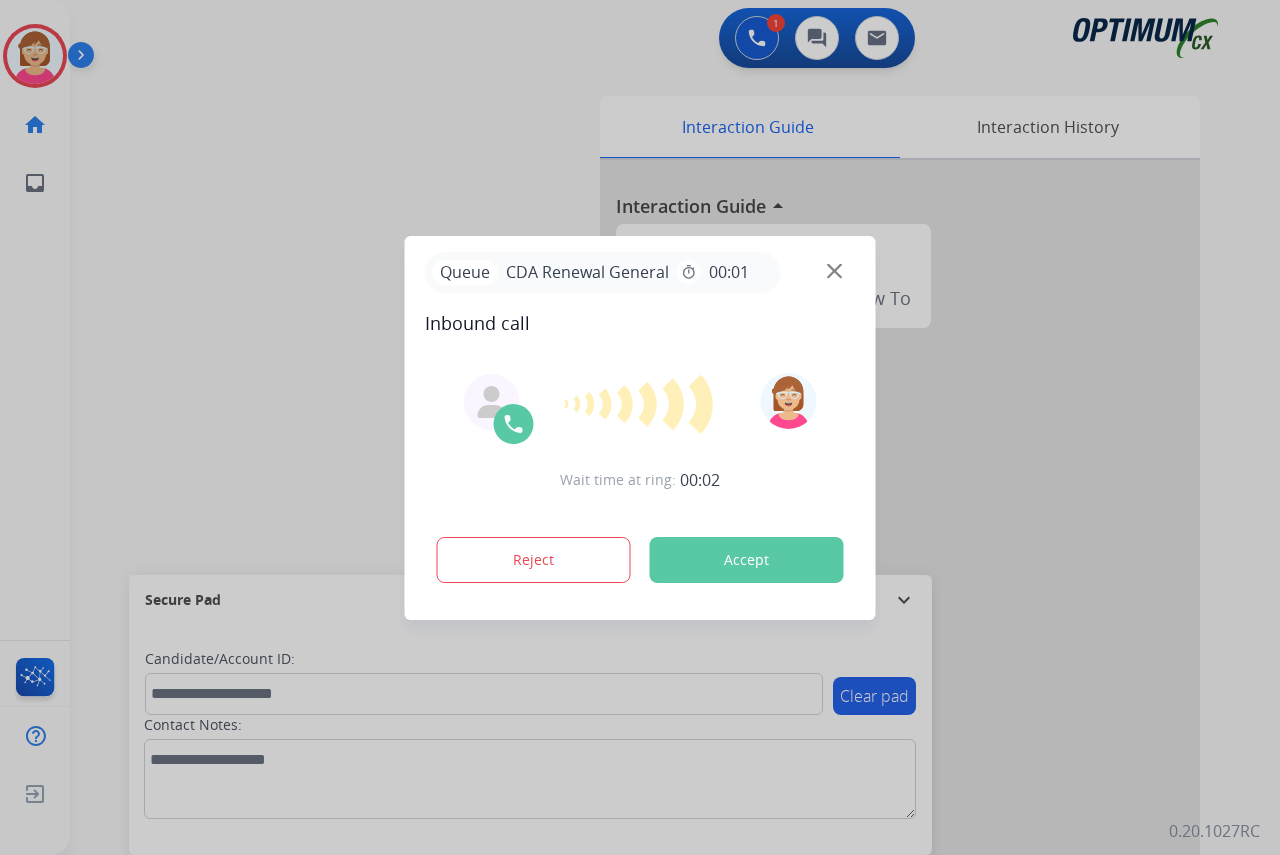 click at bounding box center [640, 427] 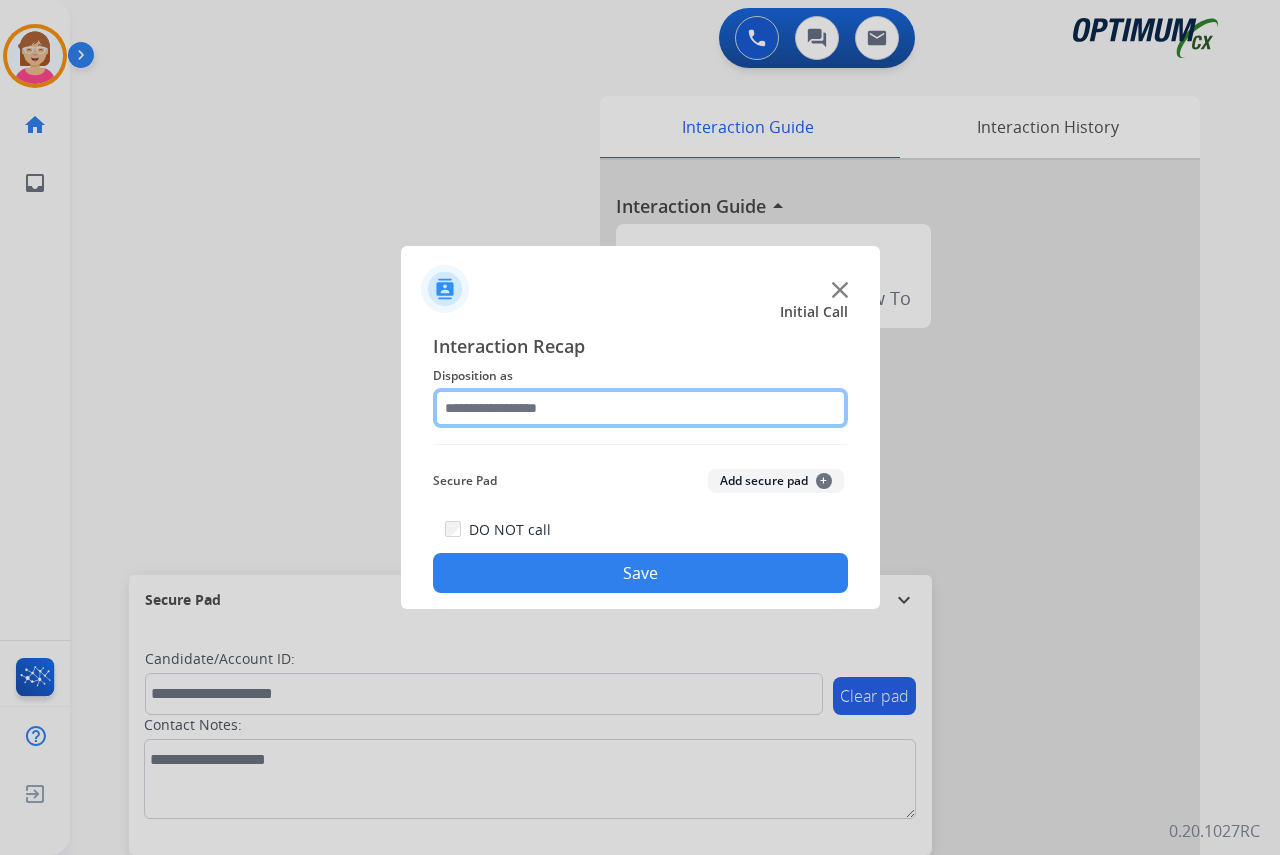 click 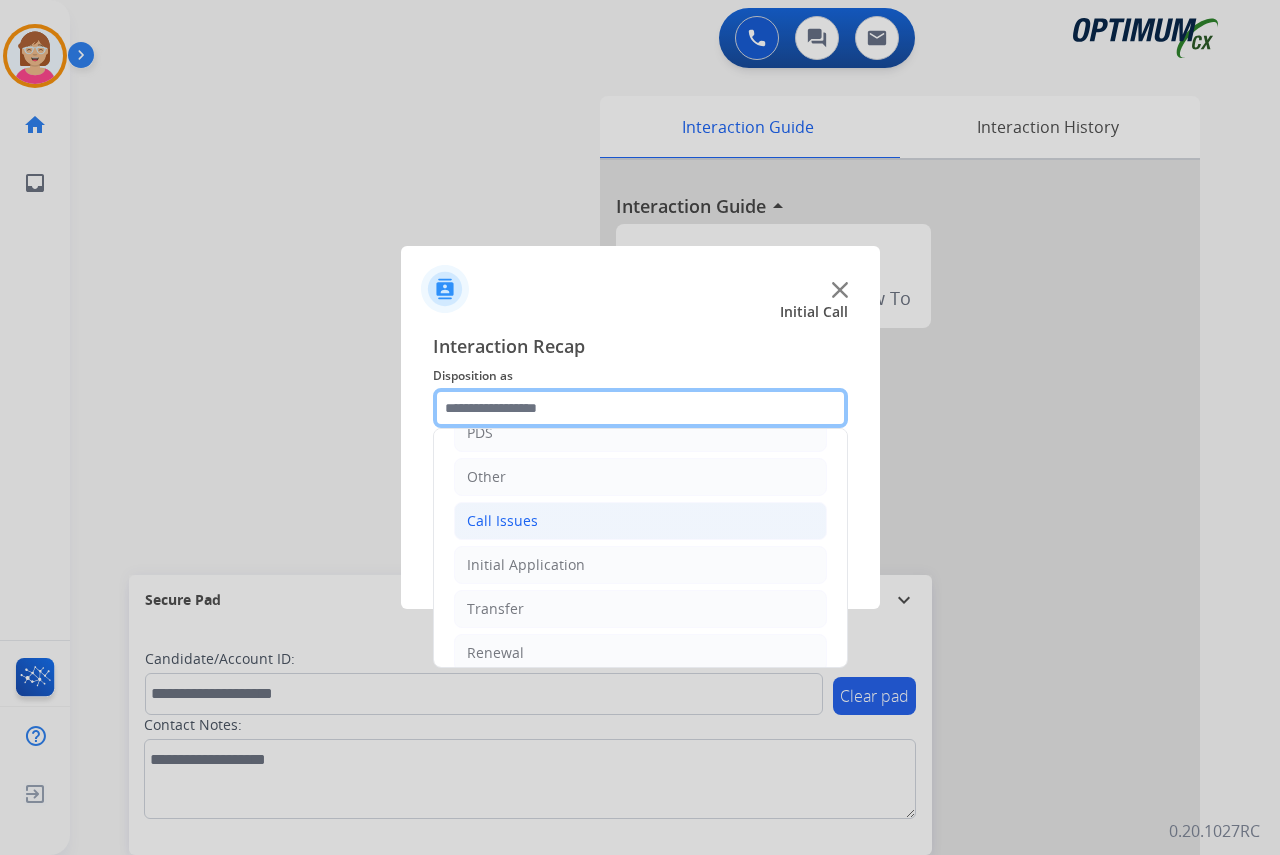 scroll, scrollTop: 136, scrollLeft: 0, axis: vertical 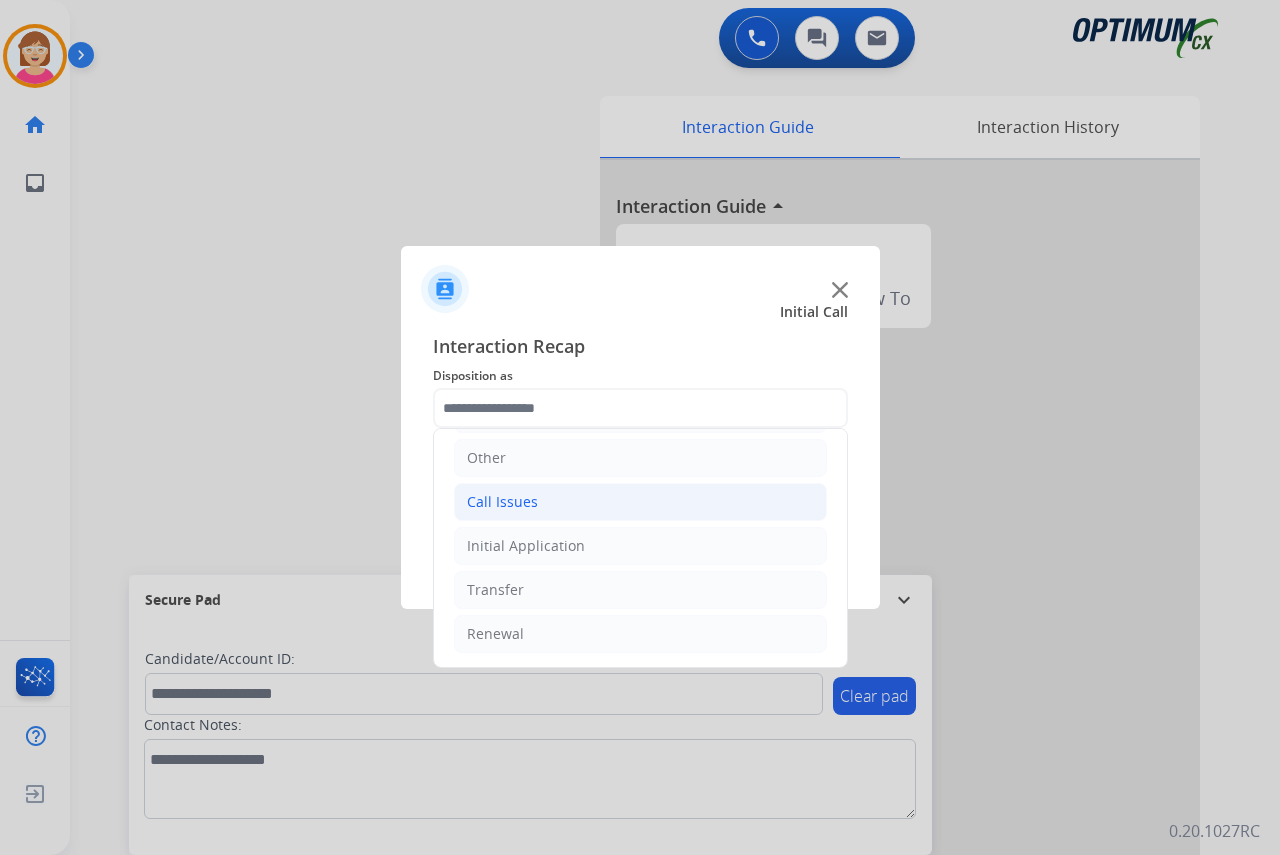 click on "Call Issues" 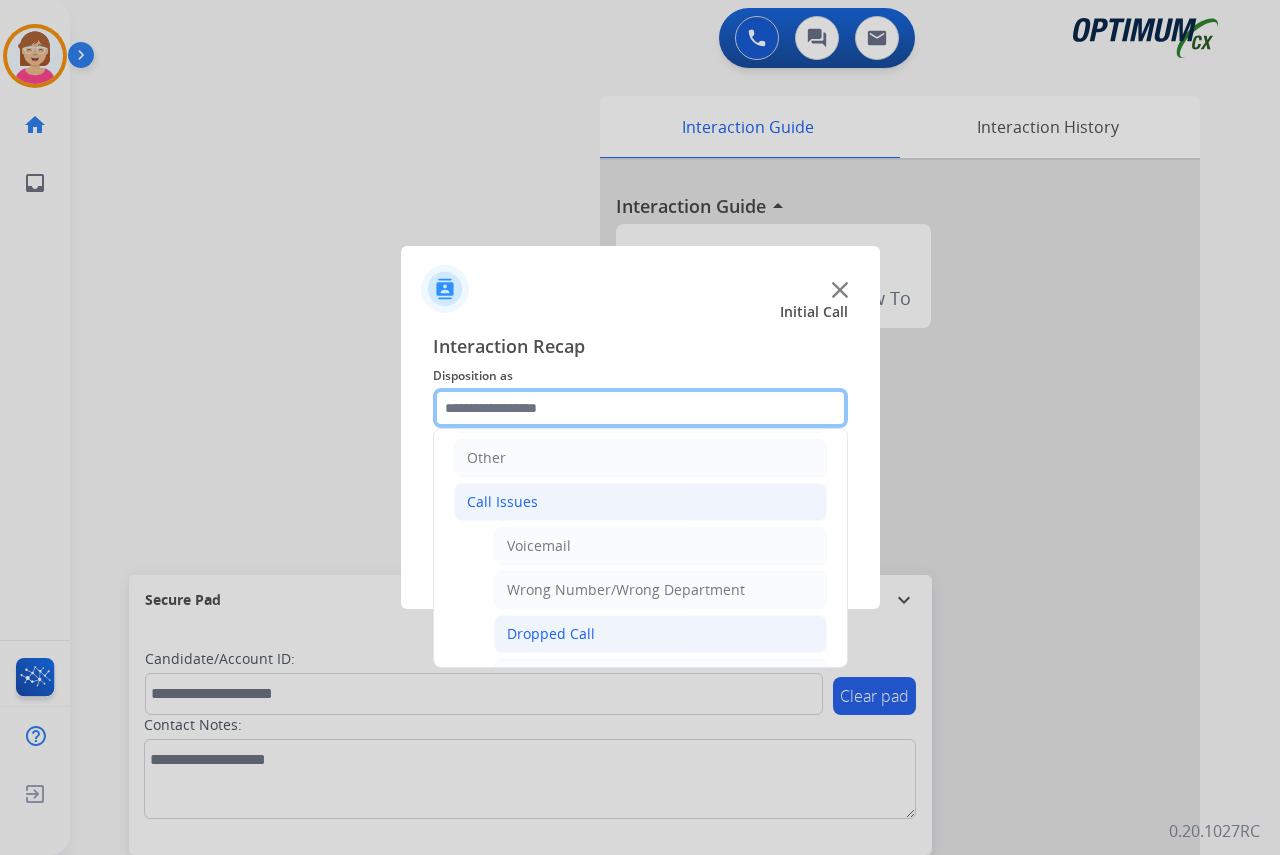 scroll, scrollTop: 236, scrollLeft: 0, axis: vertical 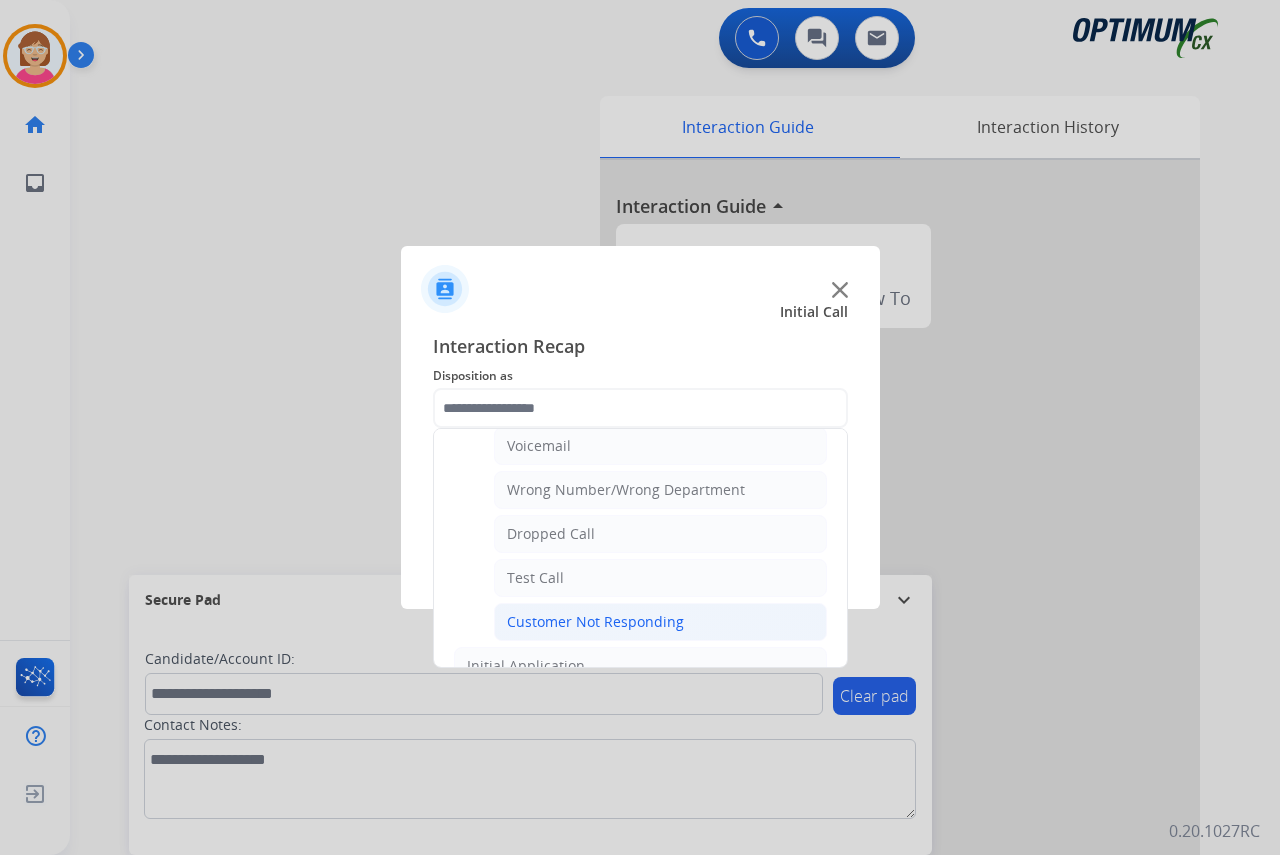 click on "Customer Not Responding" 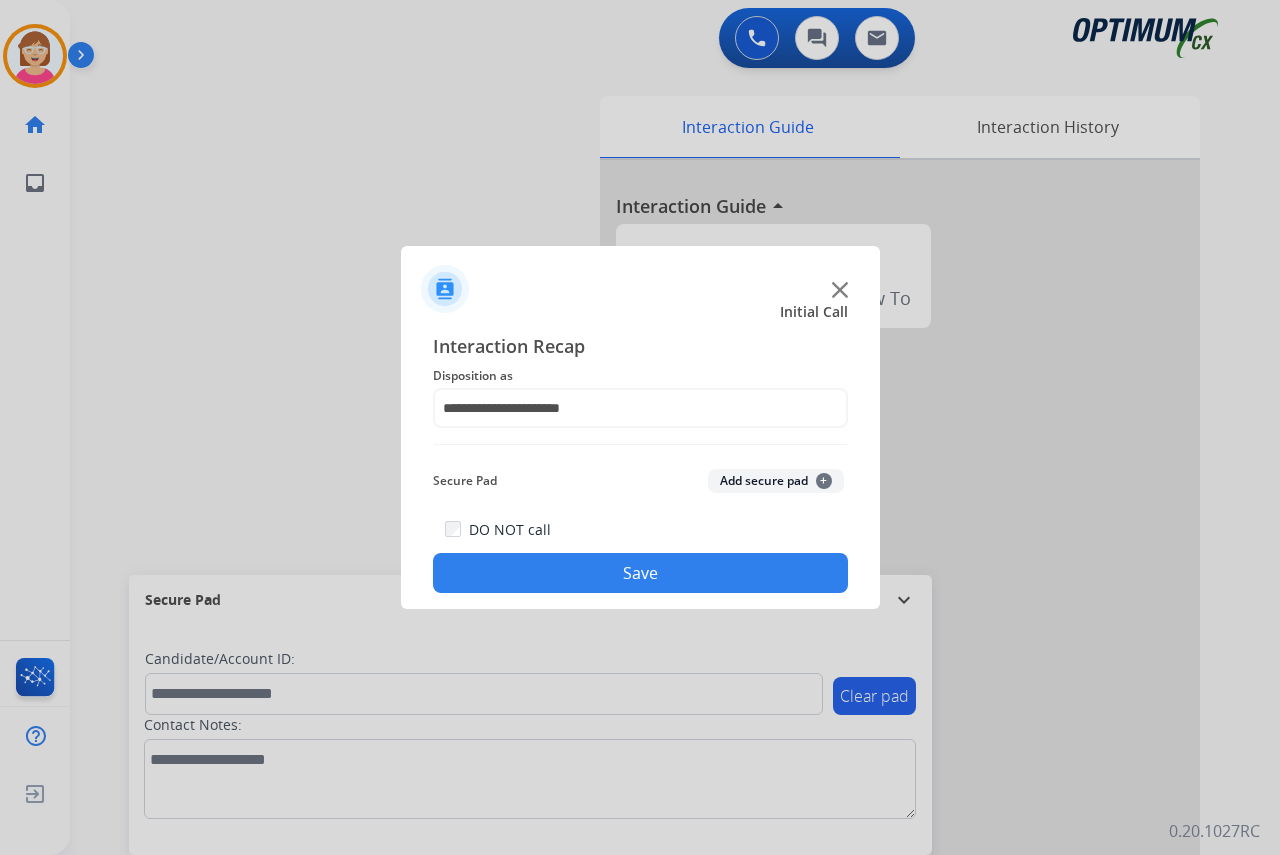 click on "Save" 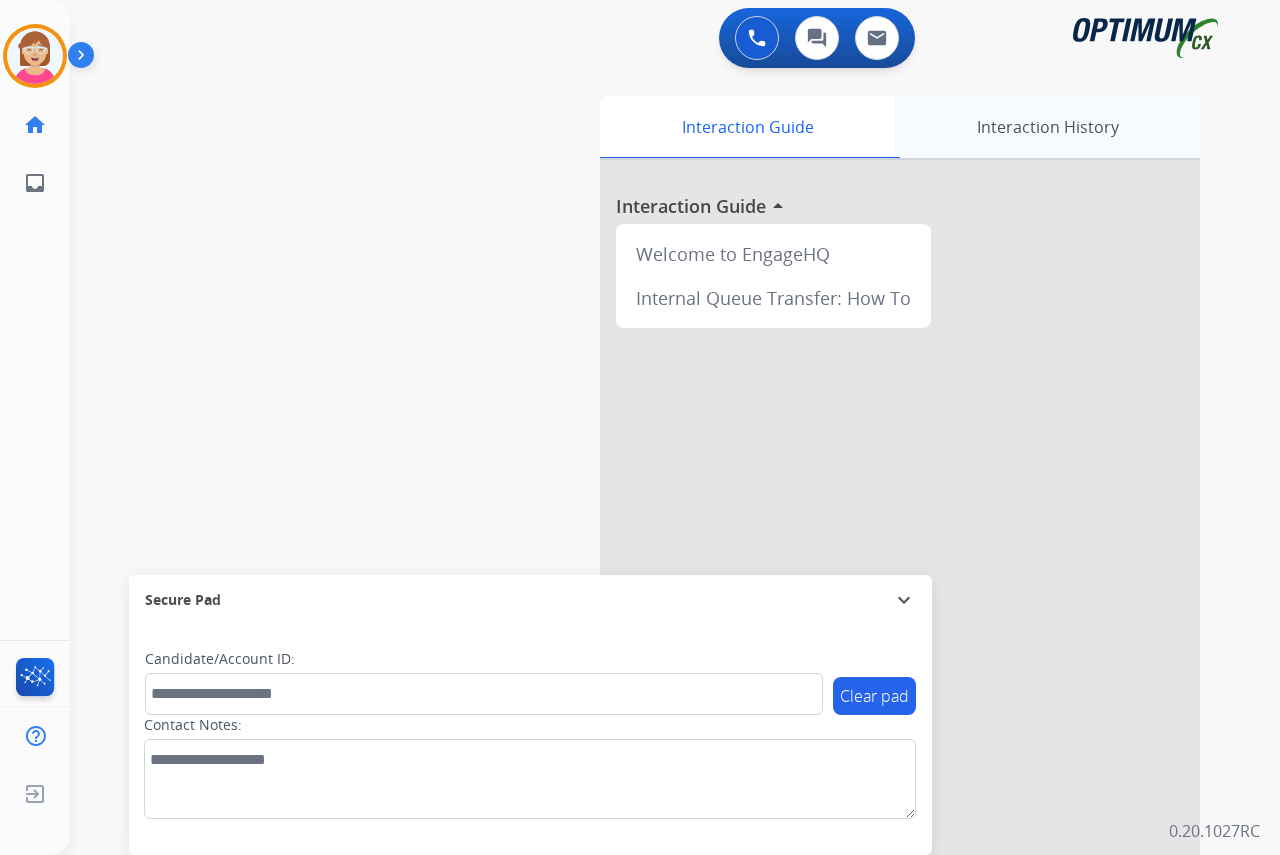 click on "Interaction History" at bounding box center [1047, 127] 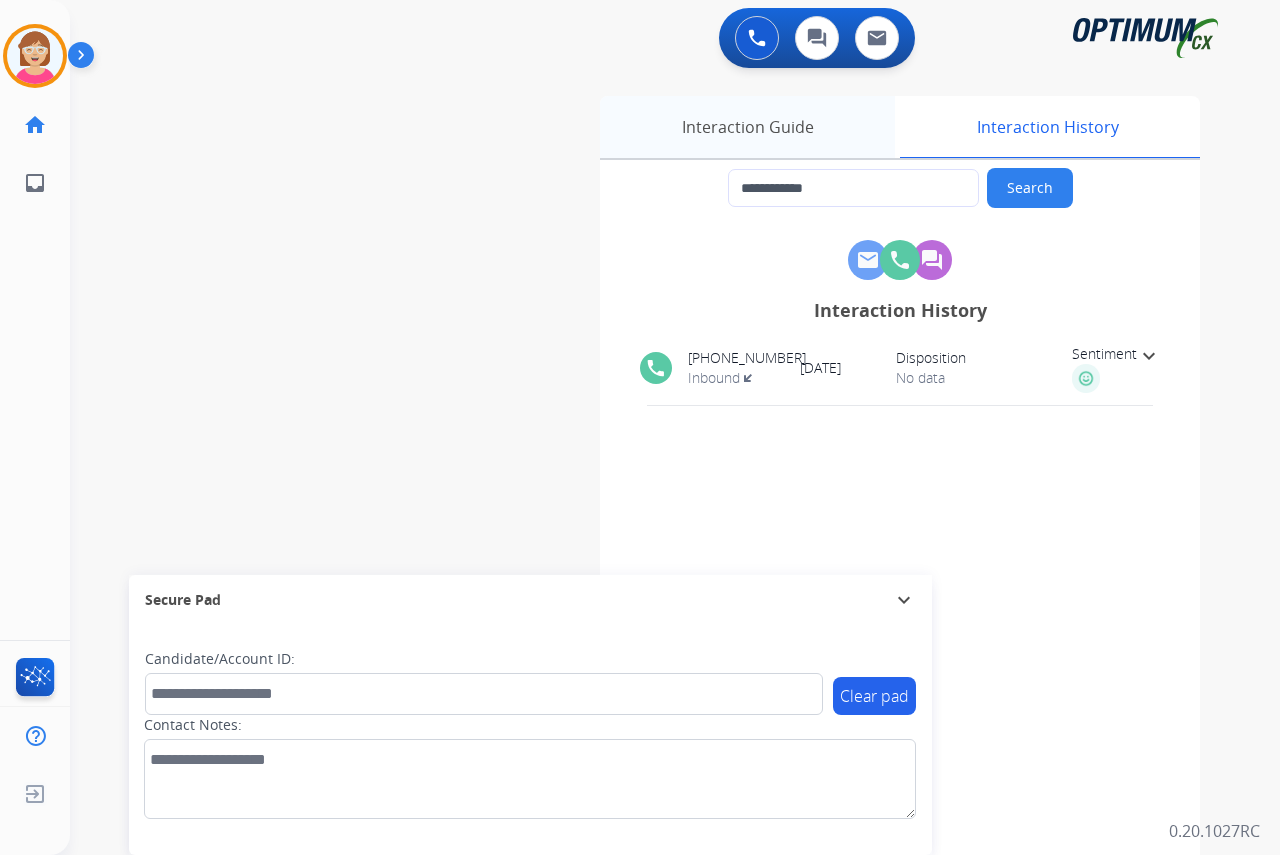 click on "Interaction Guide" at bounding box center [747, 127] 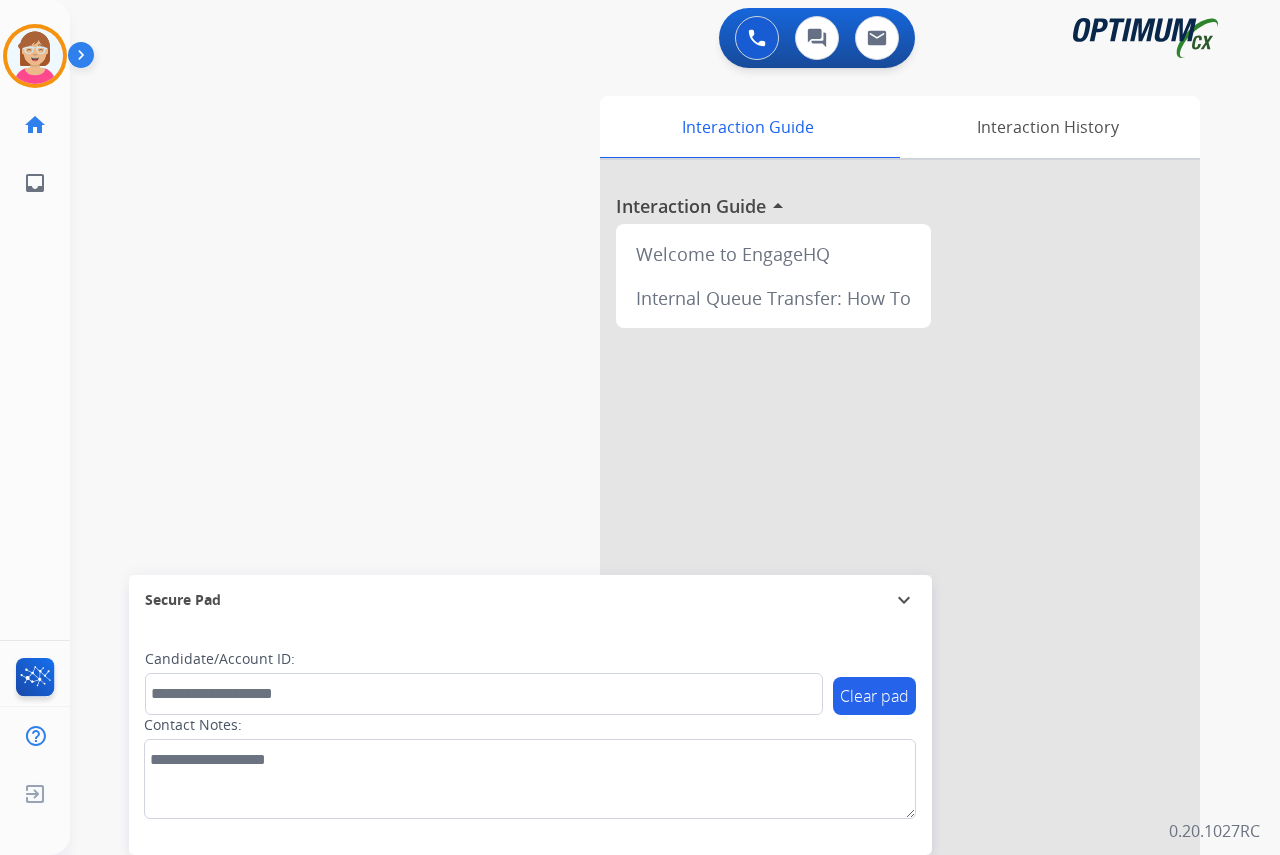 drag, startPoint x: 735, startPoint y: 123, endPoint x: 425, endPoint y: 272, distance: 343.94913 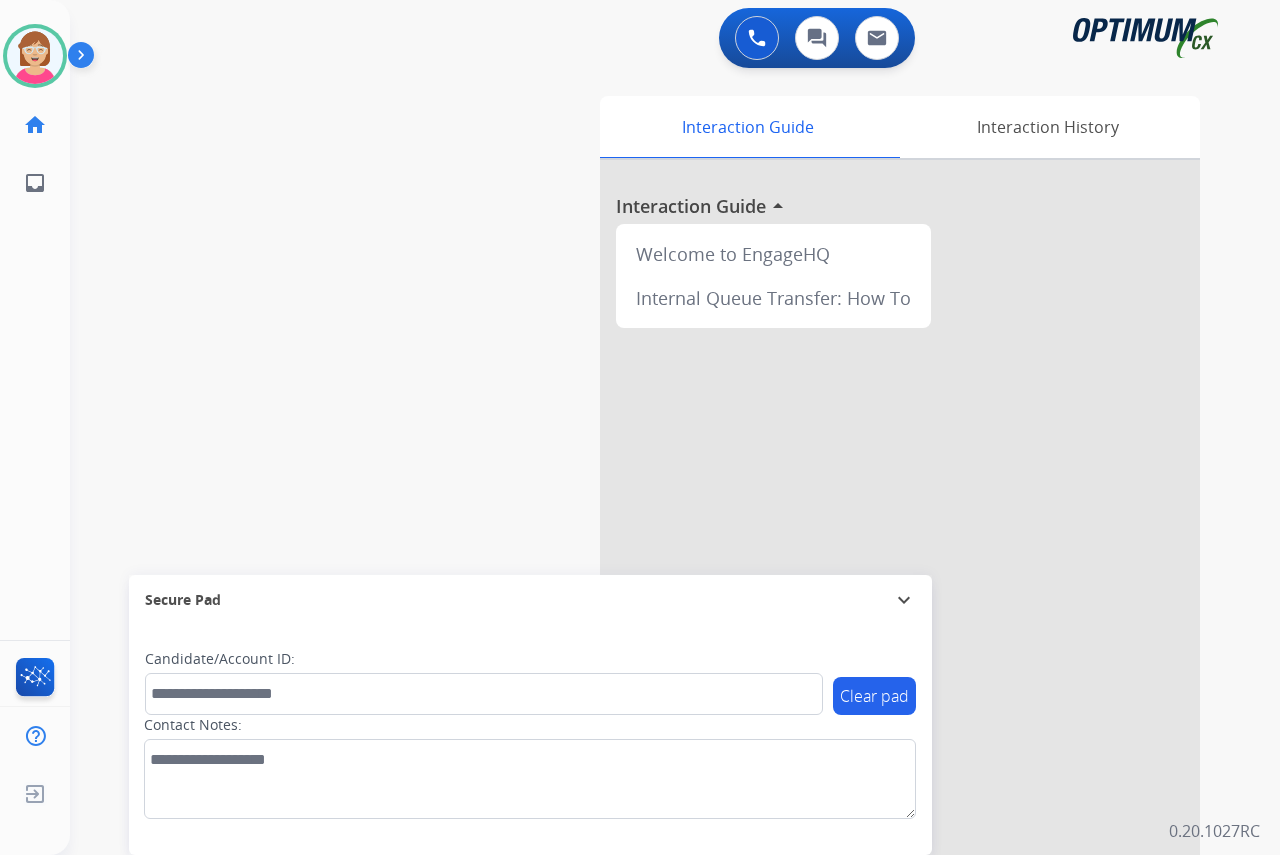 click on "[PERSON_NAME]   Available  Edit Avatar  Agent:   [PERSON_NAME] Profile:  OCX Training home  Home  Home inbox  Emails  Emails  FocalPoints  Help Center  Help Center  Log out  Log out" 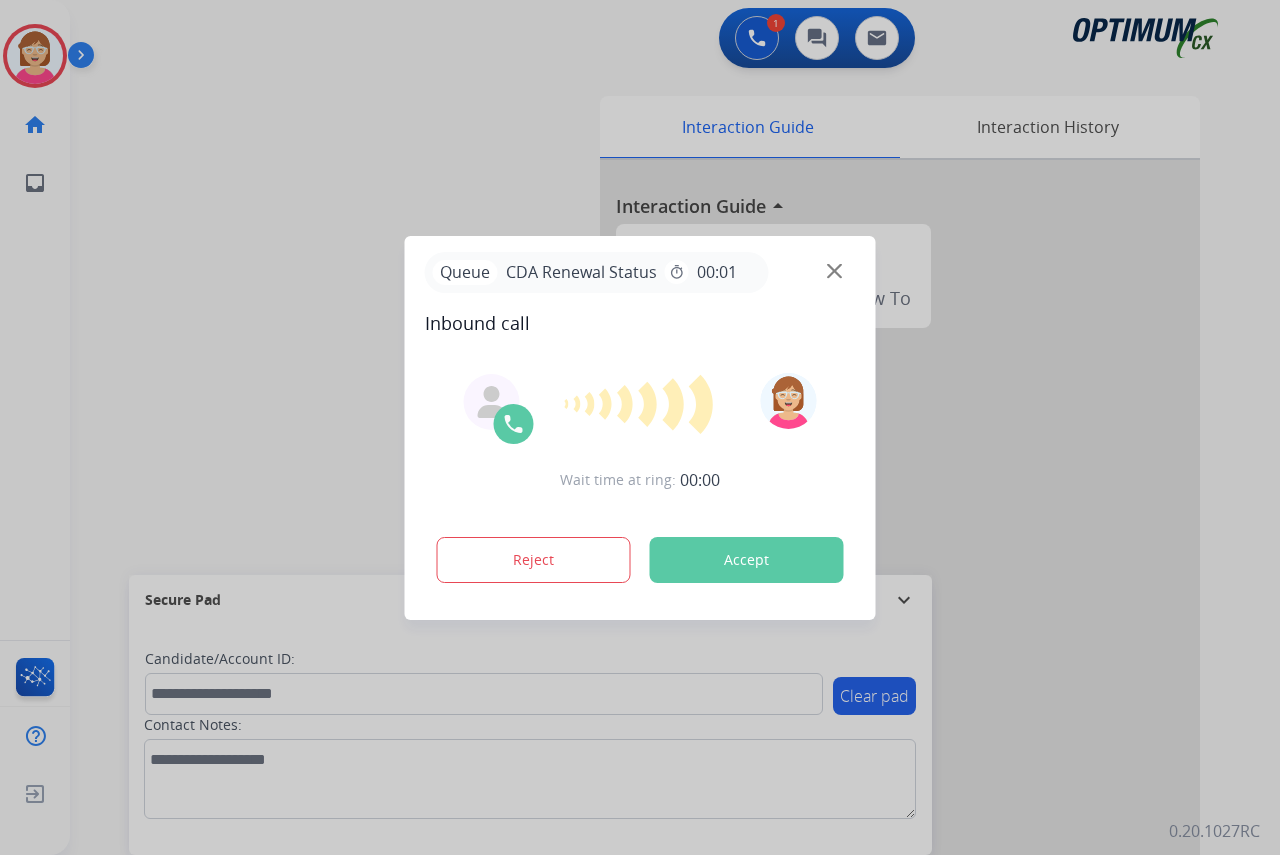 click at bounding box center [640, 427] 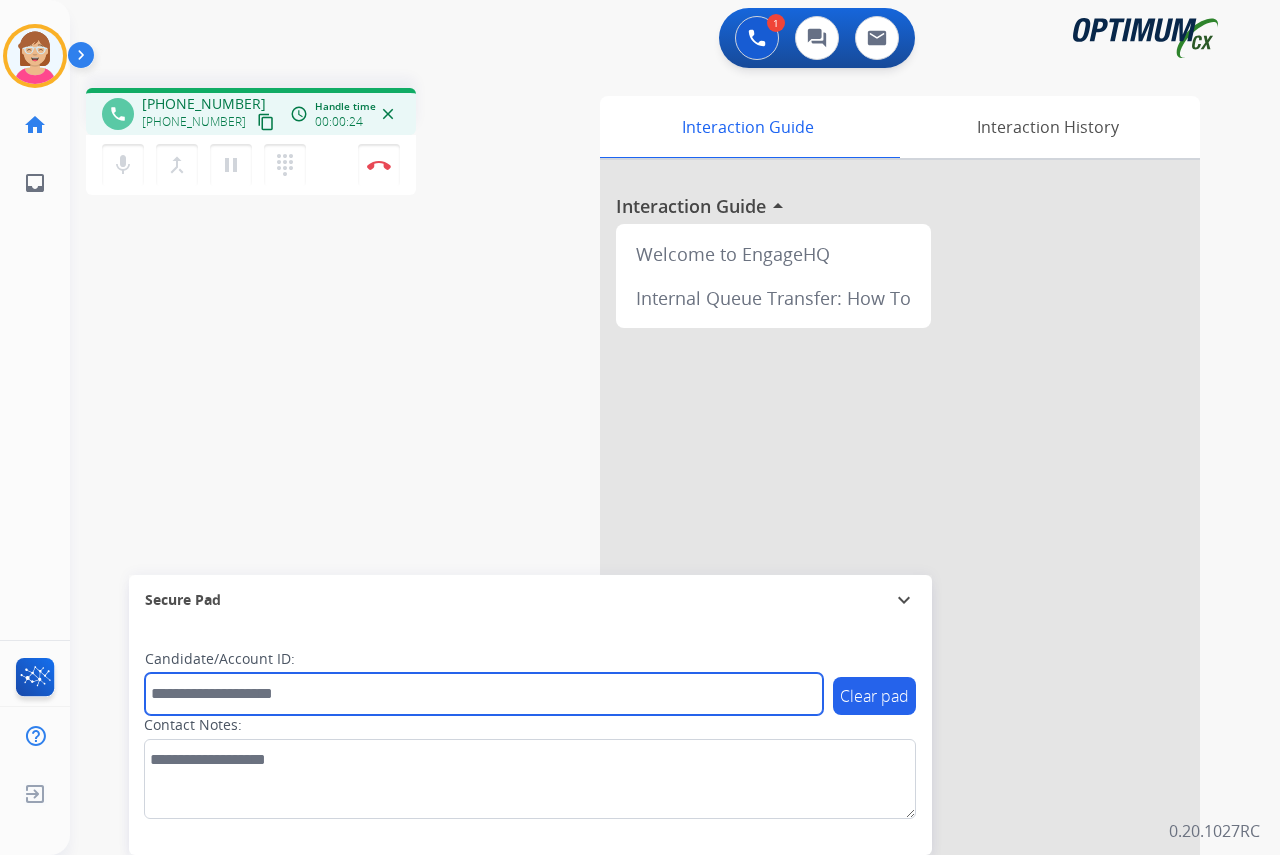 click at bounding box center [484, 694] 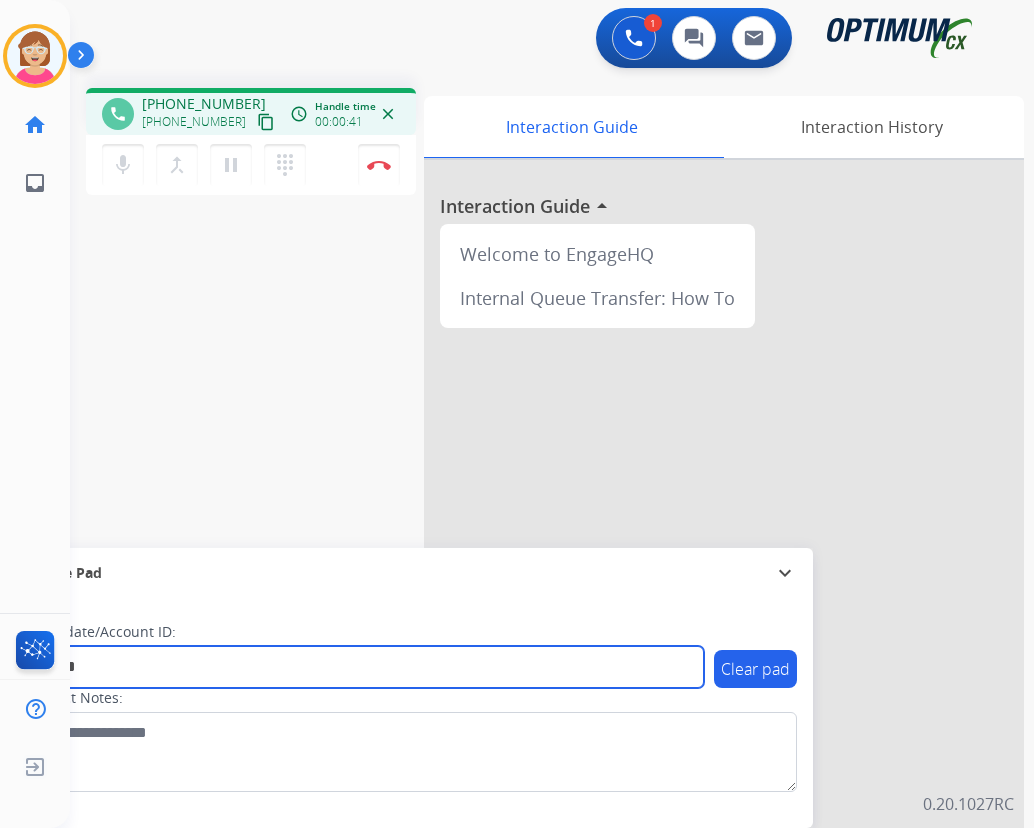 type on "*******" 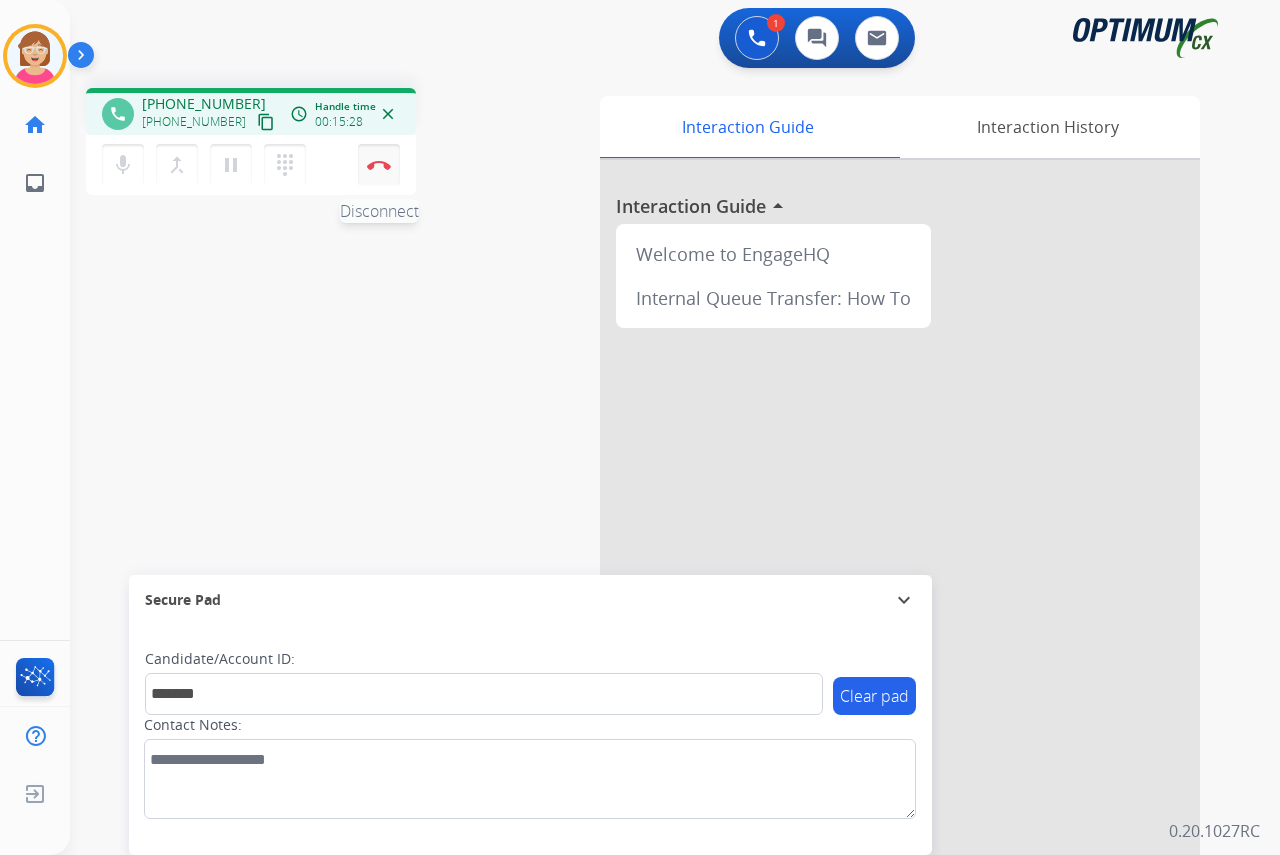 click at bounding box center (379, 165) 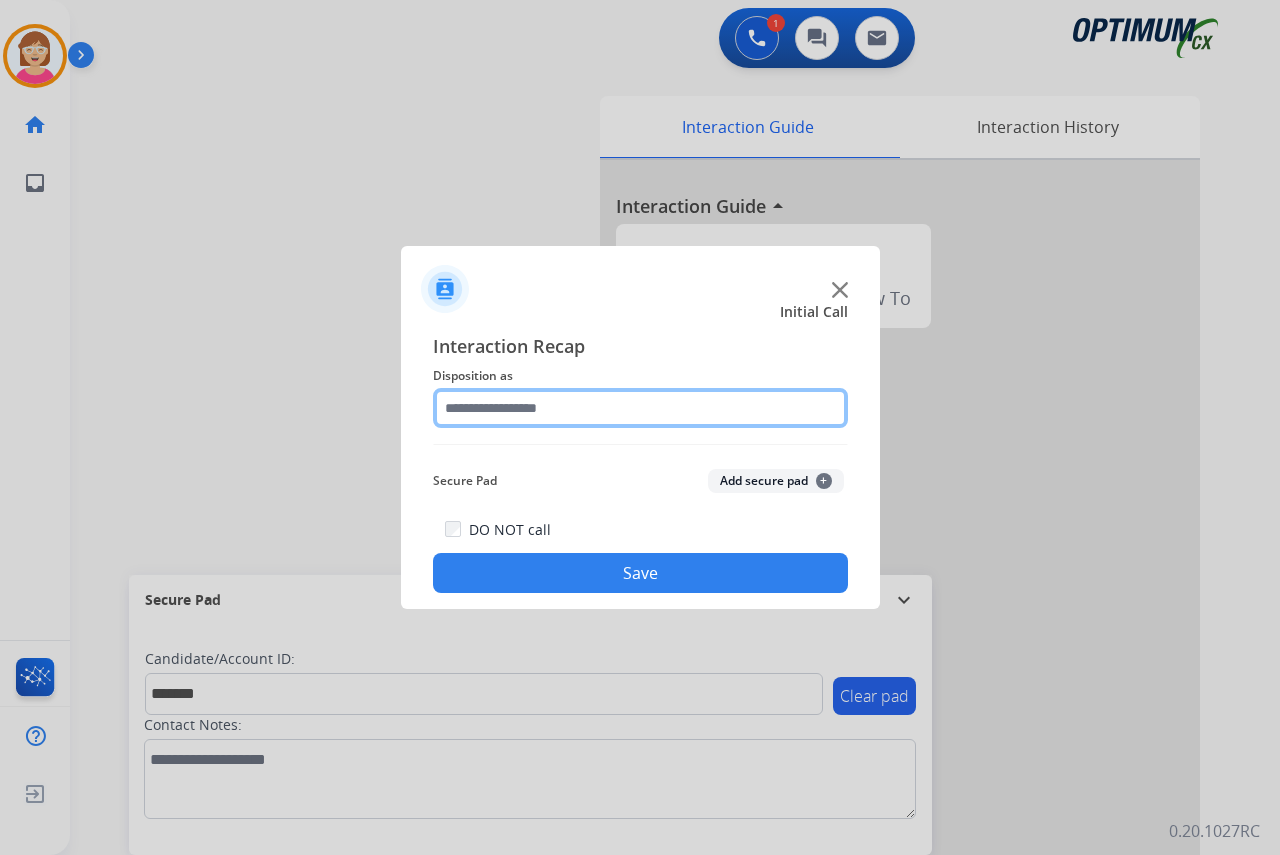 click 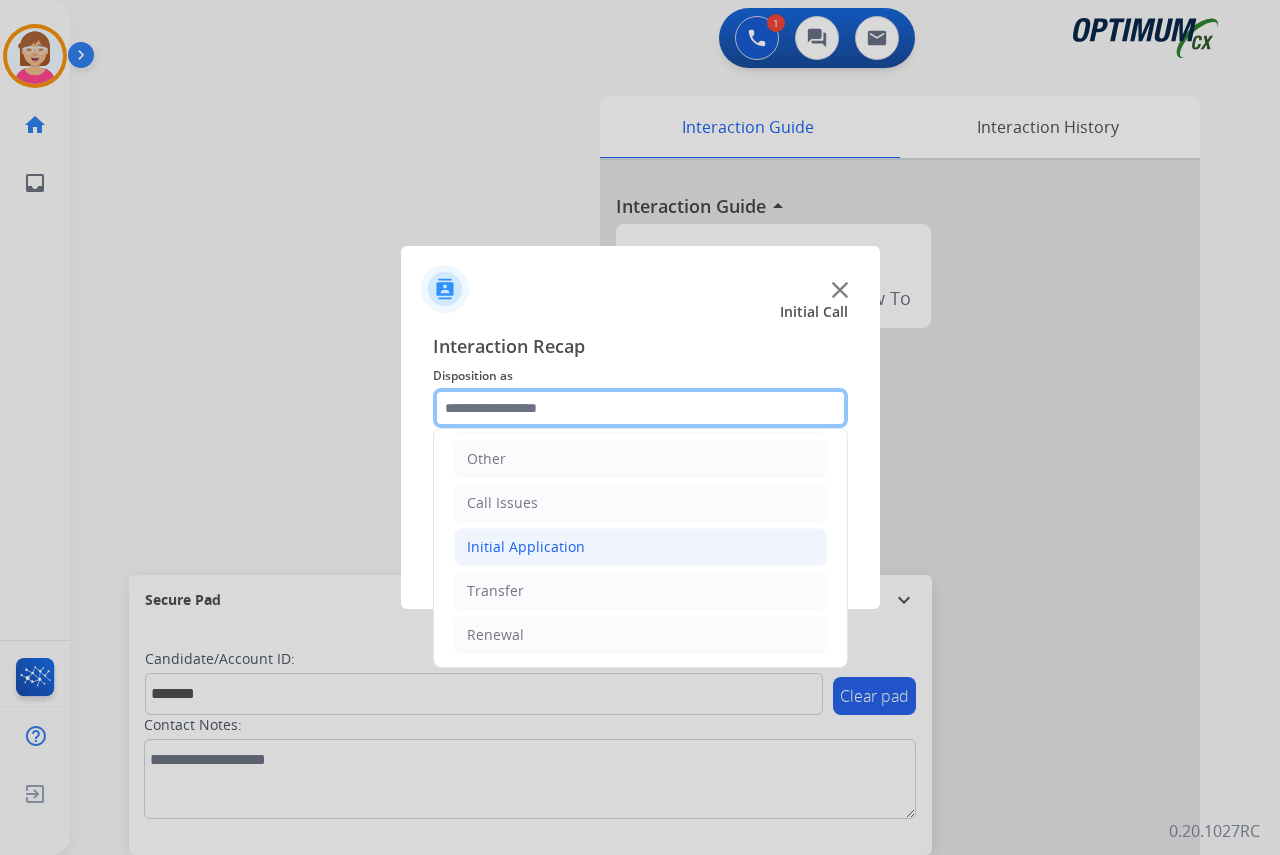 scroll, scrollTop: 136, scrollLeft: 0, axis: vertical 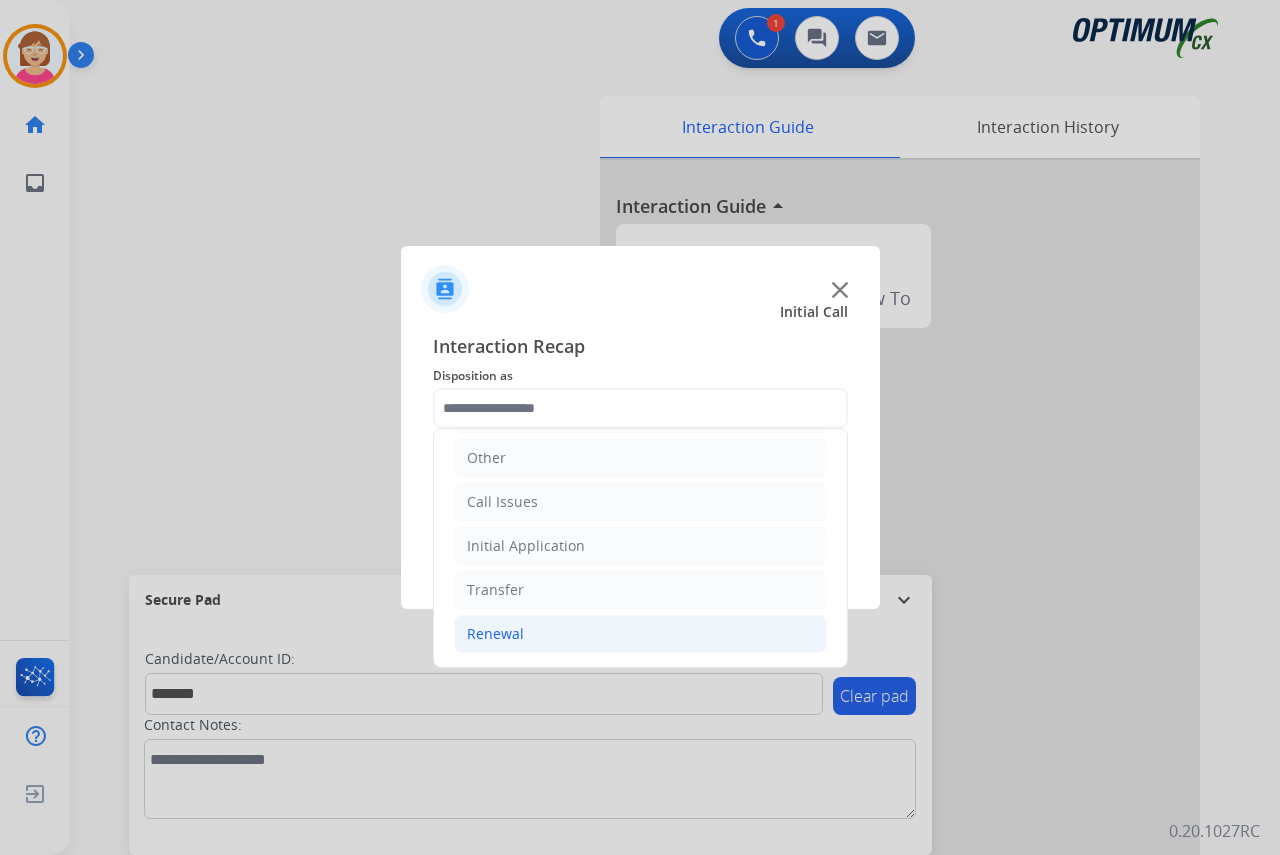 click on "Renewal" 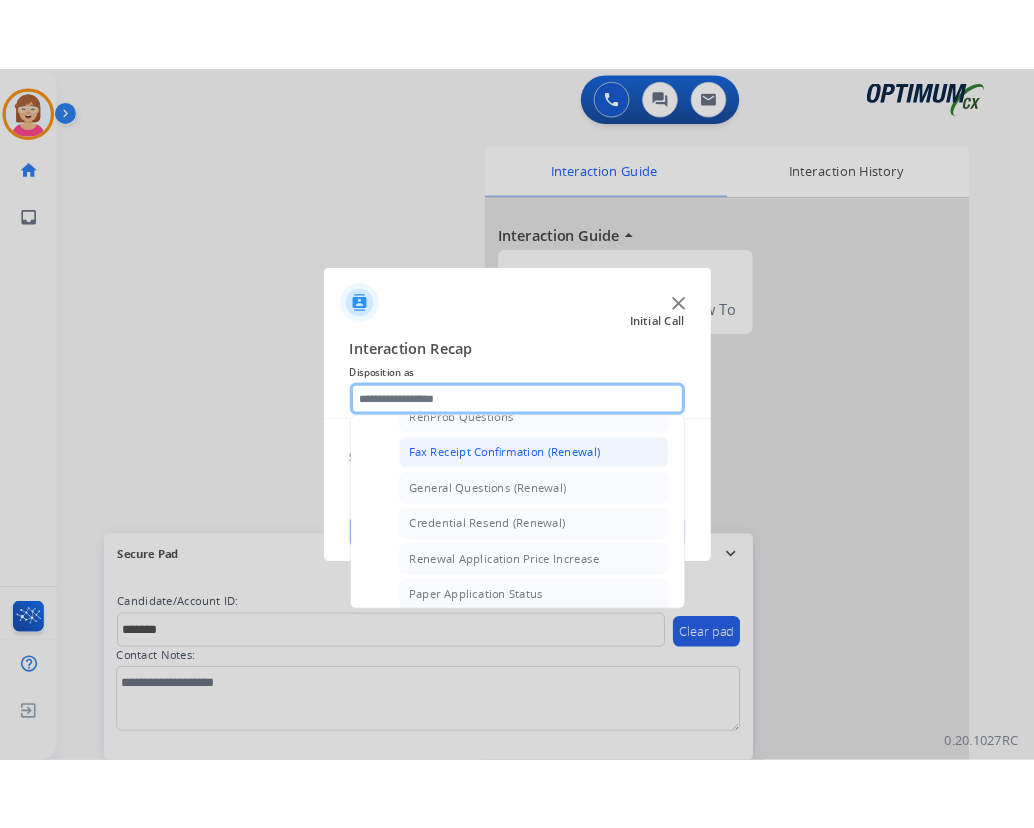 scroll, scrollTop: 636, scrollLeft: 0, axis: vertical 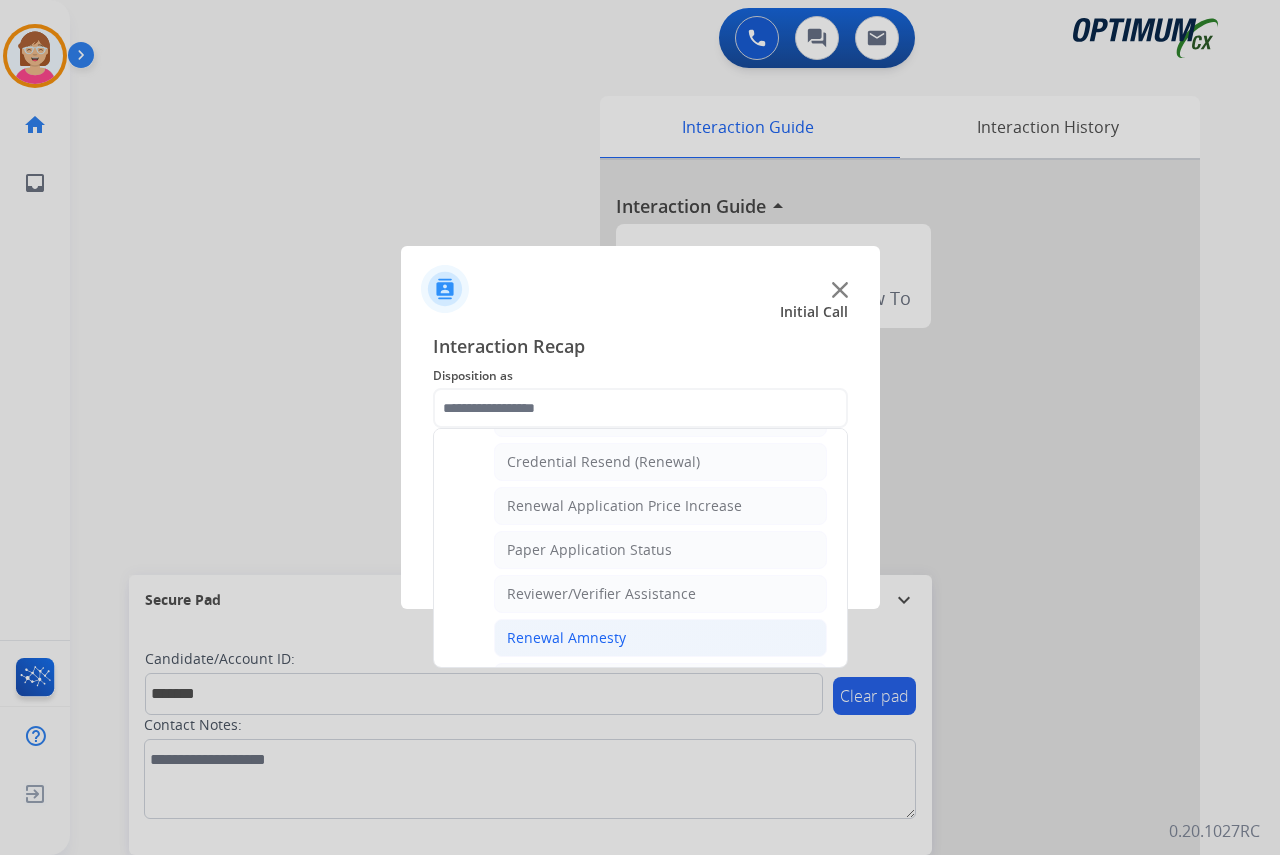 click on "Renewal Amnesty" 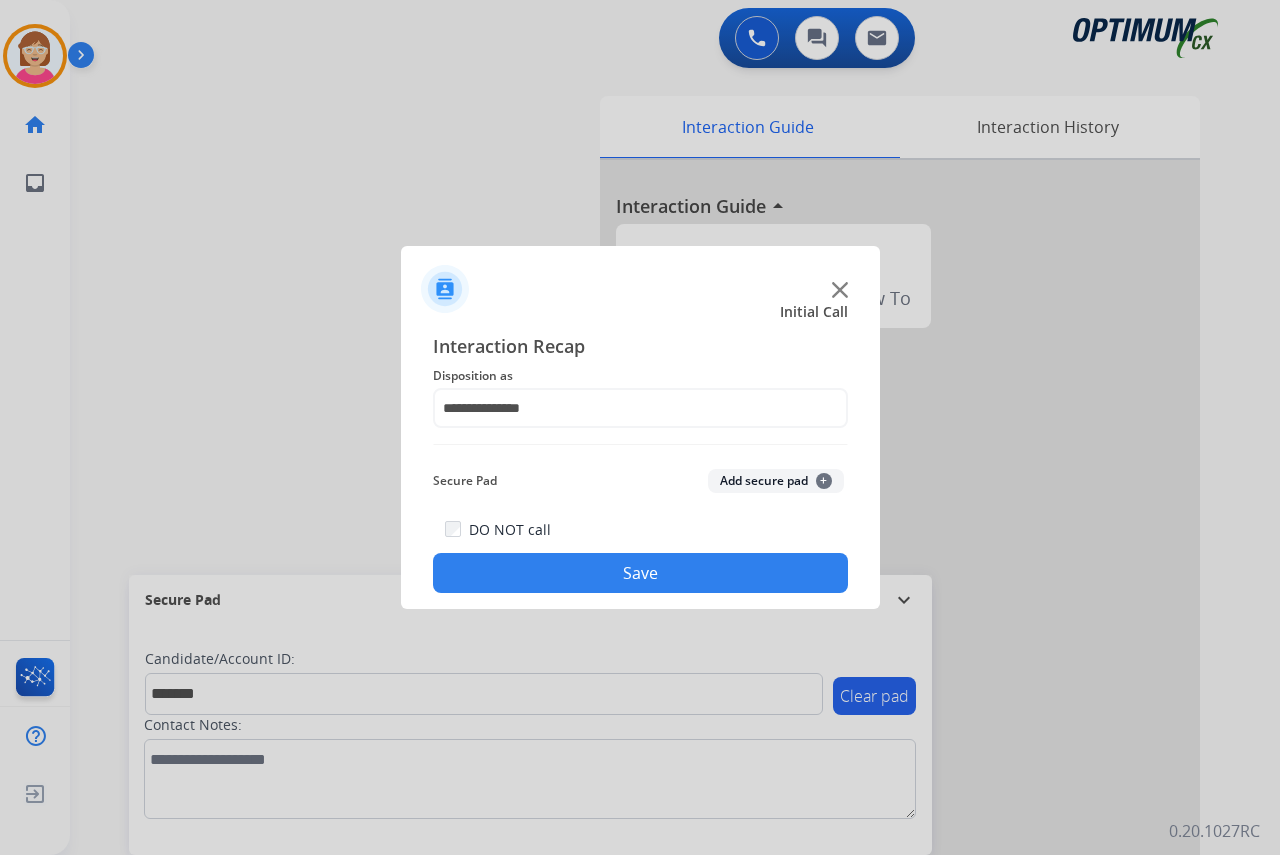 click on "+" 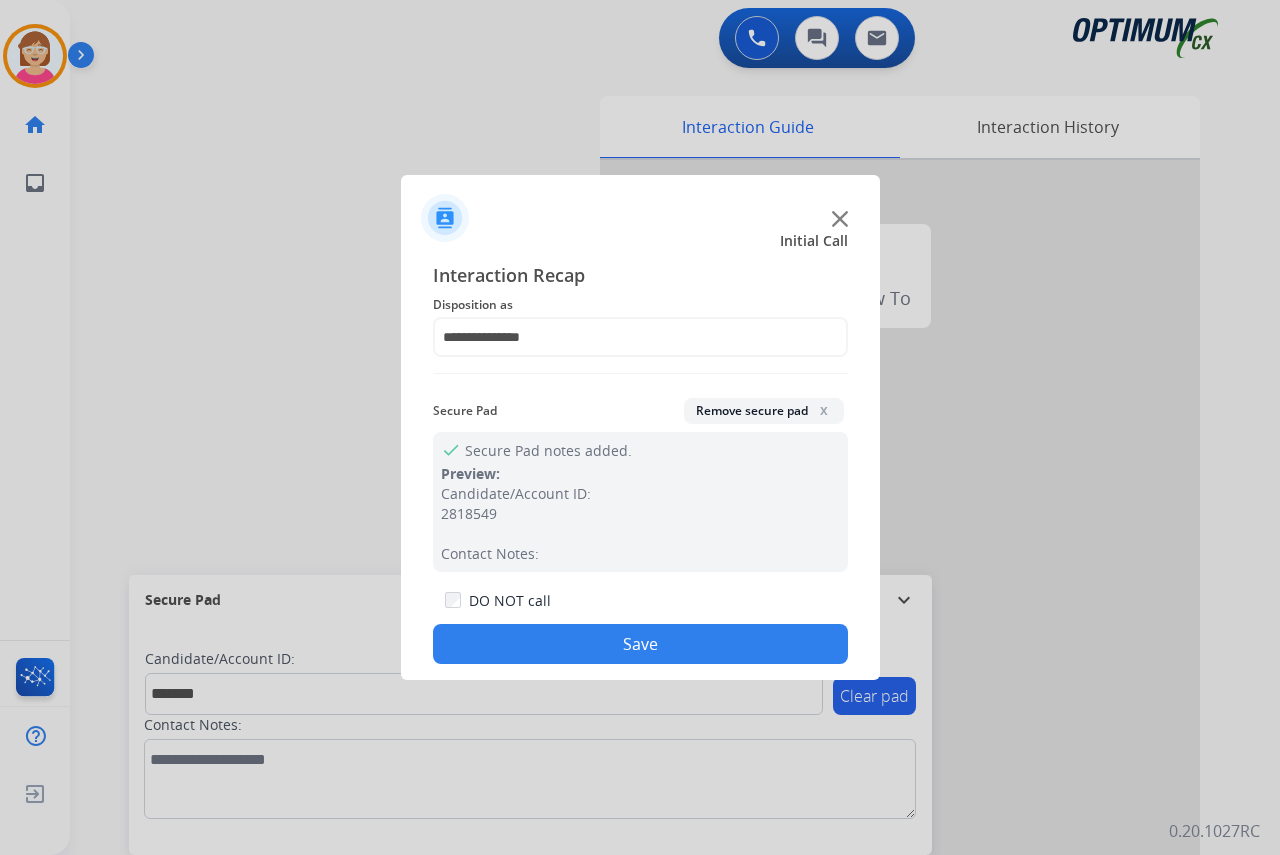 drag, startPoint x: 518, startPoint y: 649, endPoint x: 498, endPoint y: 625, distance: 31.241 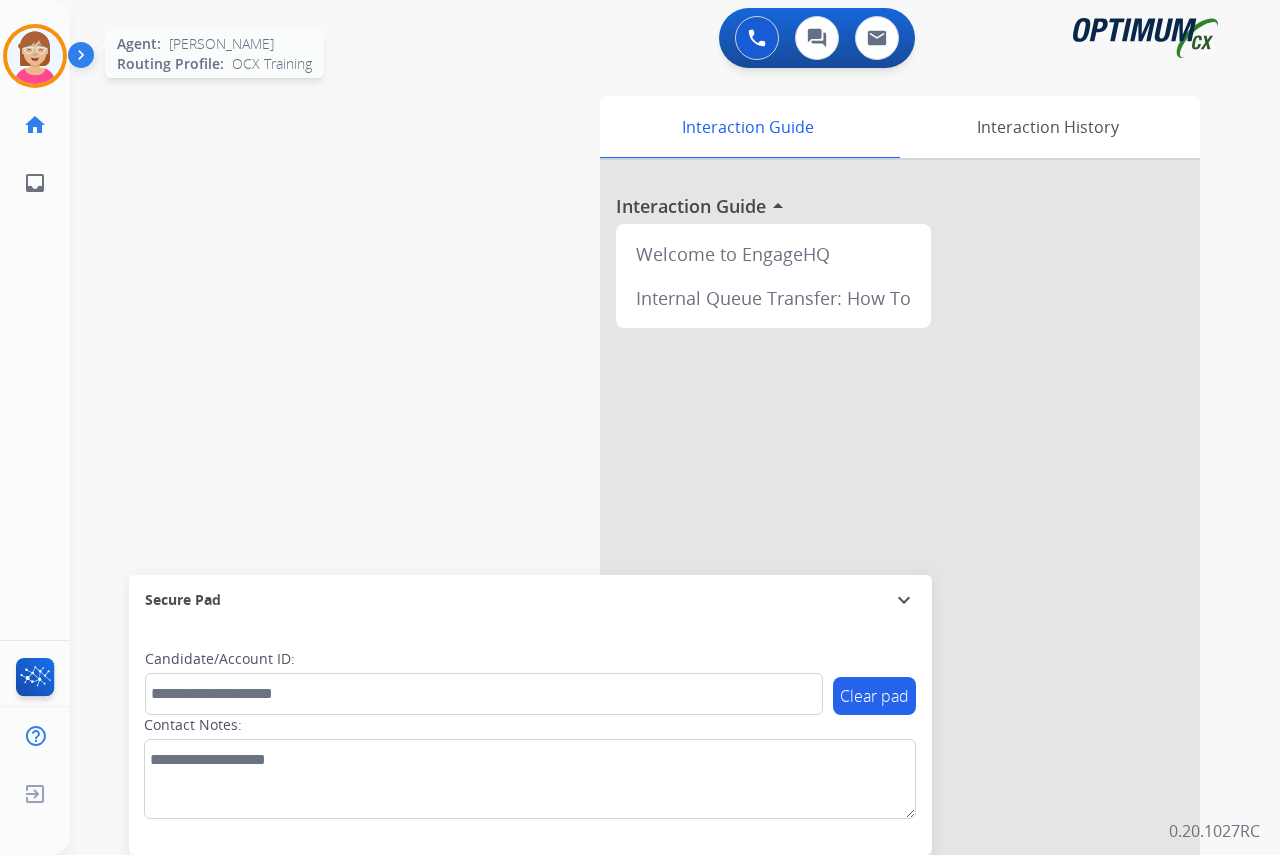 click at bounding box center [35, 56] 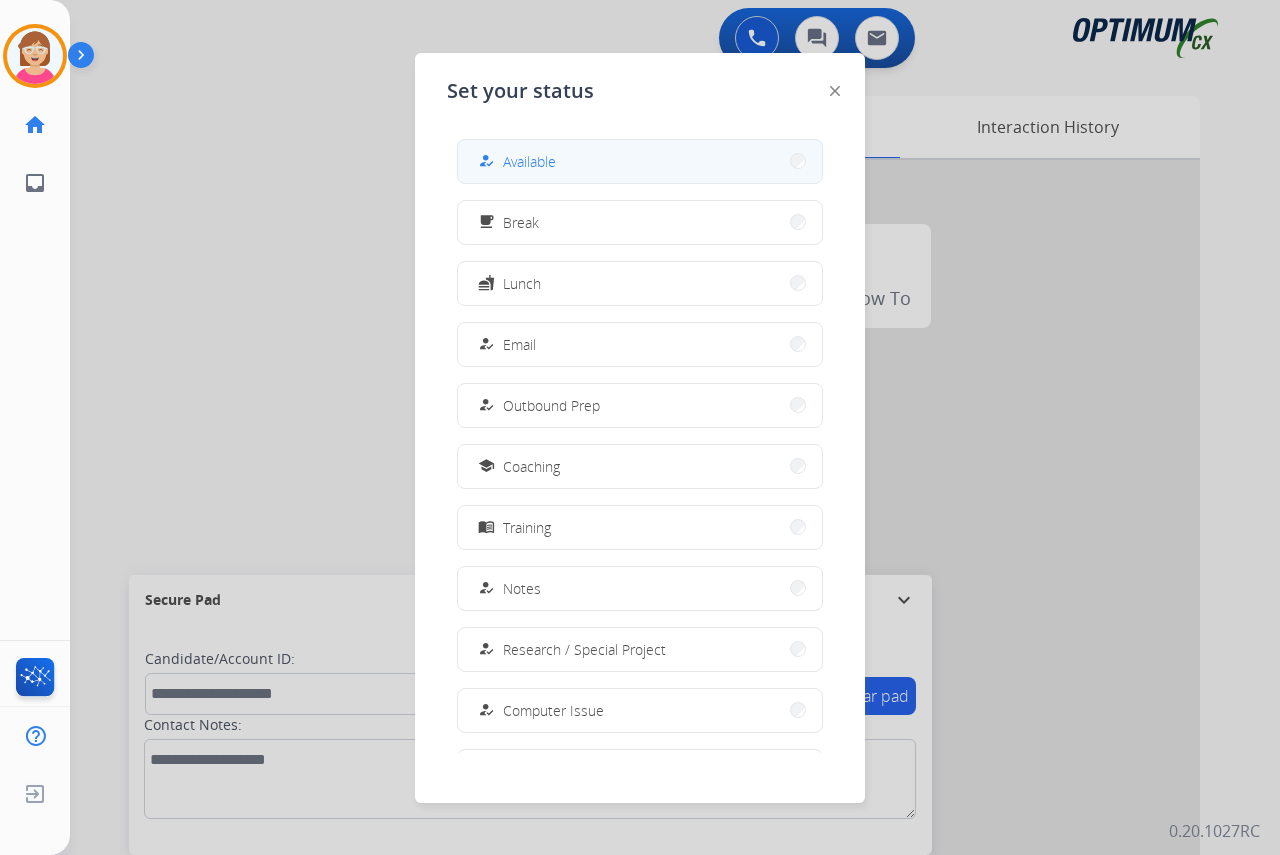 click on "how_to_reg Available" at bounding box center [515, 161] 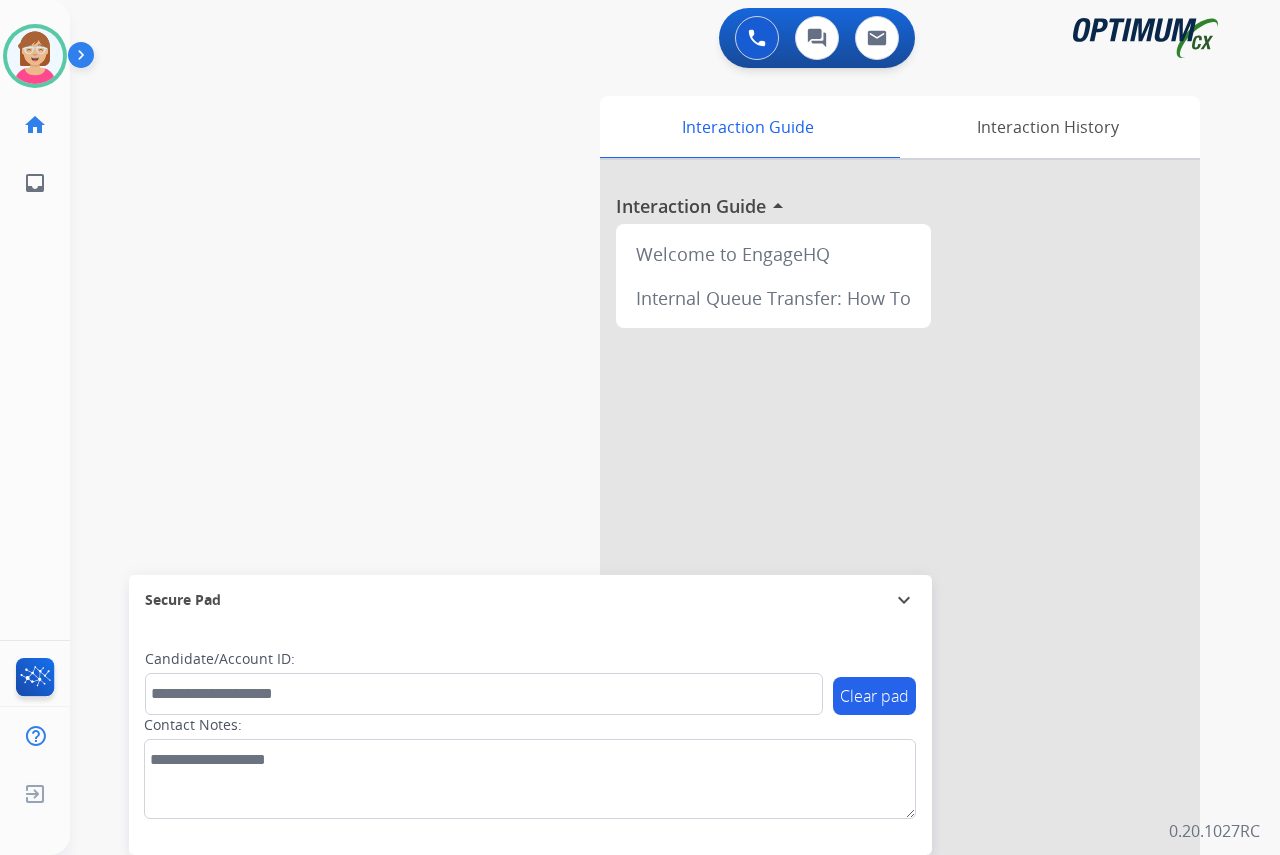 click on "[PERSON_NAME]   Available  Edit Avatar  Agent:   [PERSON_NAME] Profile:  OCX Training home  Home  Home inbox  Emails  Emails  FocalPoints  Help Center  Help Center  Log out  Log out" 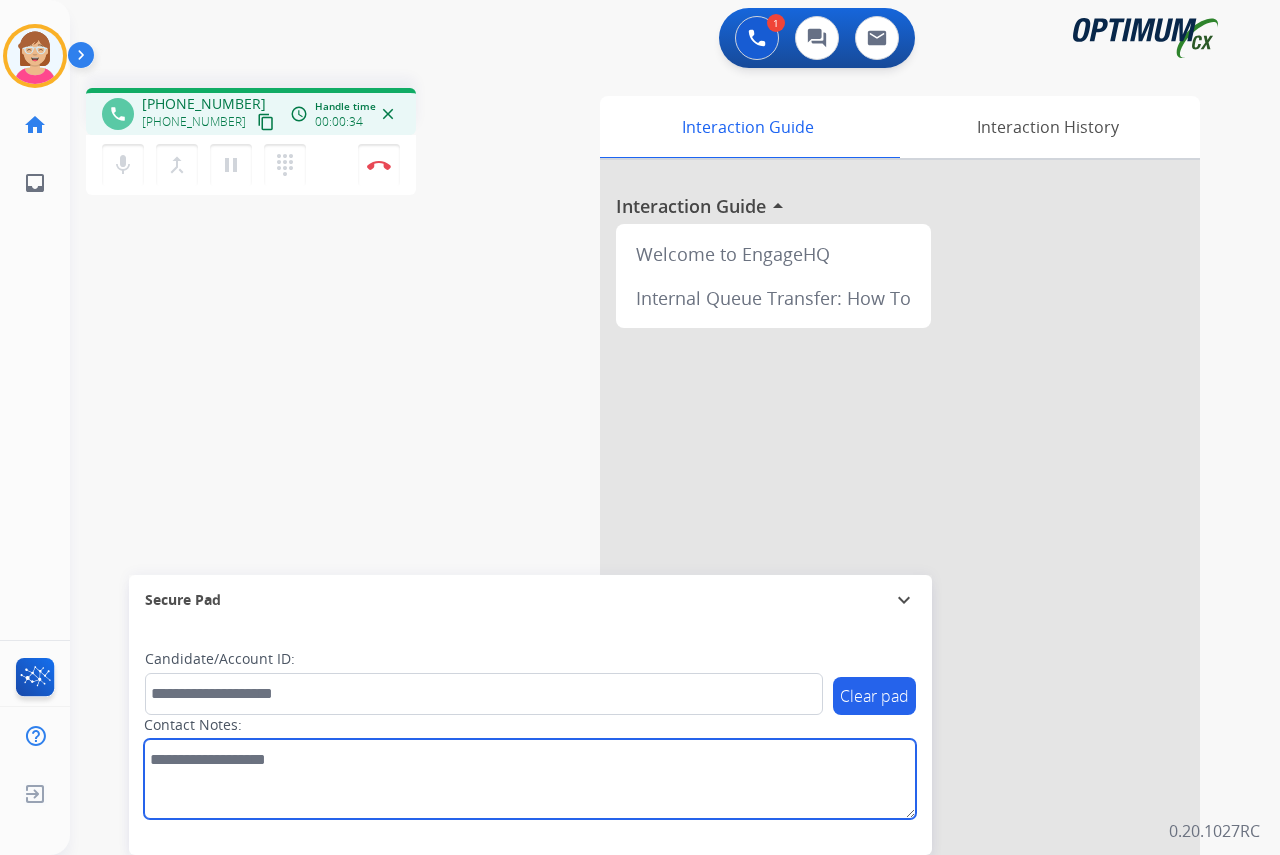 click at bounding box center [530, 779] 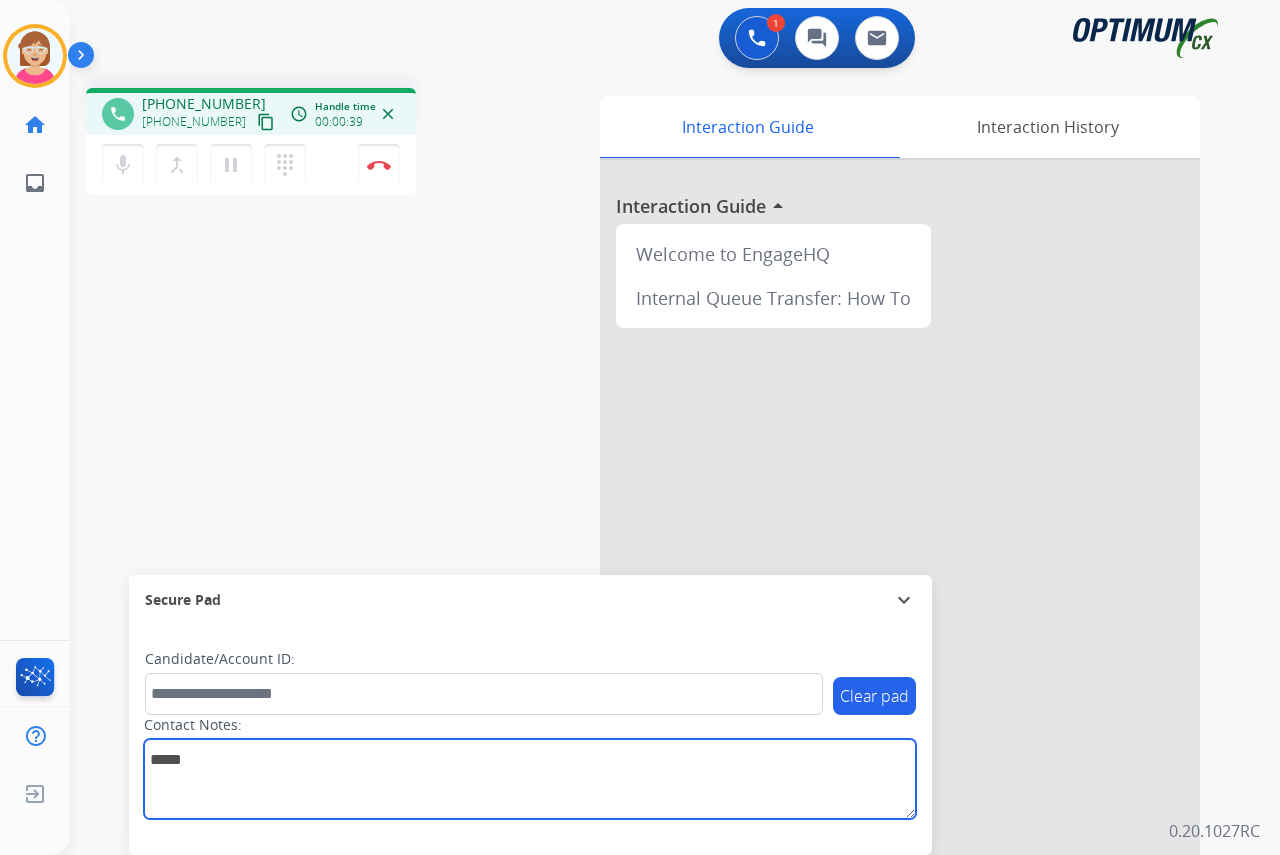 click at bounding box center [530, 779] 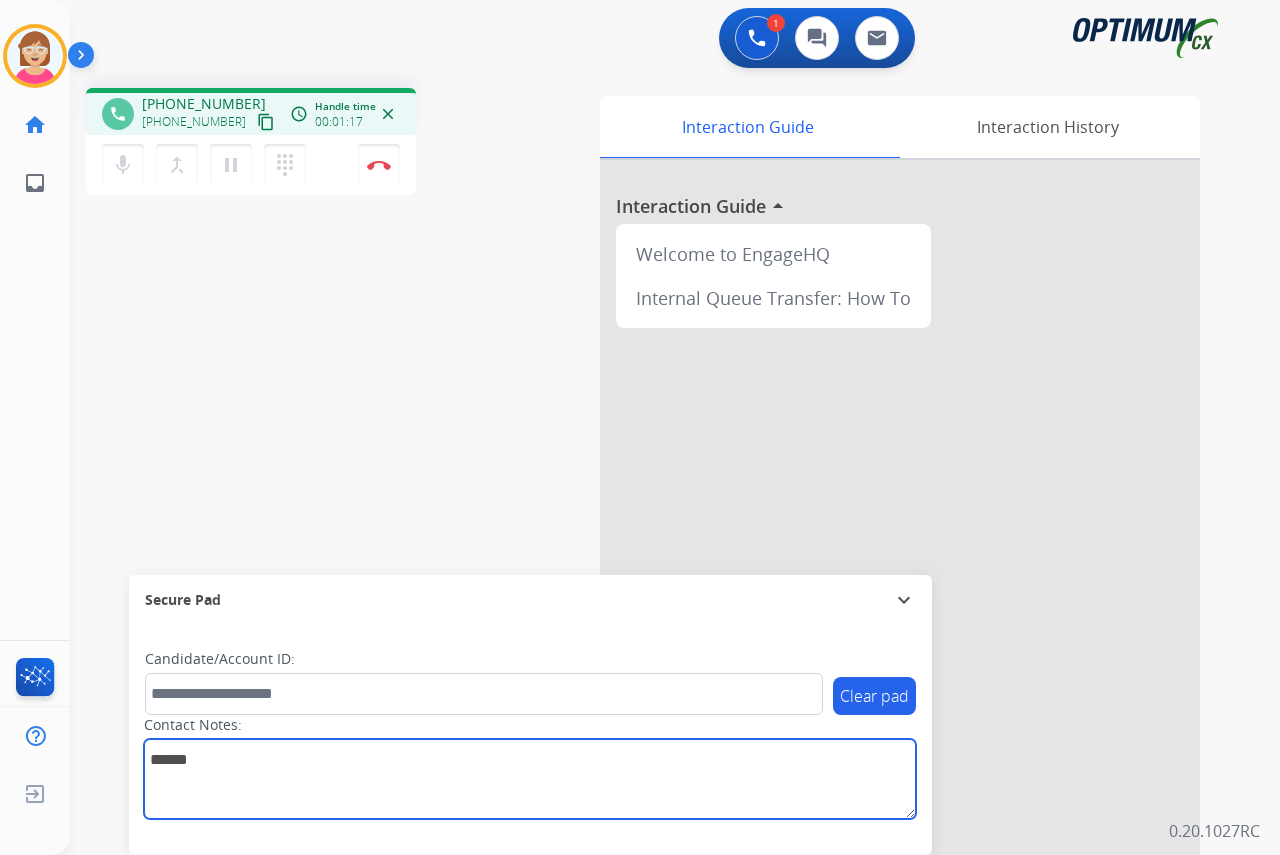 type on "******" 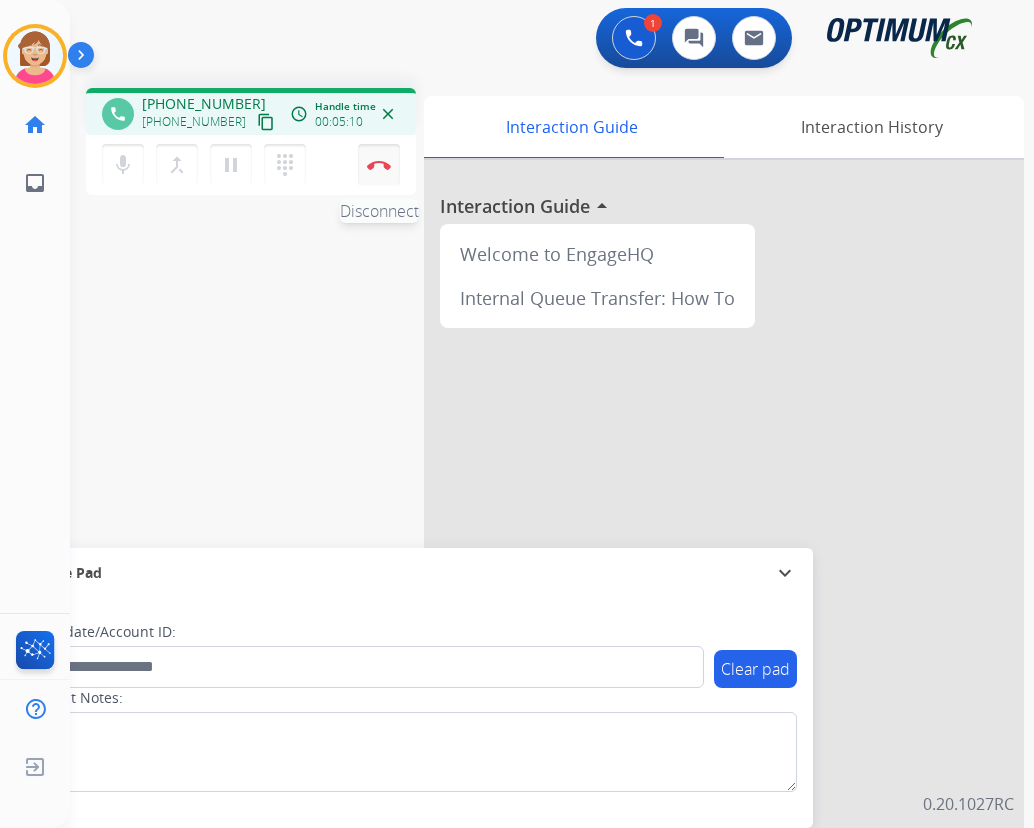 click at bounding box center [379, 165] 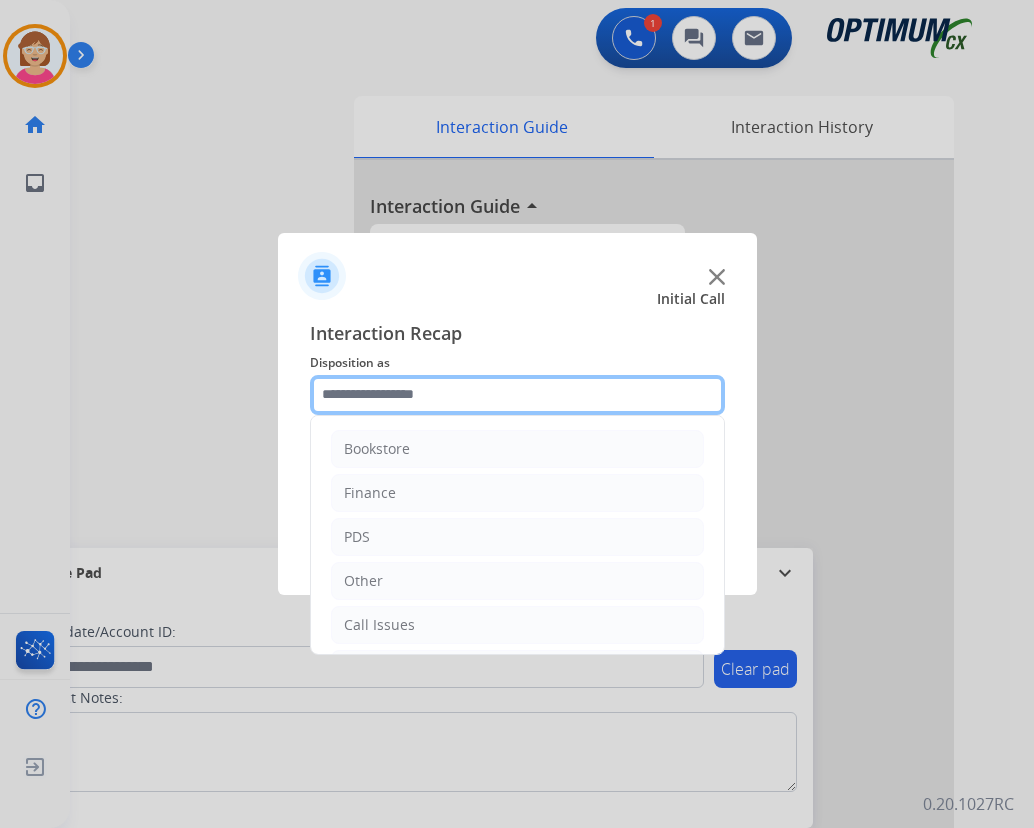 click 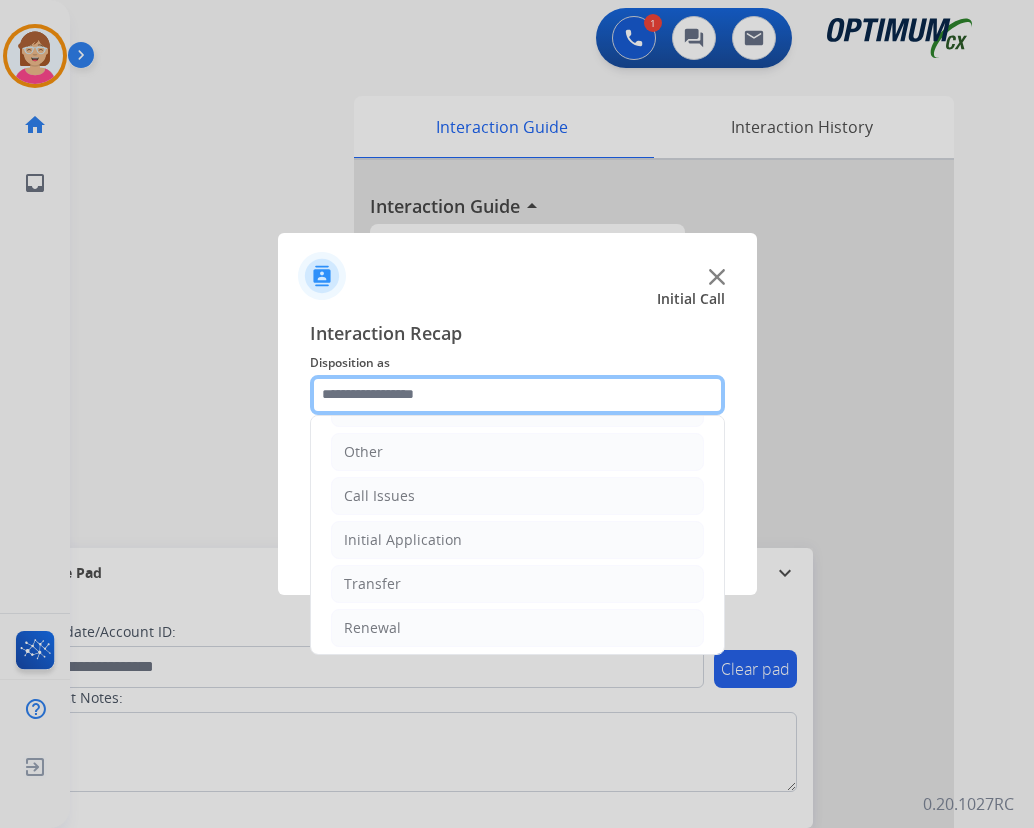scroll, scrollTop: 136, scrollLeft: 0, axis: vertical 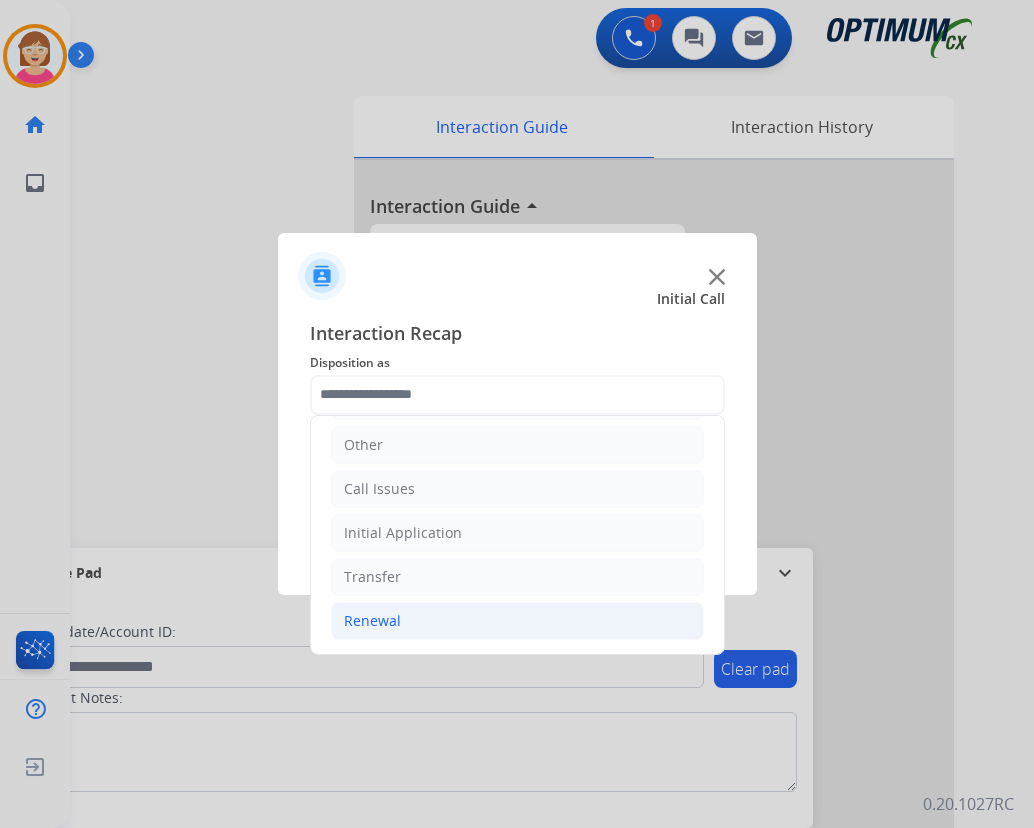click on "Renewal" 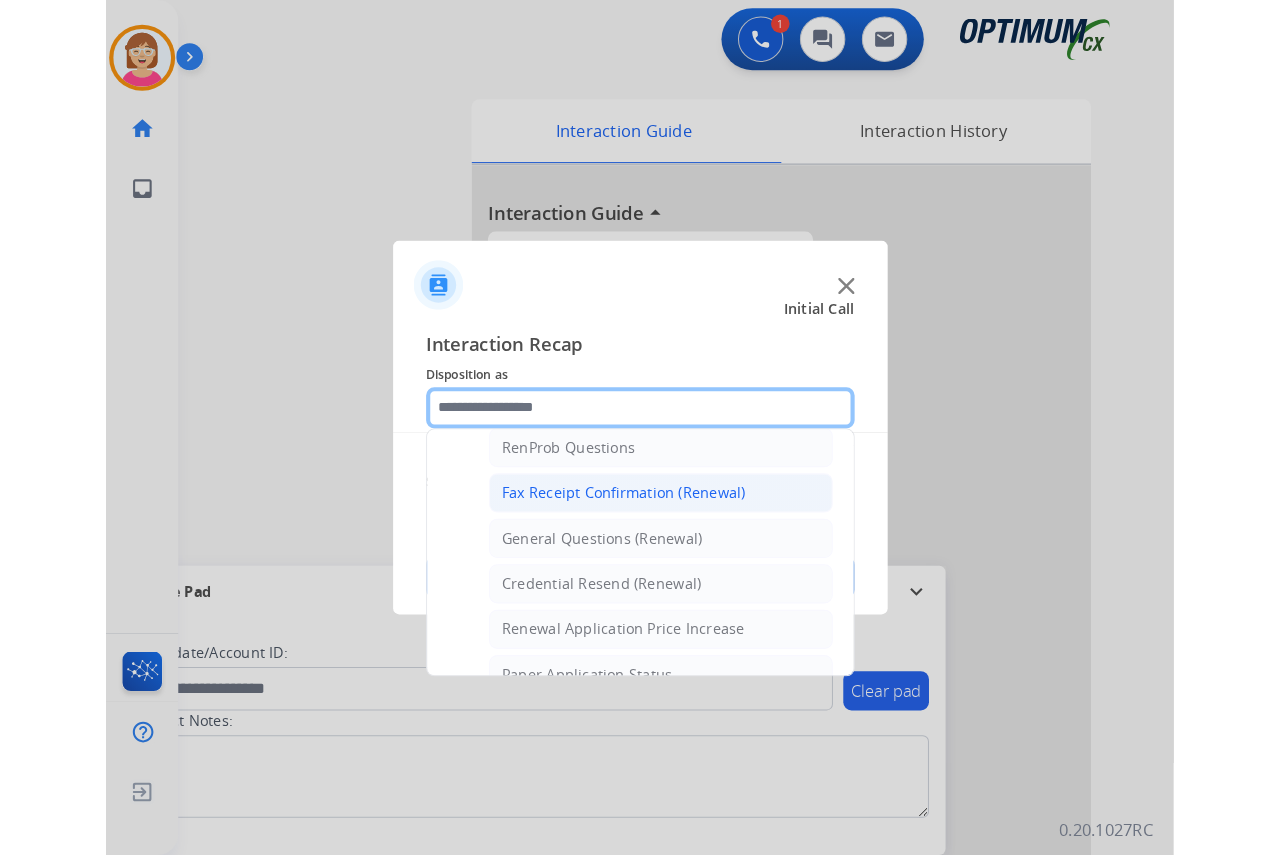 scroll, scrollTop: 636, scrollLeft: 0, axis: vertical 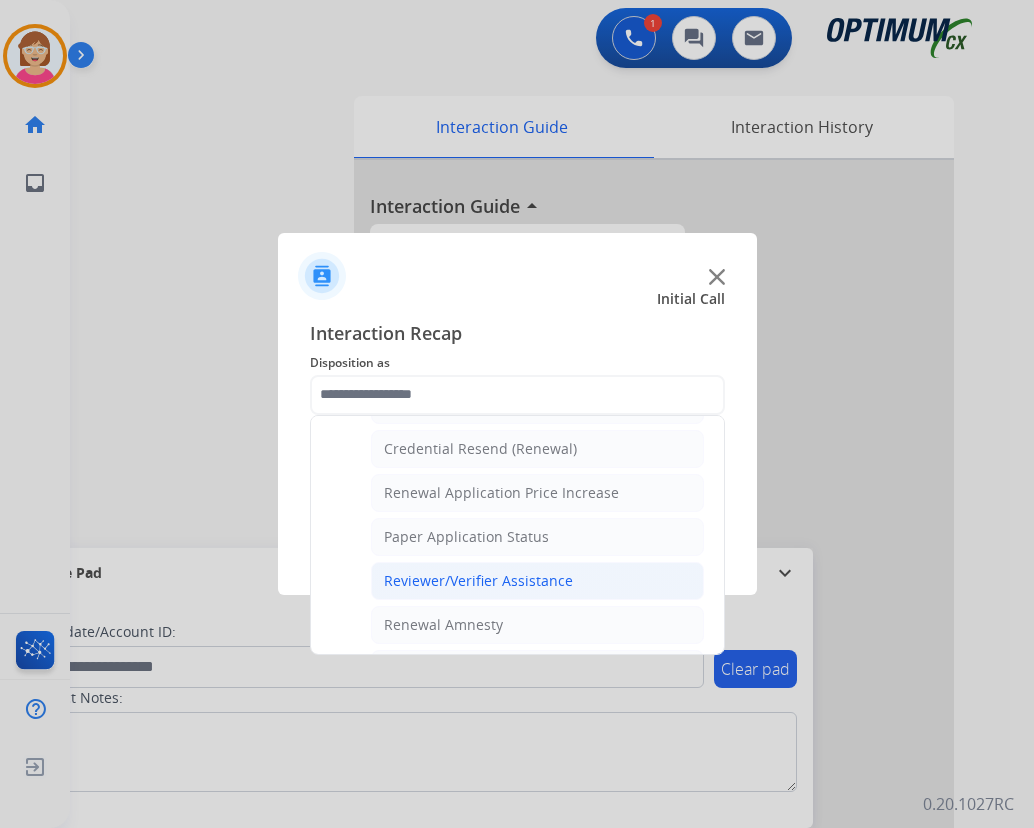 click on "Reviewer/Verifier Assistance" 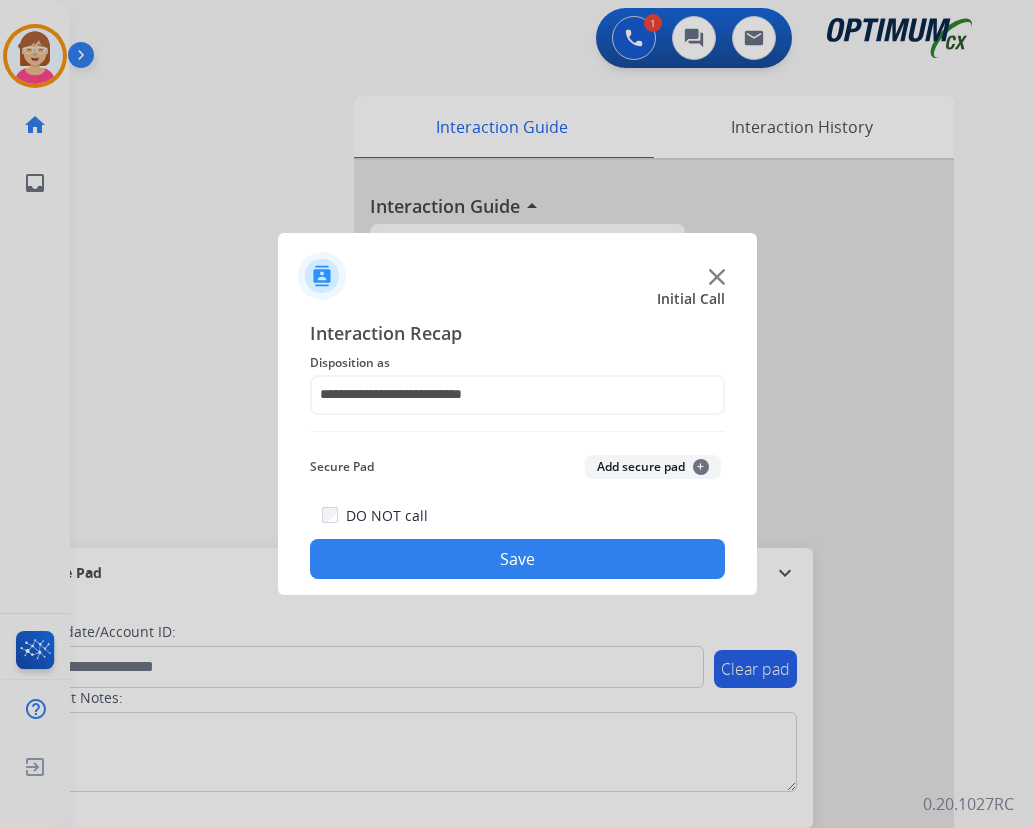 click on "+" 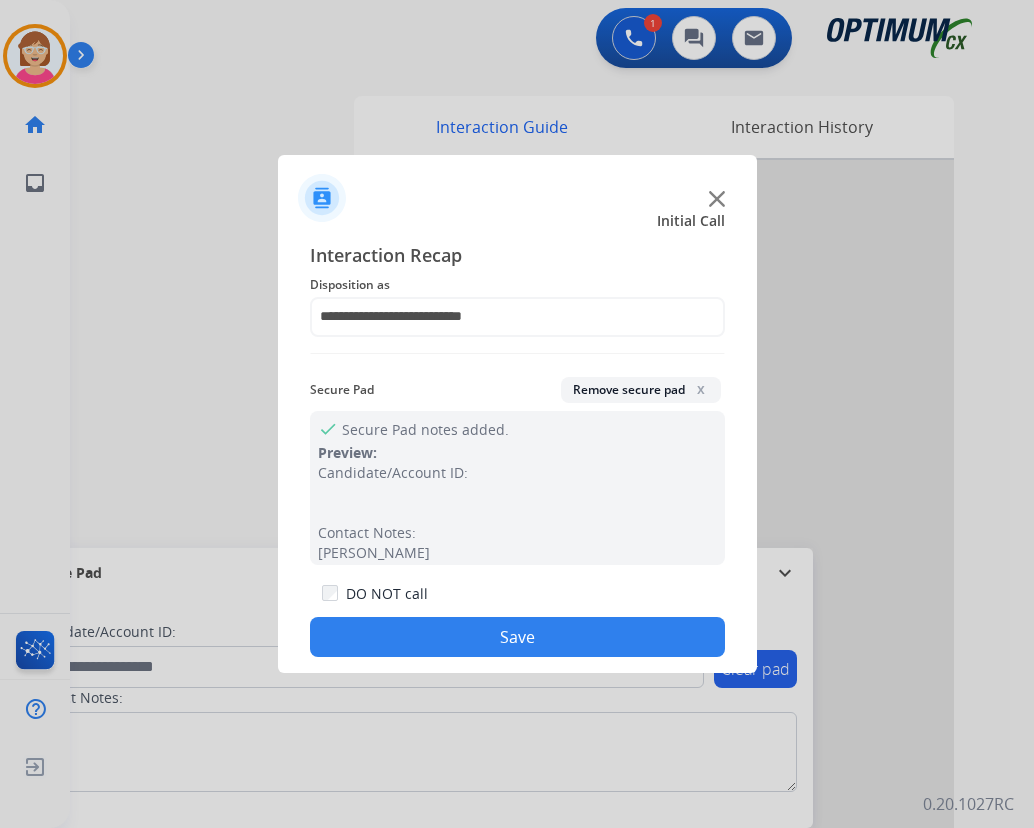 click on "Save" 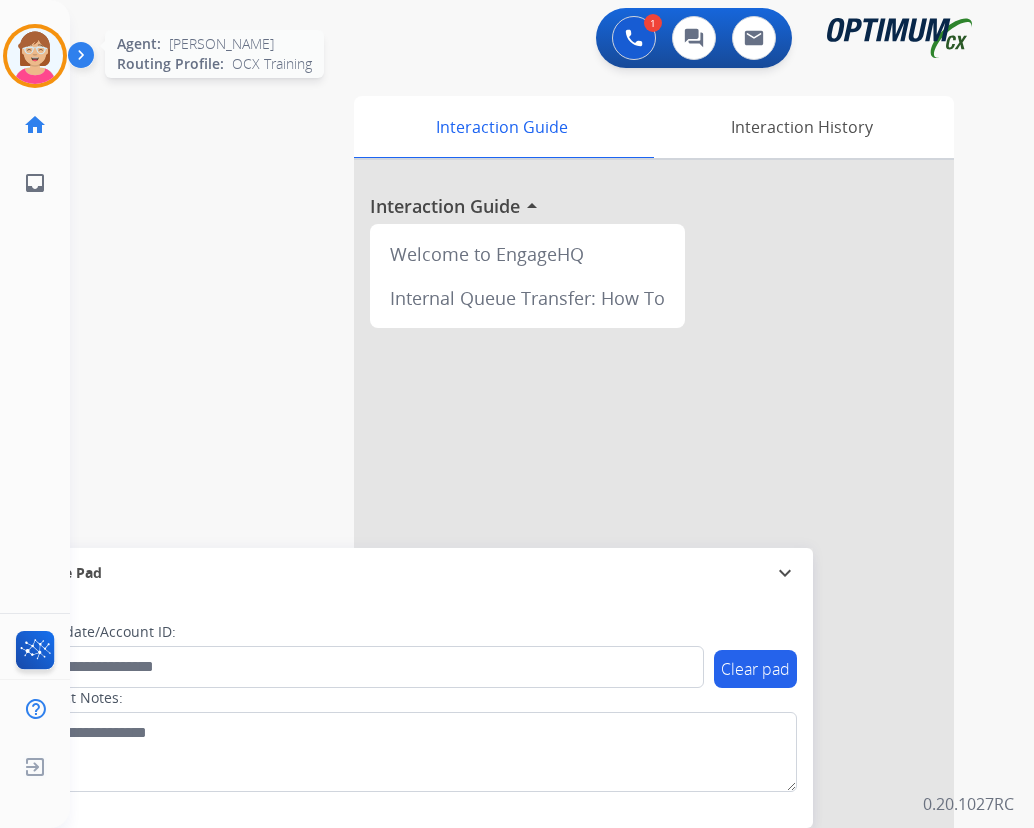 click at bounding box center (35, 56) 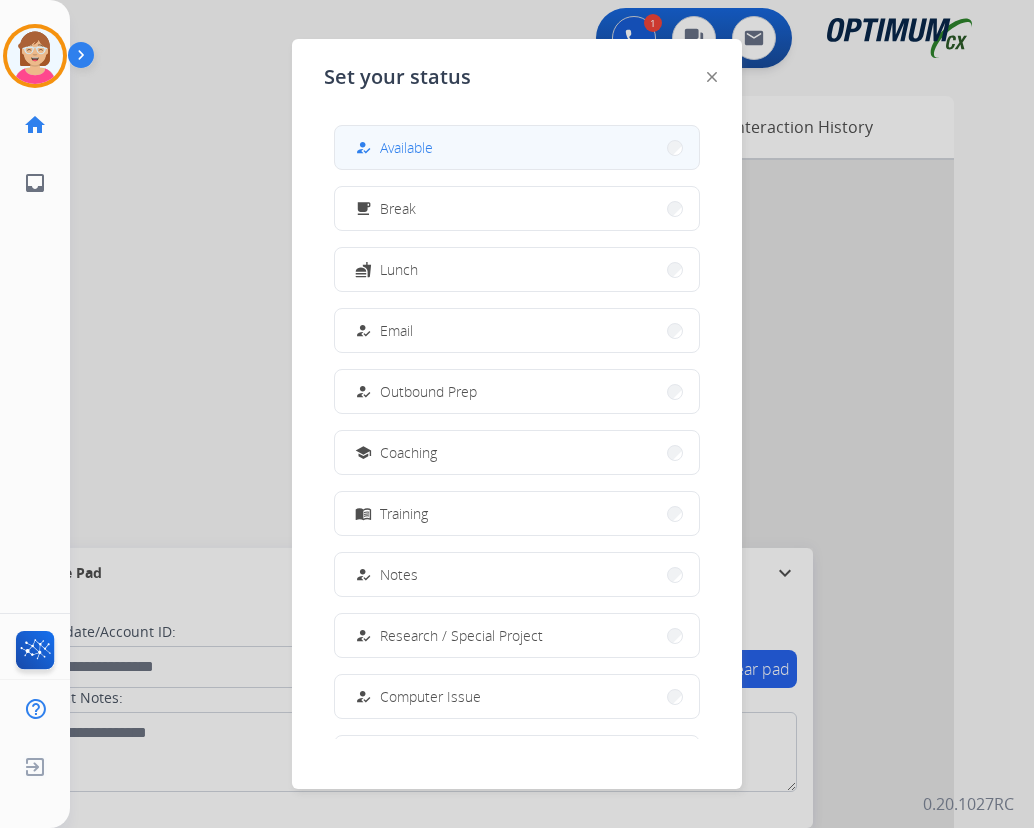 click on "Available" at bounding box center [406, 147] 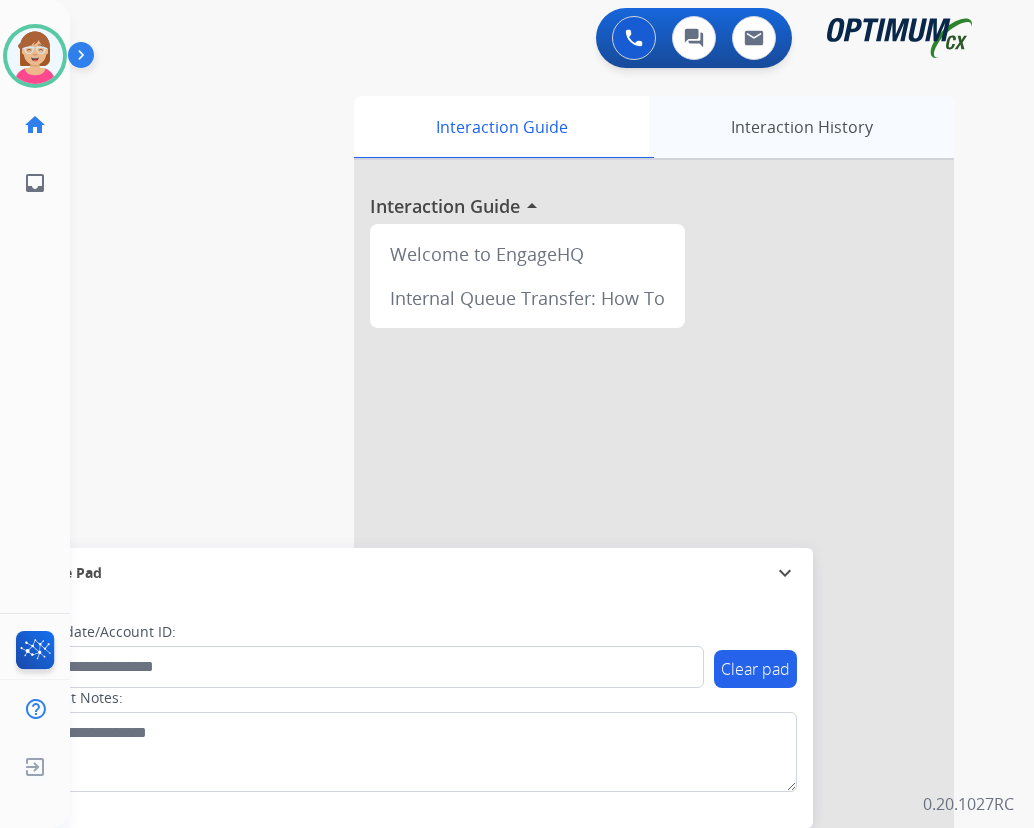 click on "Interaction History" at bounding box center [801, 127] 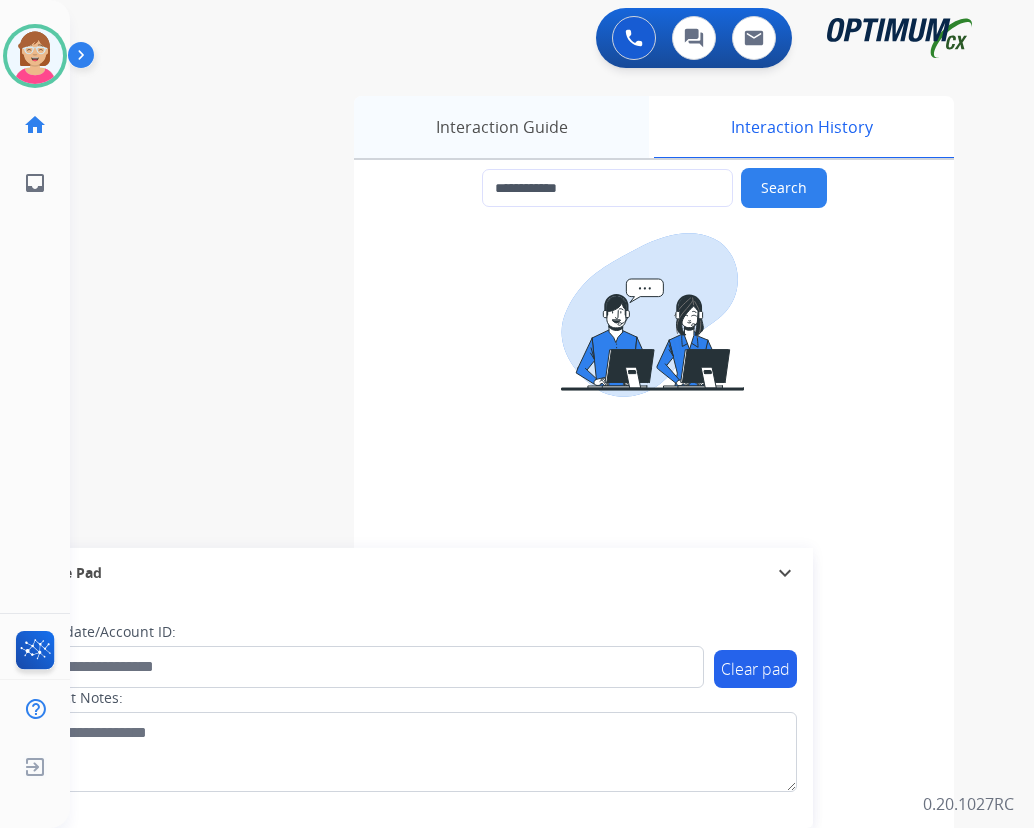 click on "Interaction Guide" at bounding box center (501, 127) 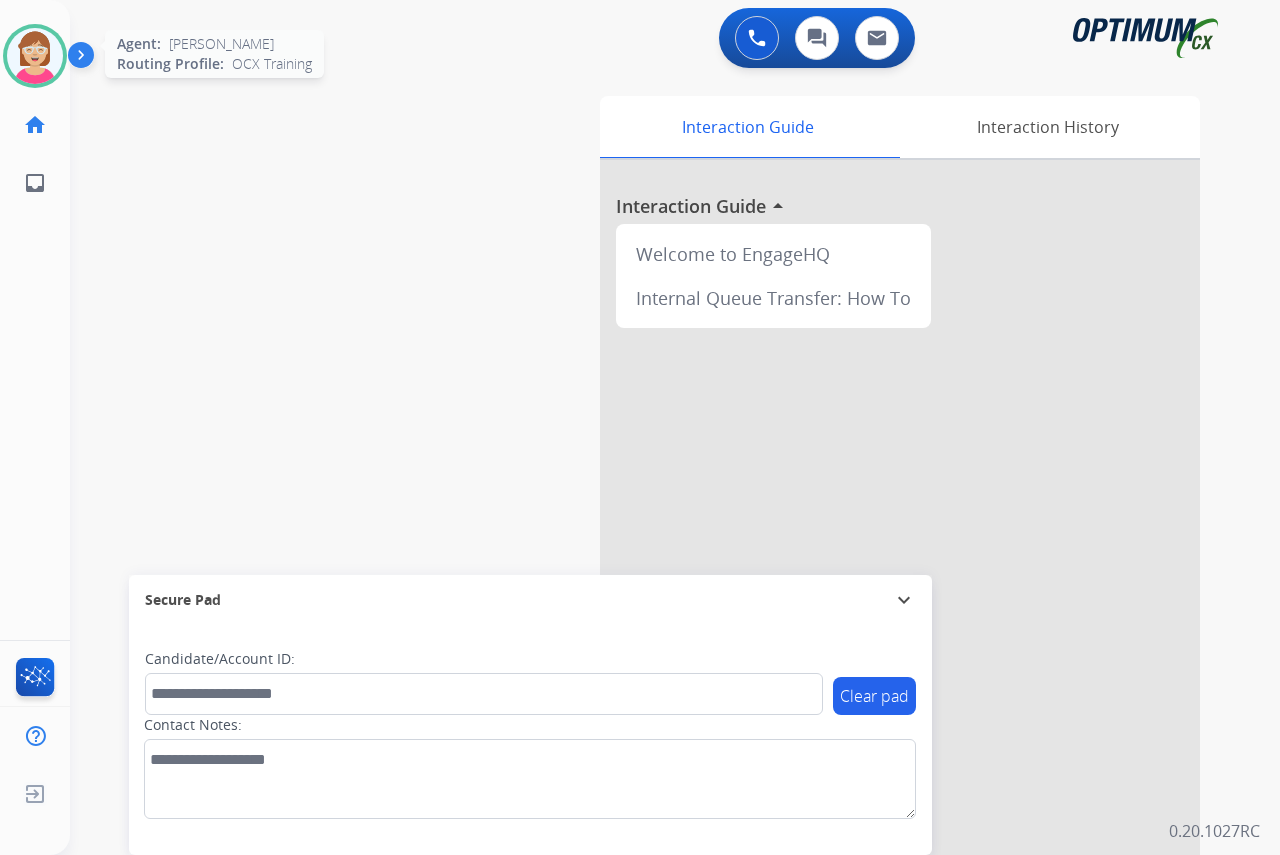 click at bounding box center (35, 56) 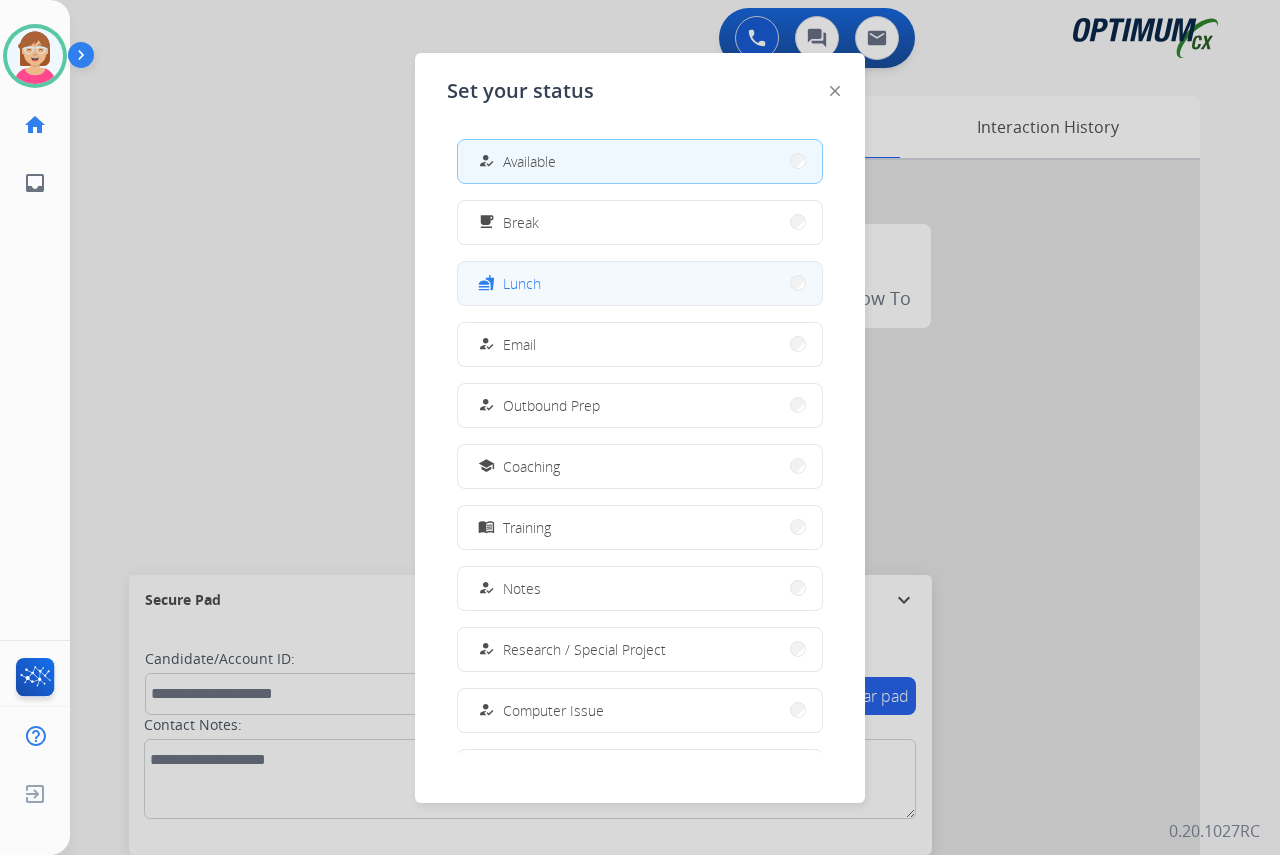 click on "fastfood Lunch" at bounding box center (640, 283) 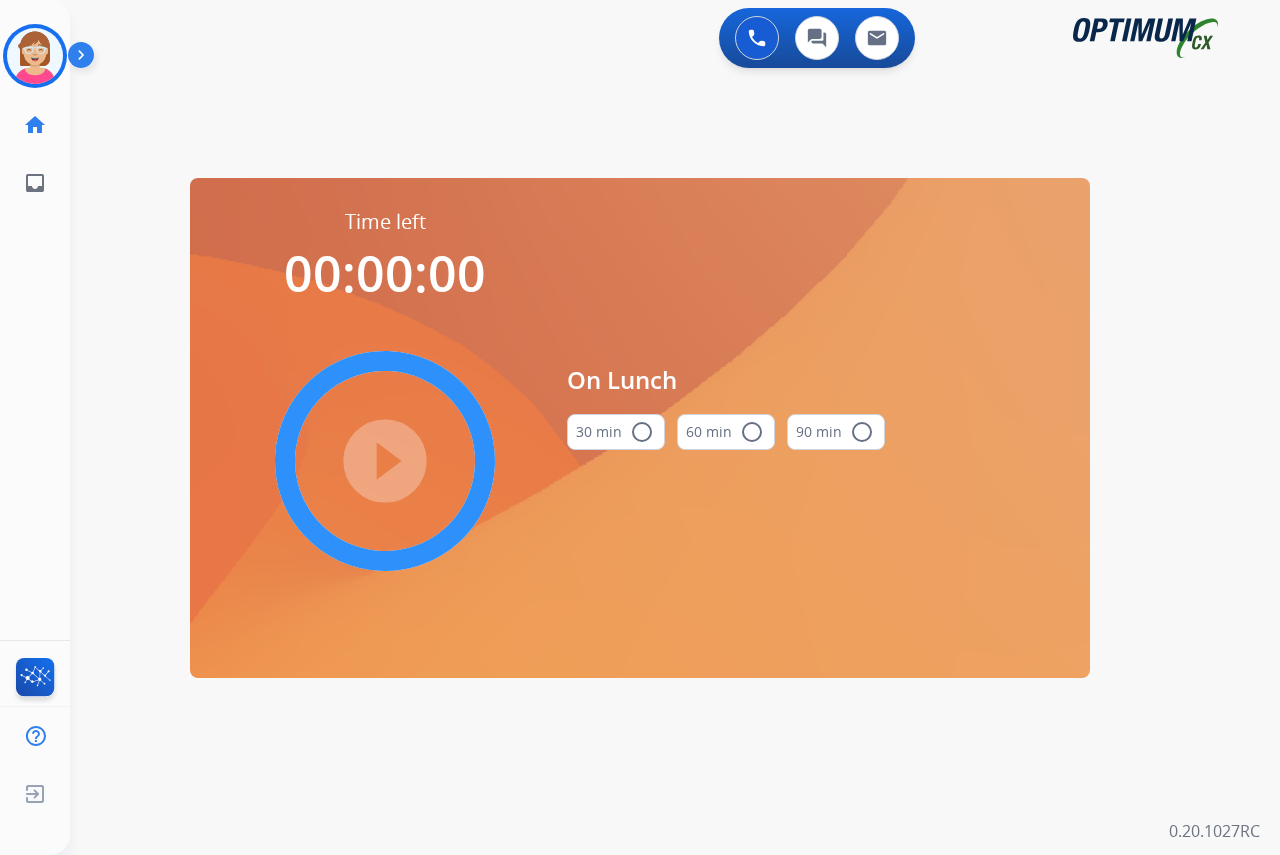 click on "radio_button_unchecked" at bounding box center (642, 432) 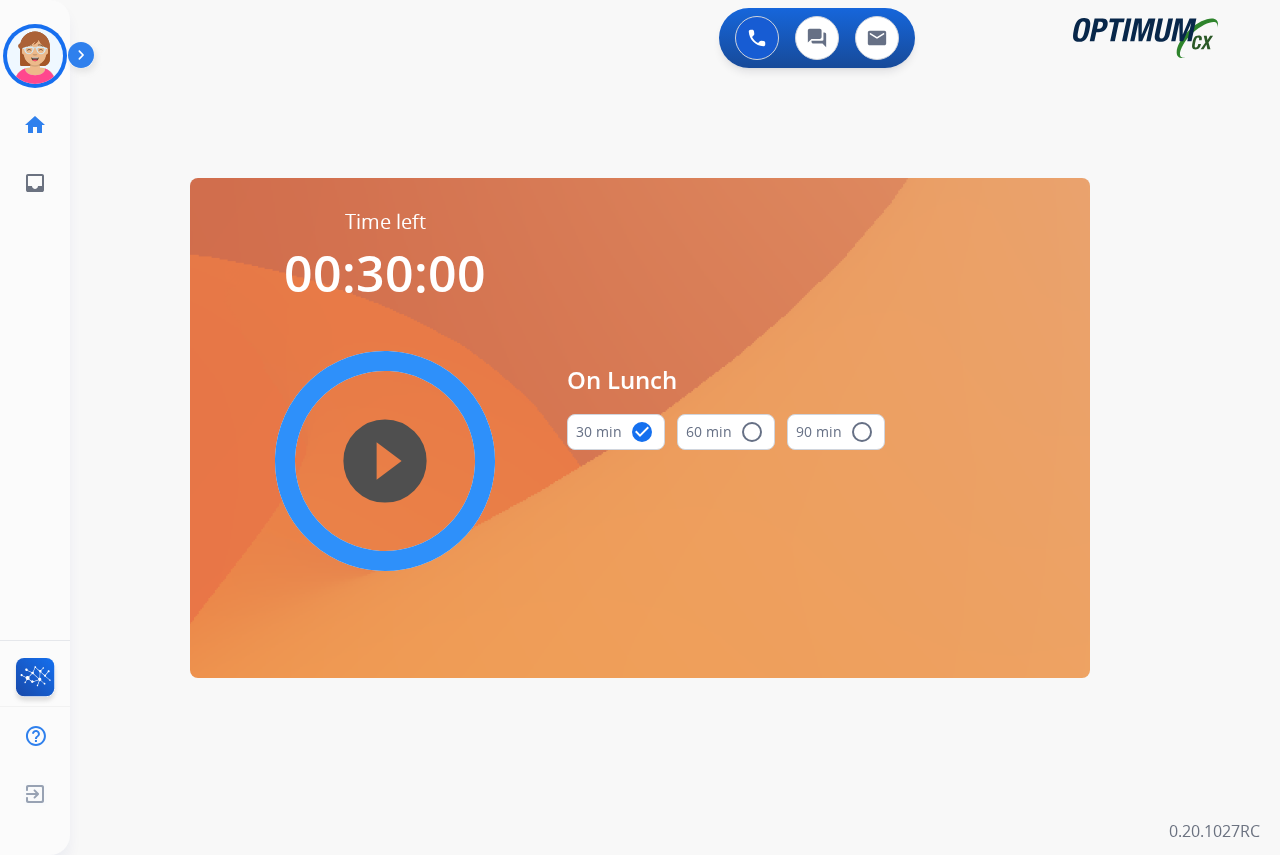 click on "play_circle_filled" at bounding box center (385, 461) 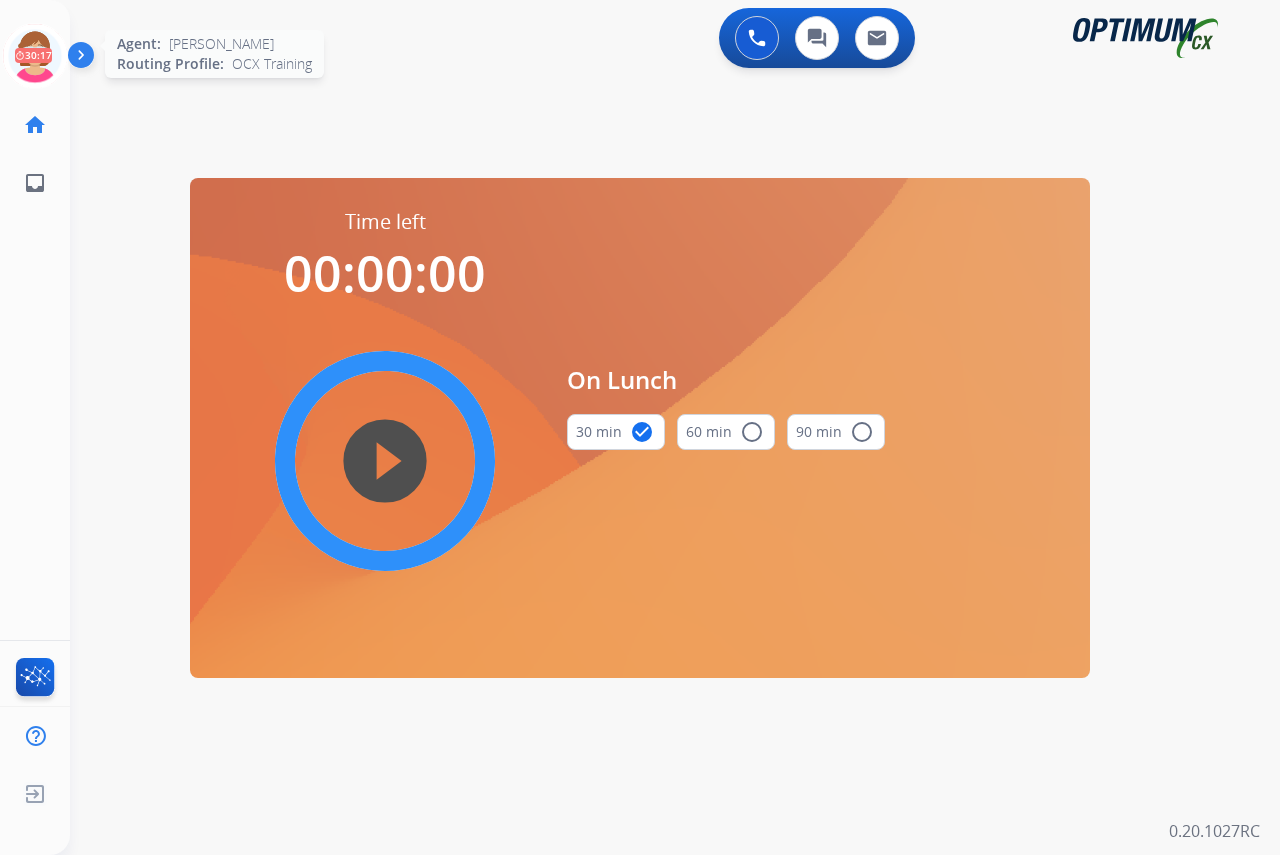click 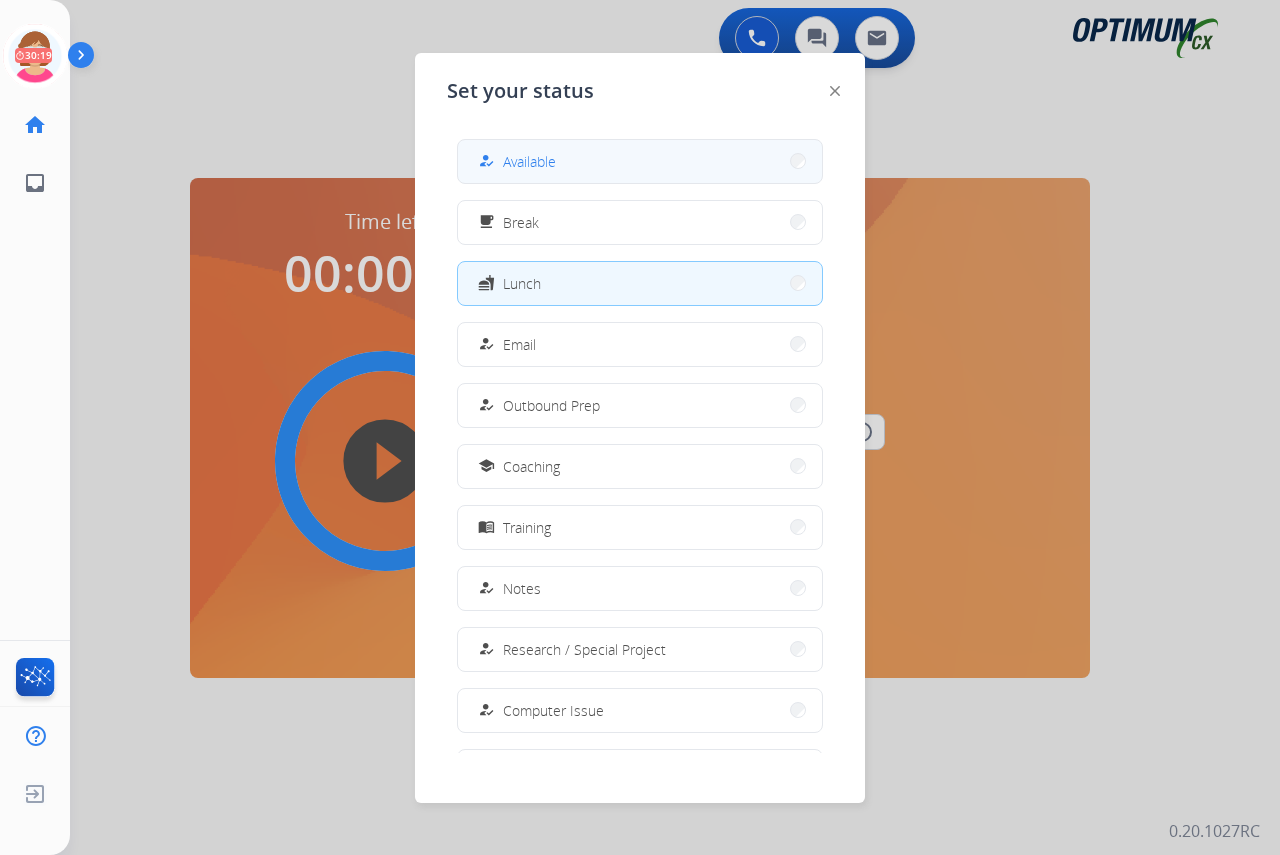 drag, startPoint x: 530, startPoint y: 160, endPoint x: 505, endPoint y: 164, distance: 25.317978 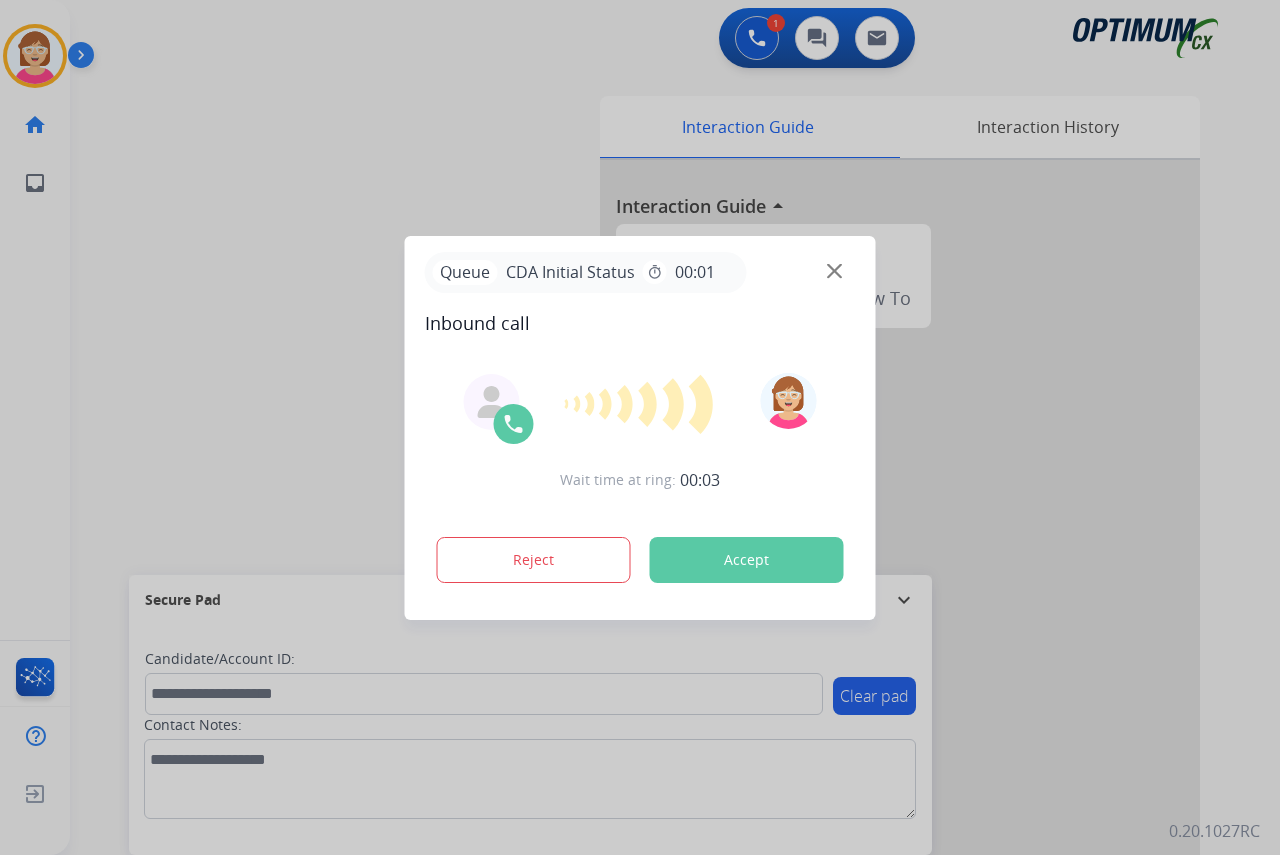 click at bounding box center [640, 427] 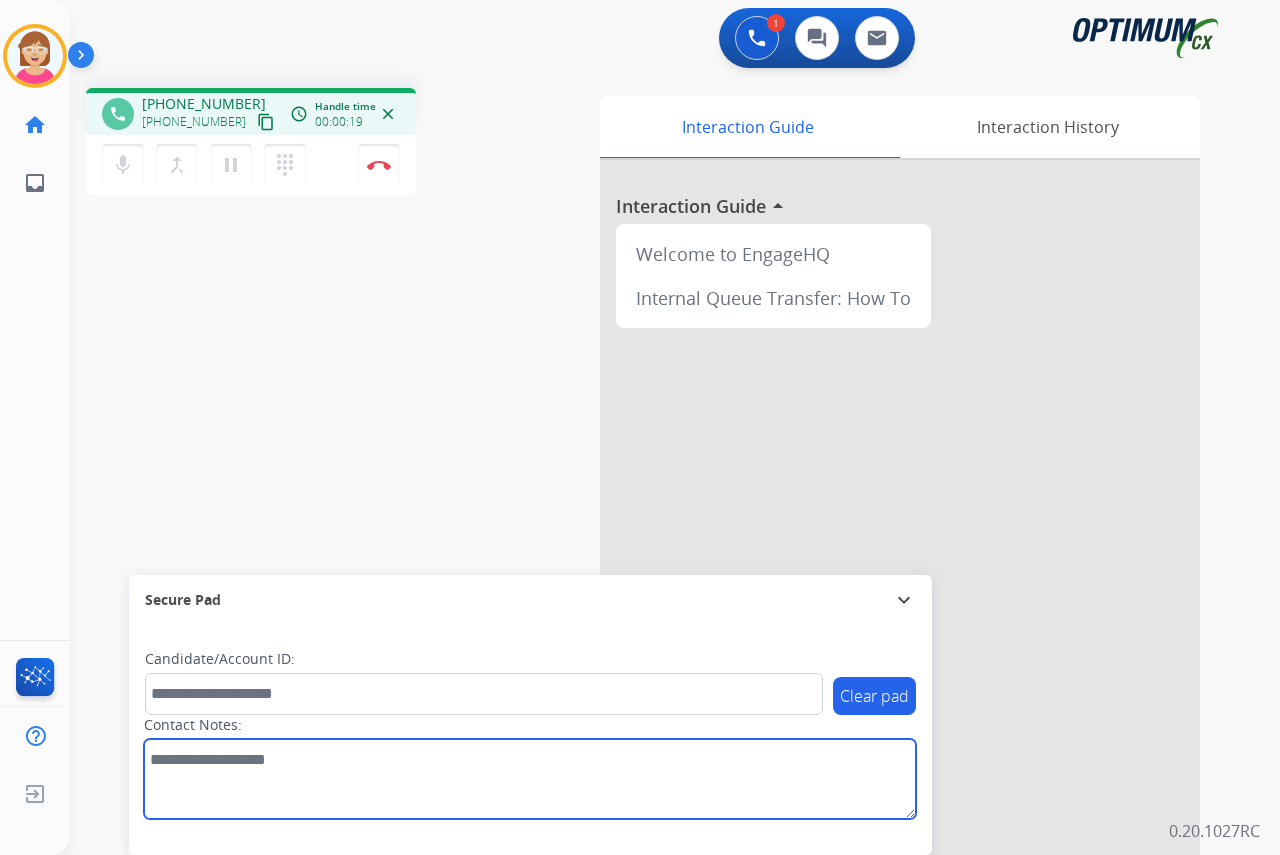 click at bounding box center [530, 779] 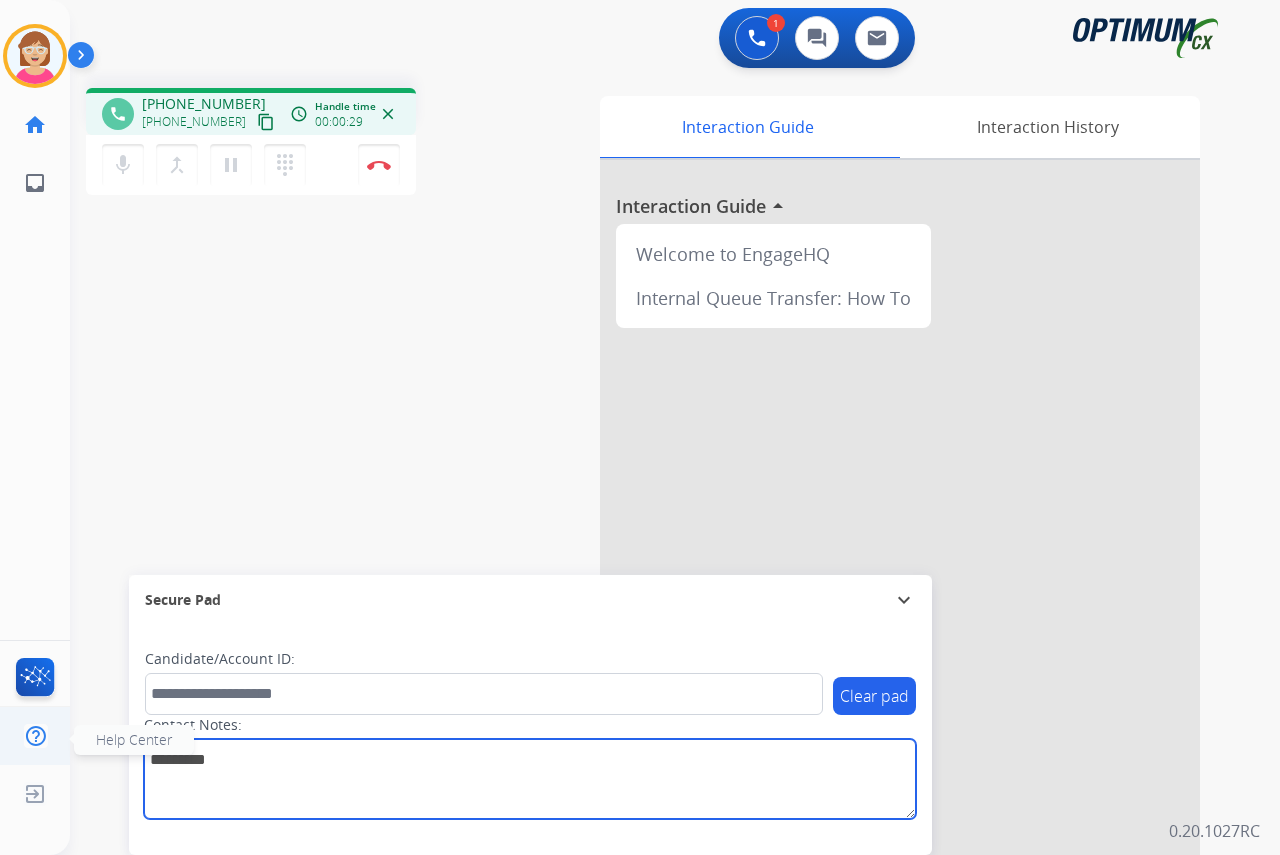 type on "*********" 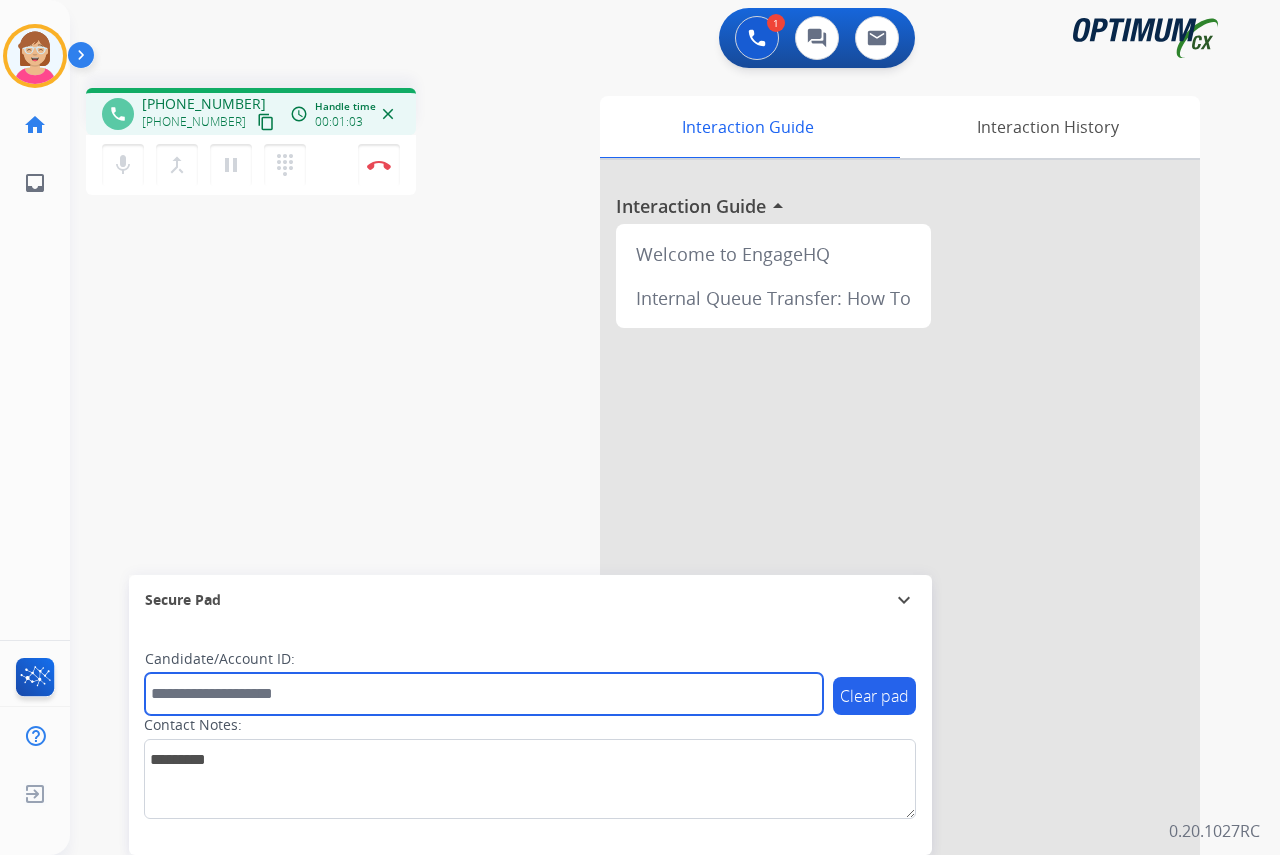 click at bounding box center (484, 694) 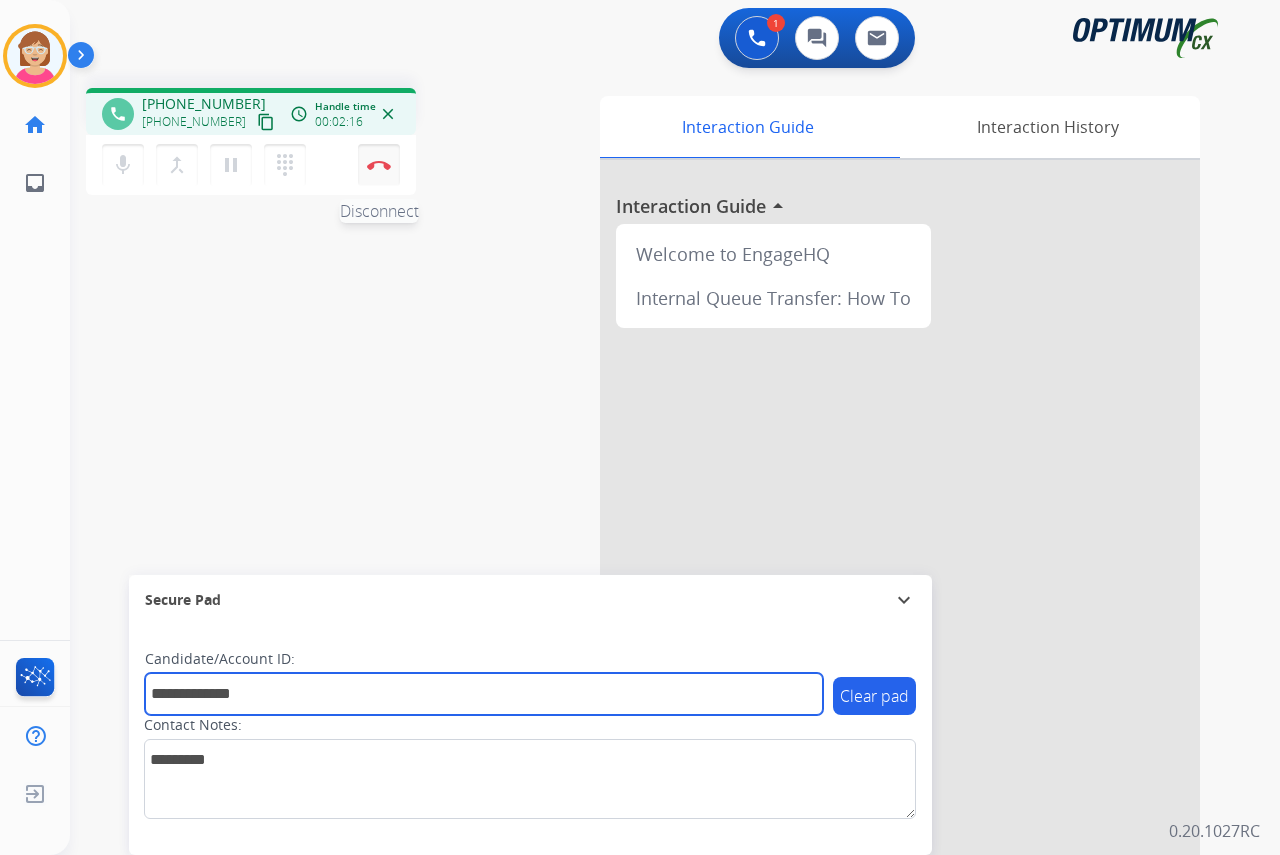 type on "**********" 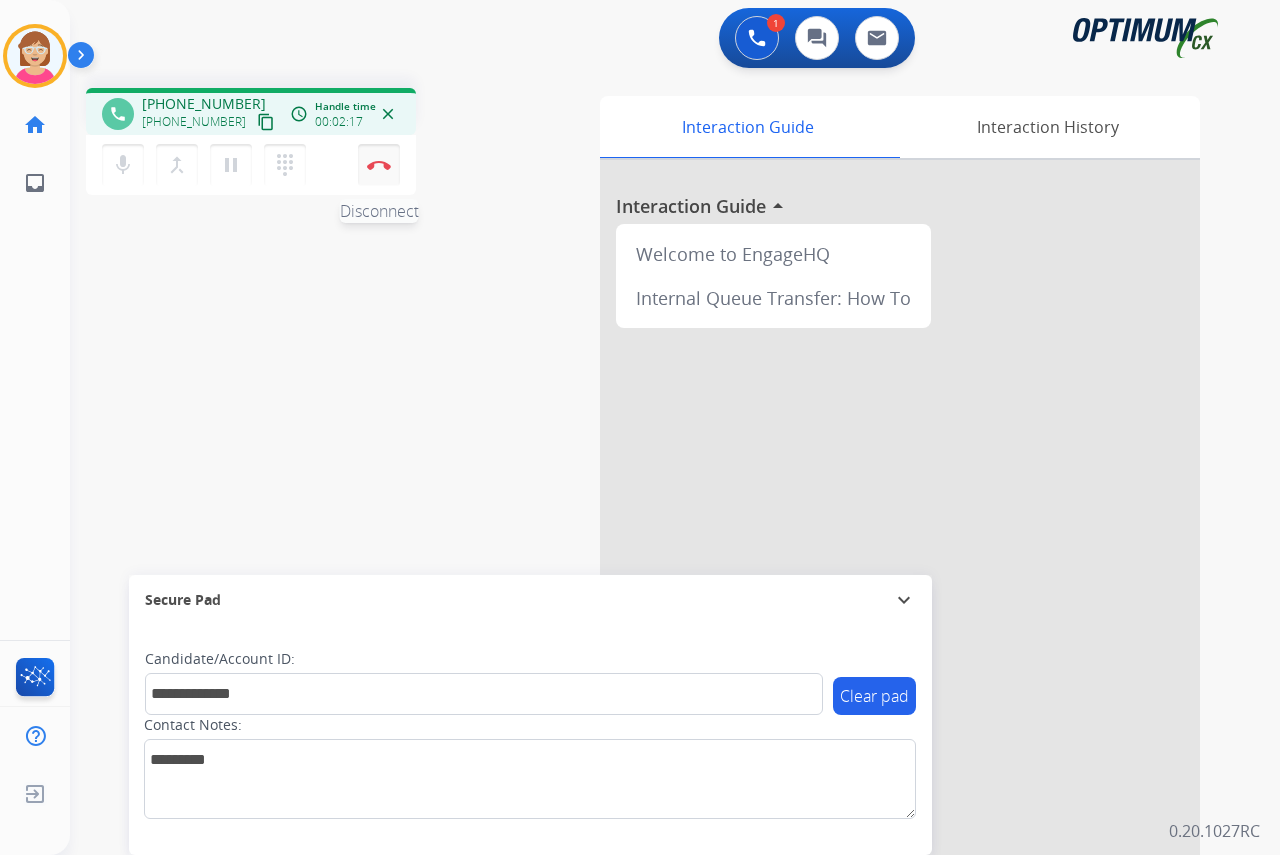 click at bounding box center (379, 165) 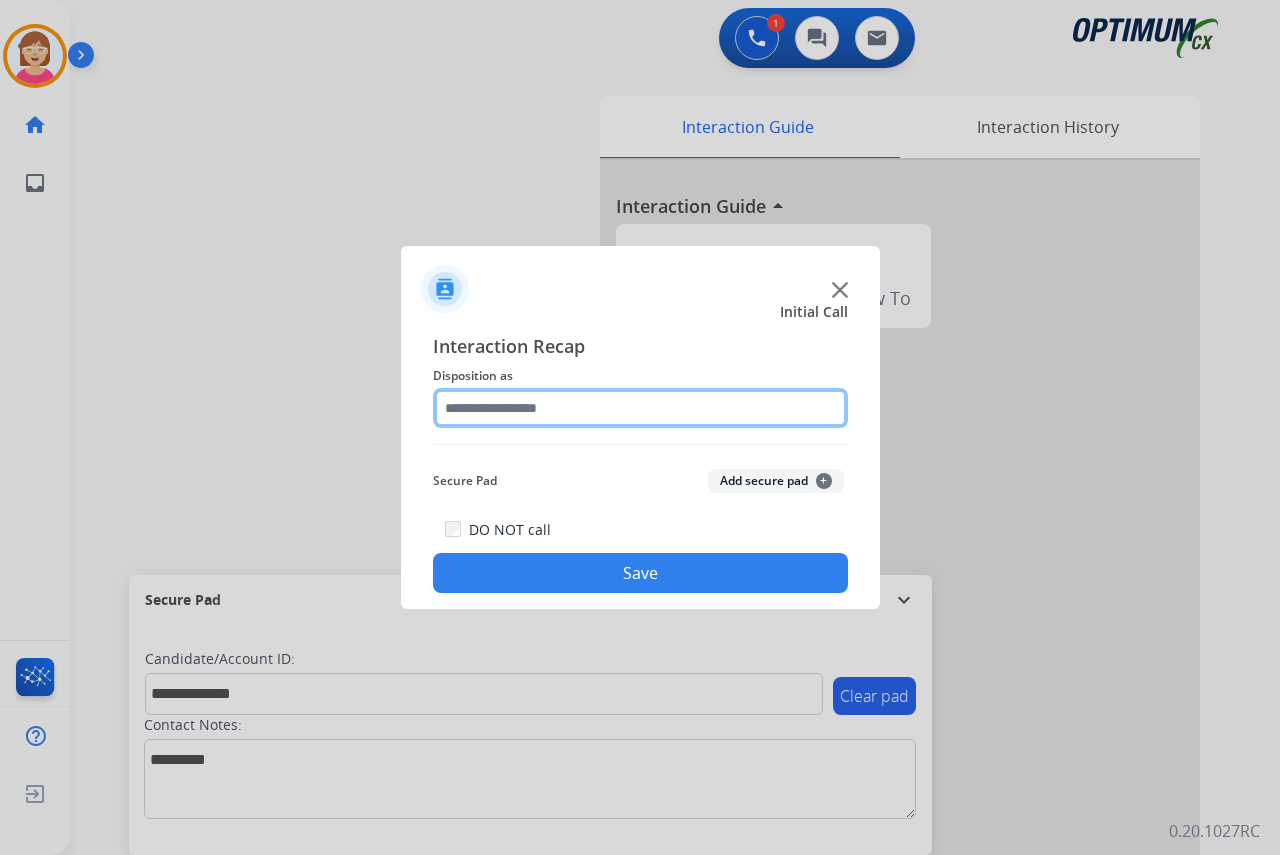 click 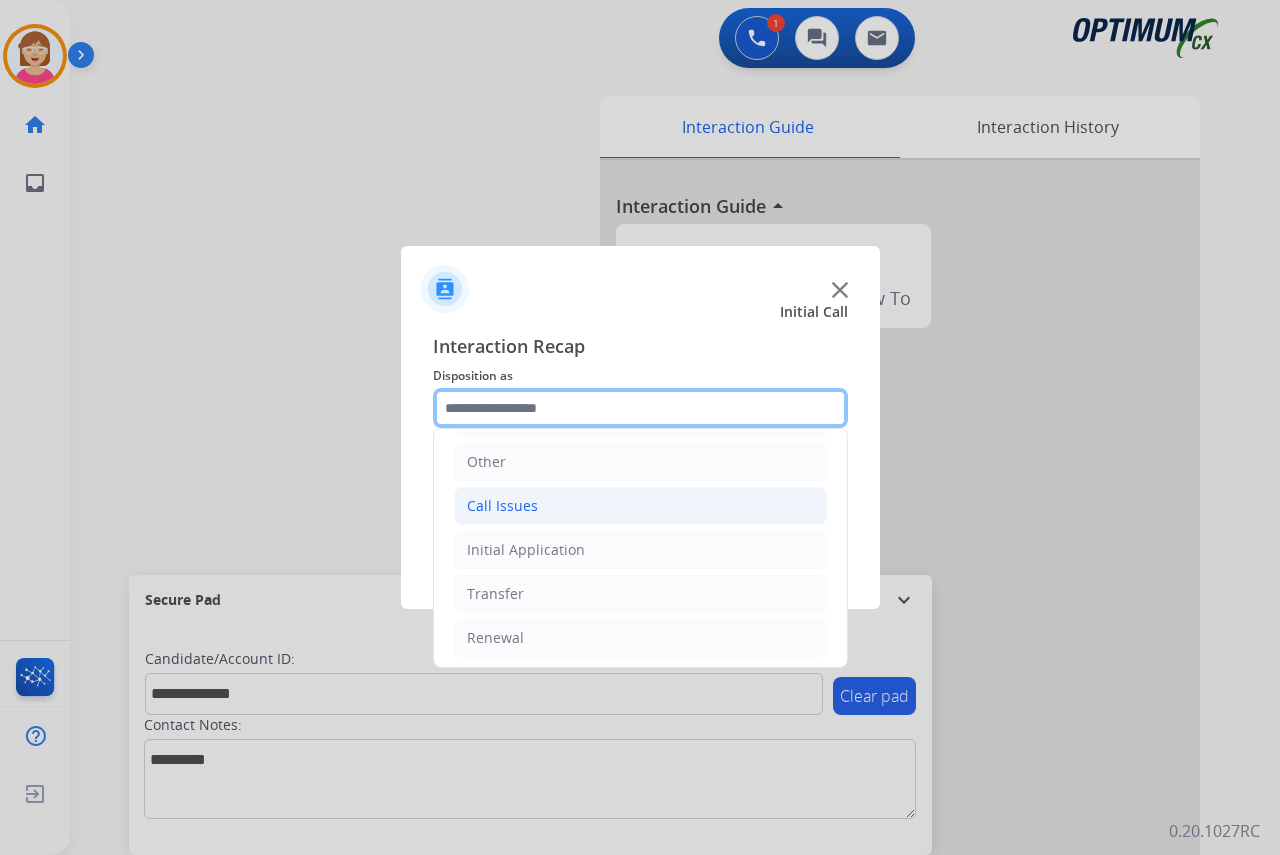 scroll, scrollTop: 136, scrollLeft: 0, axis: vertical 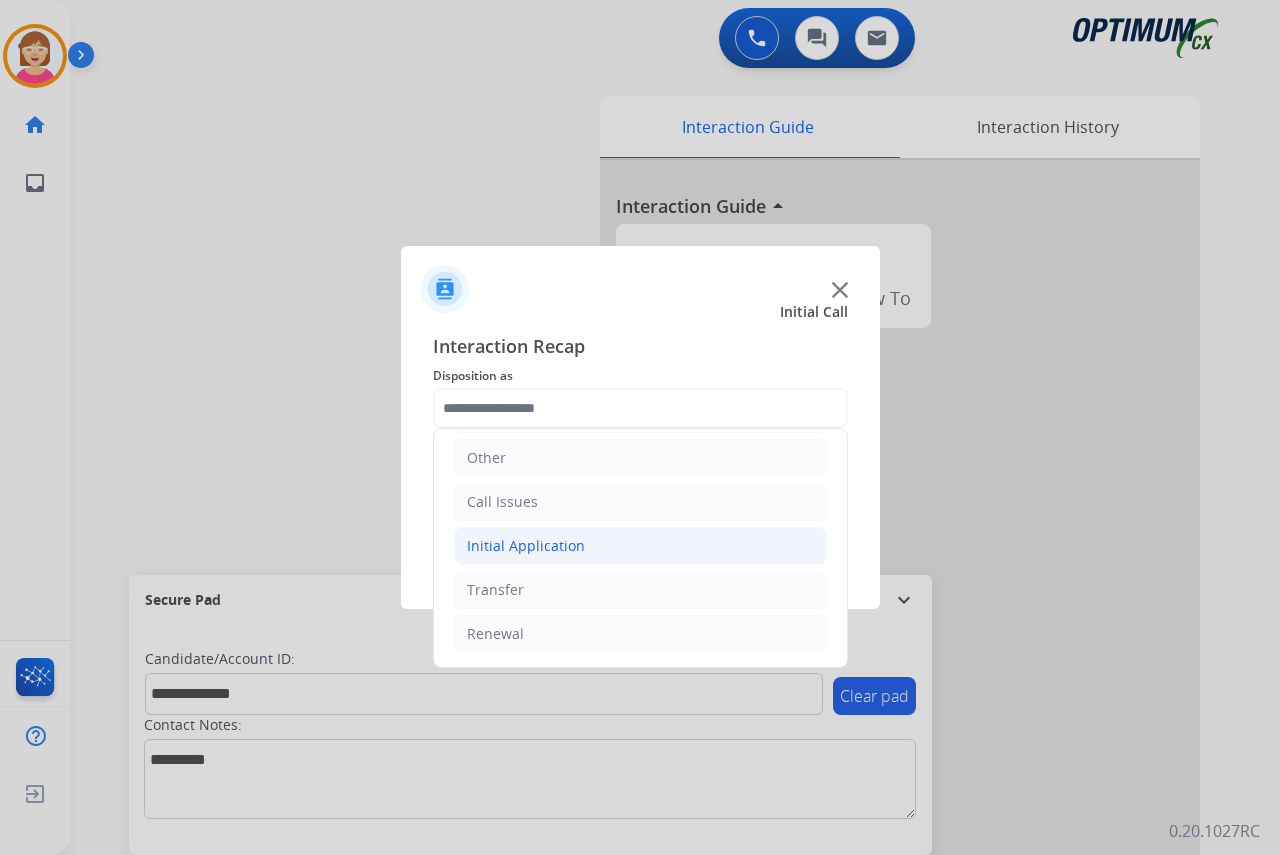 click on "Initial Application" 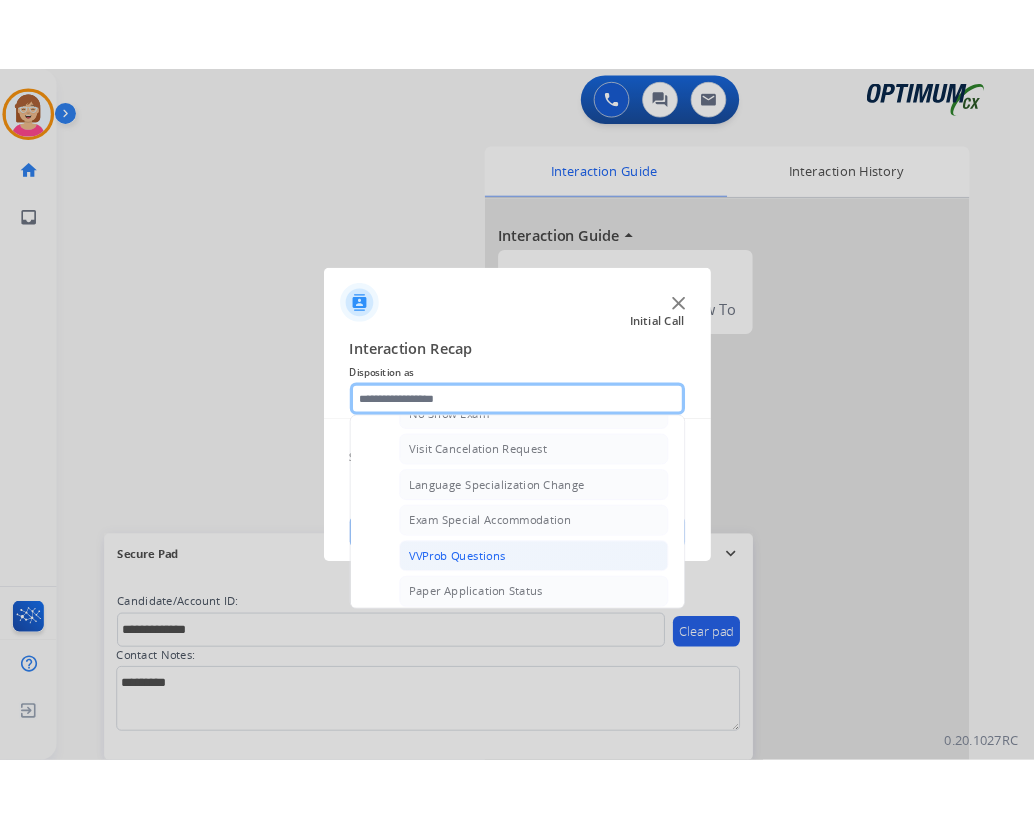 scroll, scrollTop: 1036, scrollLeft: 0, axis: vertical 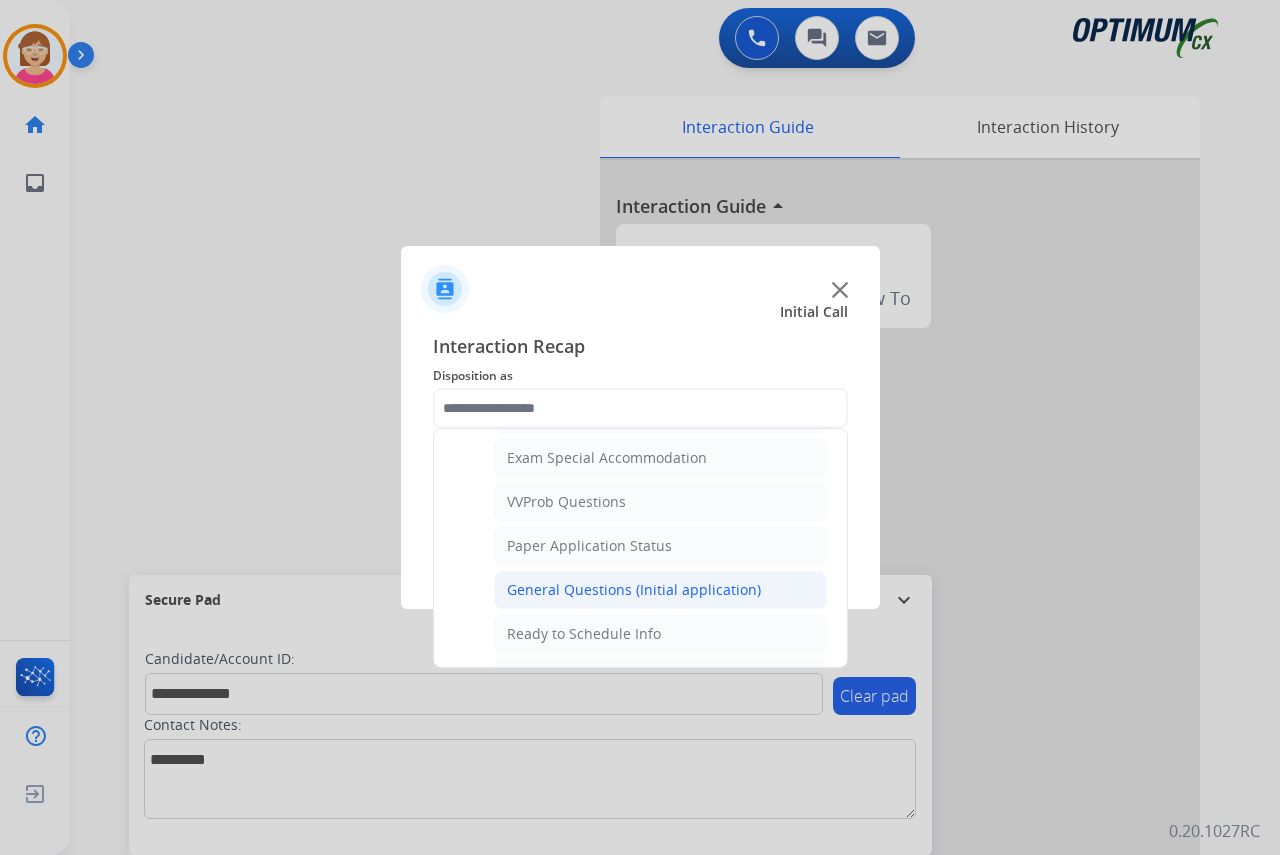 click on "General Questions (Initial application)" 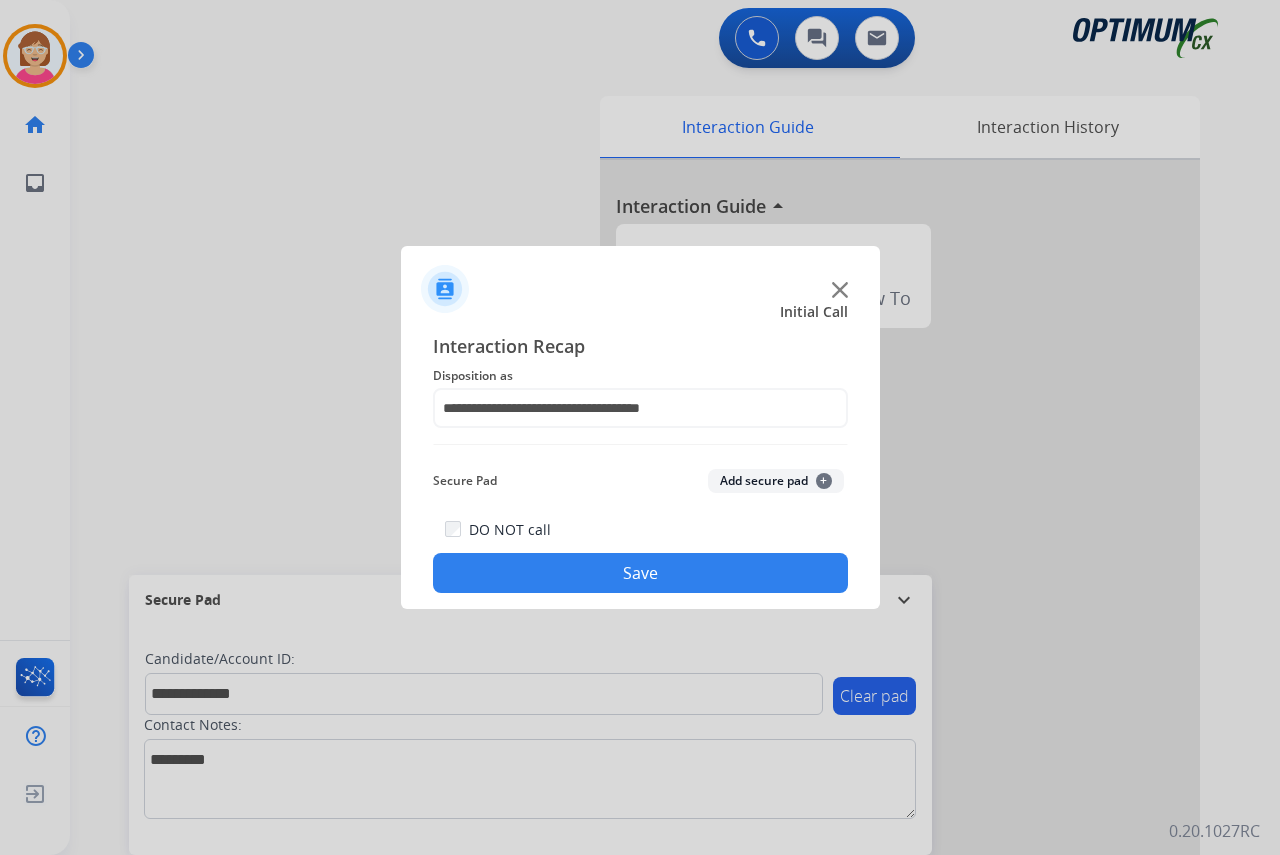 click on "+" 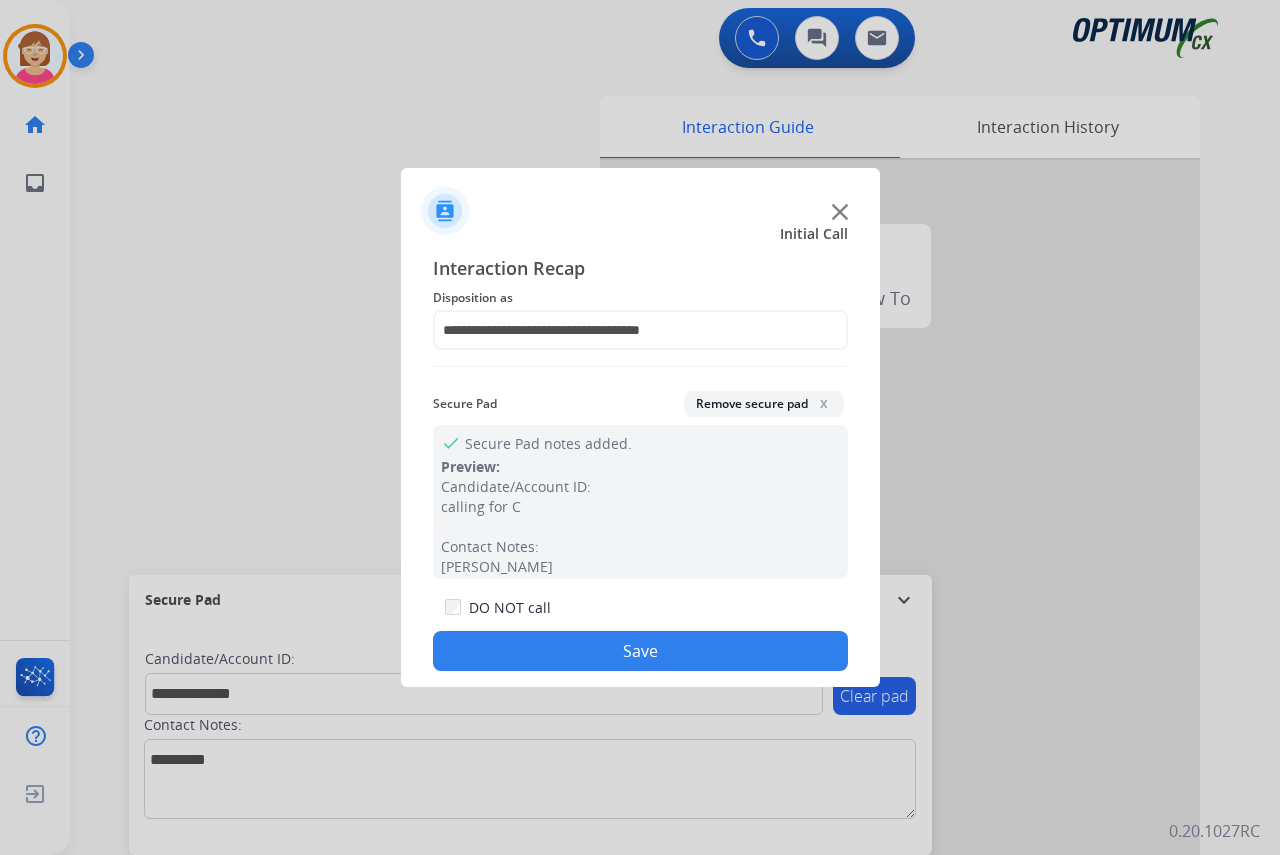 click on "Save" 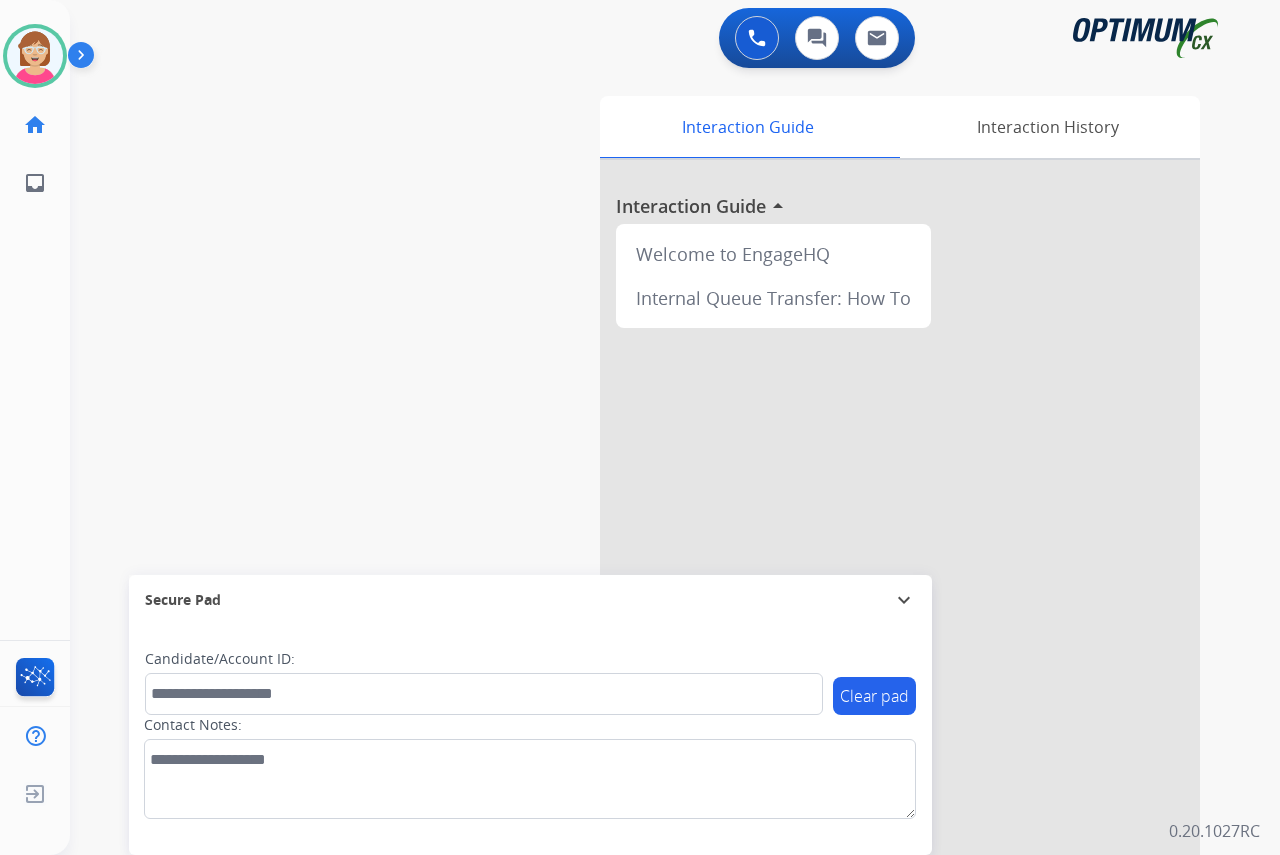 click on "[PERSON_NAME]   Available  Edit Avatar  Agent:   [PERSON_NAME] Profile:  OCX Training home  Home  Home inbox  Emails  Emails  FocalPoints  Help Center  Help Center  Log out  Log out" 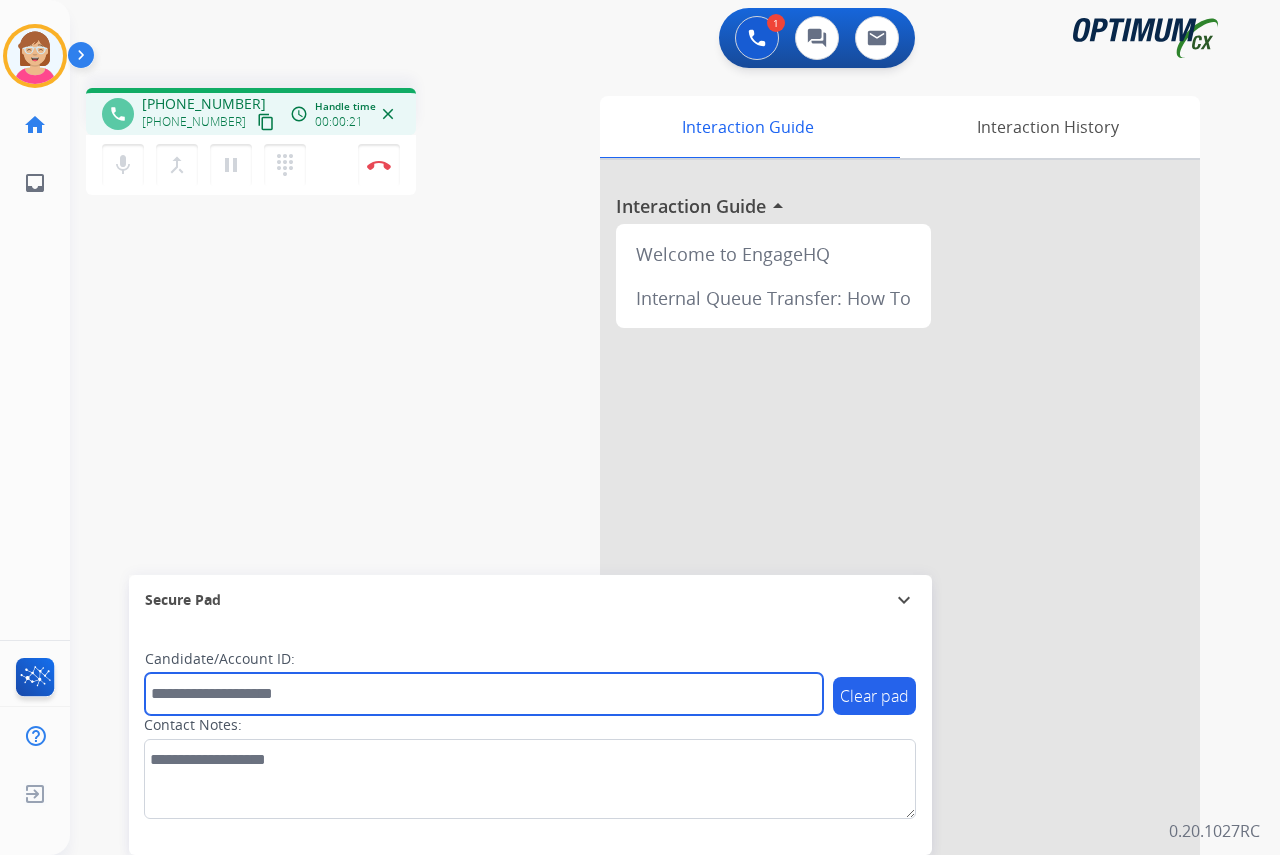 click at bounding box center (484, 694) 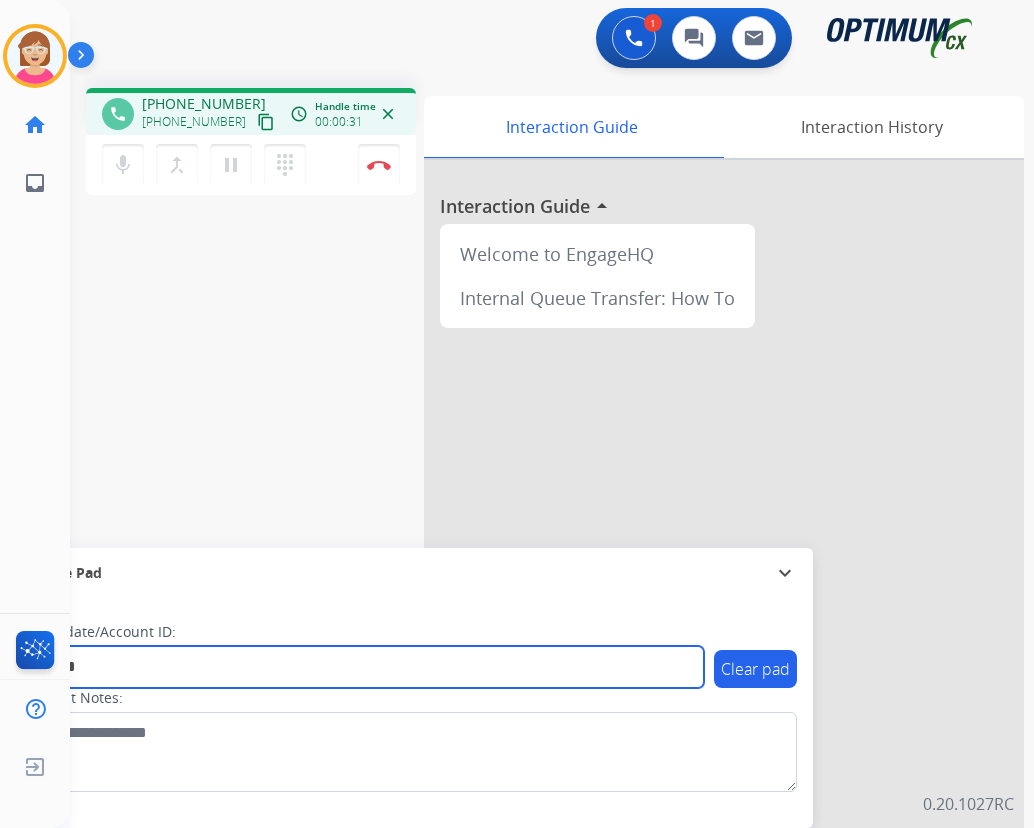 type on "*******" 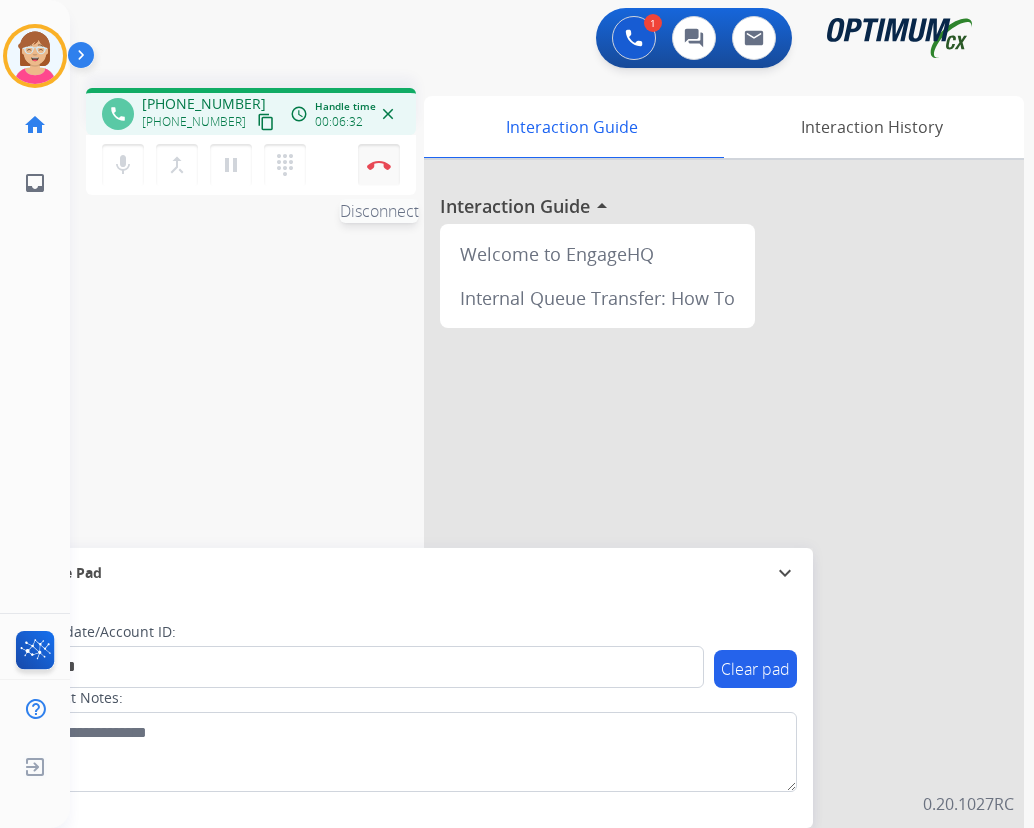 click at bounding box center (379, 165) 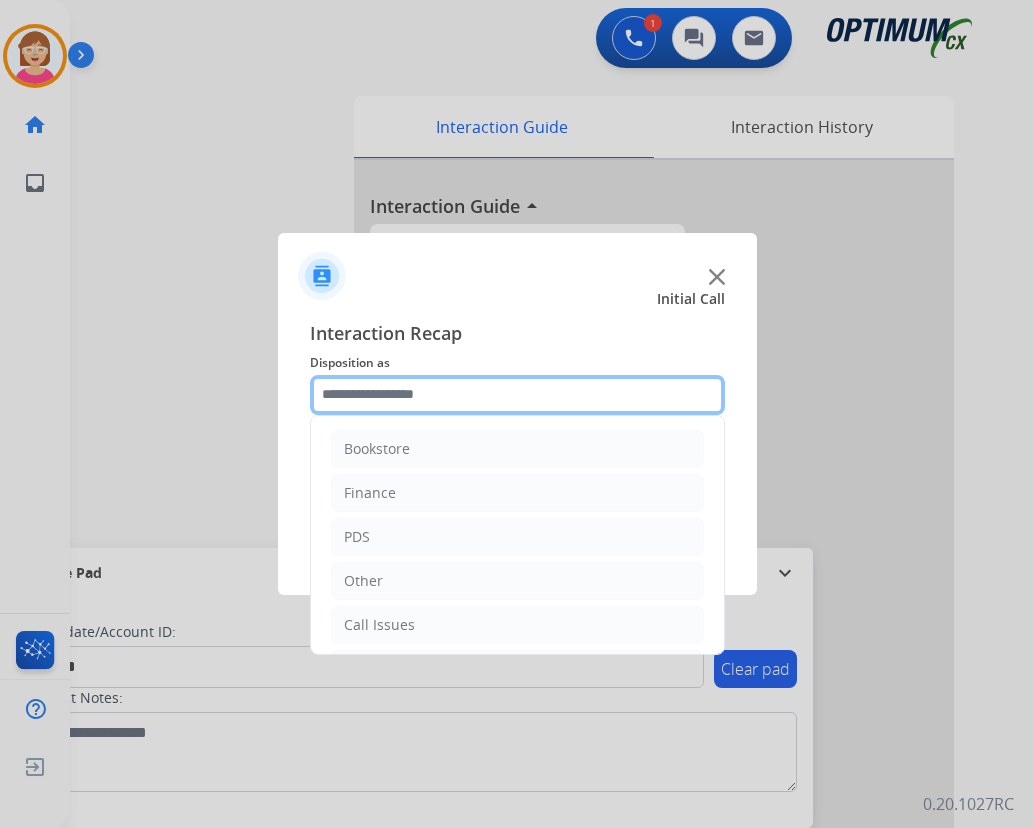 click 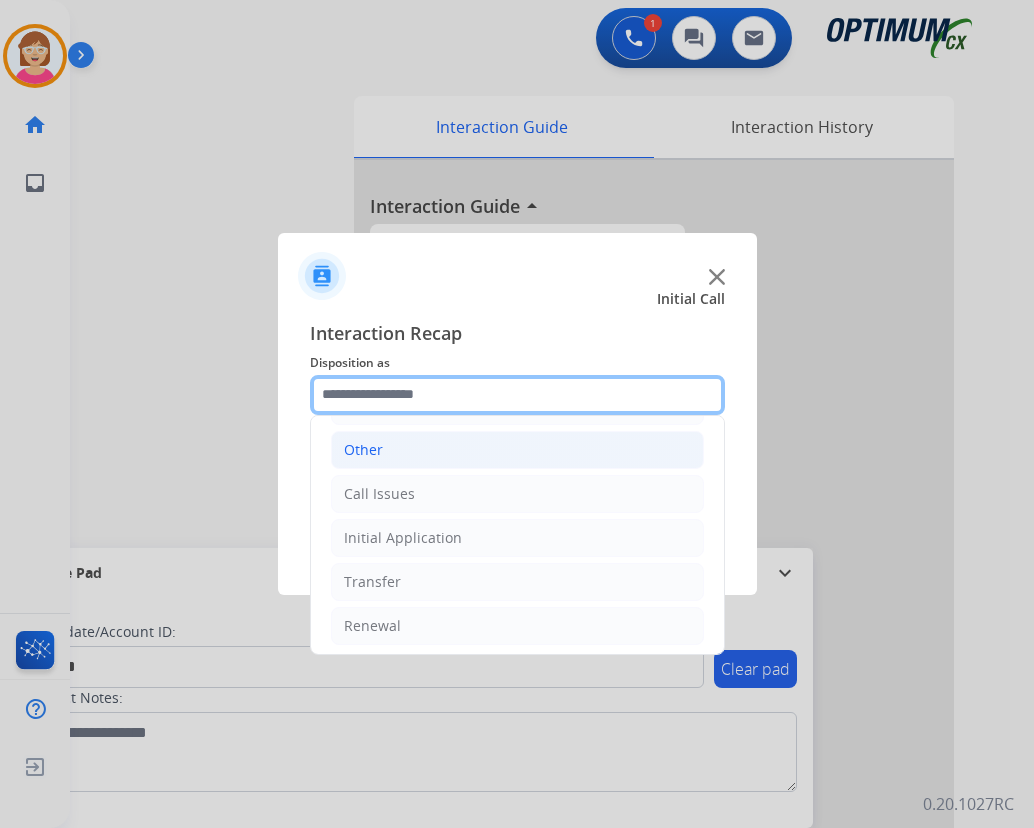 scroll, scrollTop: 136, scrollLeft: 0, axis: vertical 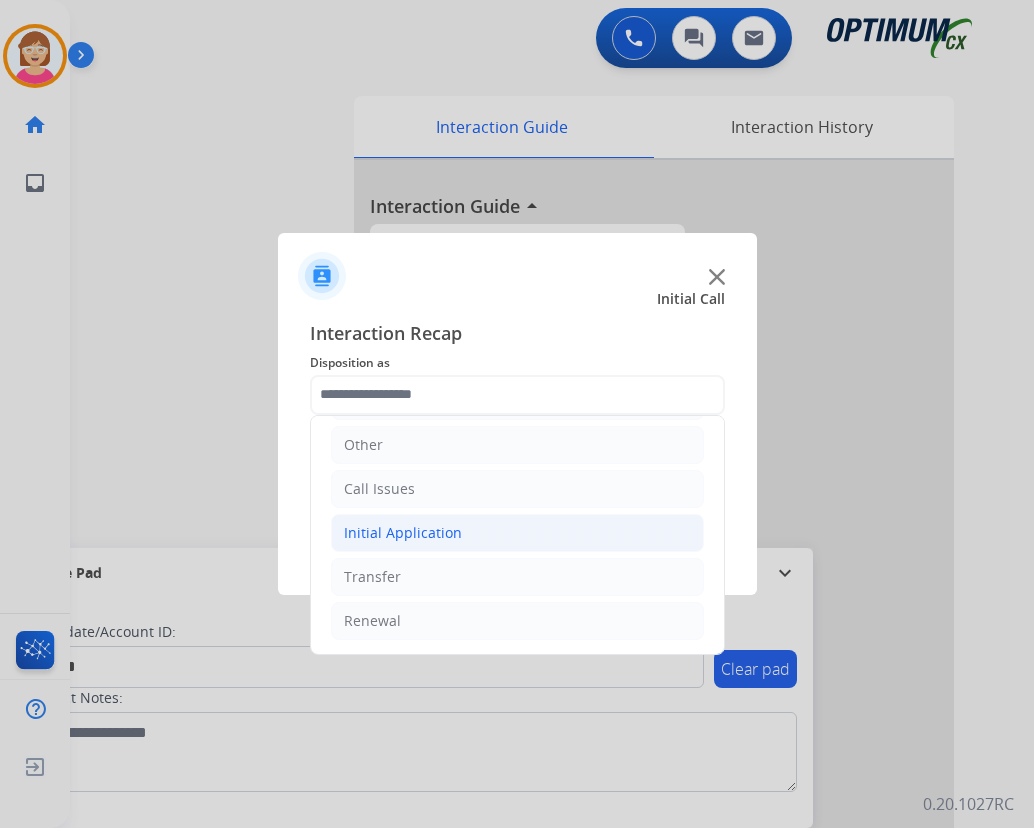 click on "Initial Application" 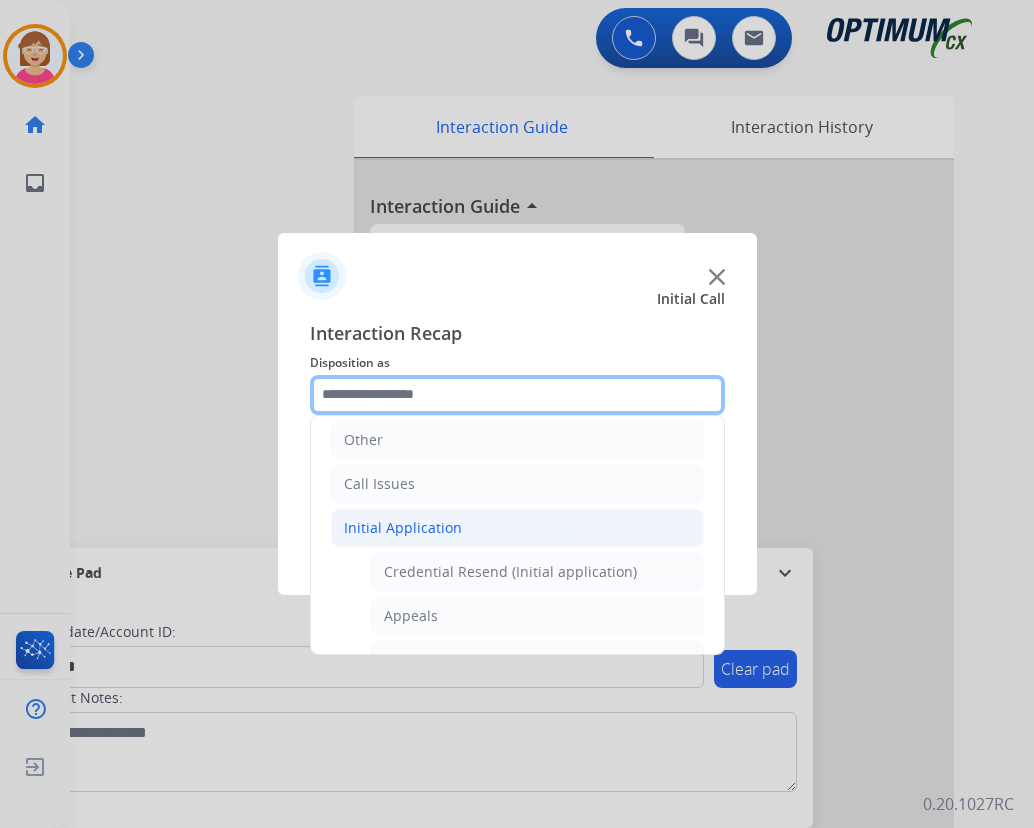 scroll, scrollTop: 136, scrollLeft: 0, axis: vertical 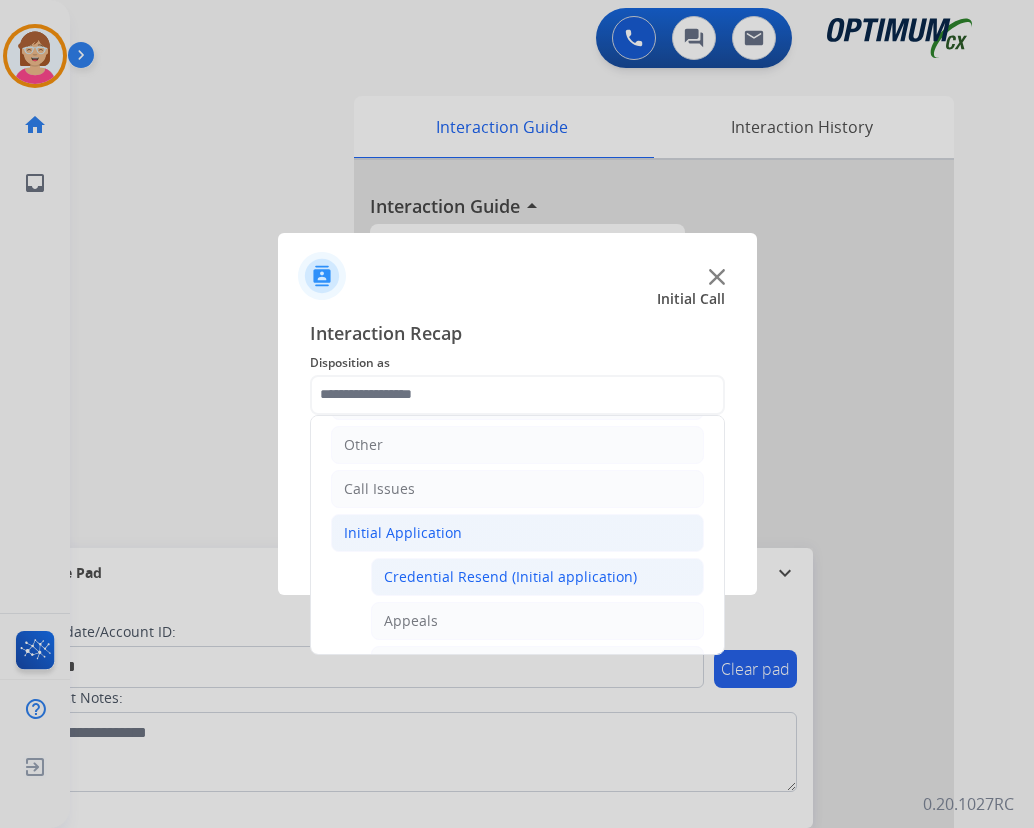 click on "Credential Resend (Initial application)" 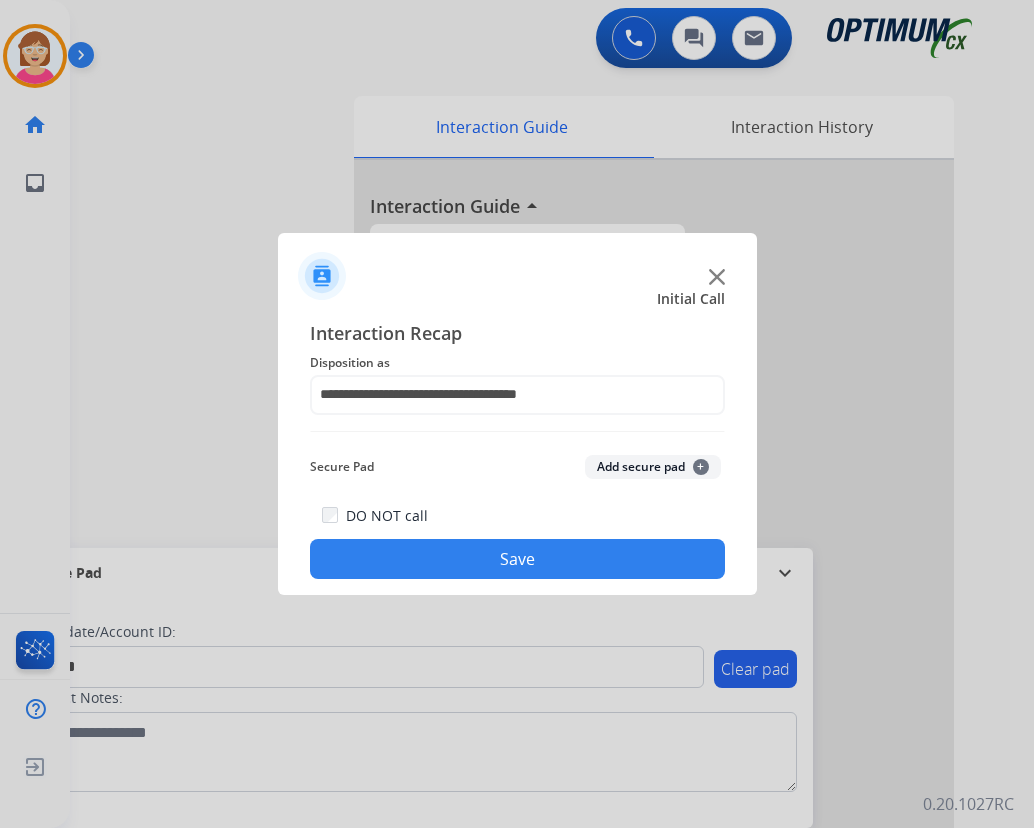 click on "+" 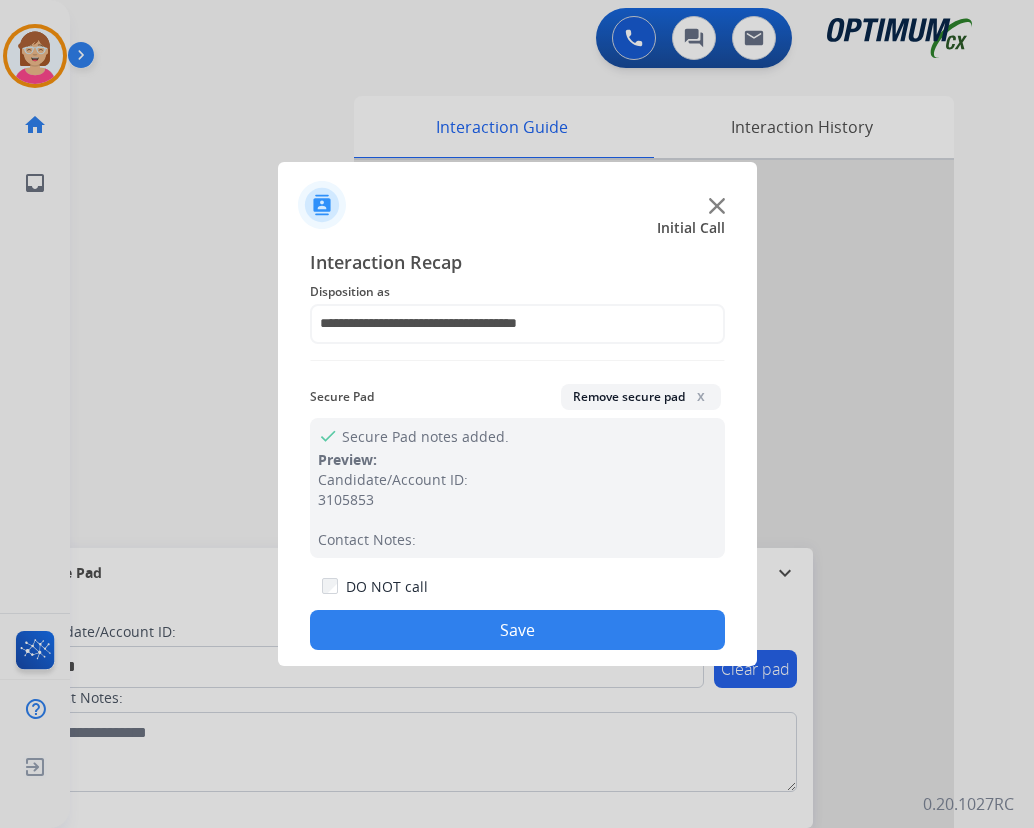click on "Save" 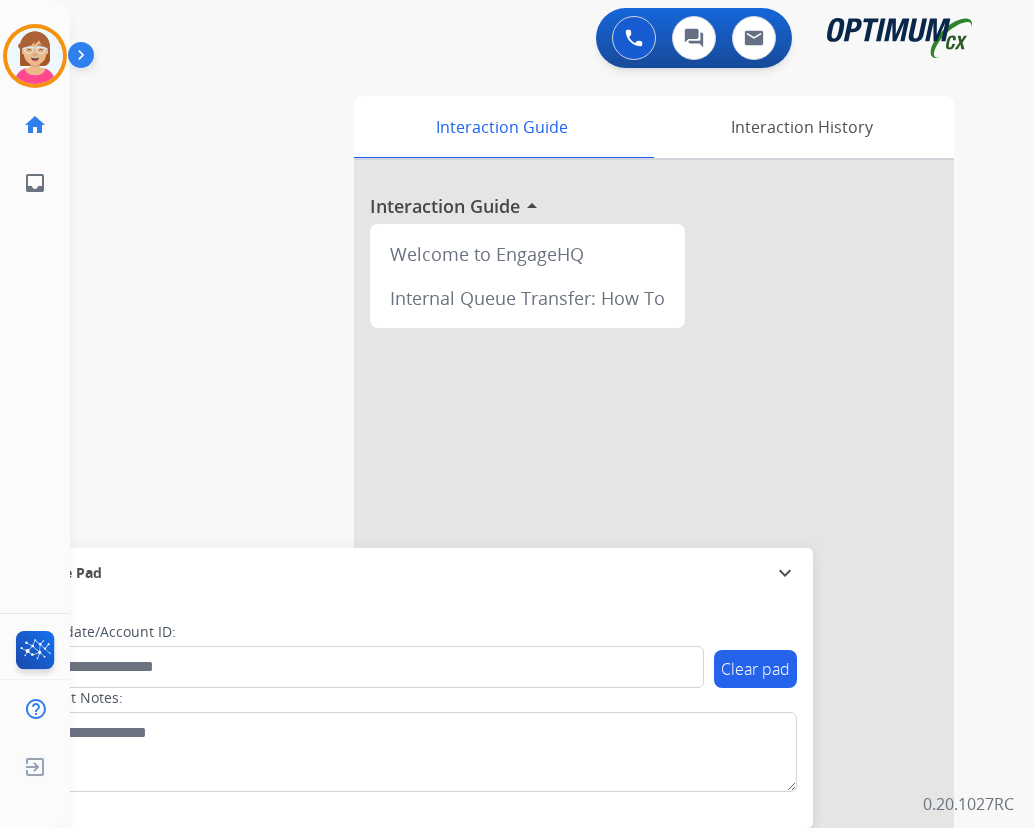 drag, startPoint x: 35, startPoint y: 53, endPoint x: 73, endPoint y: 78, distance: 45.486263 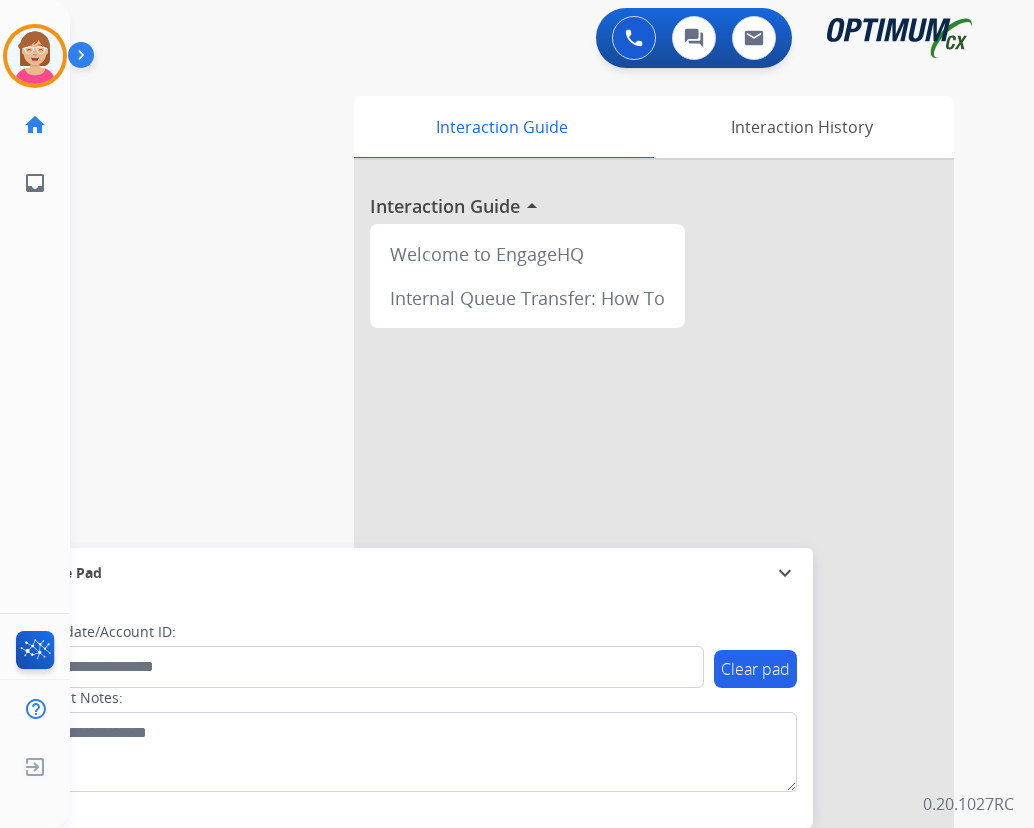 click at bounding box center [35, 56] 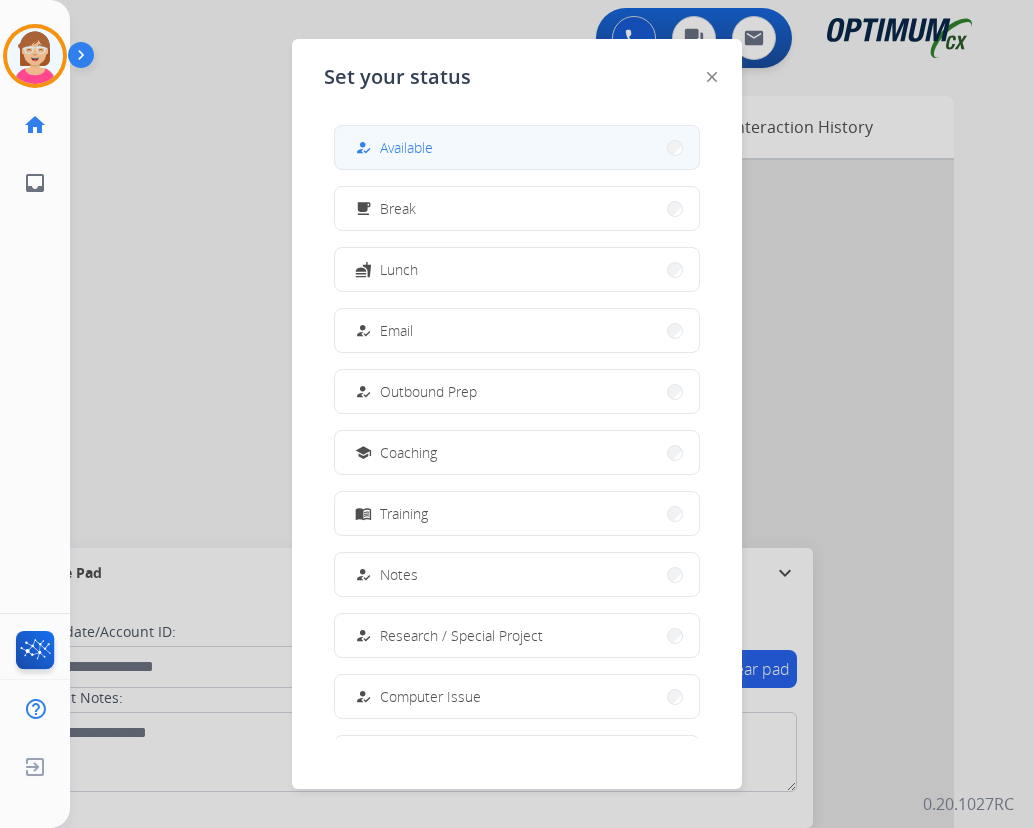 click on "how_to_reg Available" at bounding box center [517, 147] 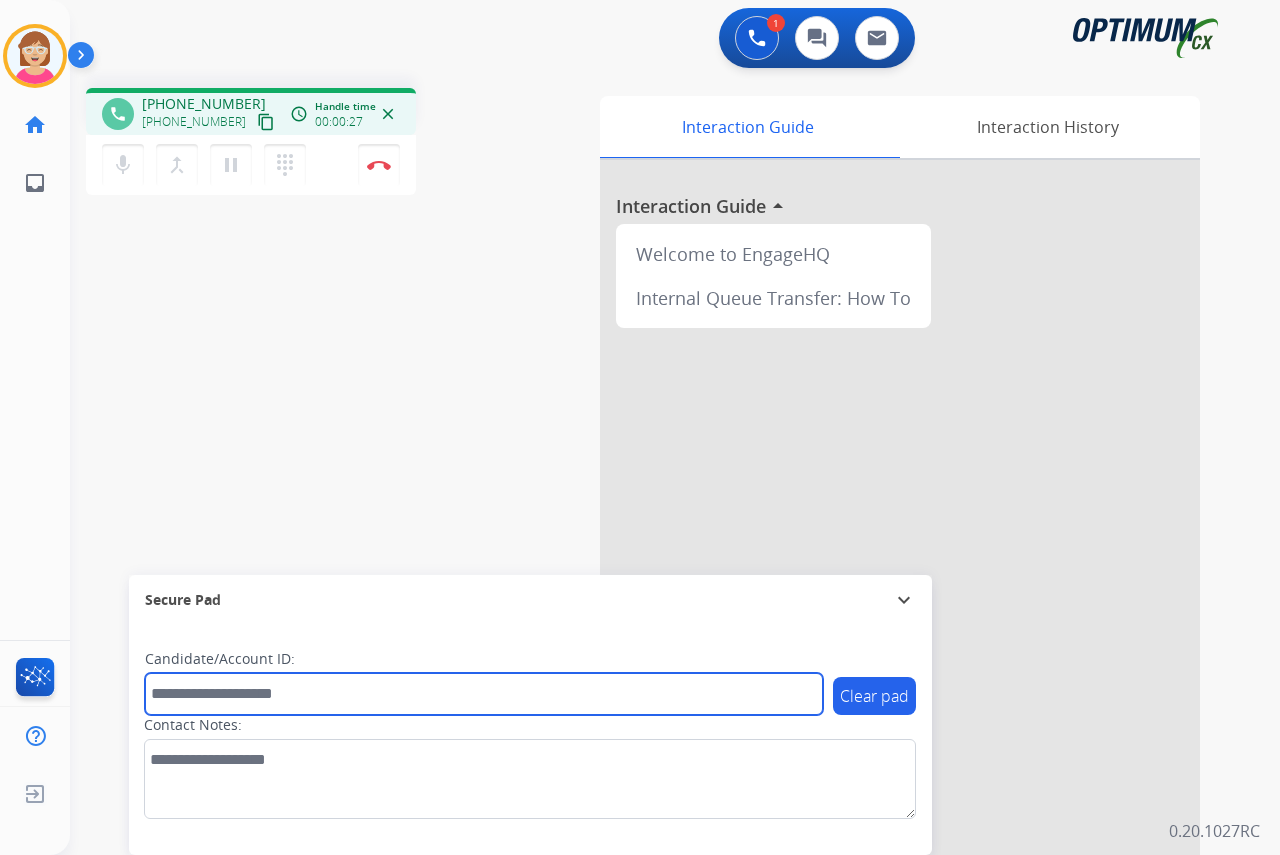 click at bounding box center (484, 694) 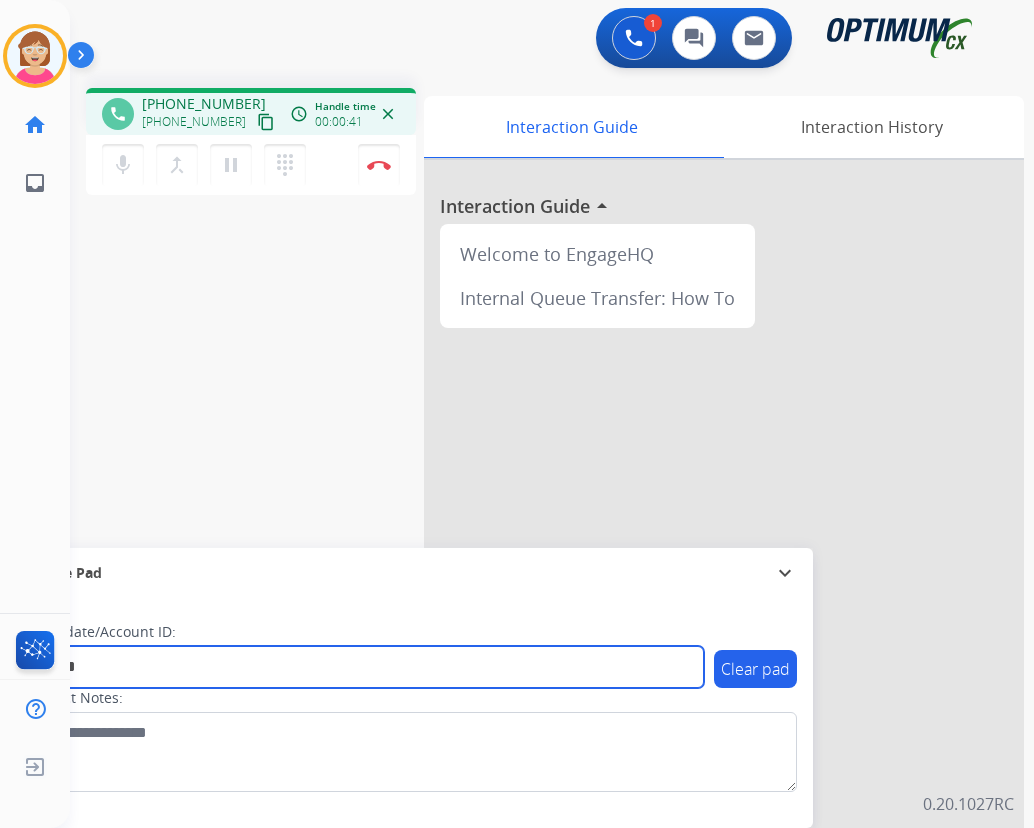 type on "*******" 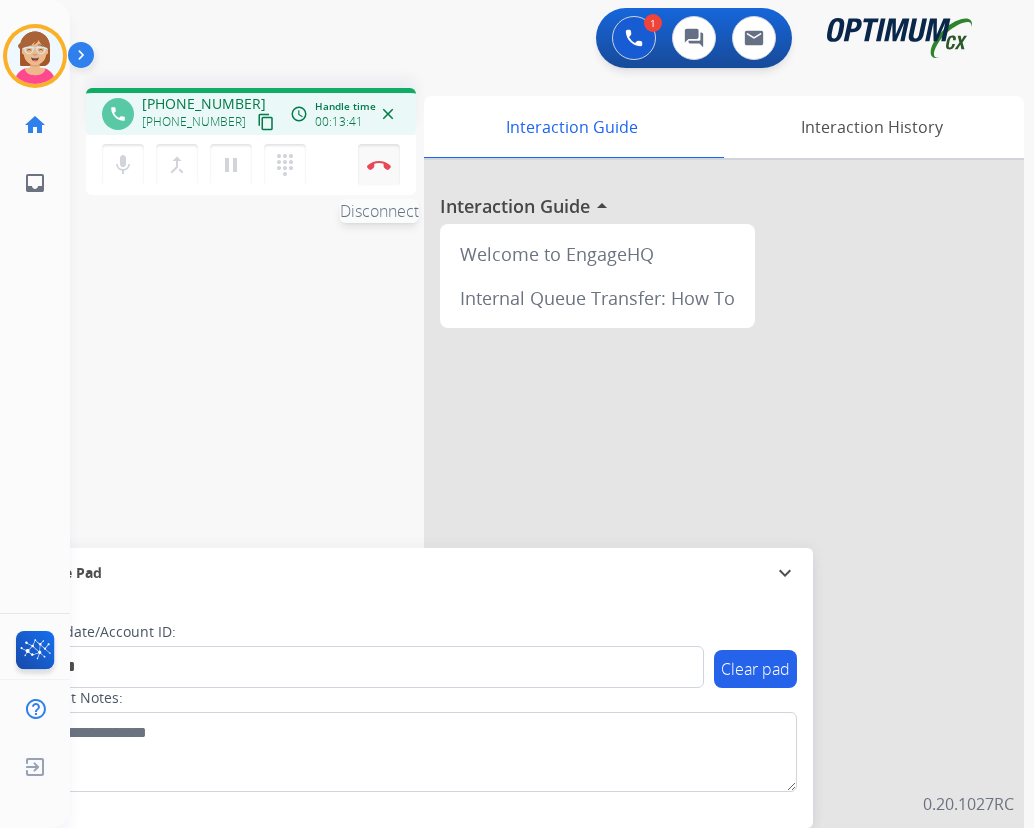 click at bounding box center (379, 165) 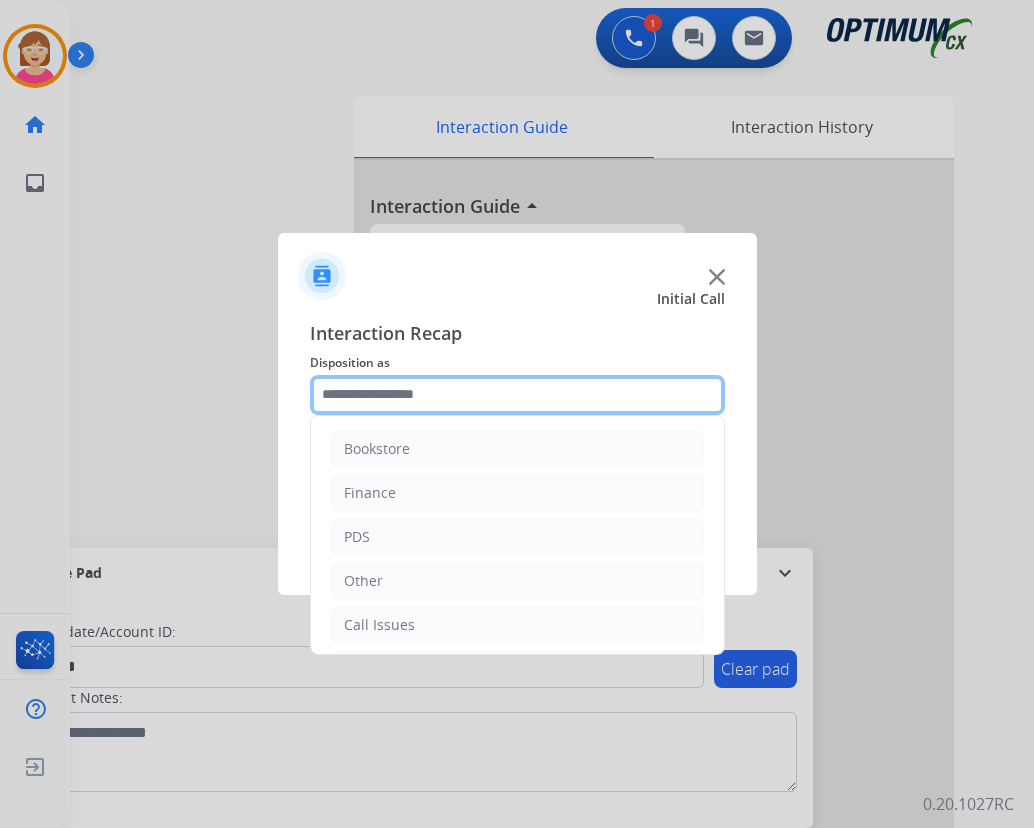 click 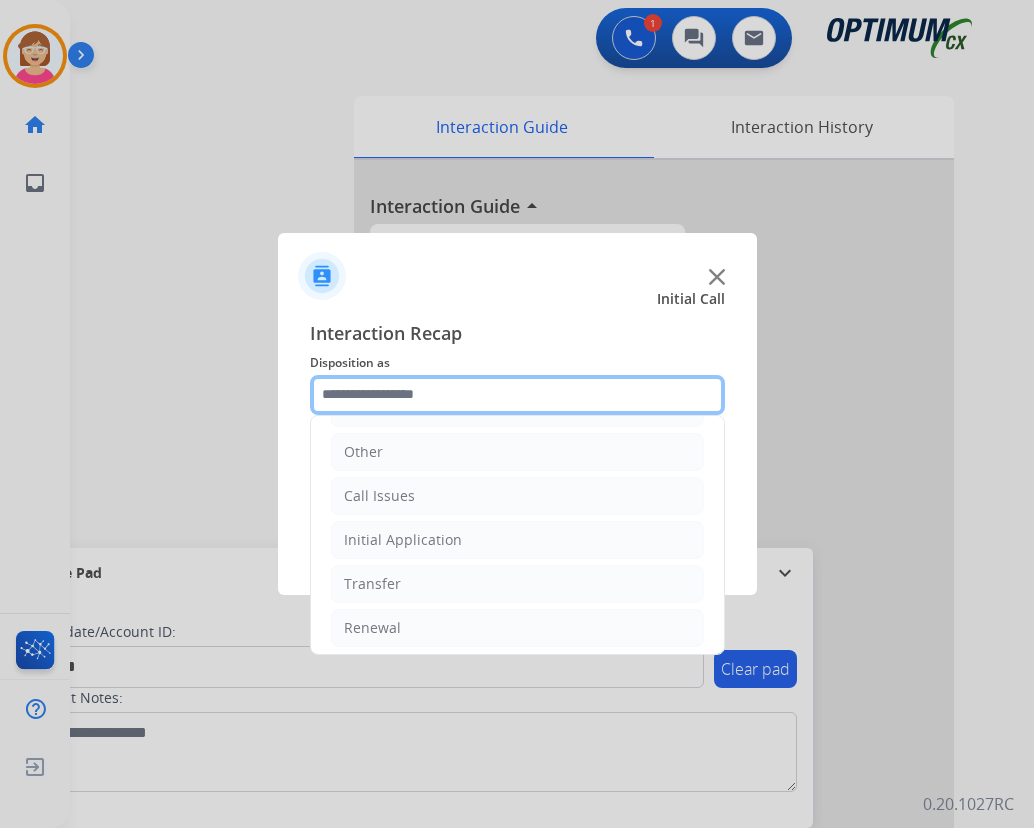 scroll, scrollTop: 136, scrollLeft: 0, axis: vertical 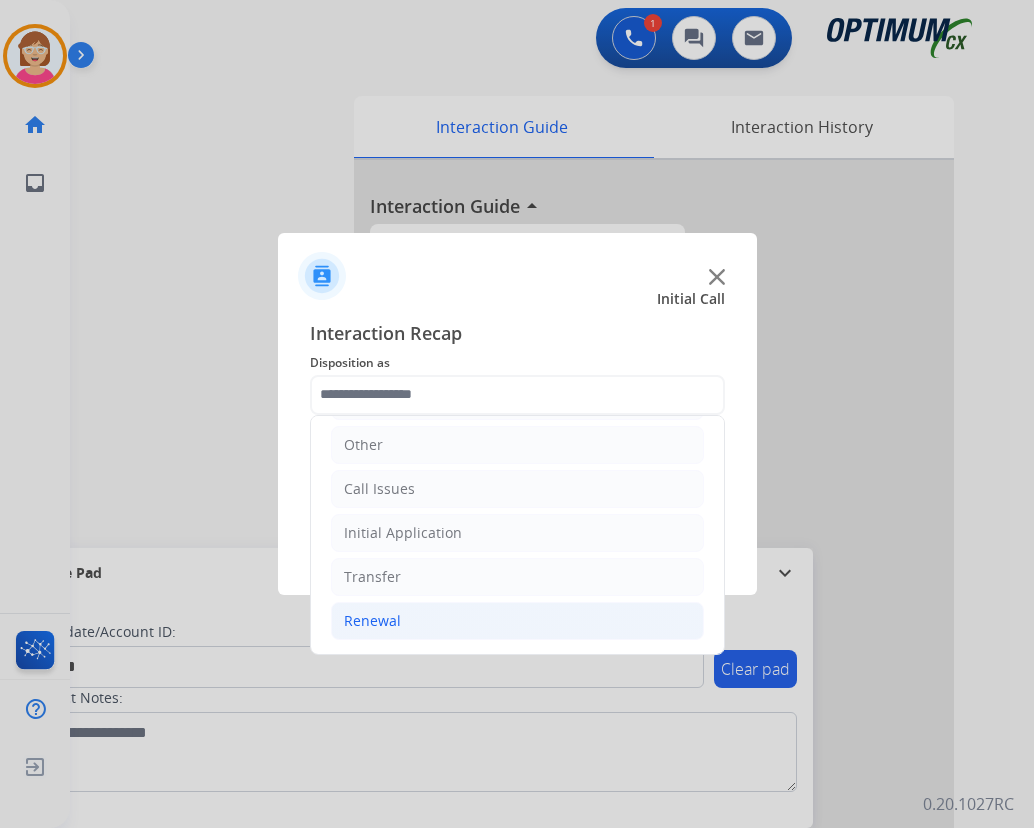 click on "Renewal" 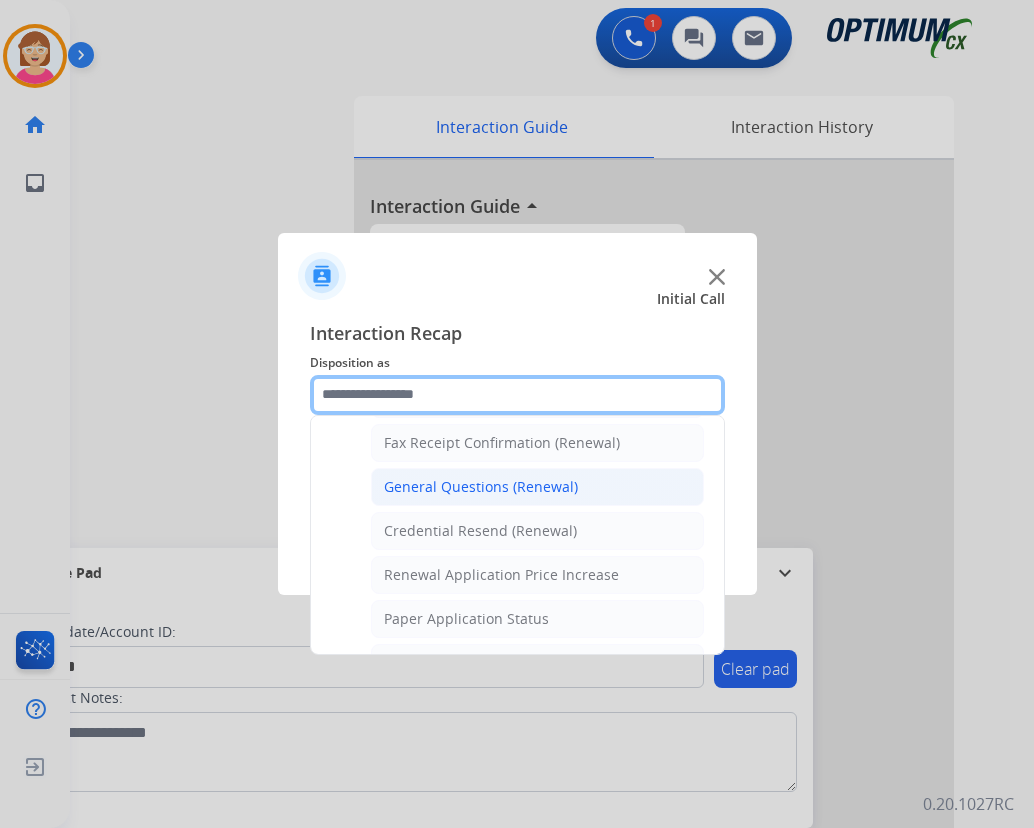 scroll, scrollTop: 636, scrollLeft: 0, axis: vertical 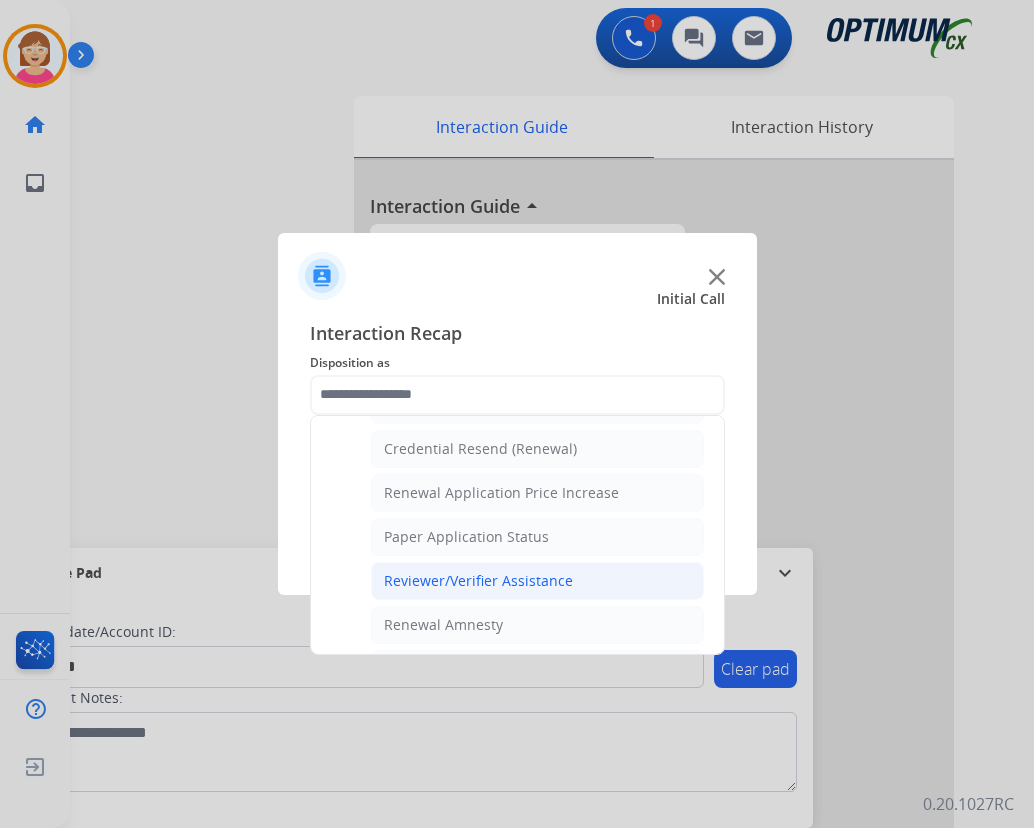 click on "Reviewer/Verifier Assistance" 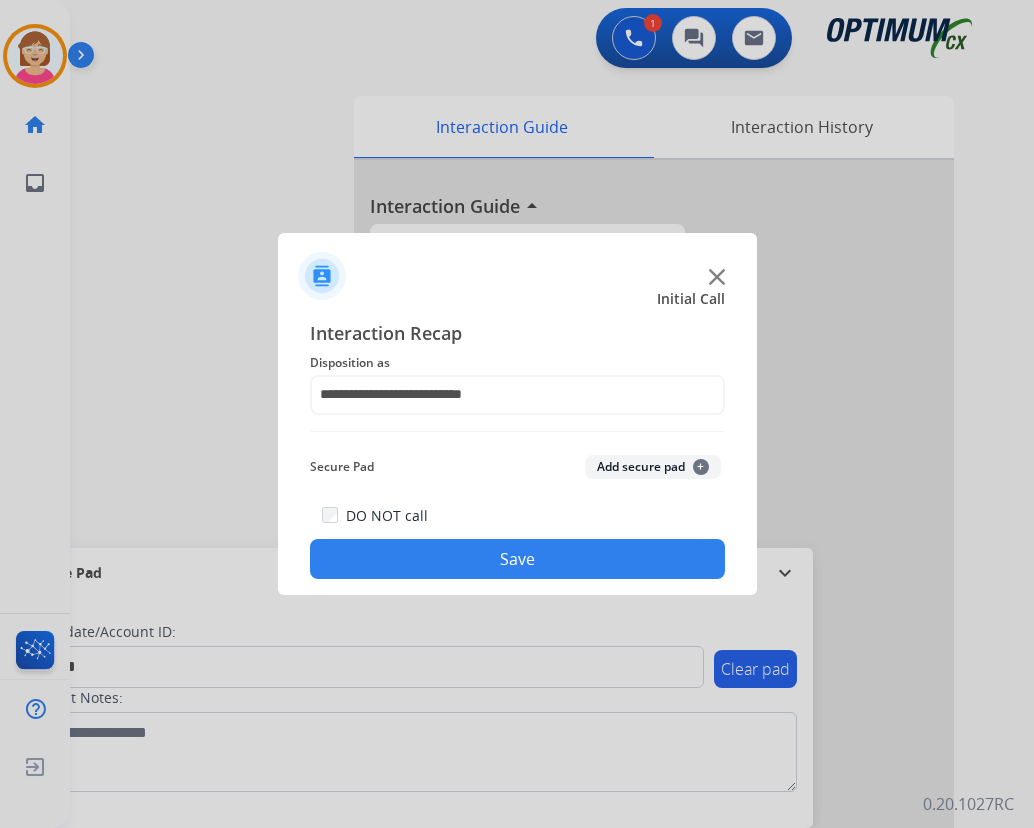 click on "+" 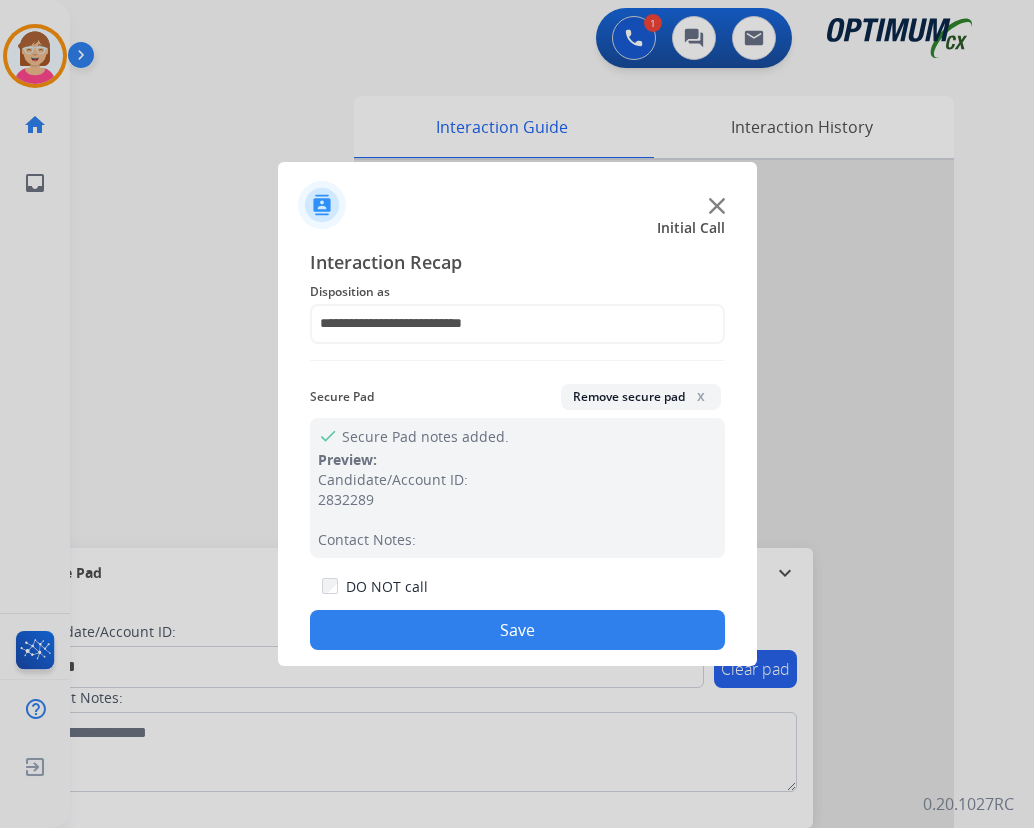 click on "Save" 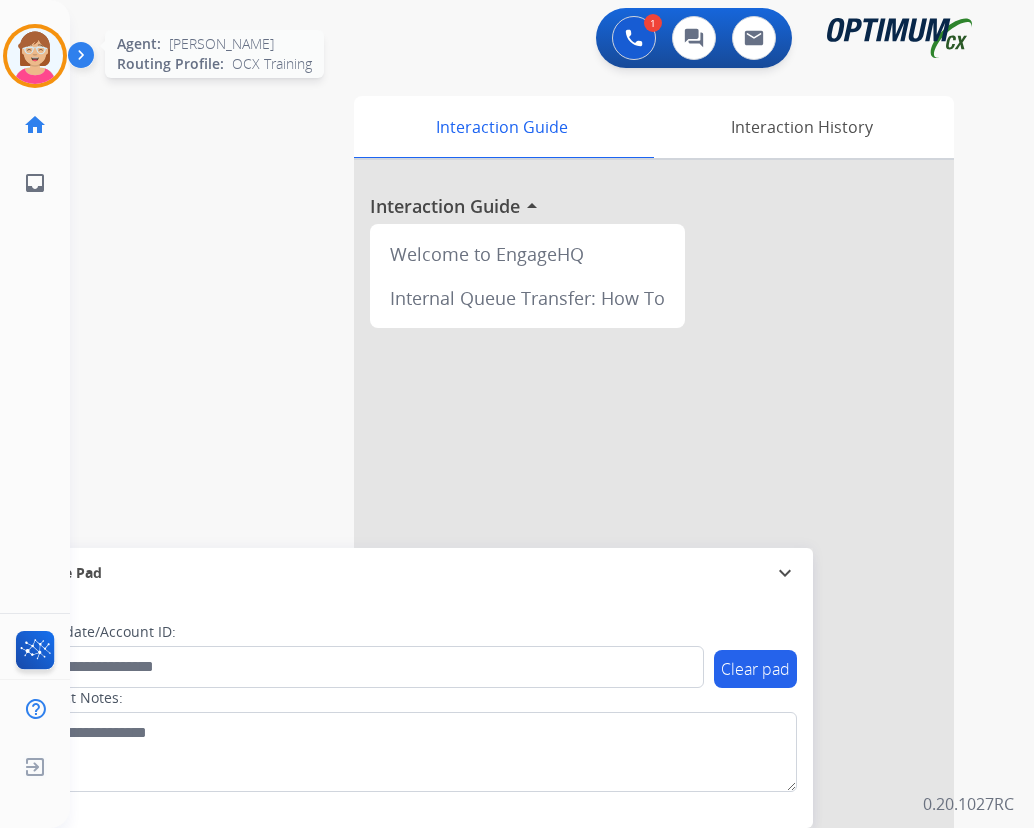 click at bounding box center (35, 56) 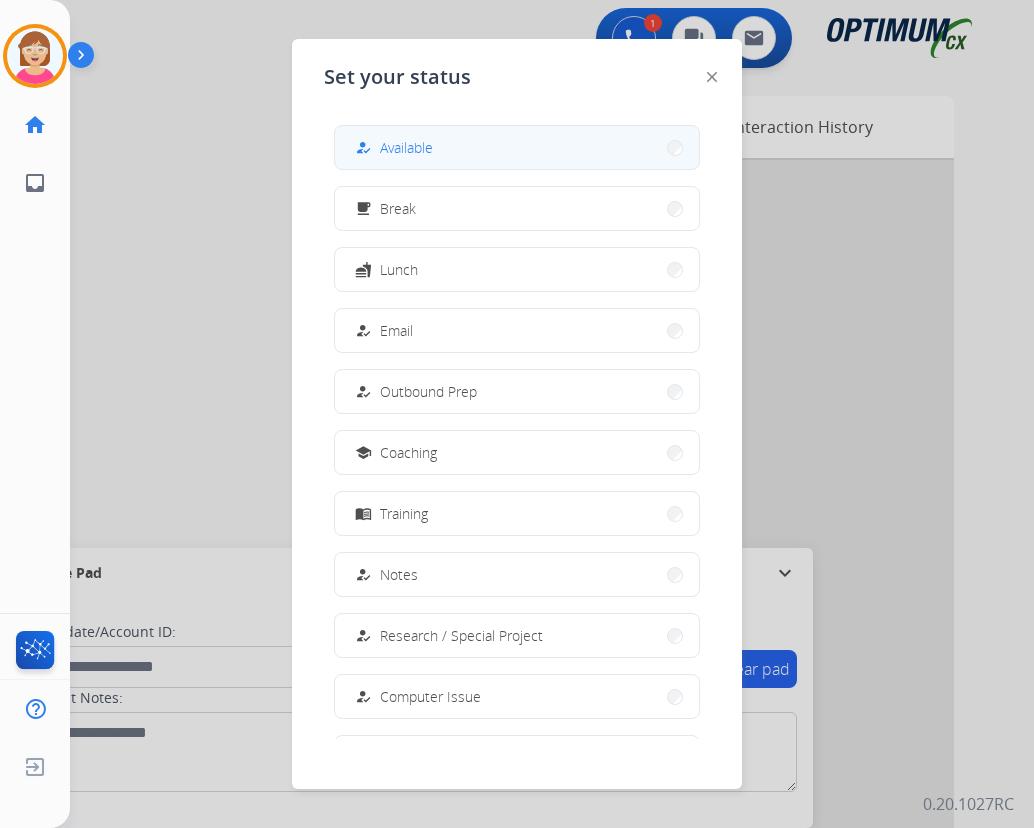 click on "Available" at bounding box center [406, 147] 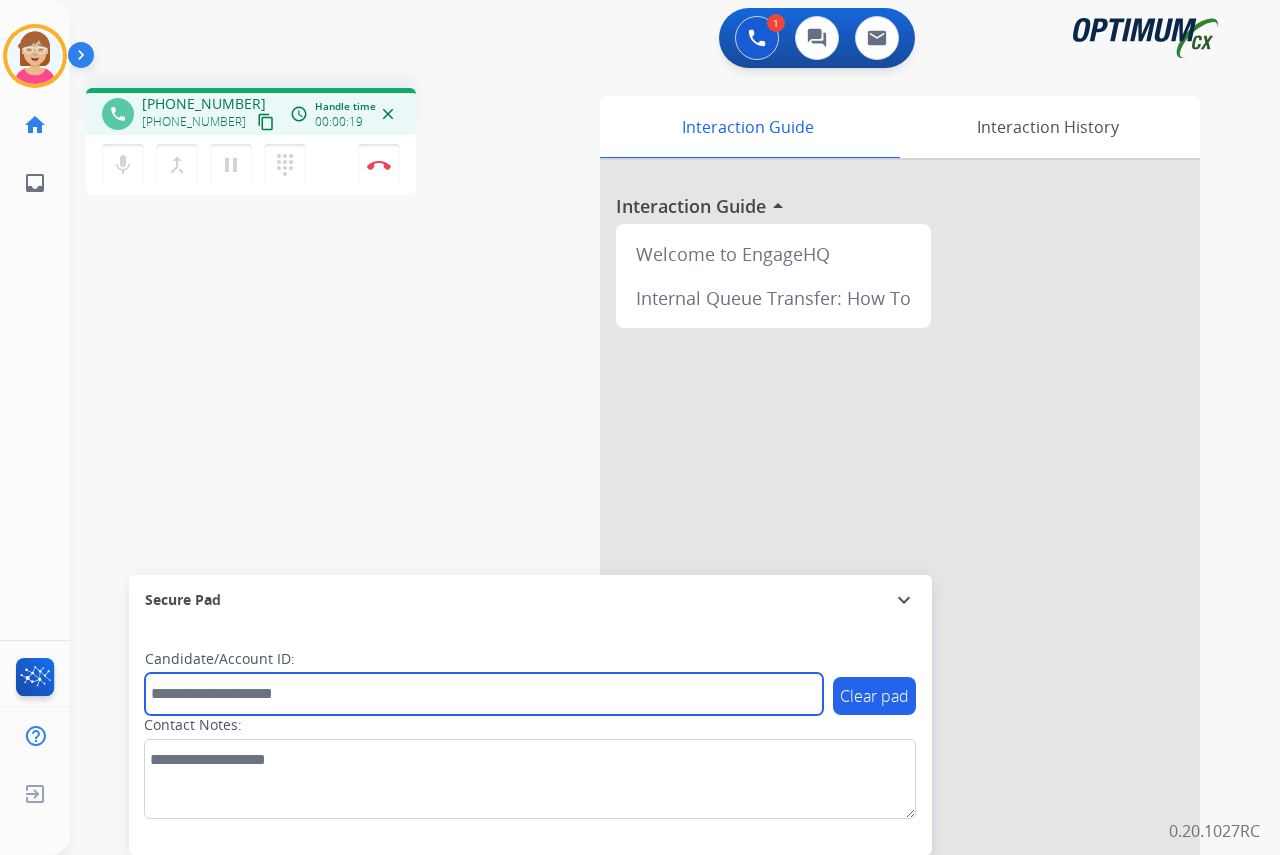 click at bounding box center (484, 694) 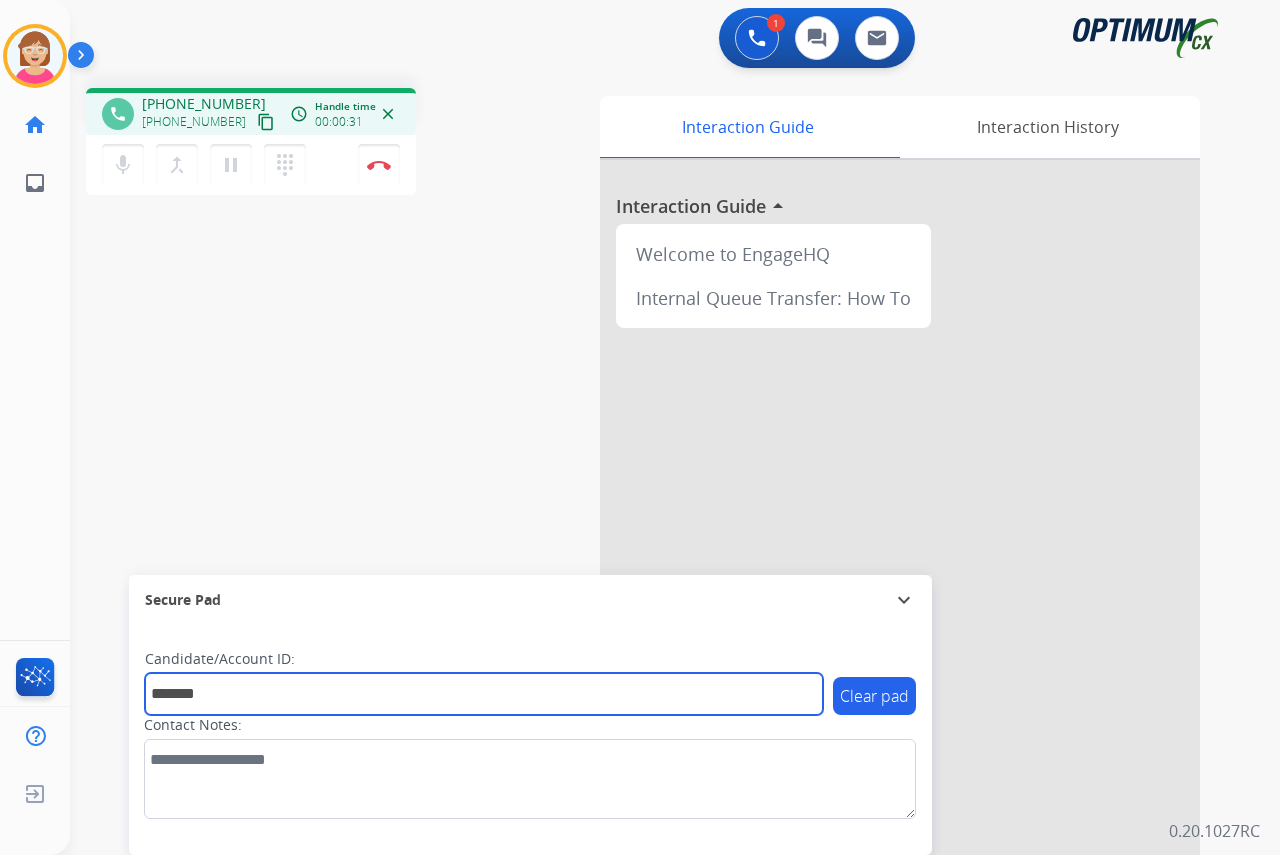 type on "*******" 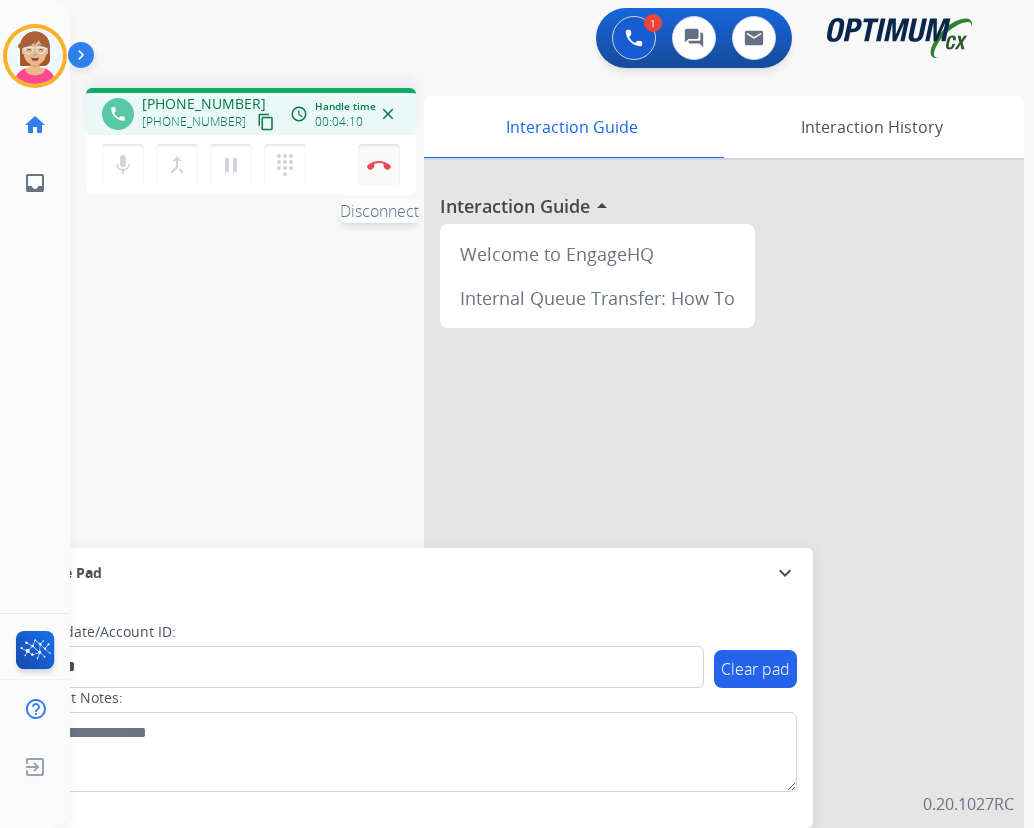 click at bounding box center (379, 165) 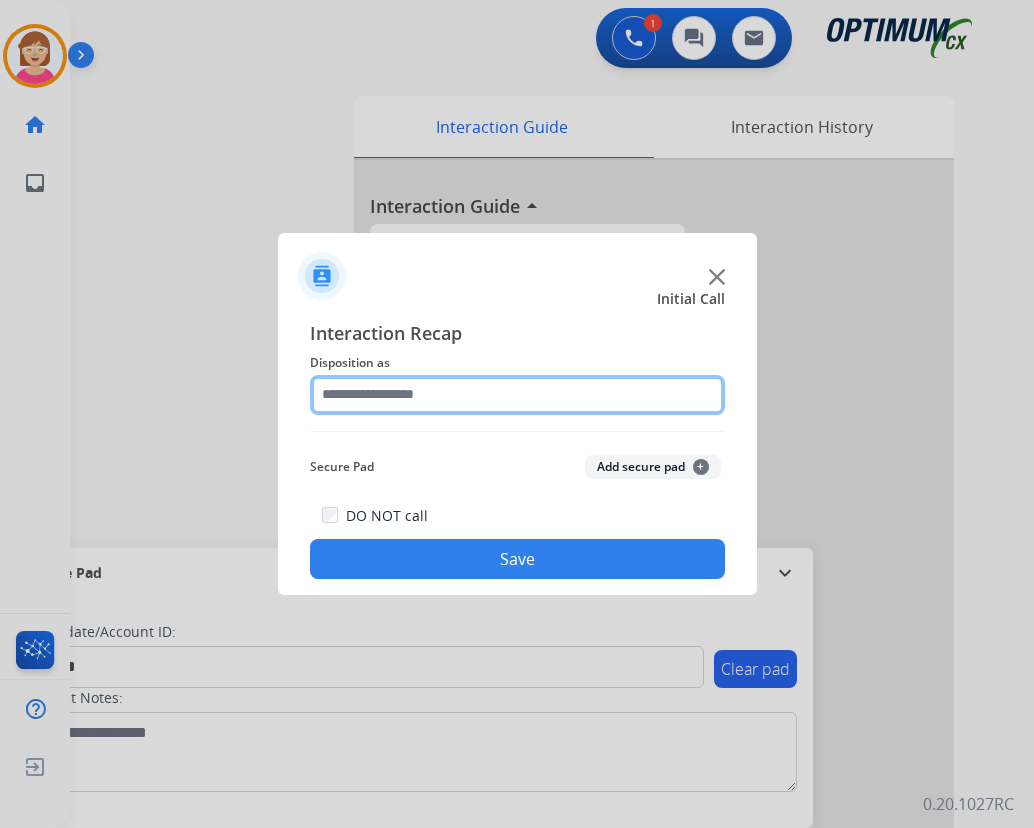 click 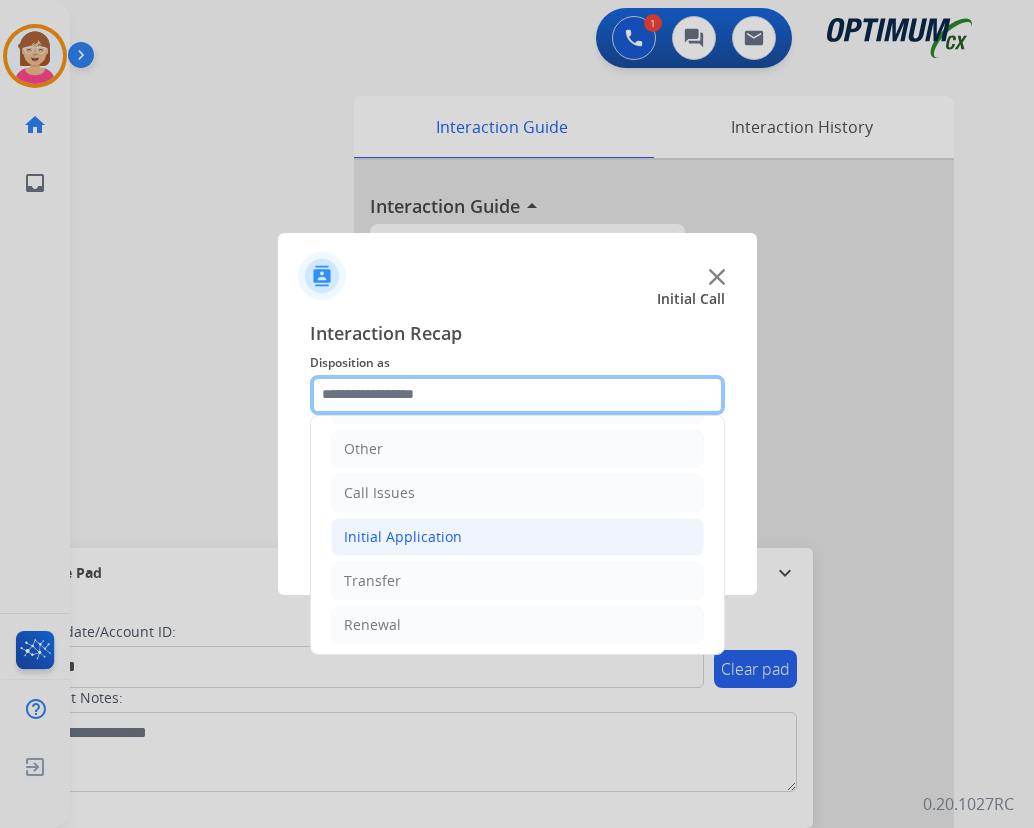 scroll, scrollTop: 136, scrollLeft: 0, axis: vertical 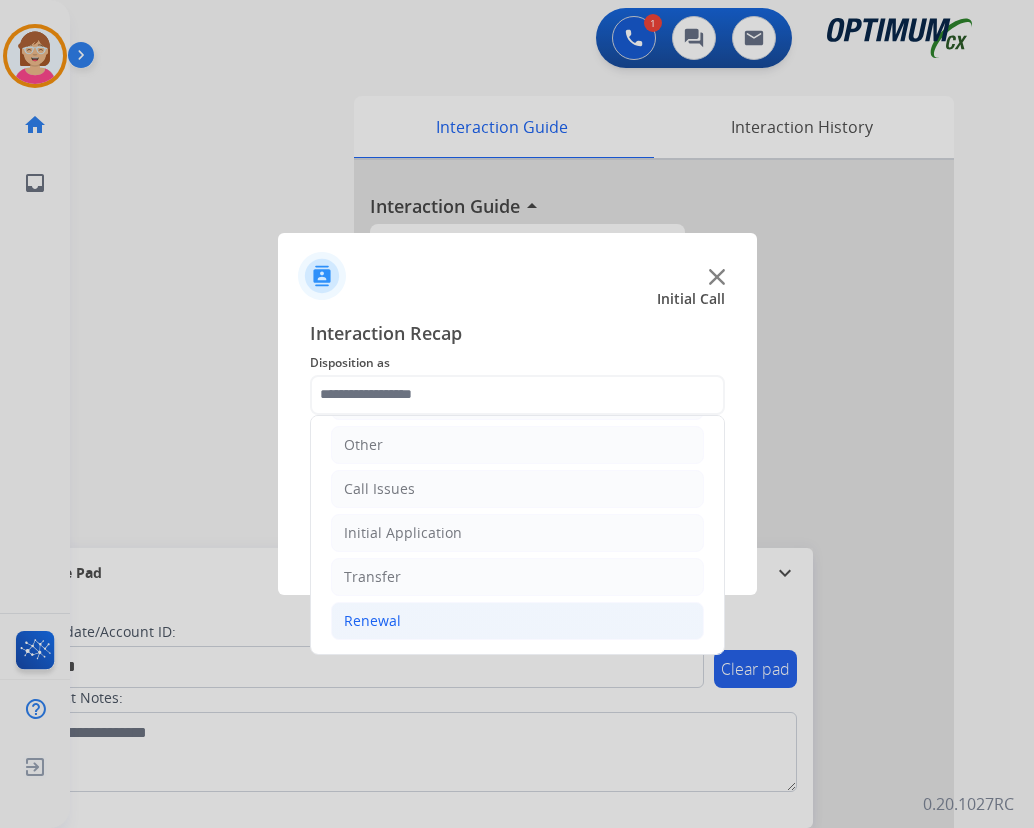 click on "Renewal" 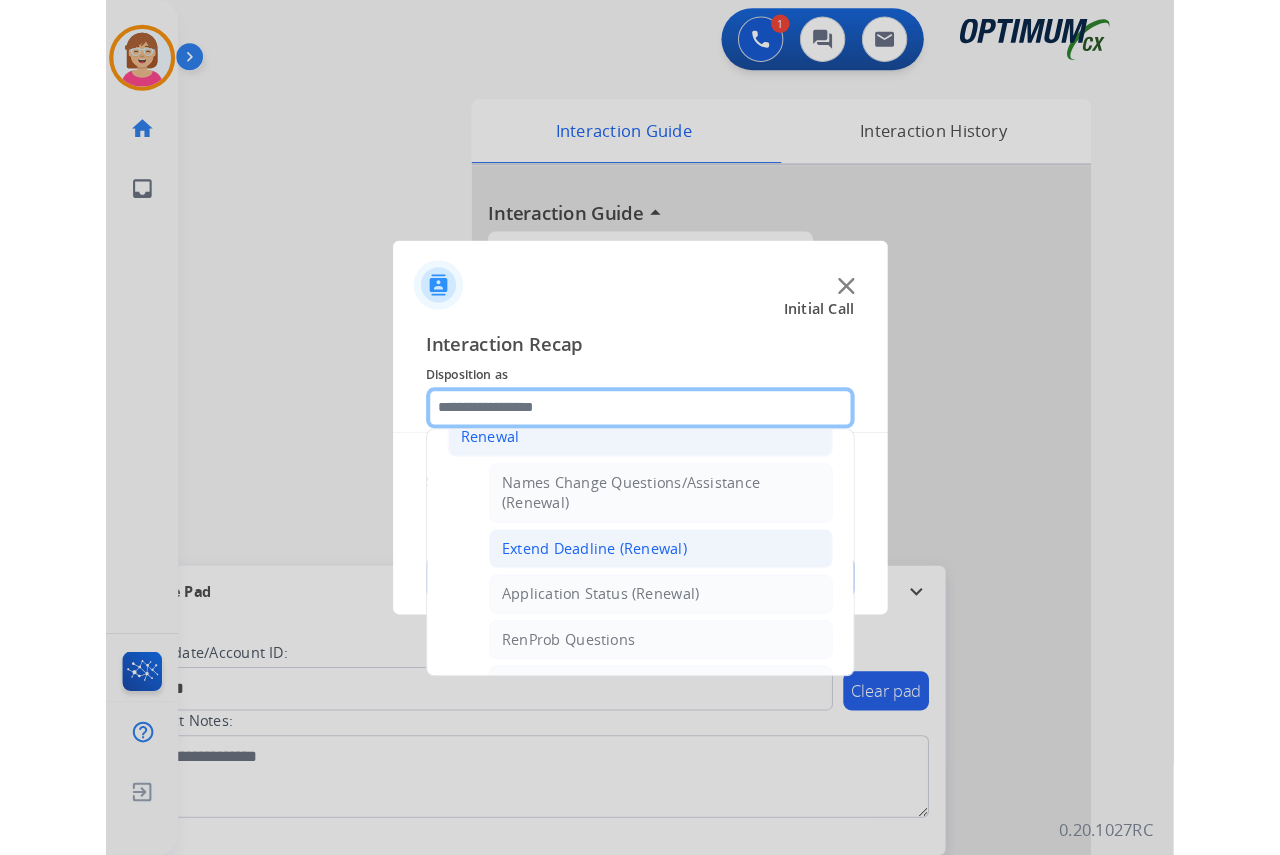 scroll, scrollTop: 336, scrollLeft: 0, axis: vertical 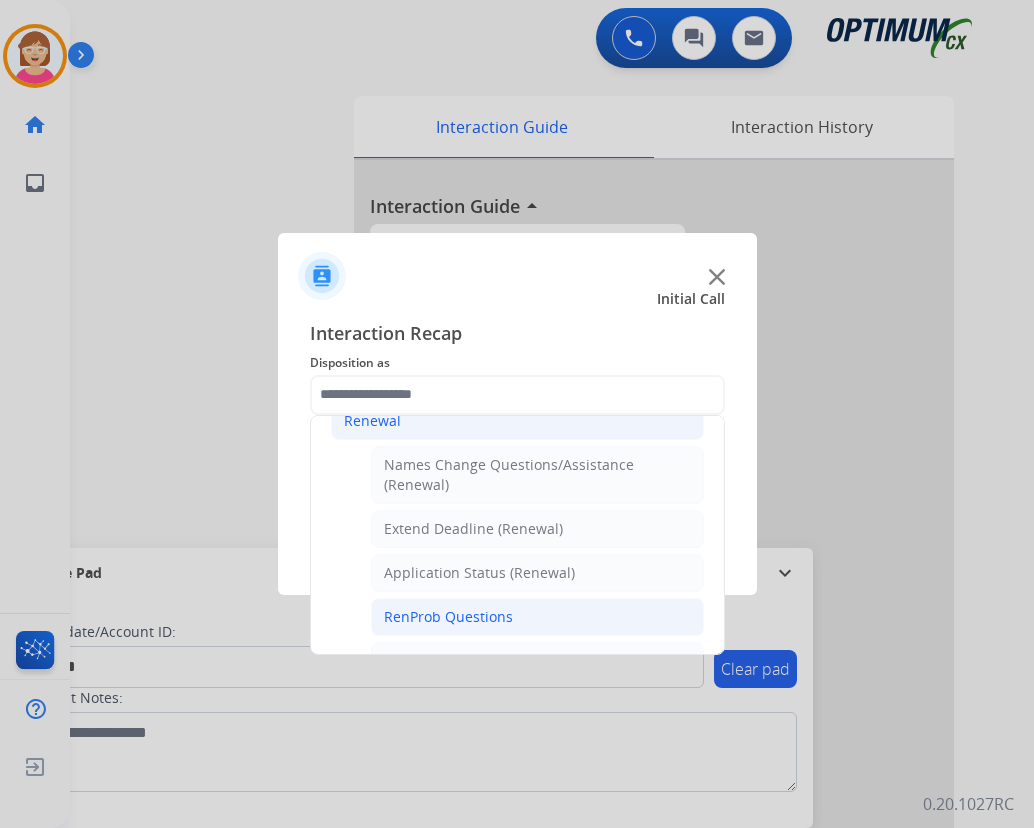 click on "RenProb Questions" 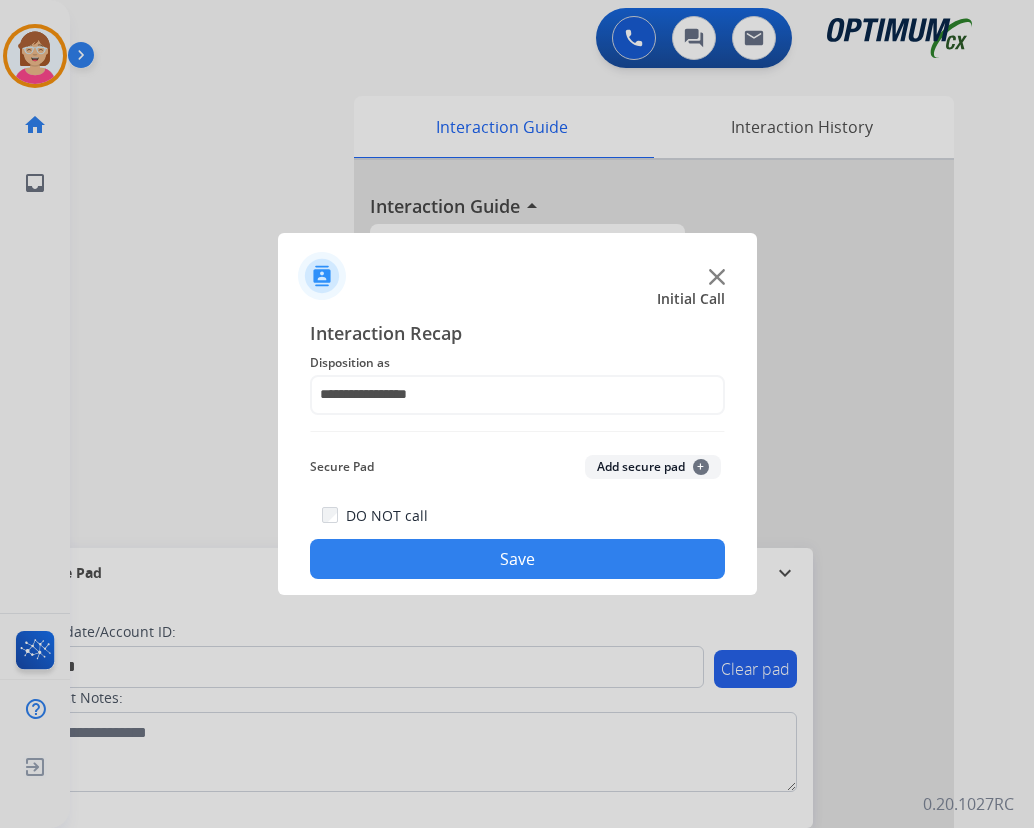 click on "+" 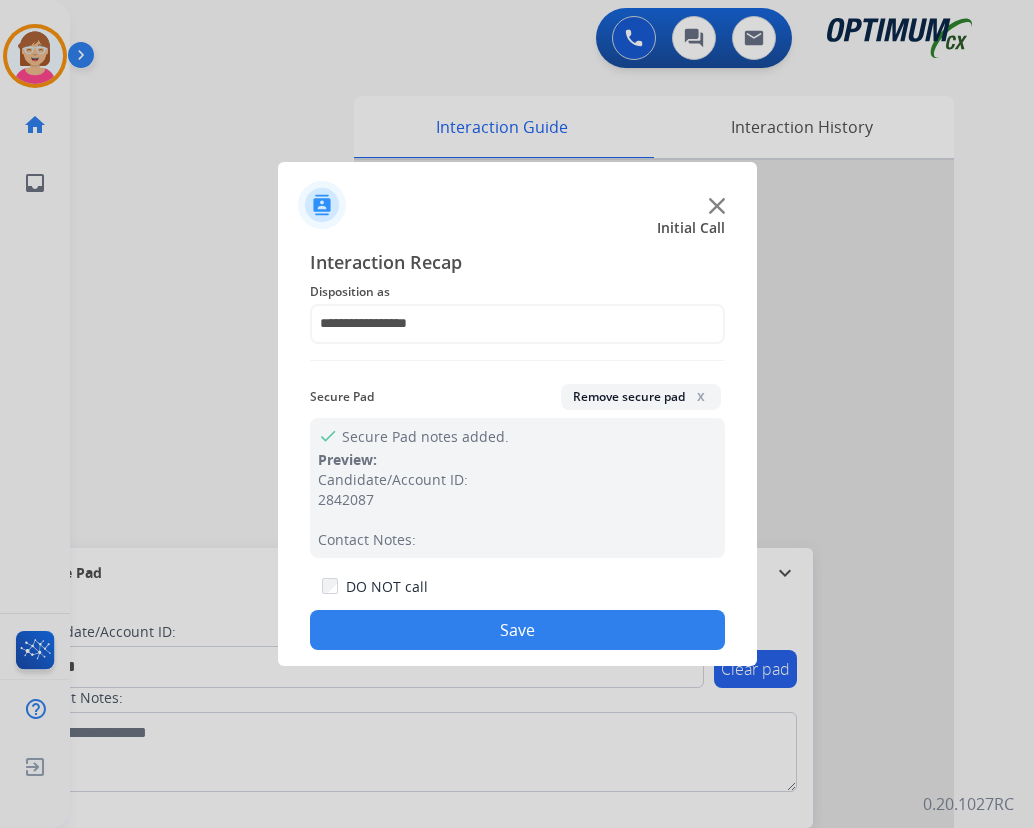 drag, startPoint x: 387, startPoint y: 628, endPoint x: 326, endPoint y: 530, distance: 115.43397 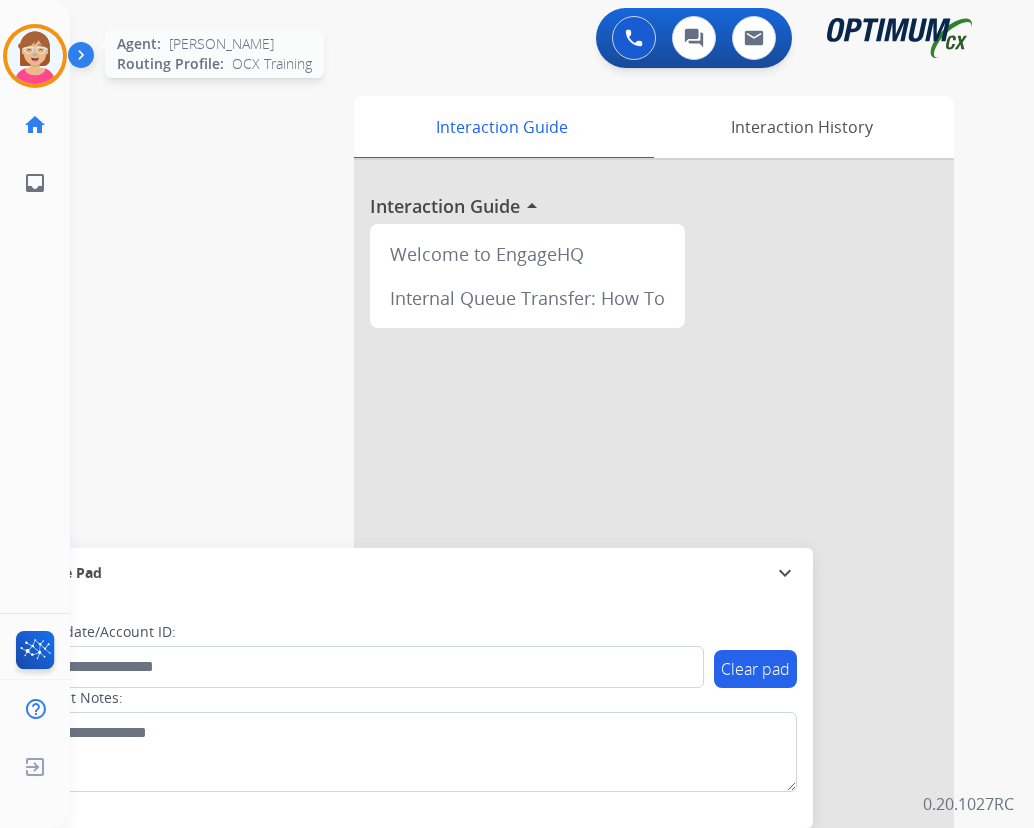 click at bounding box center [35, 56] 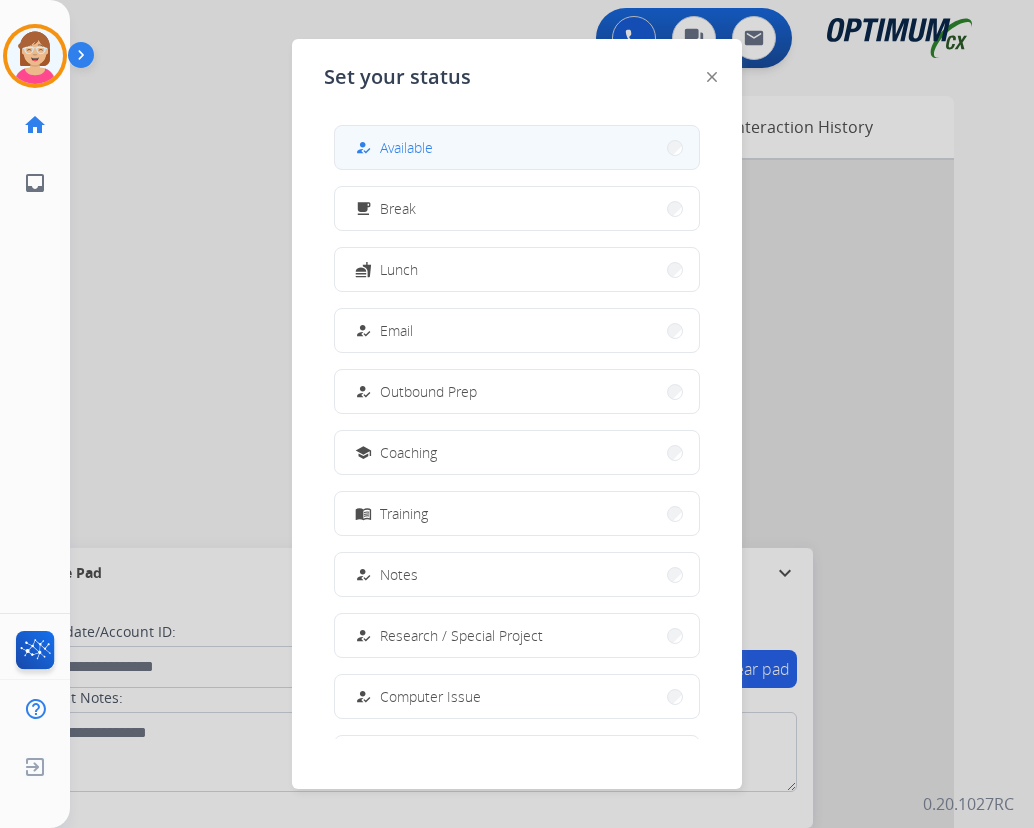 click on "Available" at bounding box center (406, 147) 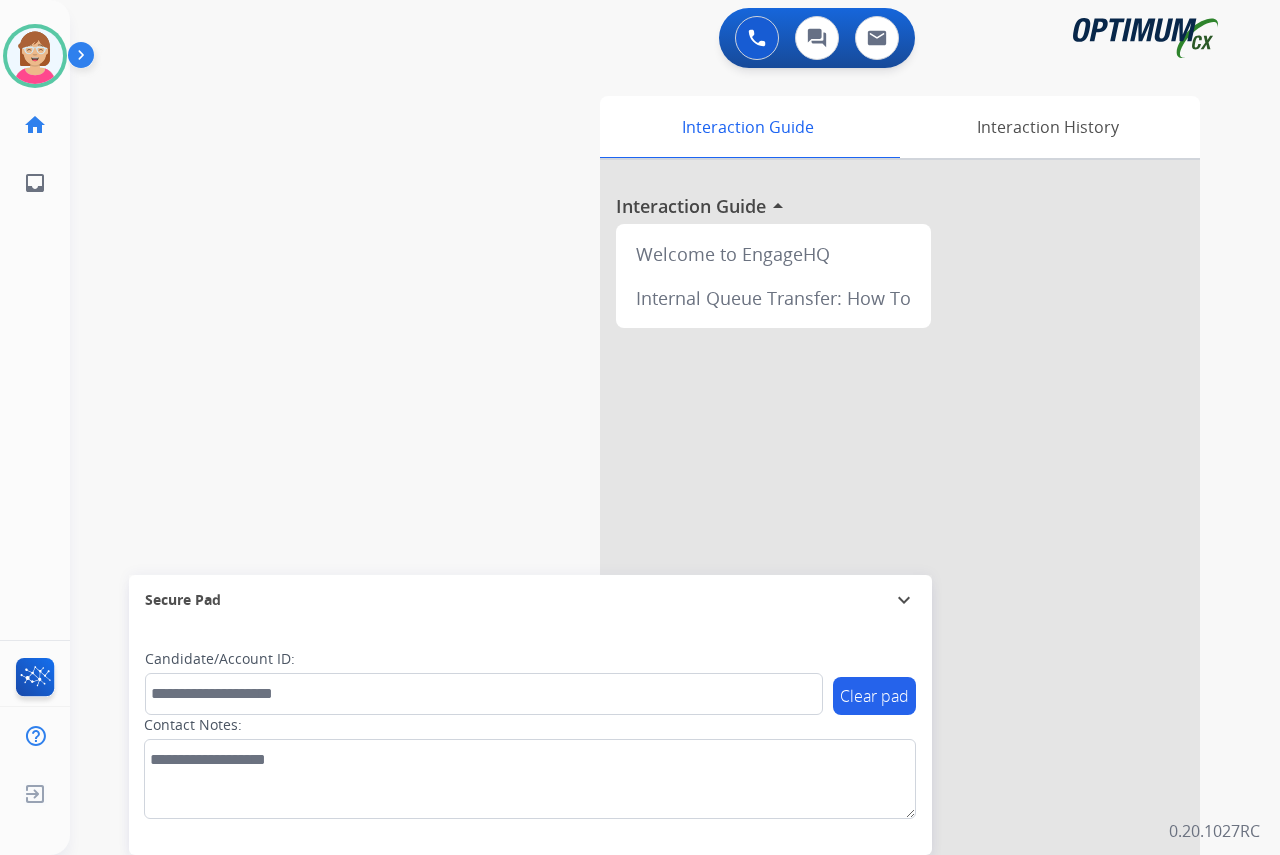drag, startPoint x: 42, startPoint y: 343, endPoint x: 215, endPoint y: 206, distance: 220.67624 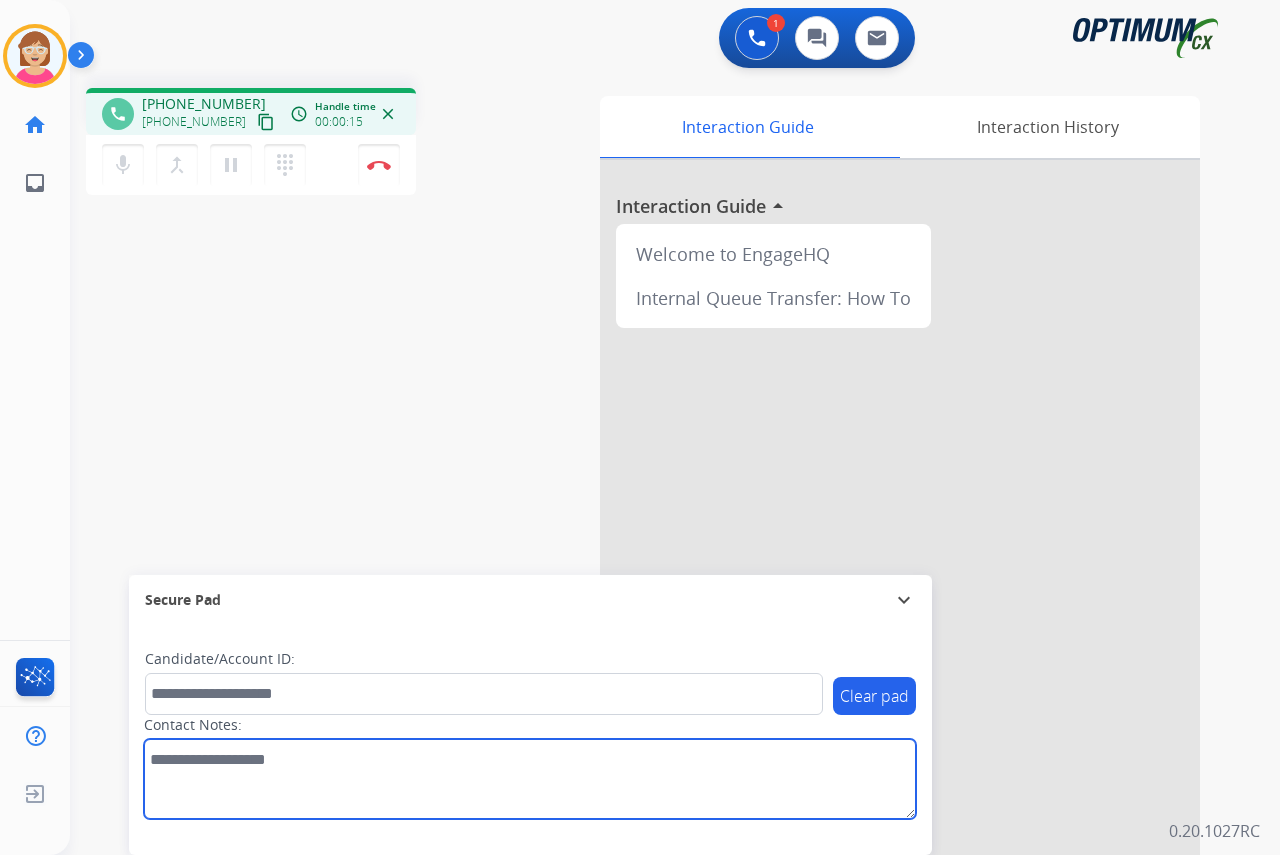 click at bounding box center (530, 779) 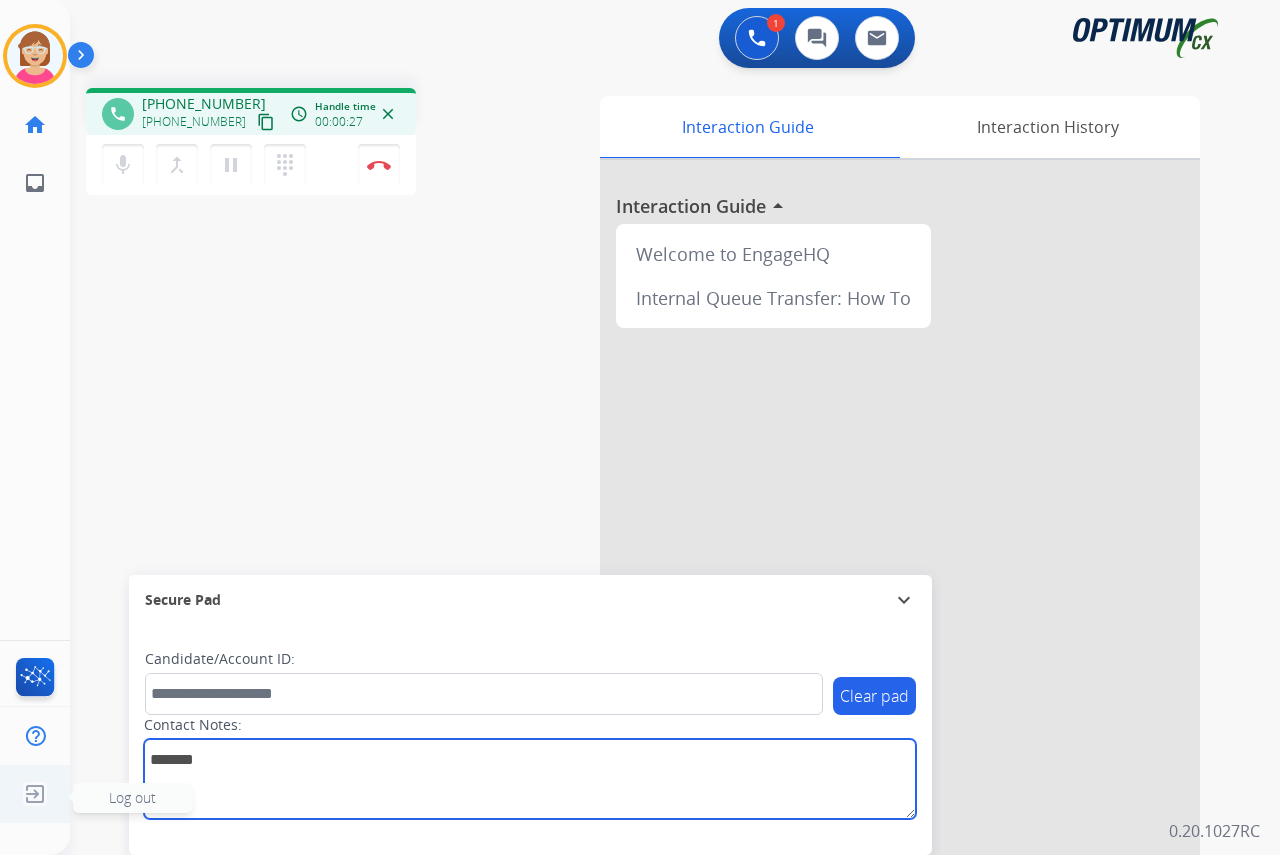 type on "*******" 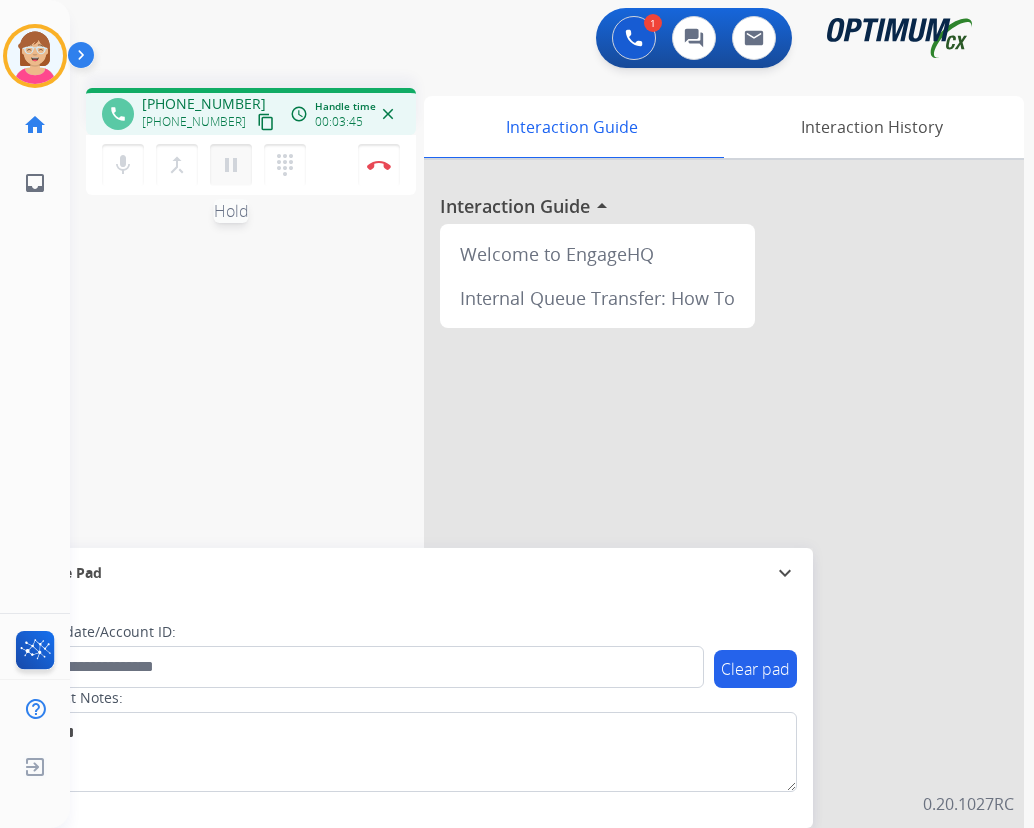 click on "pause" at bounding box center (231, 165) 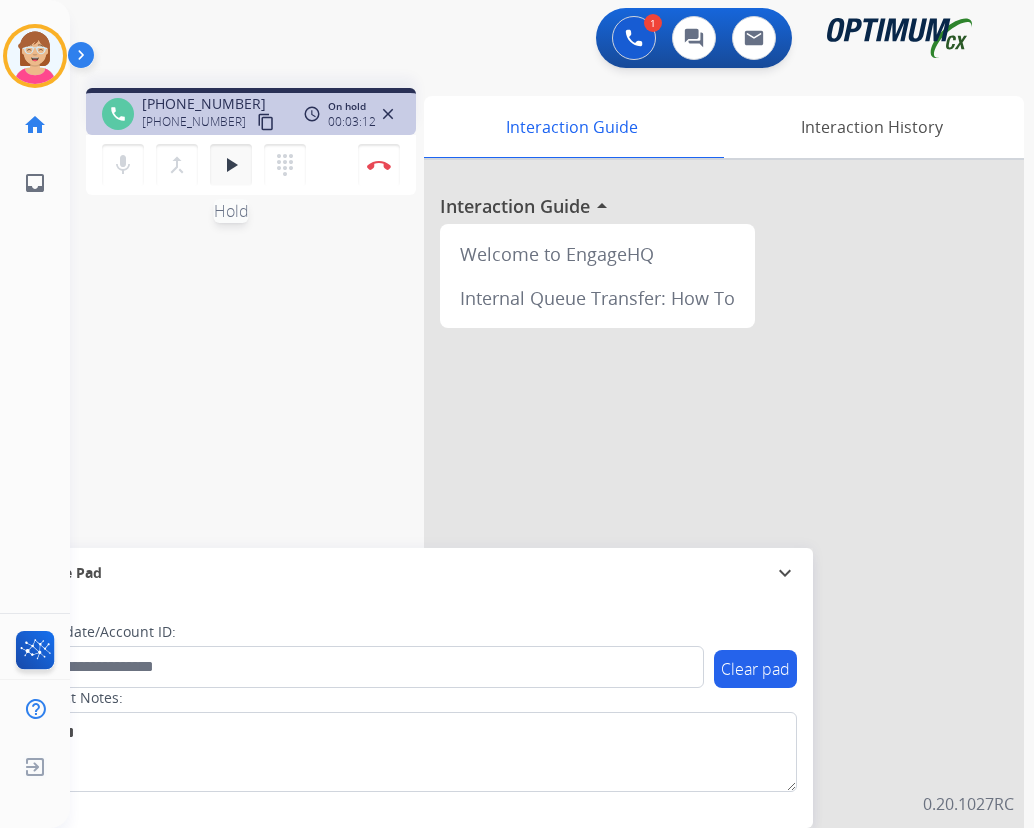 click on "play_arrow" at bounding box center [231, 165] 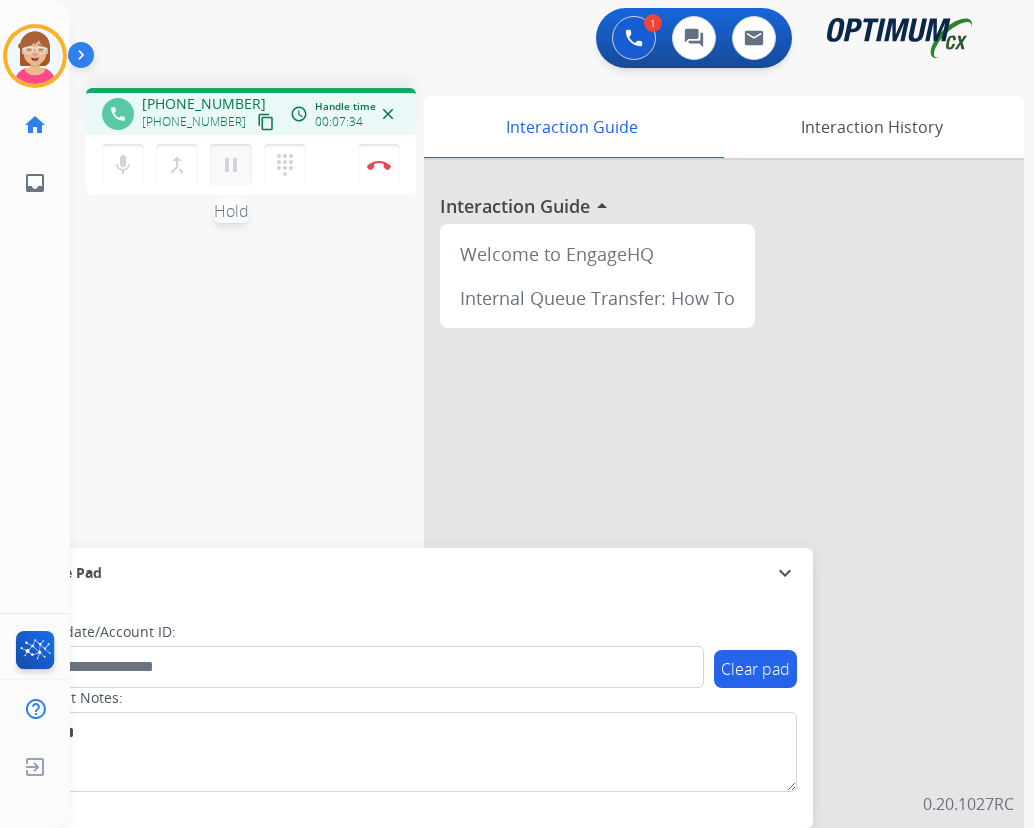 click on "pause" at bounding box center [231, 165] 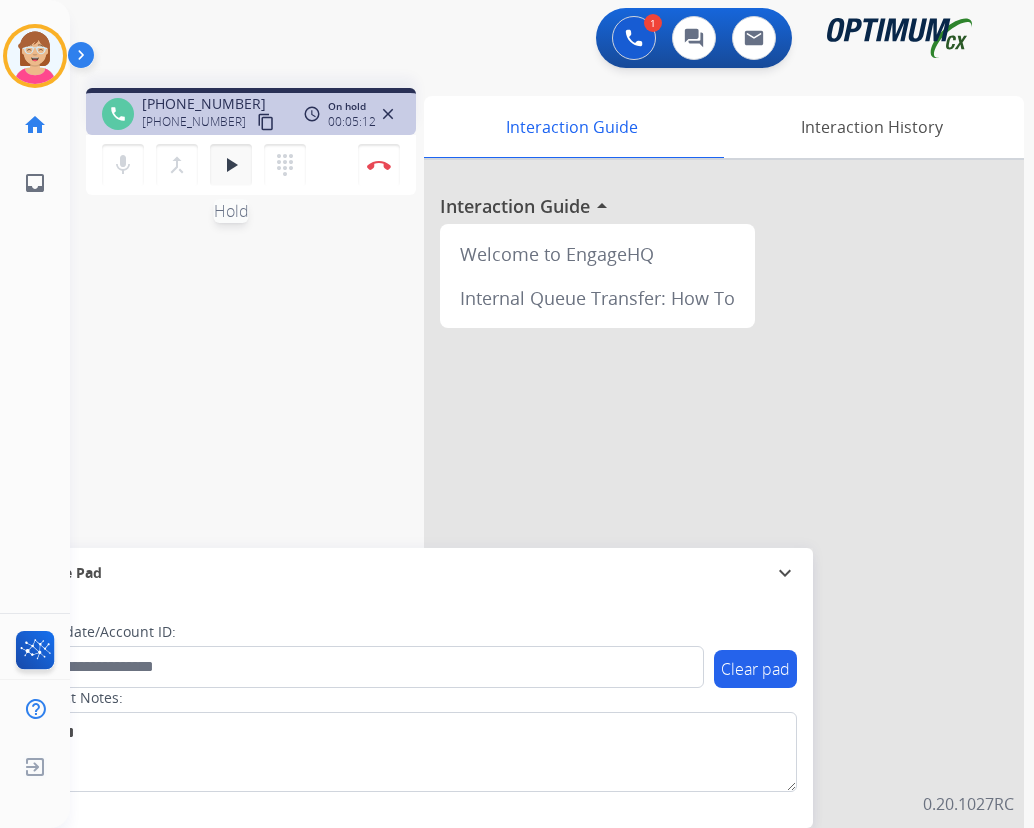 click on "play_arrow" at bounding box center (231, 165) 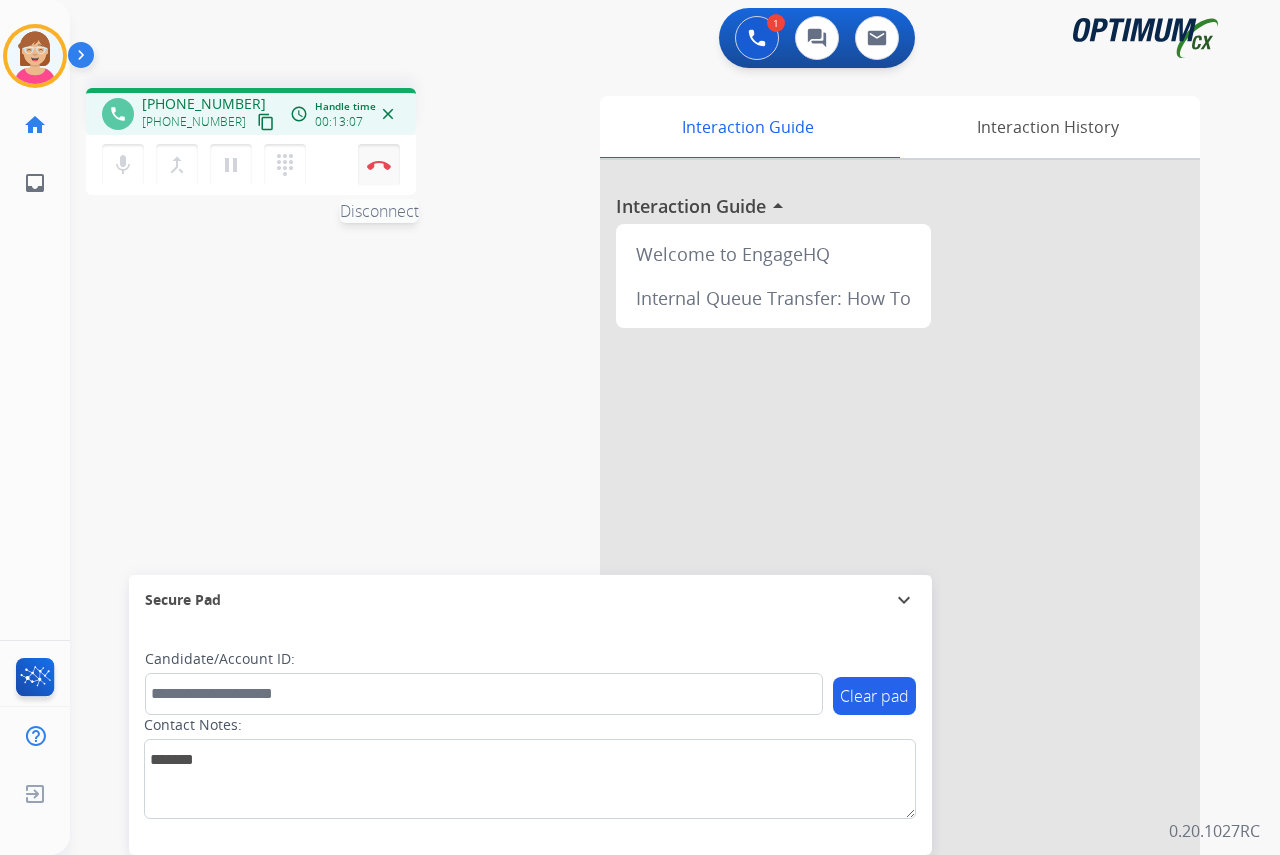 click on "Disconnect" at bounding box center (379, 165) 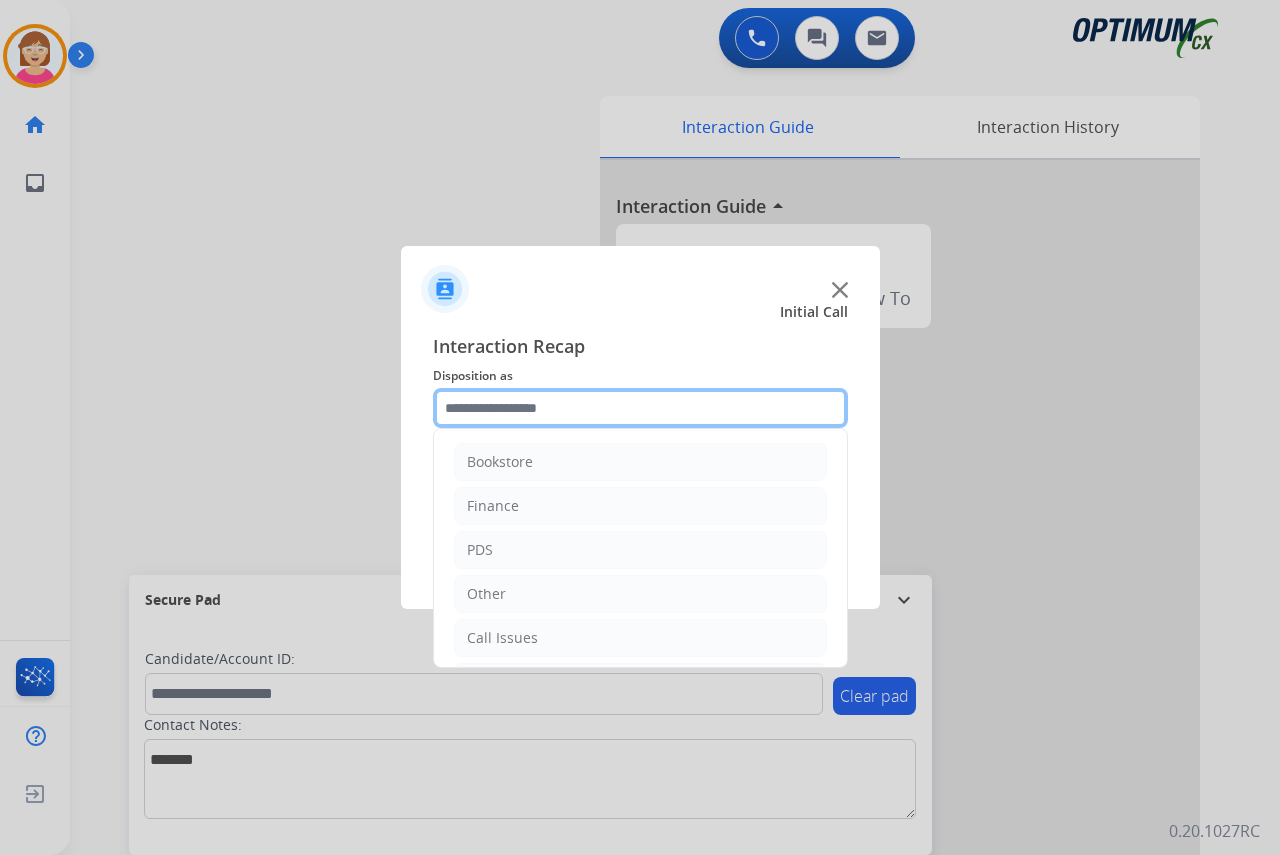 drag, startPoint x: 483, startPoint y: 409, endPoint x: 512, endPoint y: 476, distance: 73.00685 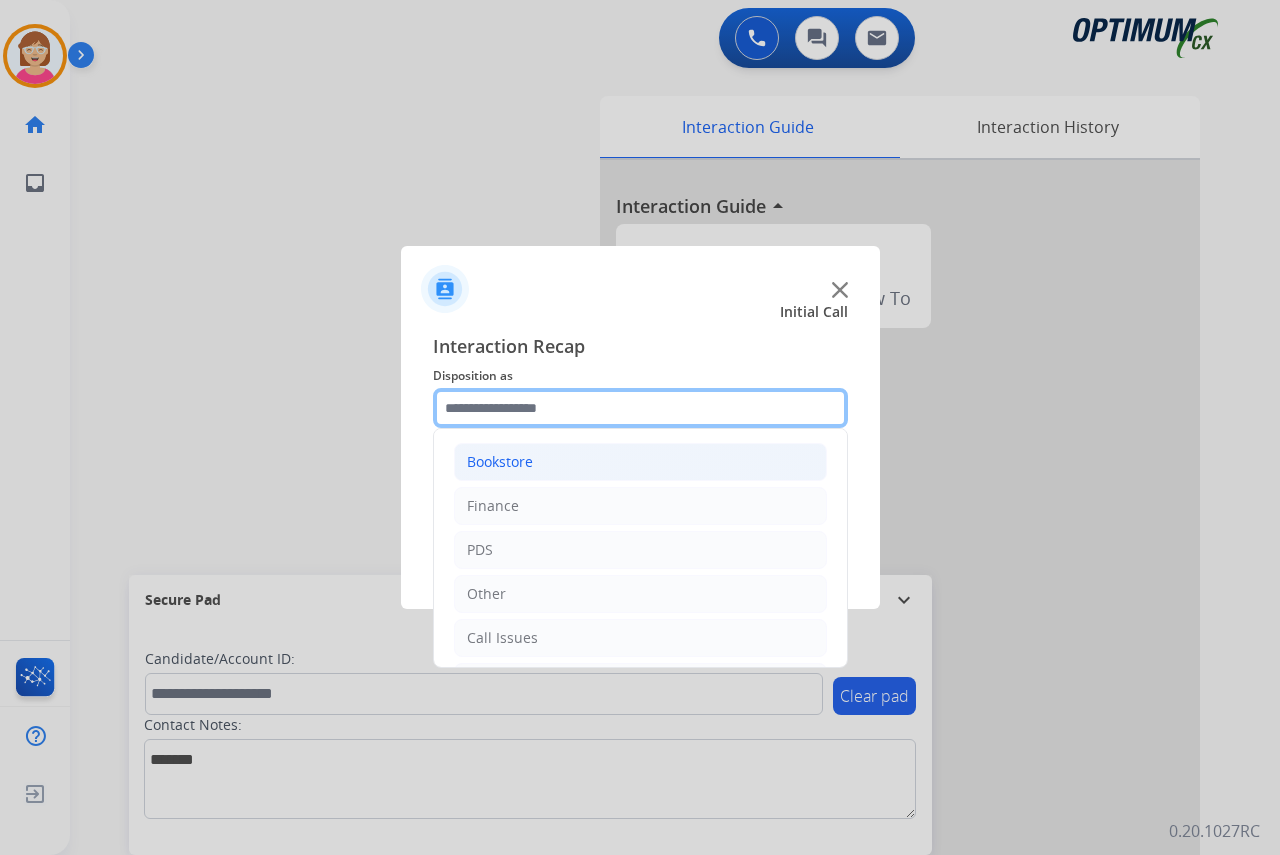 click 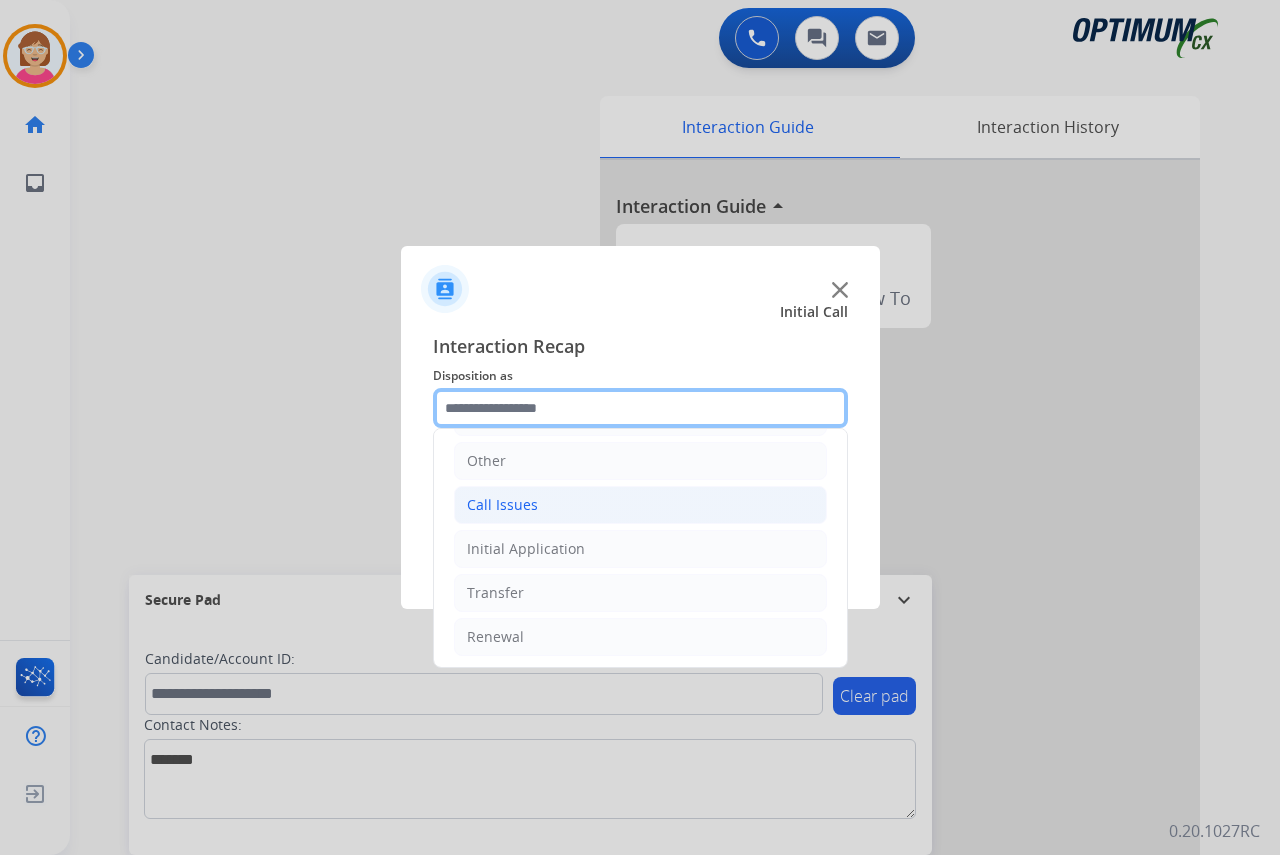 scroll, scrollTop: 136, scrollLeft: 0, axis: vertical 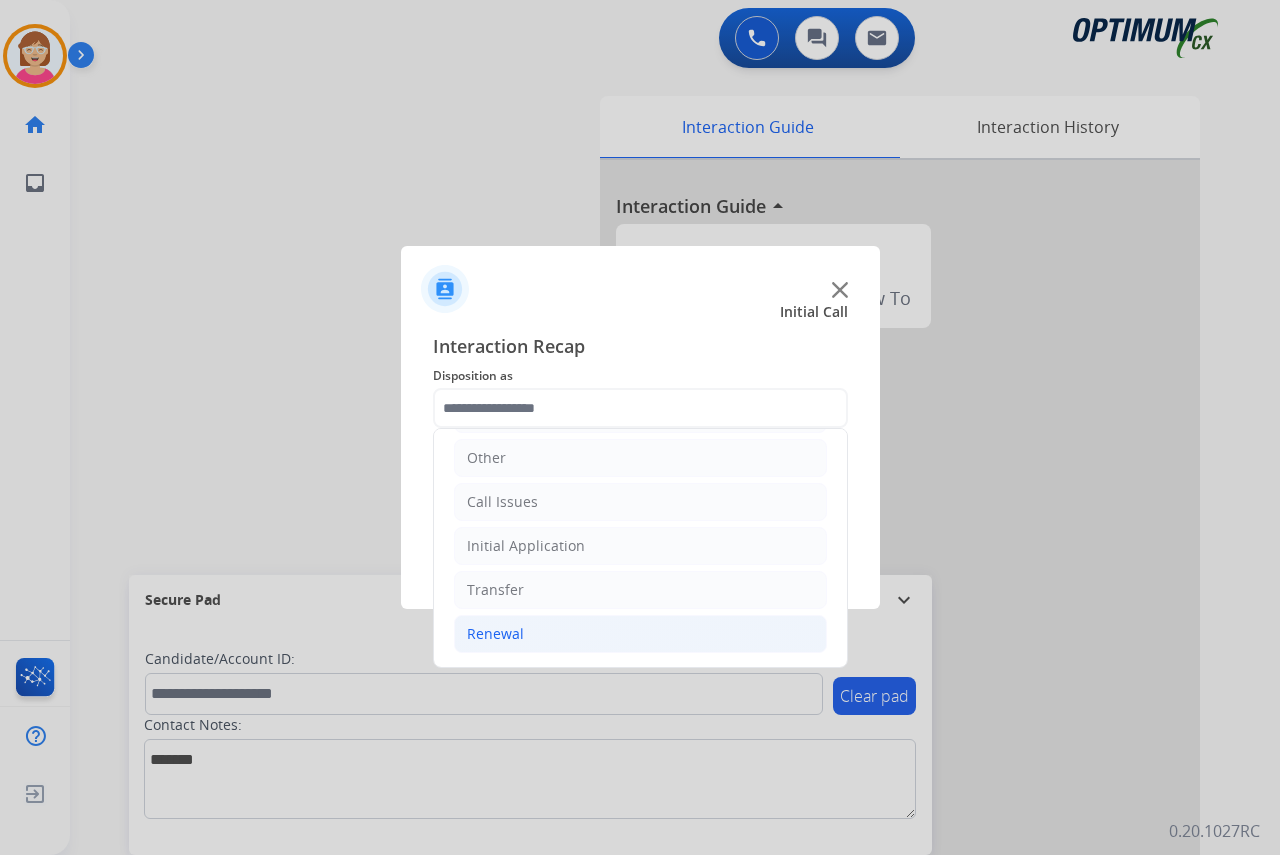 click on "Renewal" 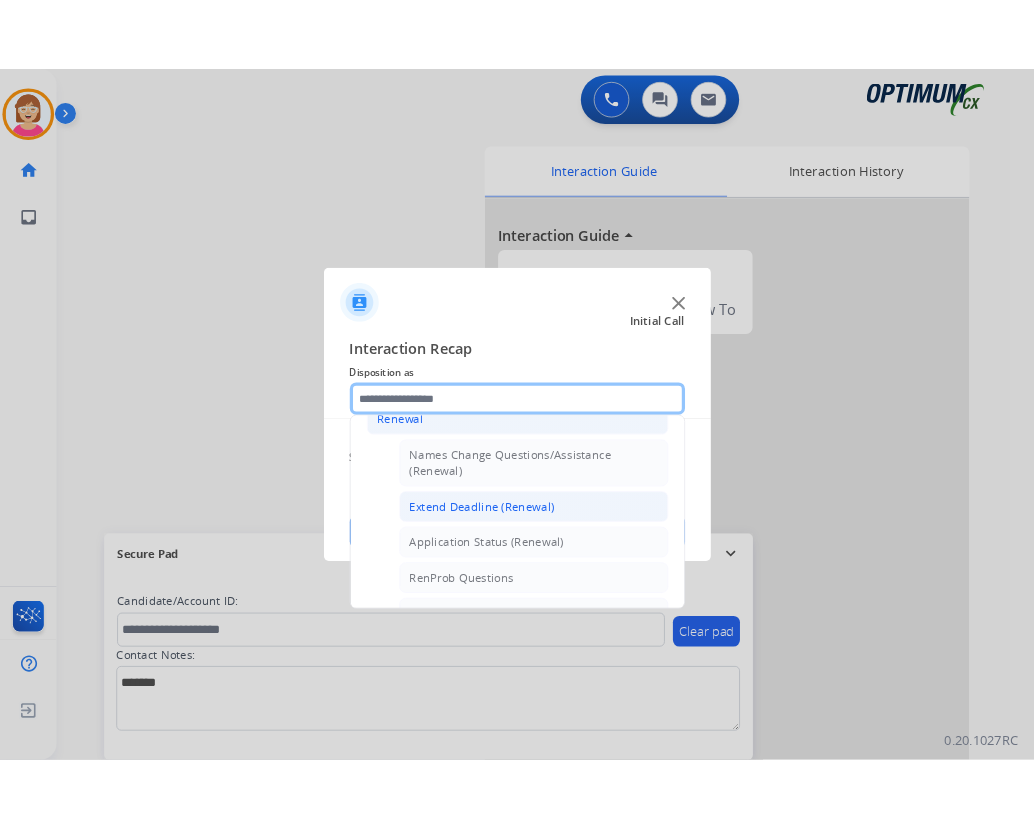 scroll, scrollTop: 436, scrollLeft: 0, axis: vertical 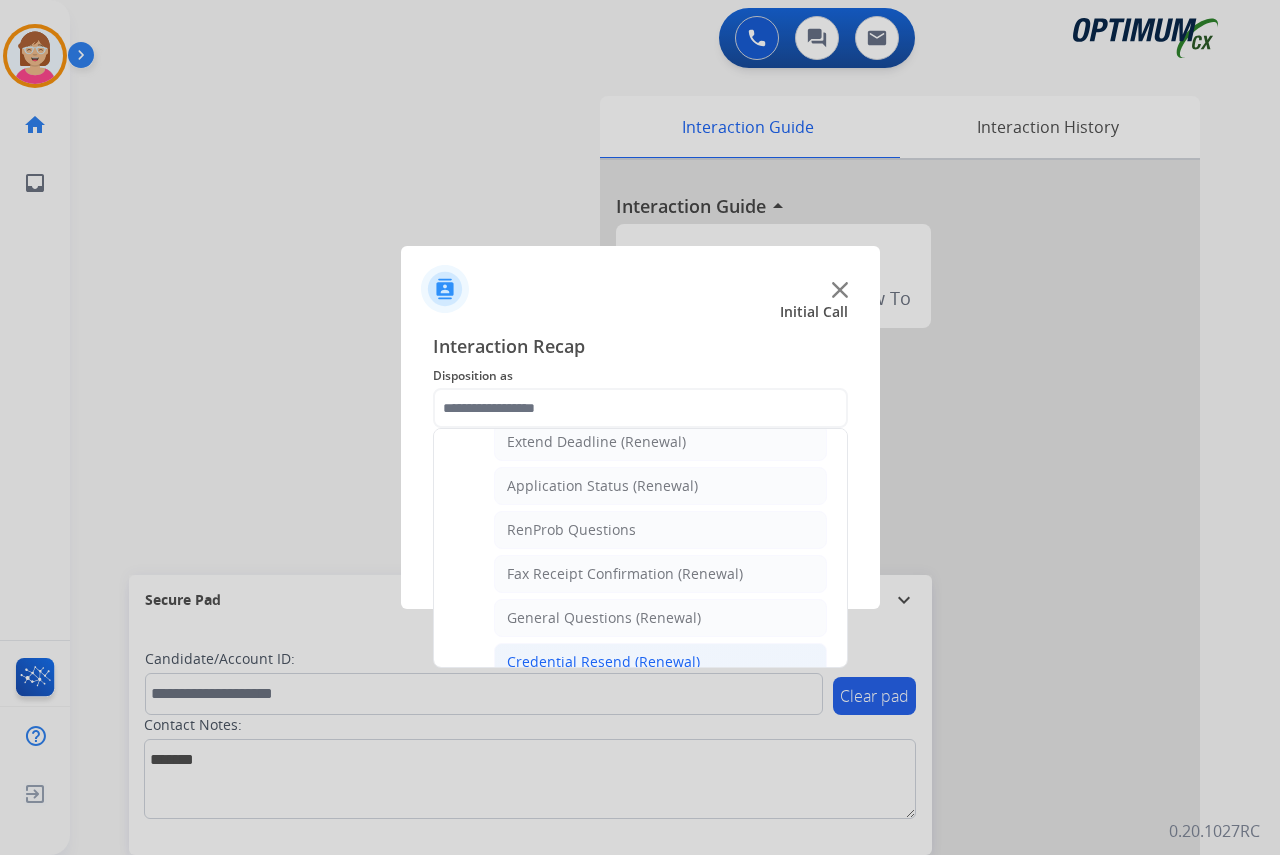 click on "Credential Resend (Renewal)" 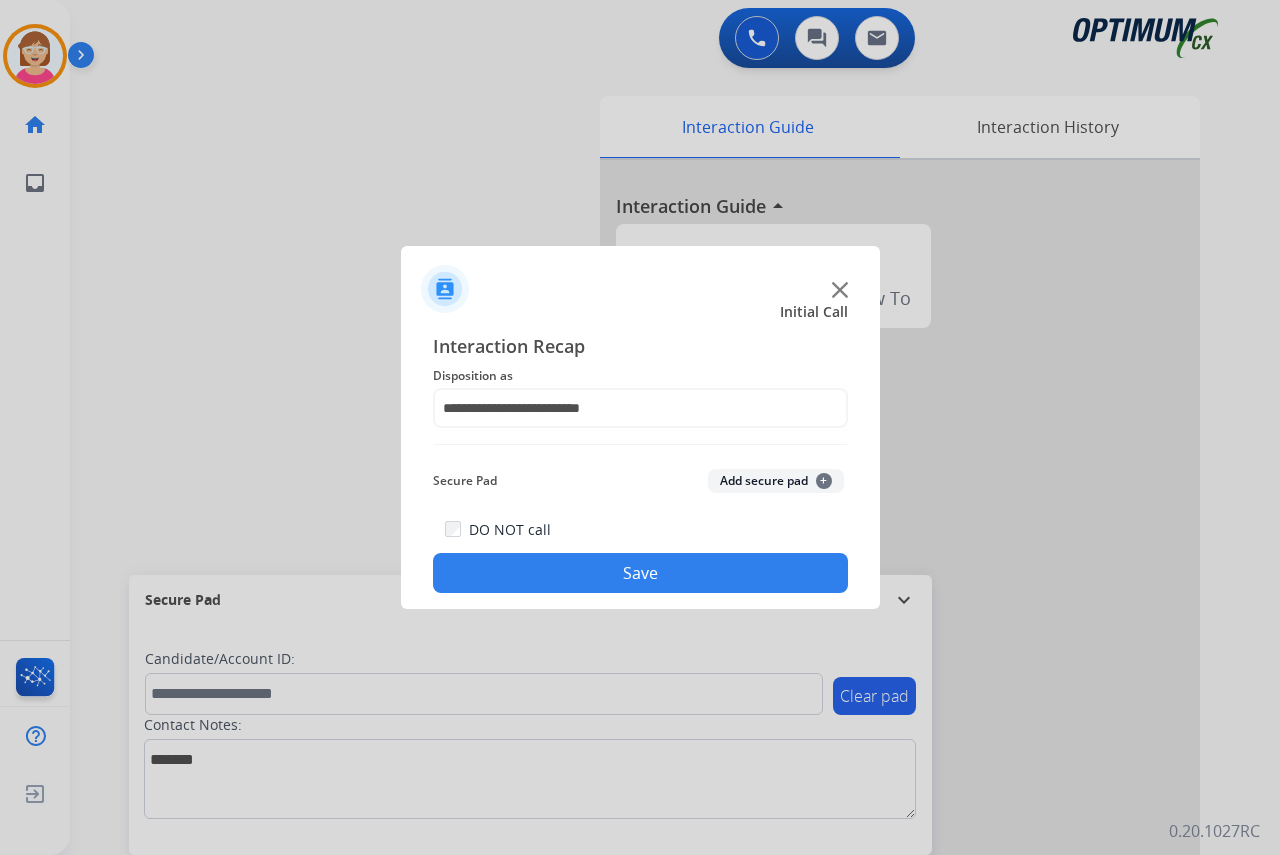 click on "+" 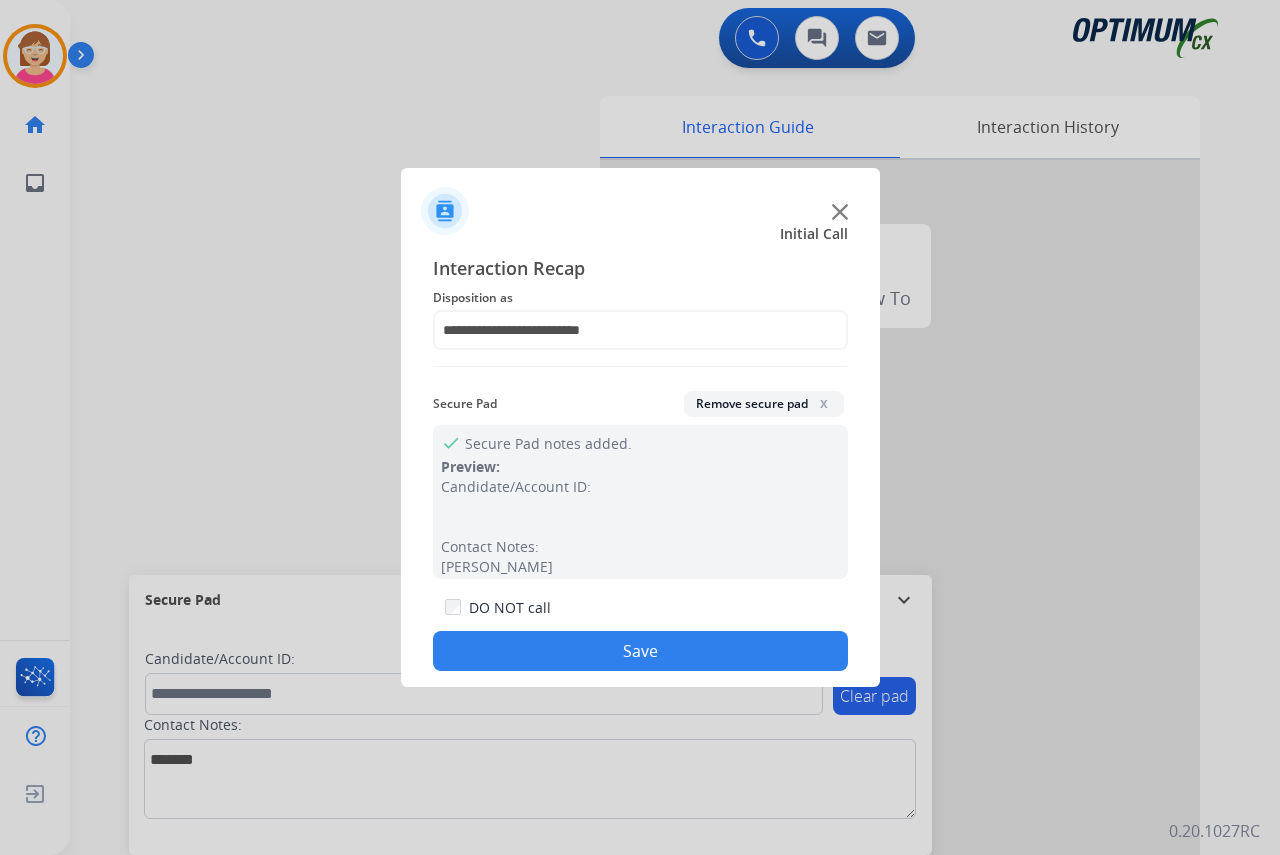 click on "Save" 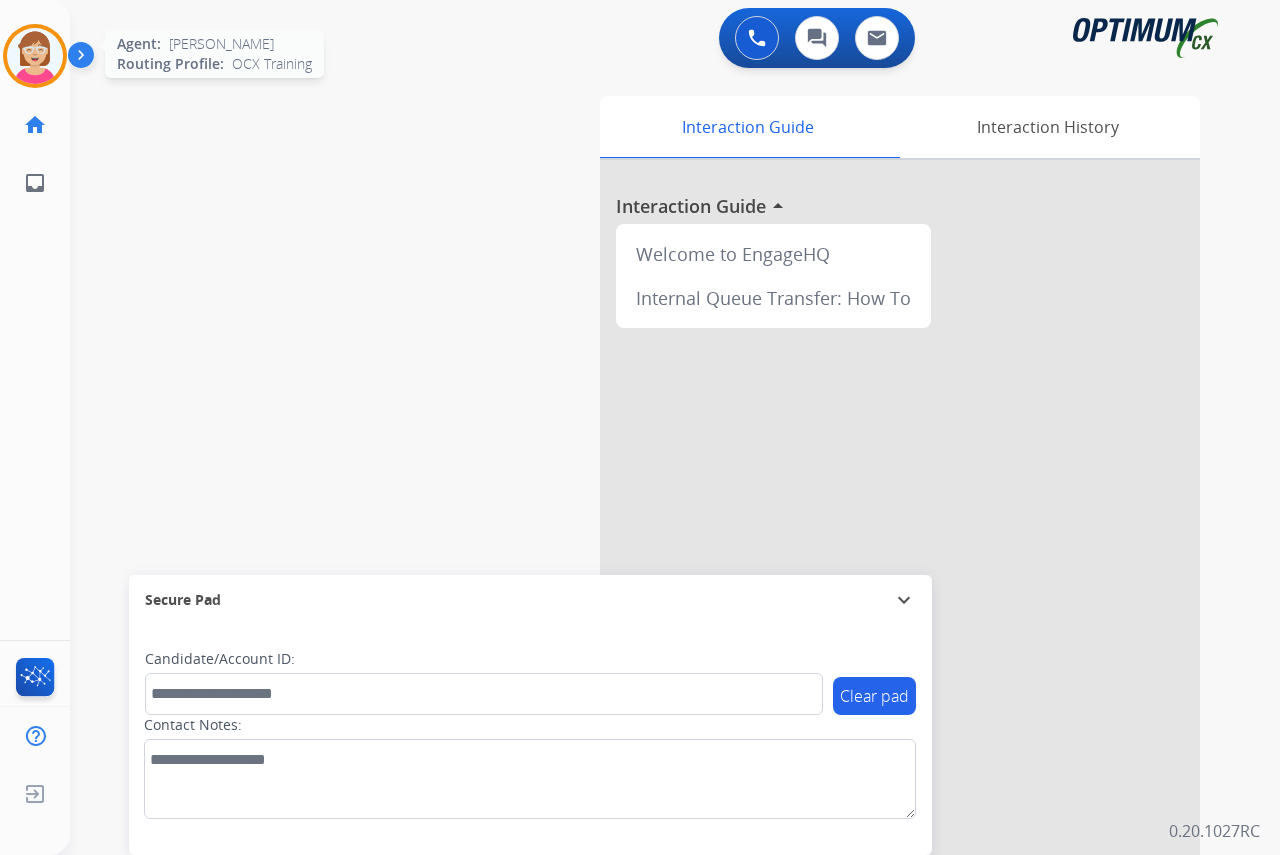 click at bounding box center [35, 56] 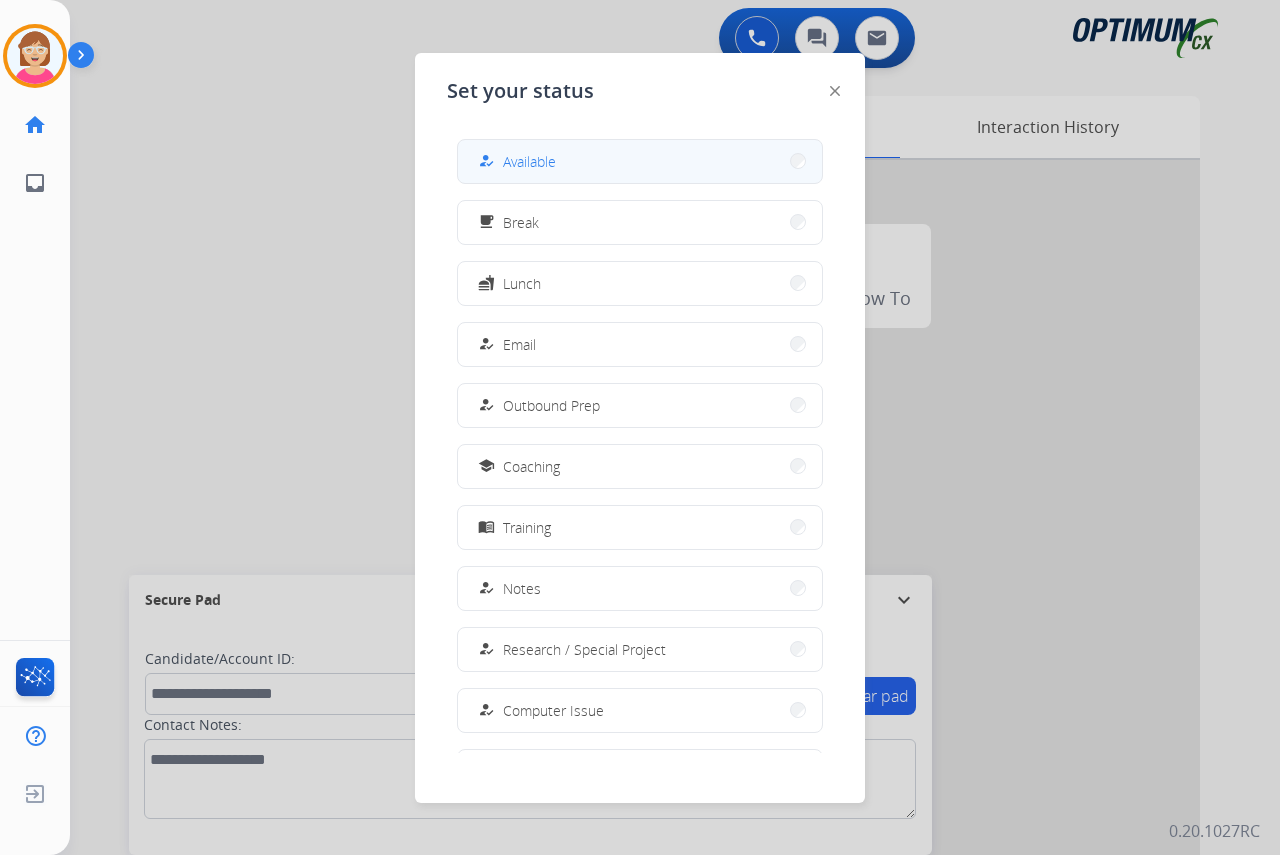 click on "Available" at bounding box center (529, 161) 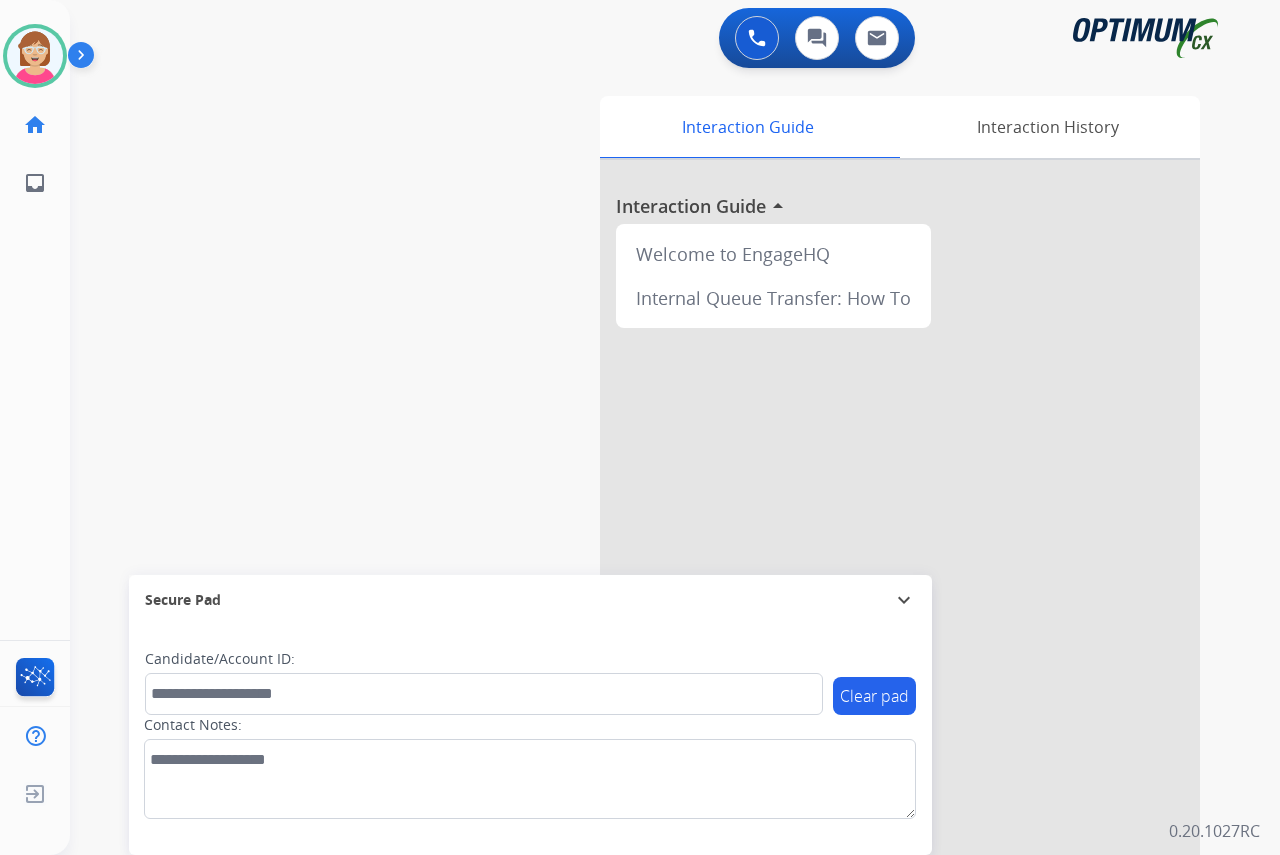 click on "[PERSON_NAME]   Available  Edit Avatar  Agent:   [PERSON_NAME] Profile:  OCX Training home  Home  Home inbox  Emails  Emails  FocalPoints  Help Center  Help Center  Log out  Log out" 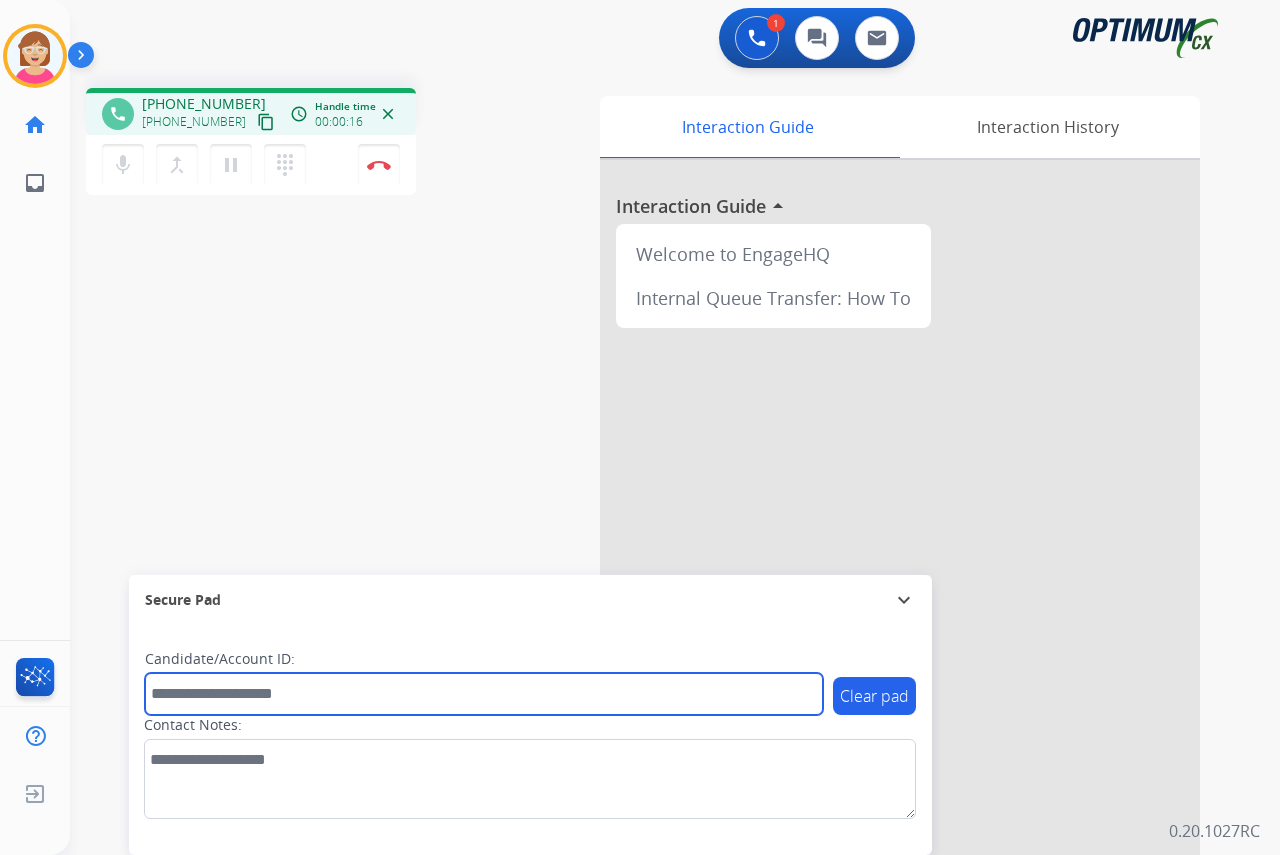 click at bounding box center (484, 694) 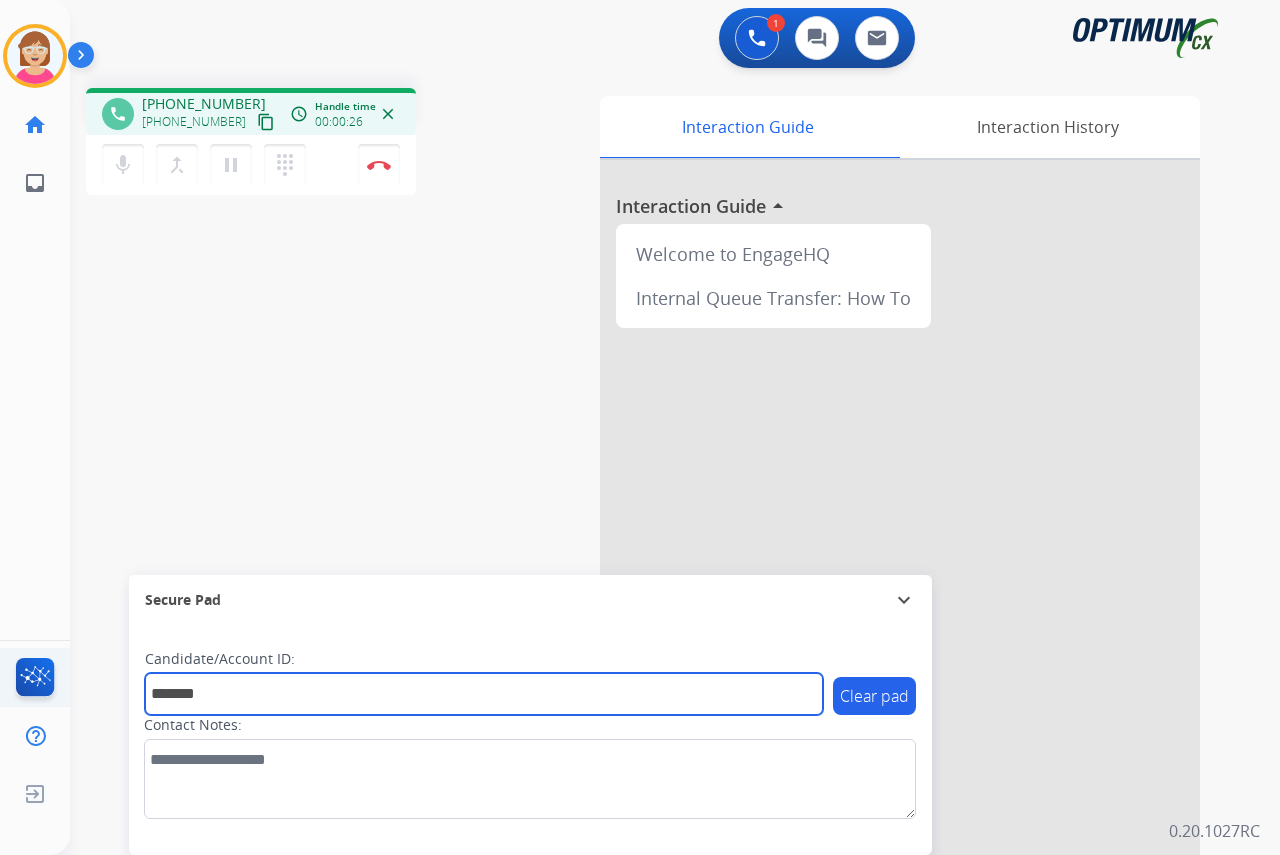 type on "*******" 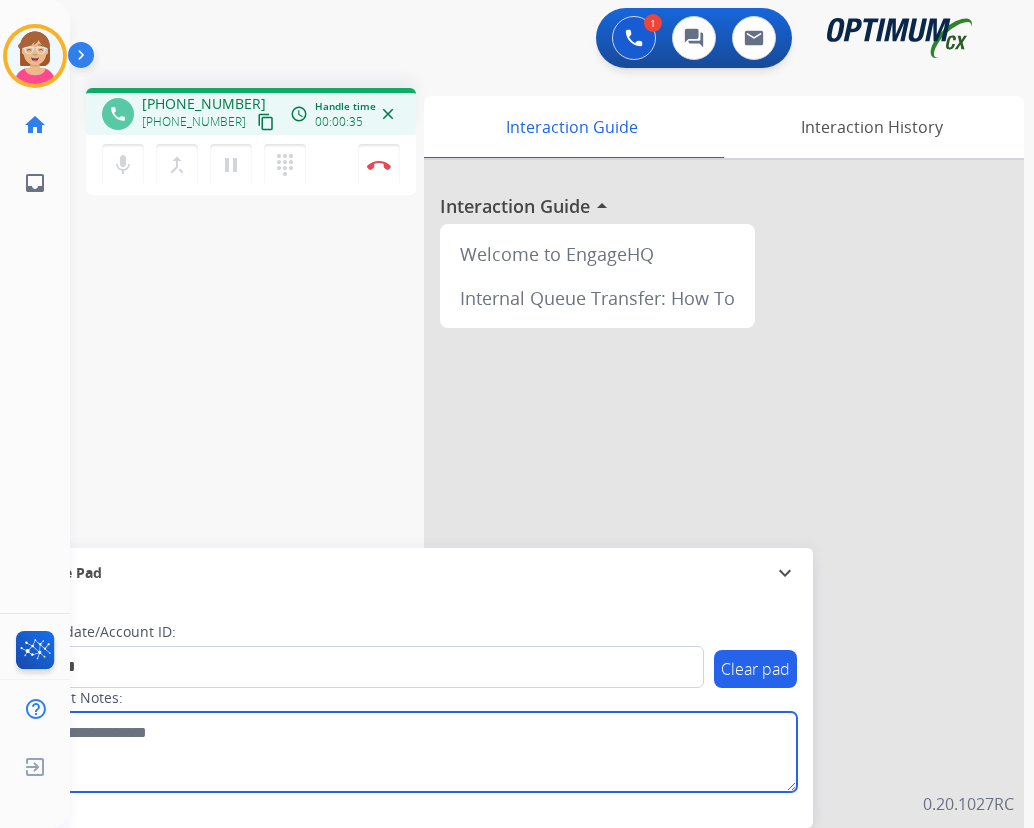 drag, startPoint x: 712, startPoint y: 780, endPoint x: 773, endPoint y: 748, distance: 68.88396 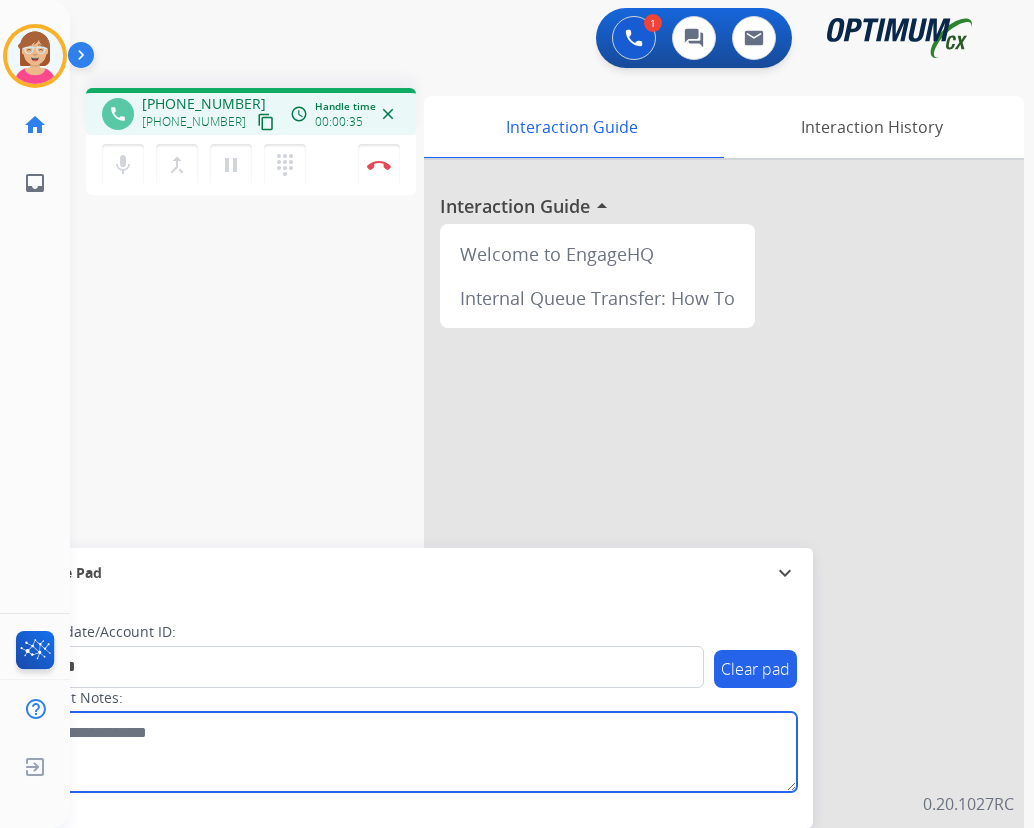 click at bounding box center (411, 752) 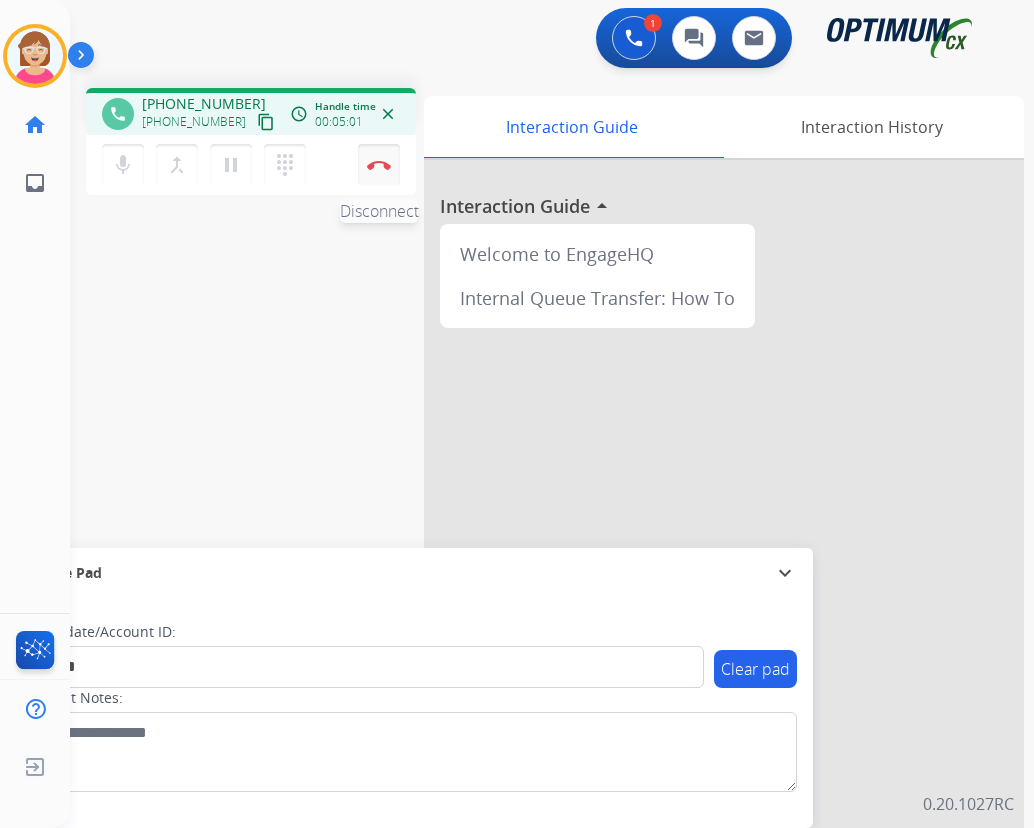 click at bounding box center (379, 165) 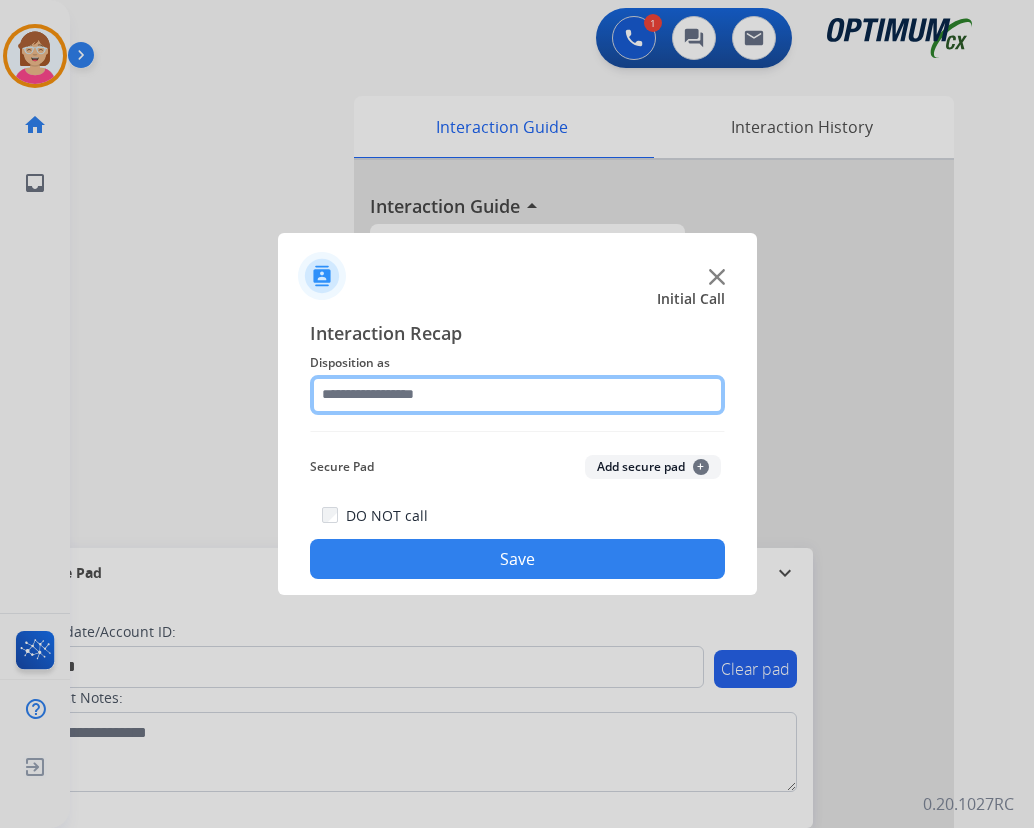 click 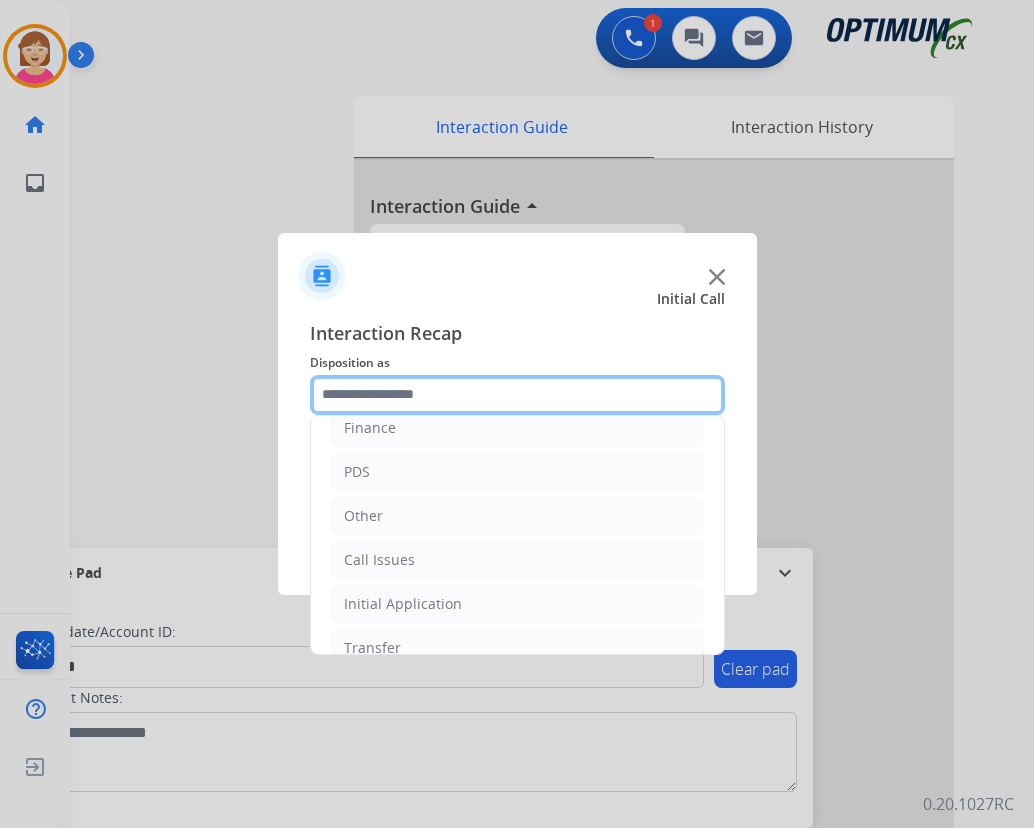 scroll, scrollTop: 136, scrollLeft: 0, axis: vertical 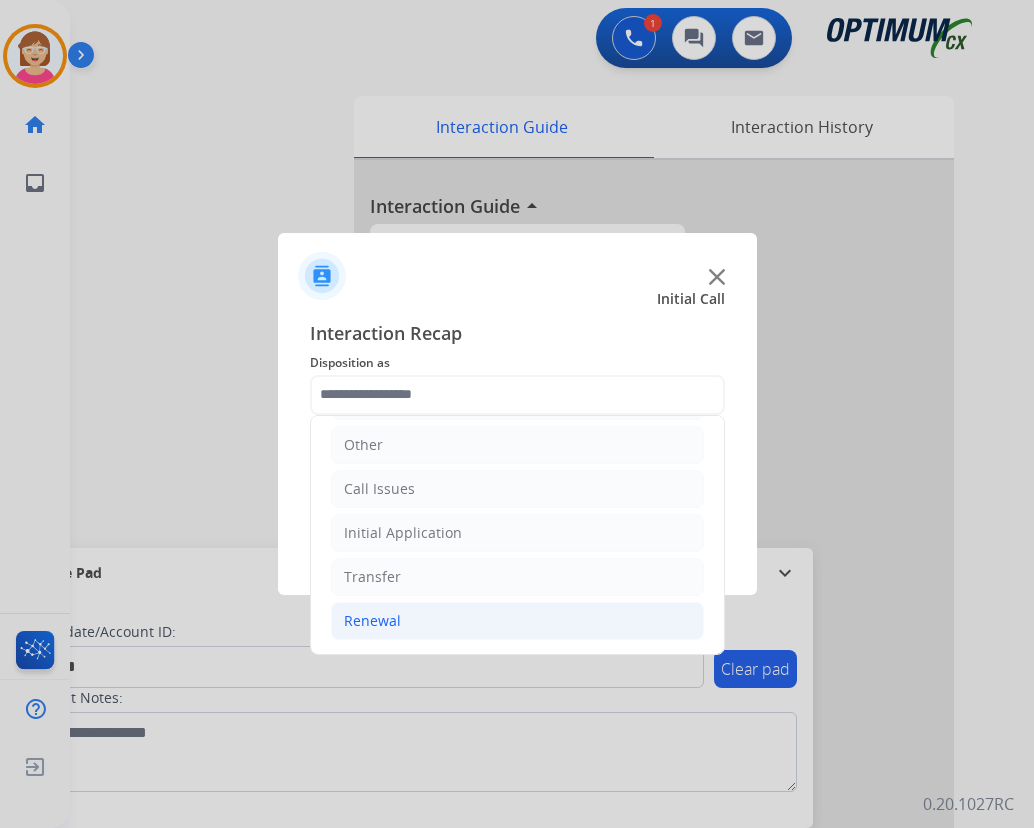 click on "Renewal" 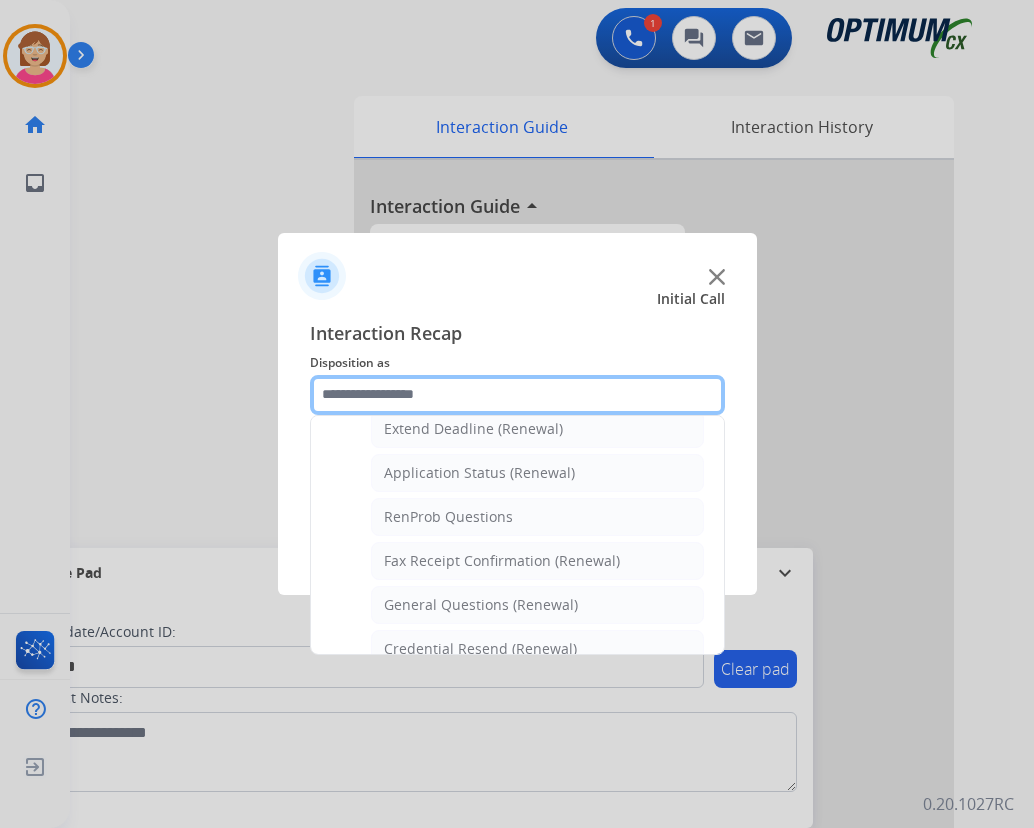 scroll, scrollTop: 536, scrollLeft: 0, axis: vertical 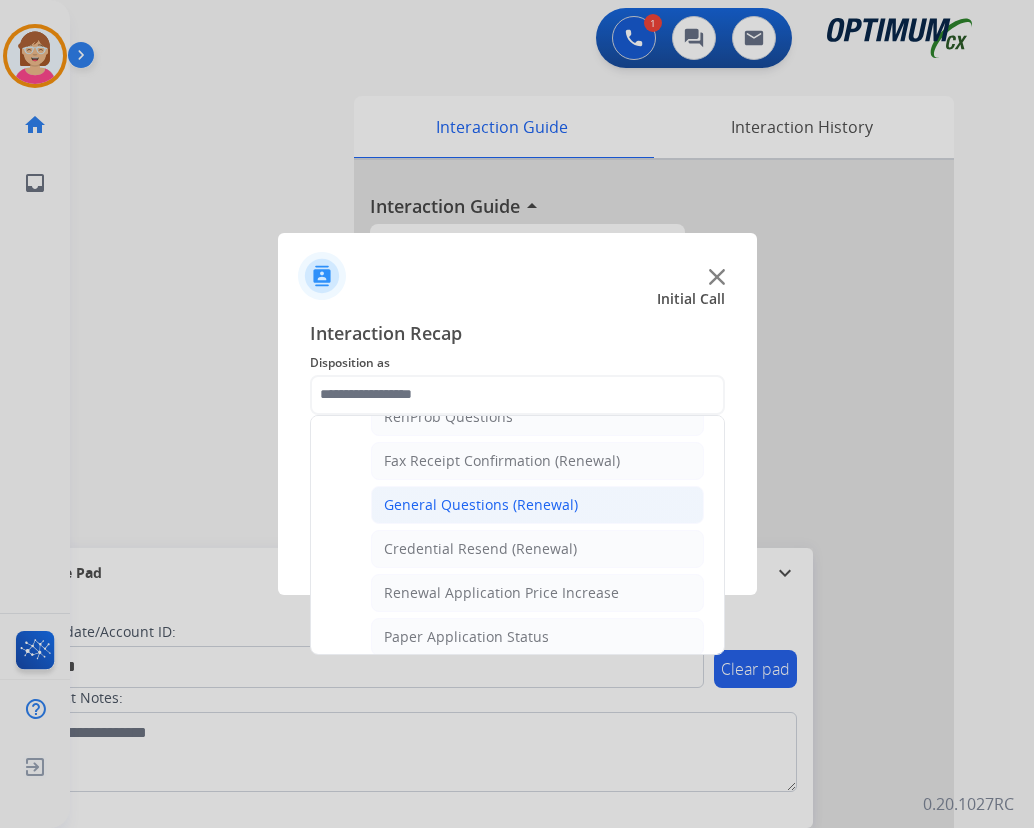 click on "General Questions (Renewal)" 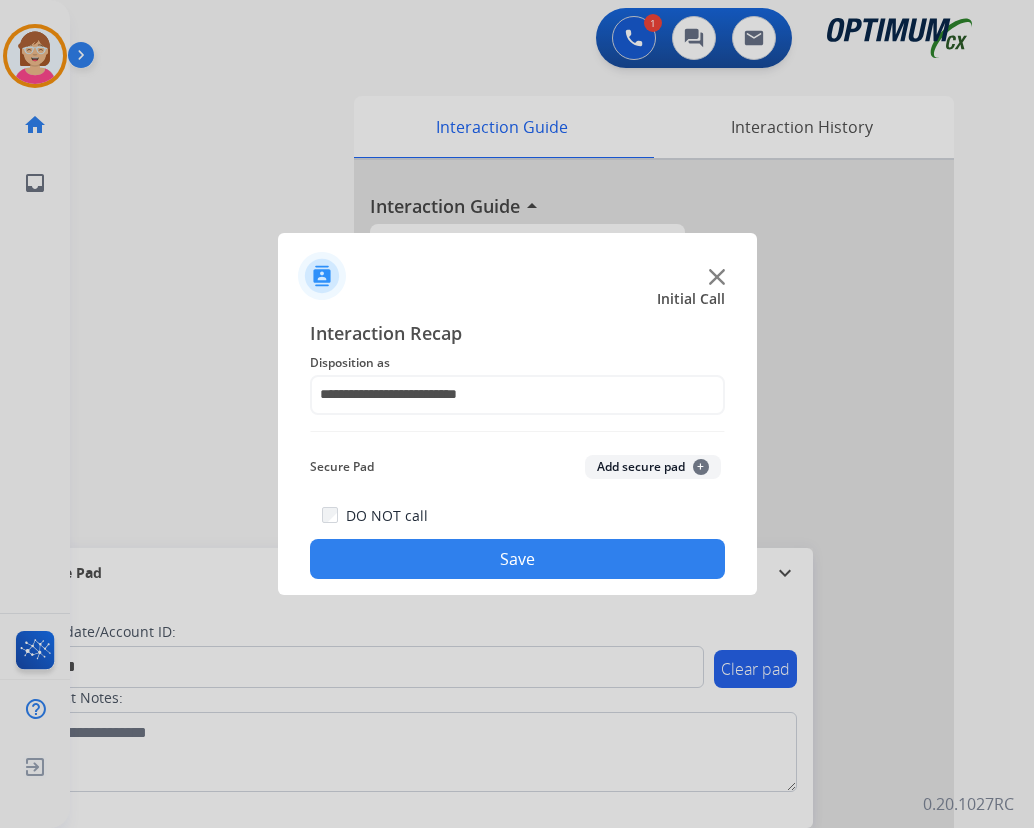 click on "Add secure pad  +" 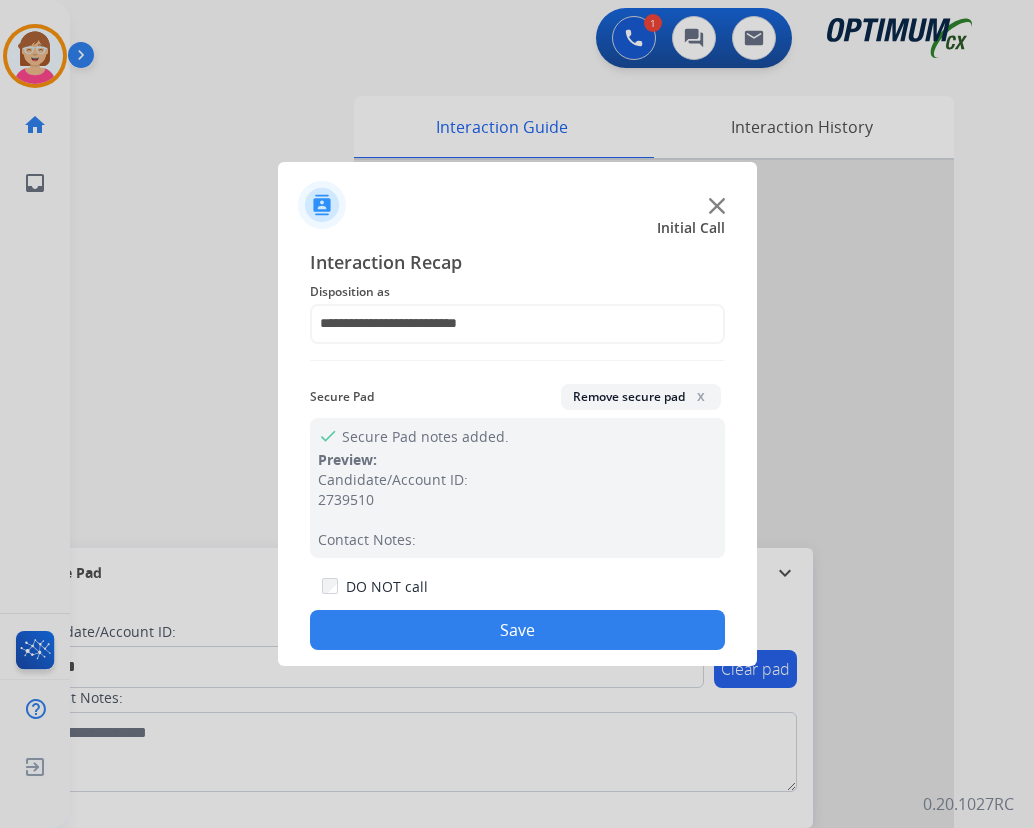 click on "Save" 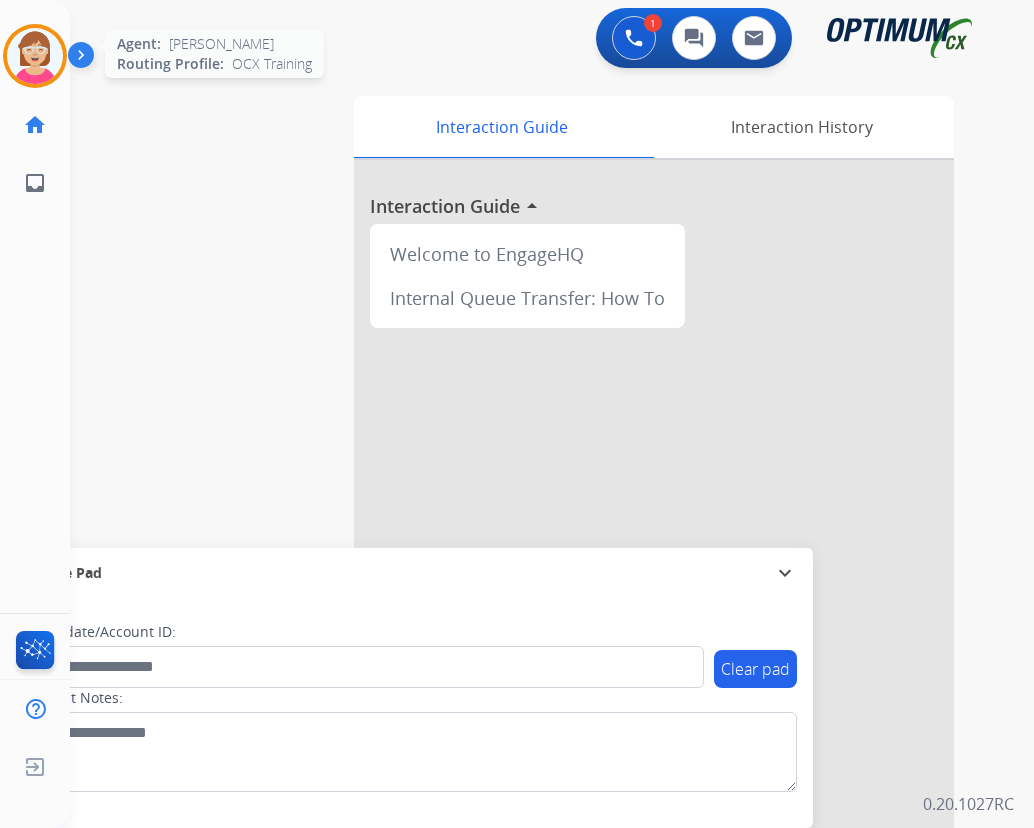 click at bounding box center (35, 56) 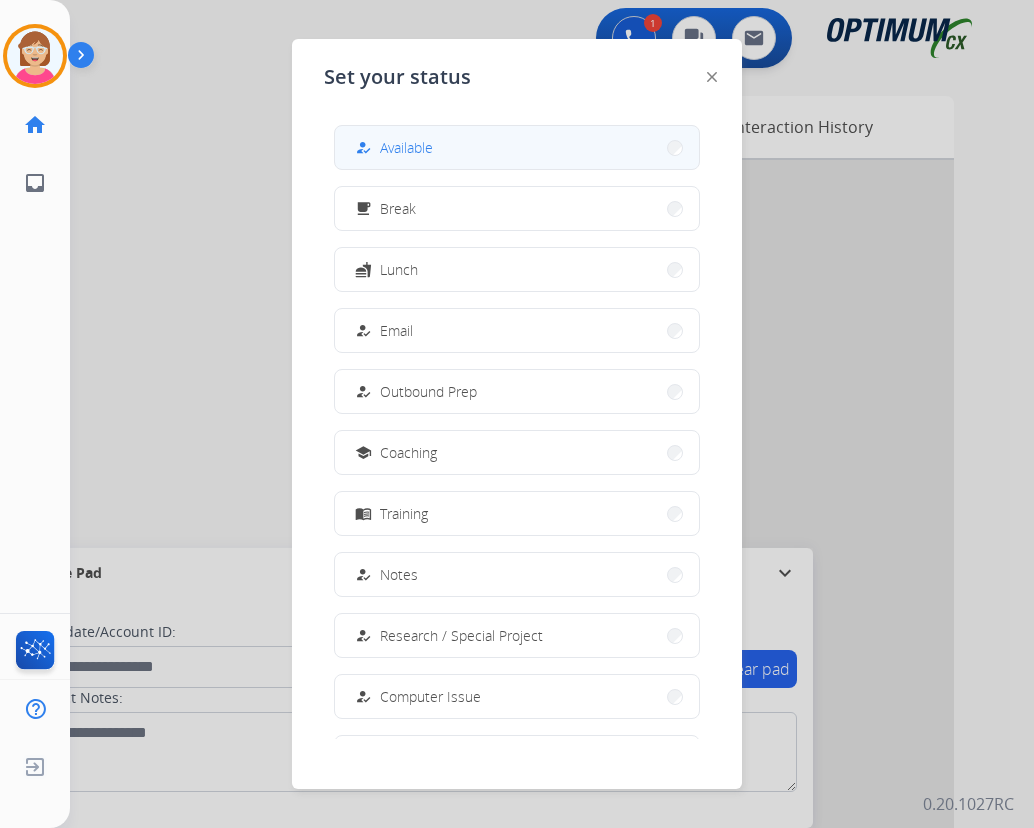 drag, startPoint x: 33, startPoint y: 62, endPoint x: 406, endPoint y: 151, distance: 383.47098 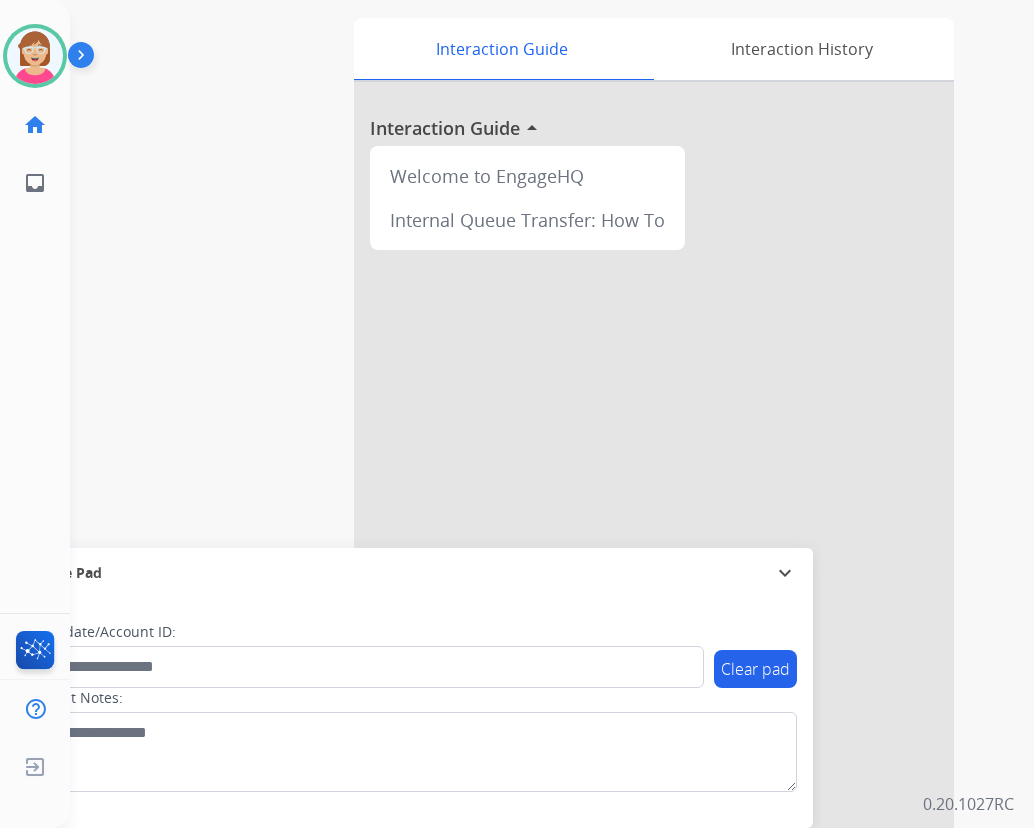 scroll, scrollTop: 51, scrollLeft: 0, axis: vertical 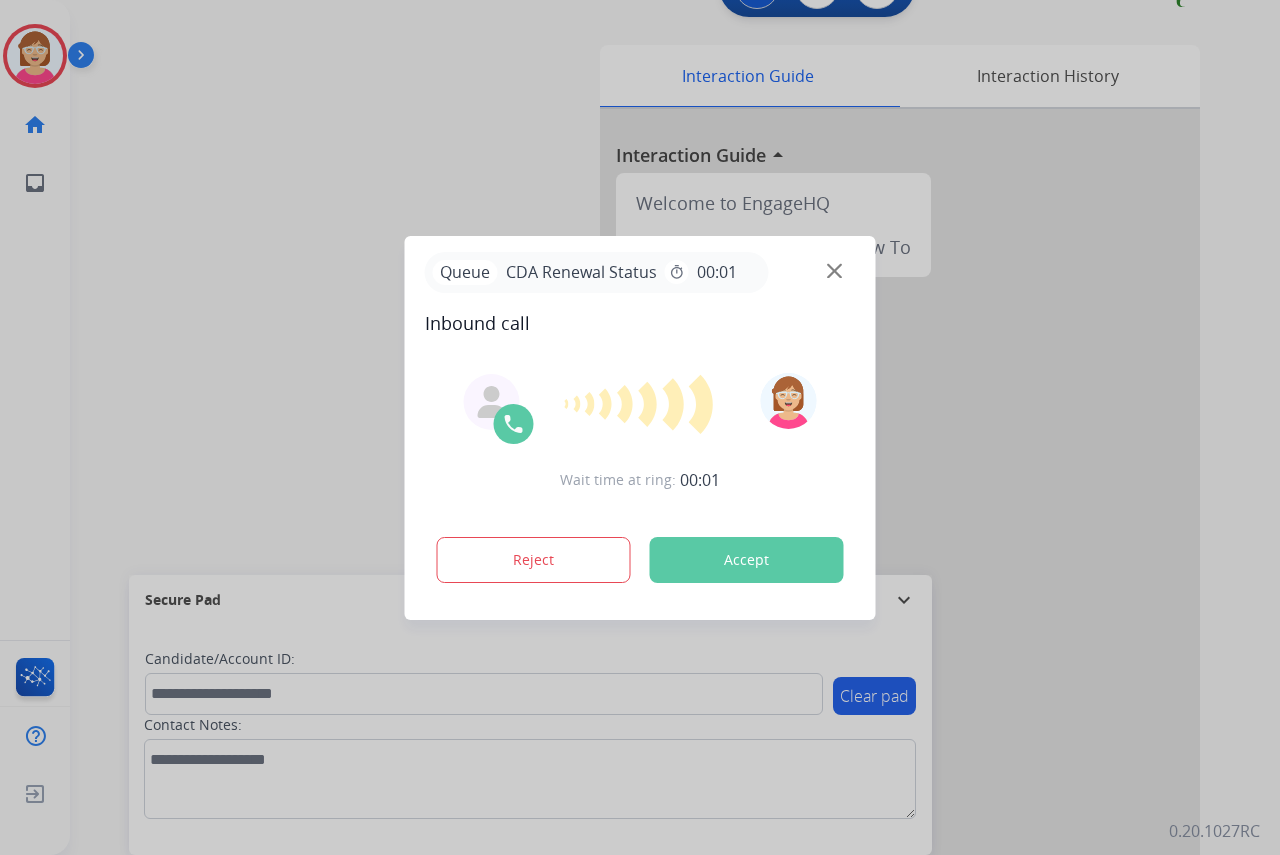 click at bounding box center (640, 427) 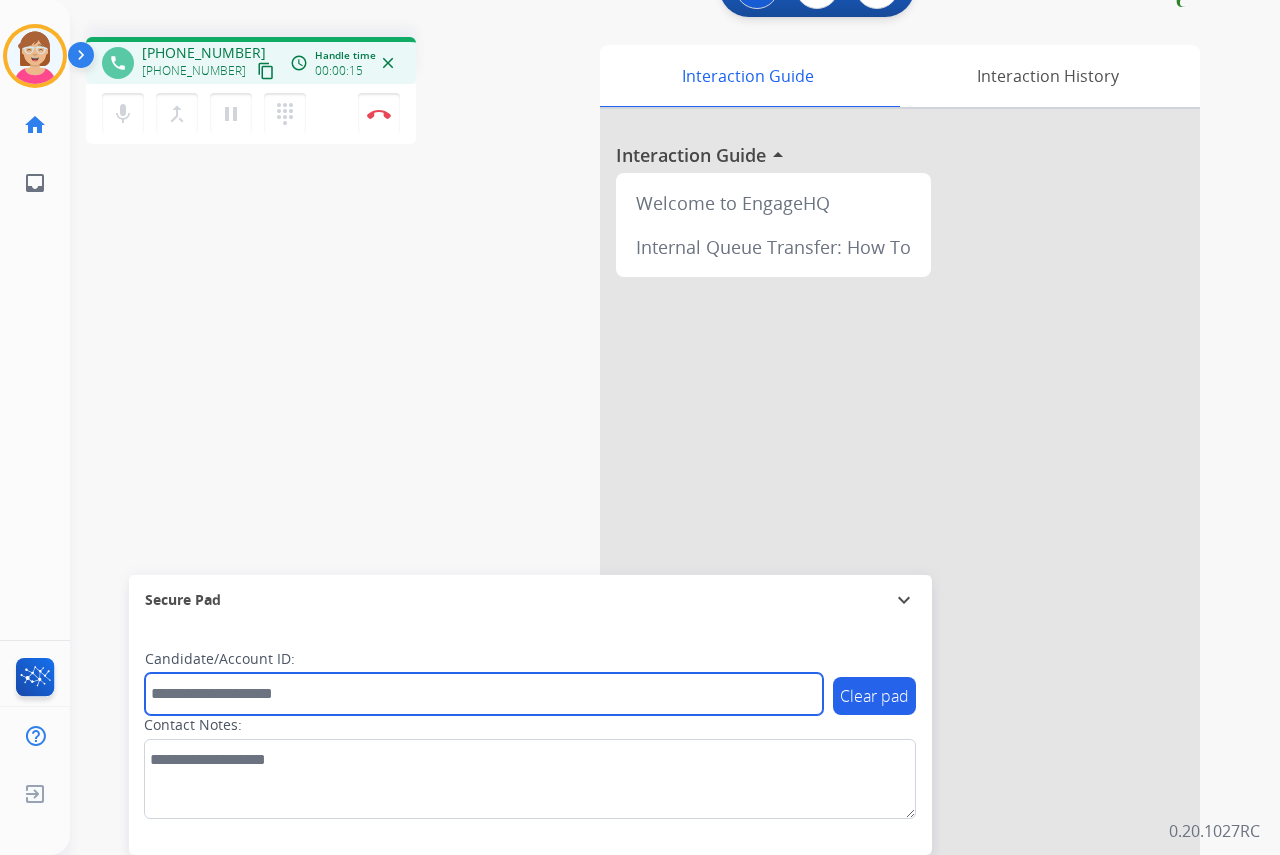 click at bounding box center [484, 694] 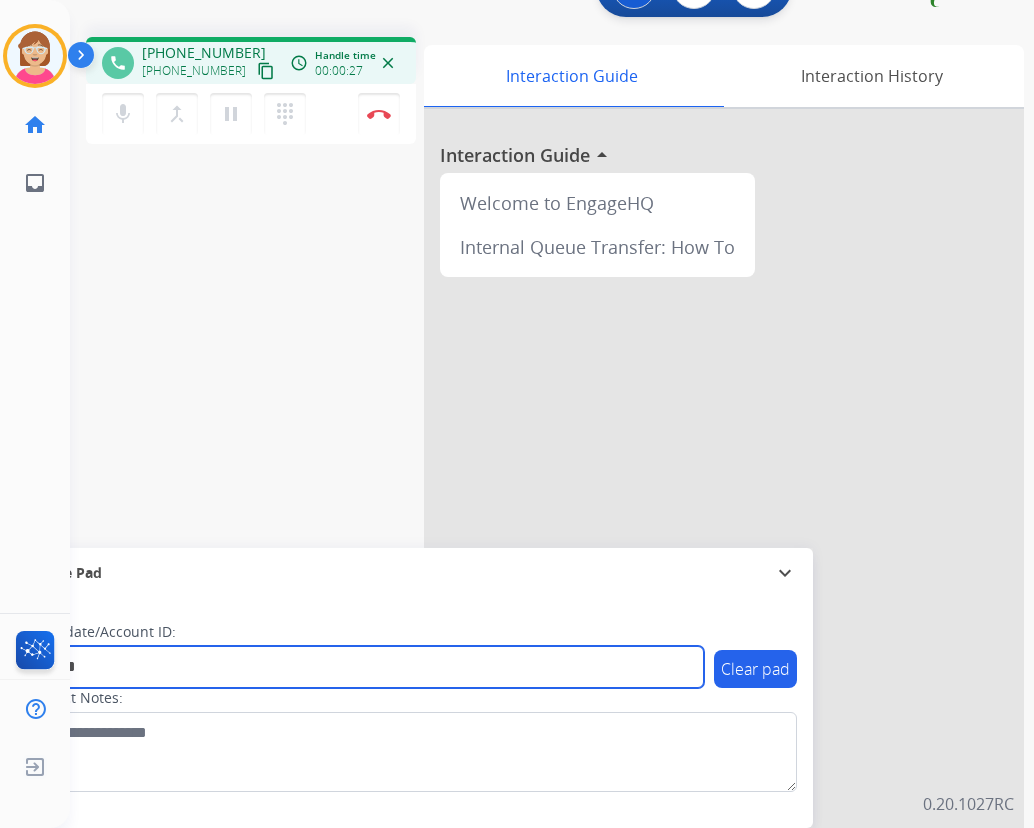 type on "*******" 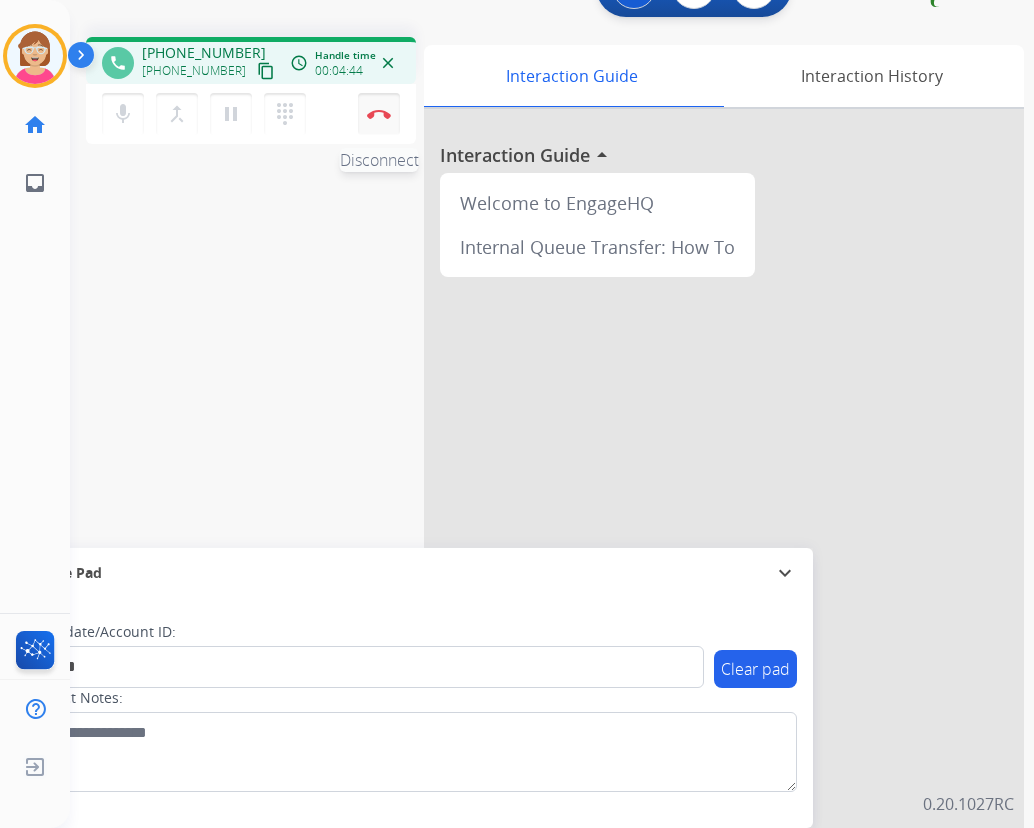 click at bounding box center [379, 114] 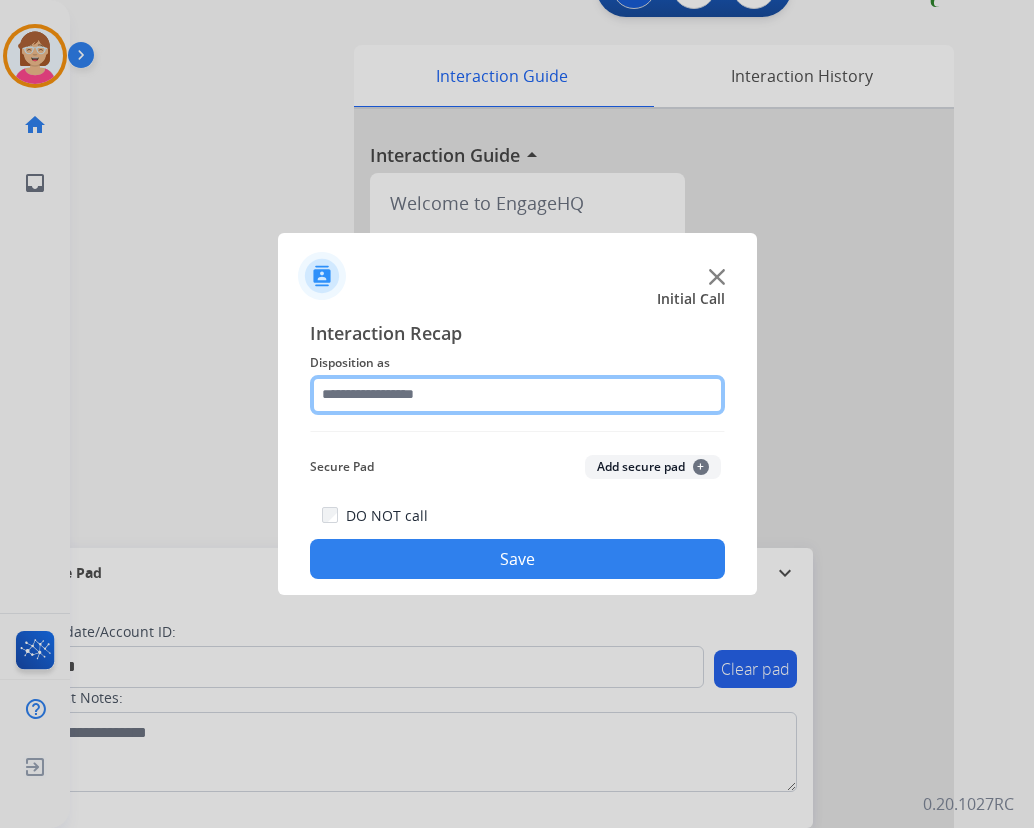 click 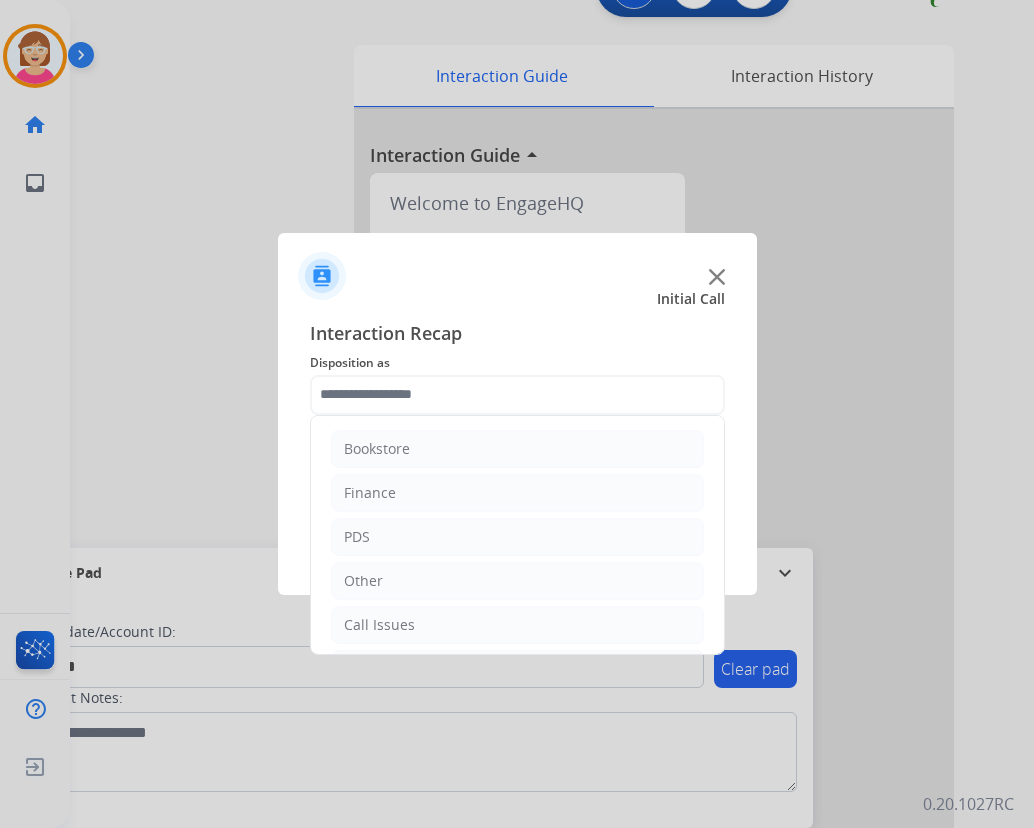 drag, startPoint x: 361, startPoint y: 391, endPoint x: 923, endPoint y: 513, distance: 575.08954 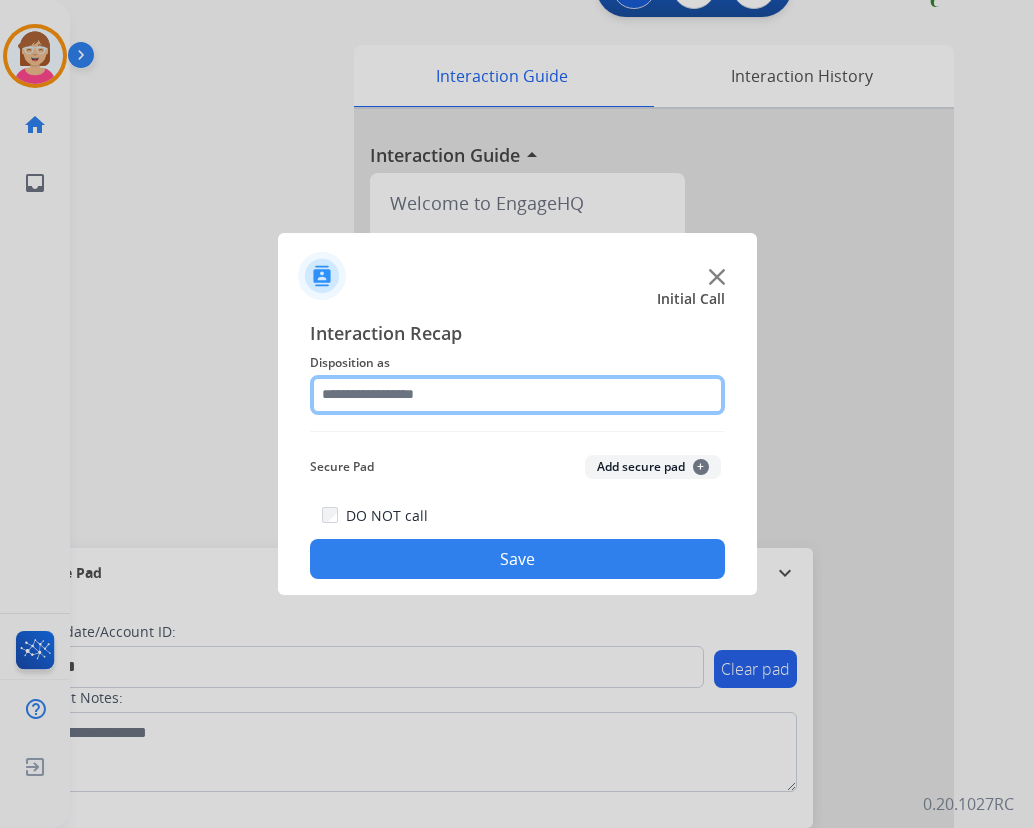 click 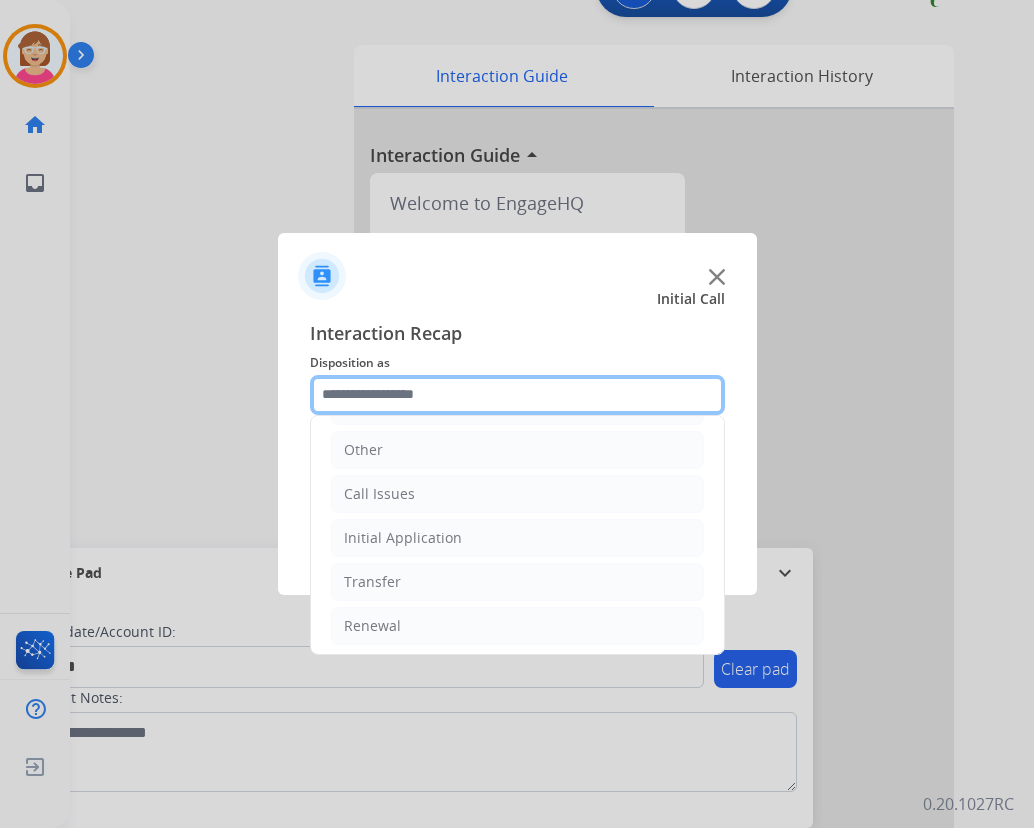 scroll, scrollTop: 136, scrollLeft: 0, axis: vertical 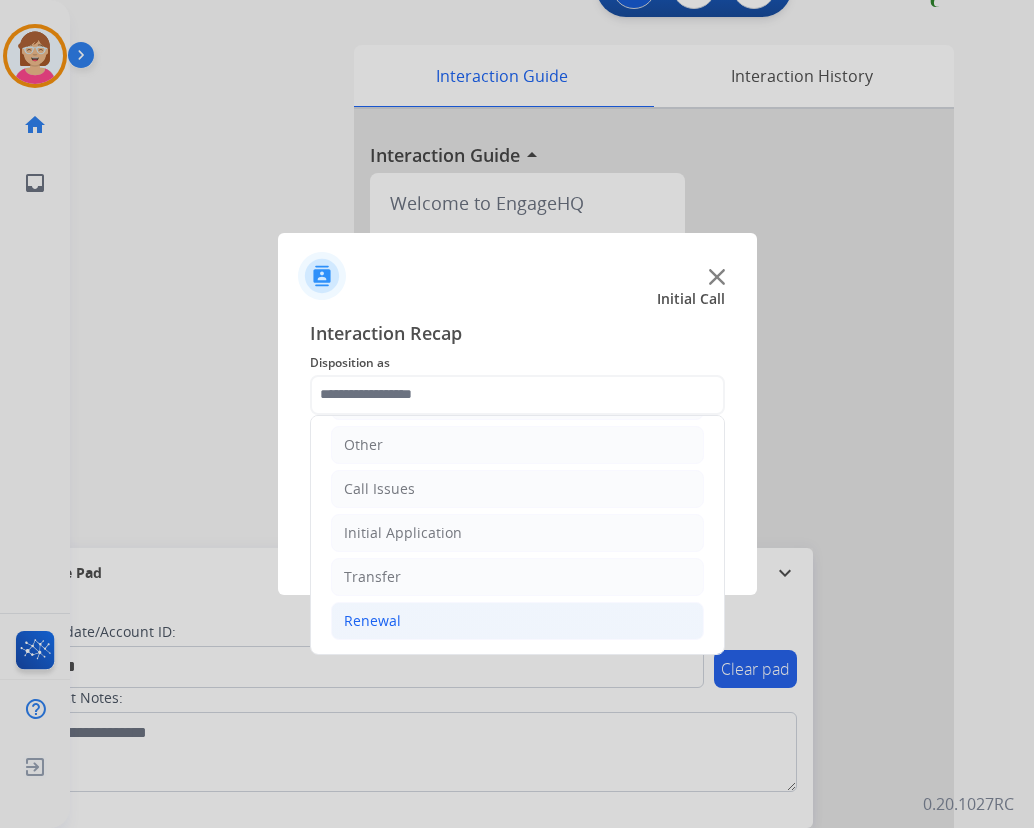 click on "Renewal" 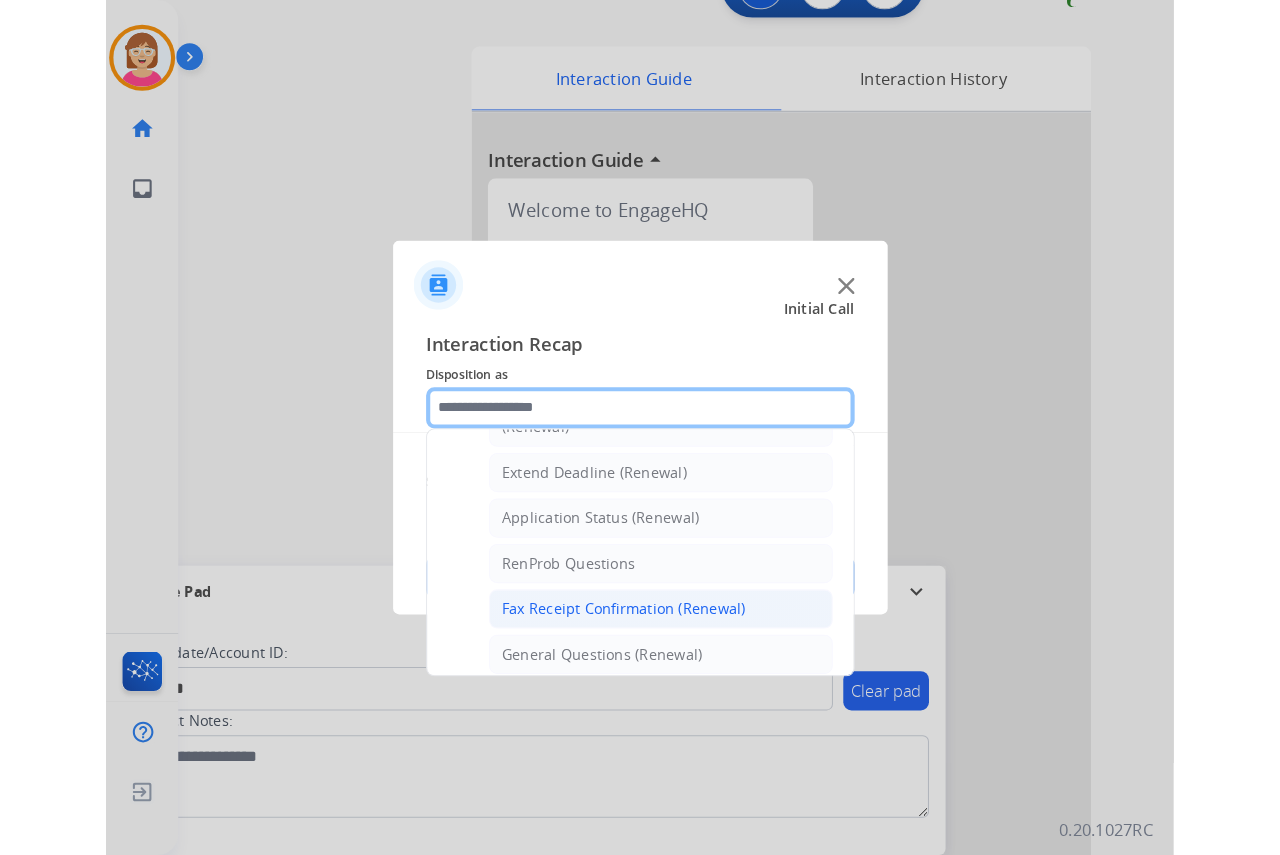 scroll, scrollTop: 536, scrollLeft: 0, axis: vertical 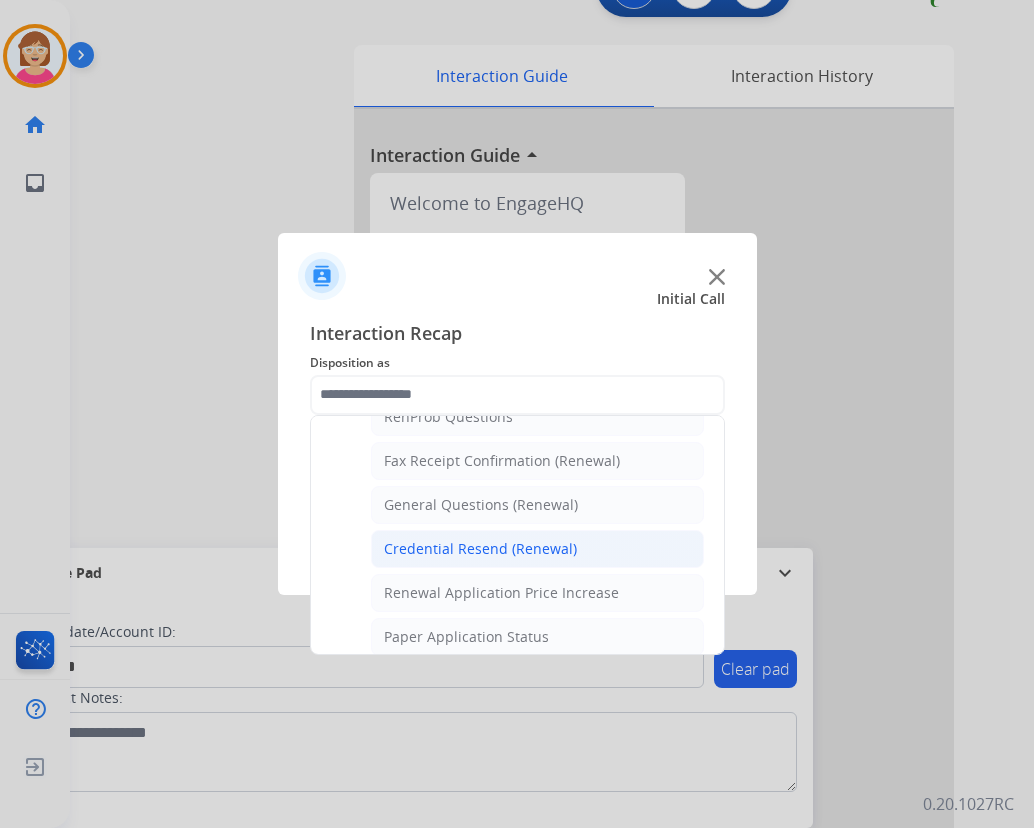 click on "Credential Resend (Renewal)" 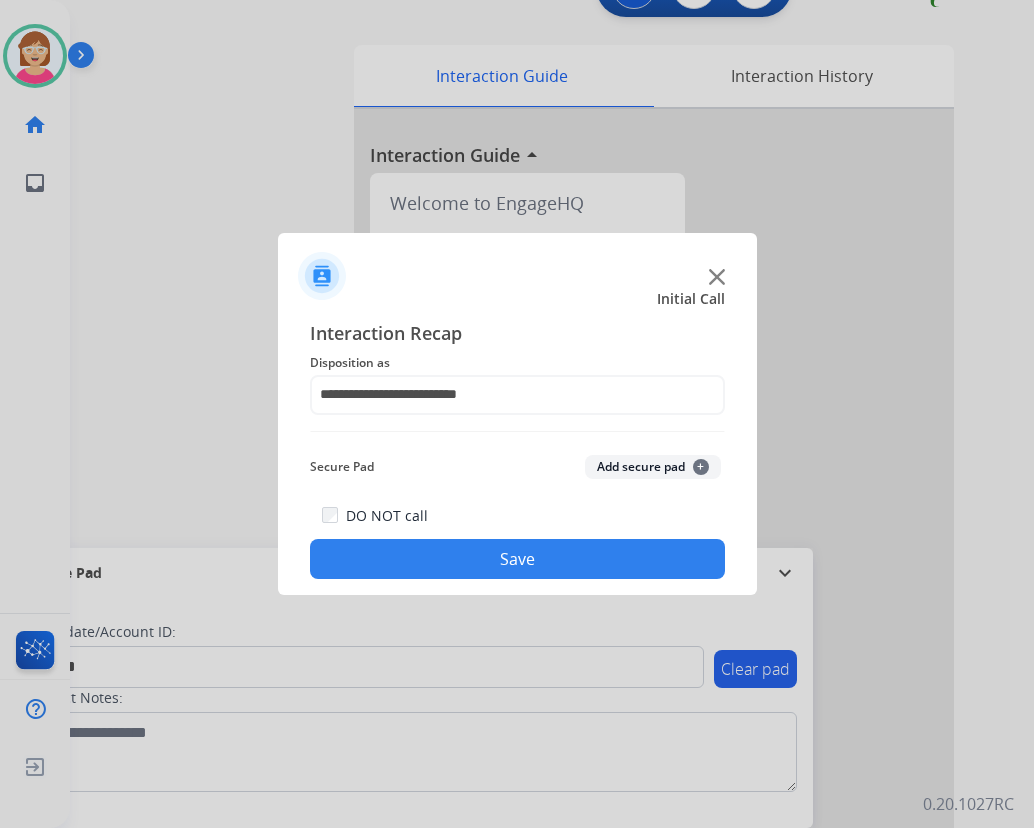 click on "+" 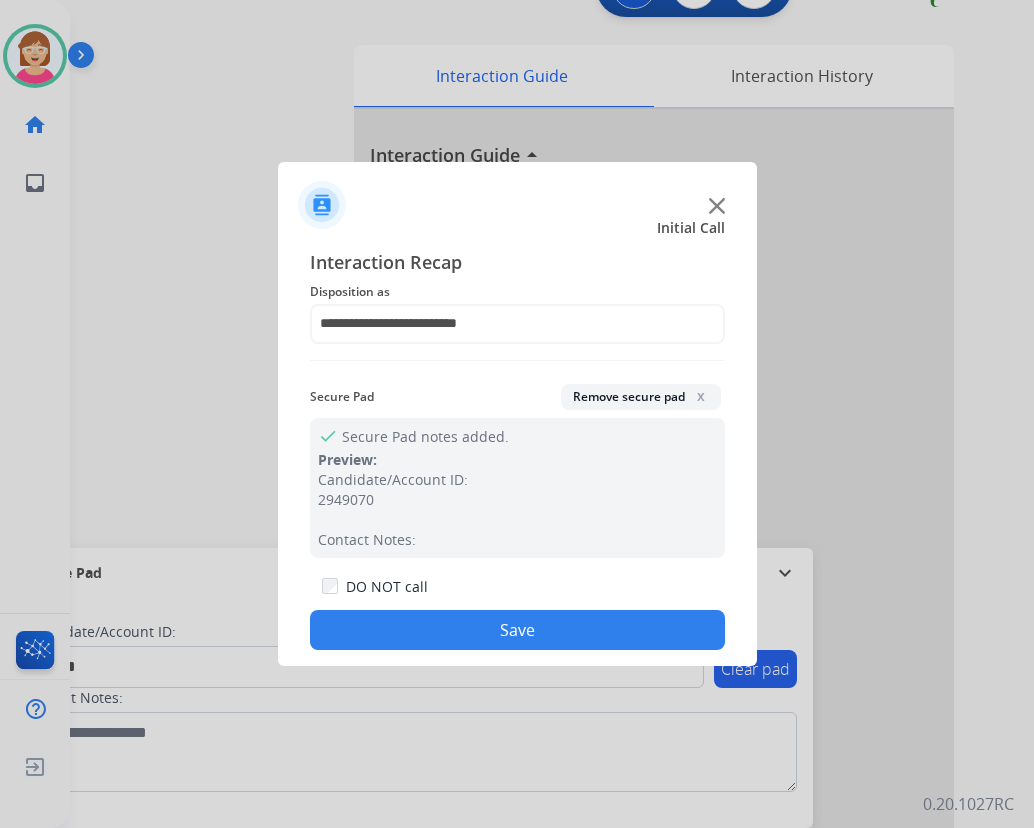 click on "Save" 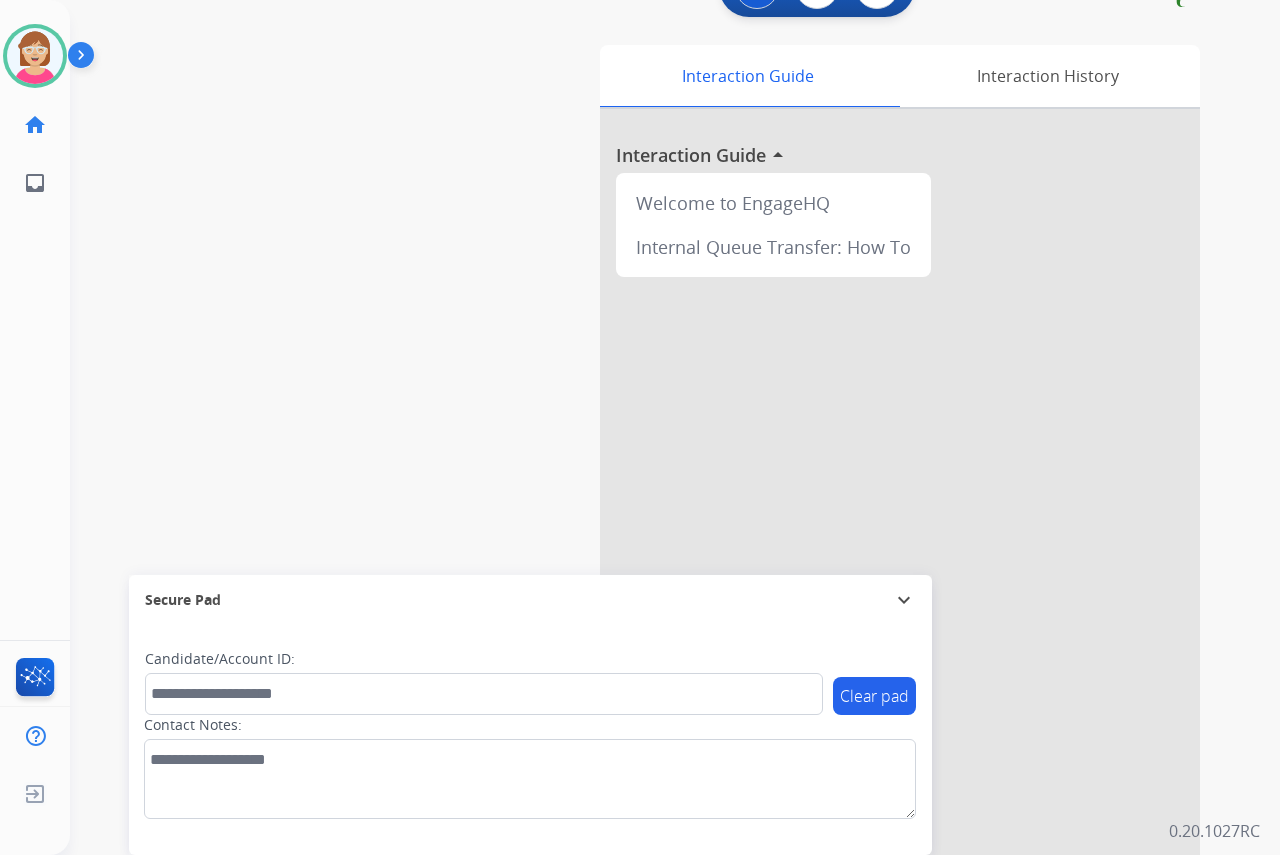 click on "[PERSON_NAME]   Available  Edit Avatar  Agent:   [PERSON_NAME] Profile:  OCX Training home  Home  Home inbox  Emails  Emails  FocalPoints  Help Center  Help Center  Log out  Log out" 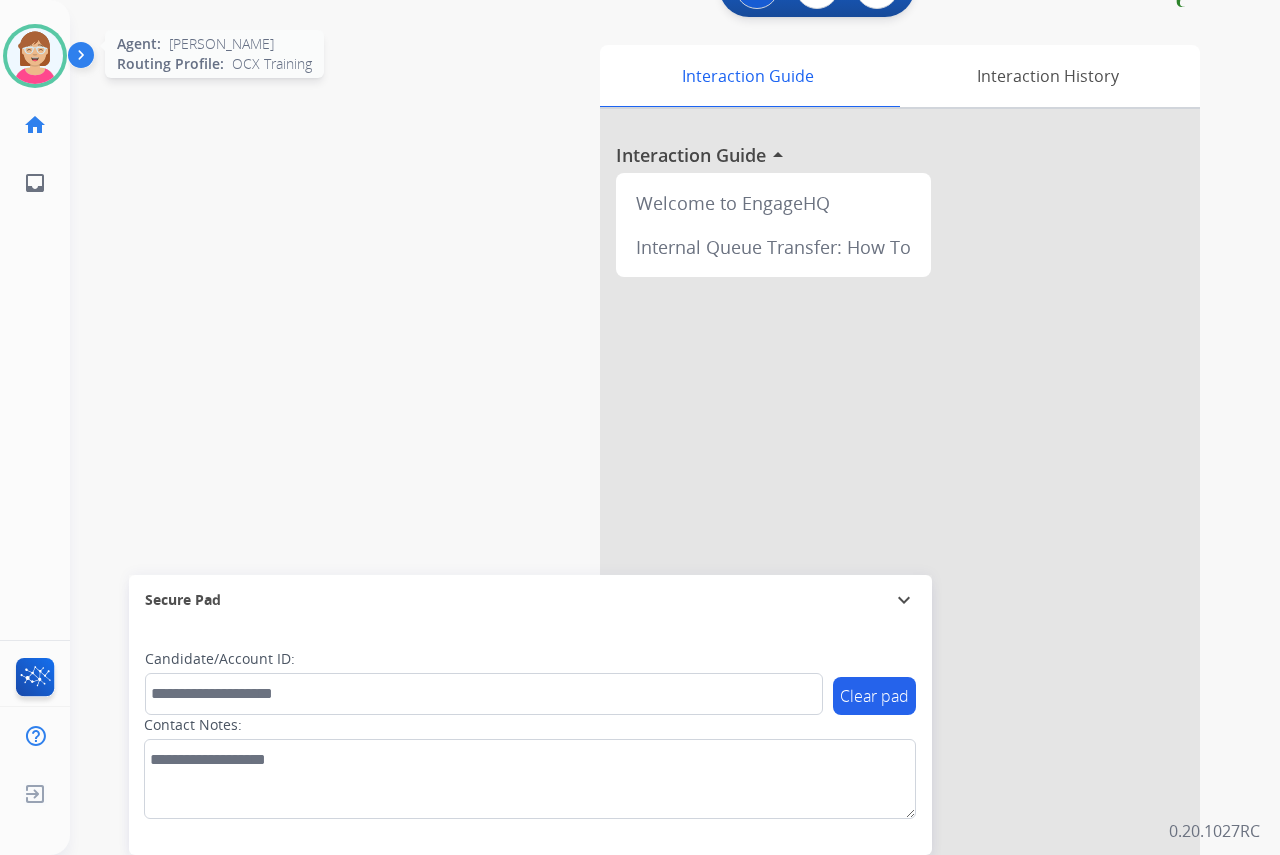 click at bounding box center [35, 56] 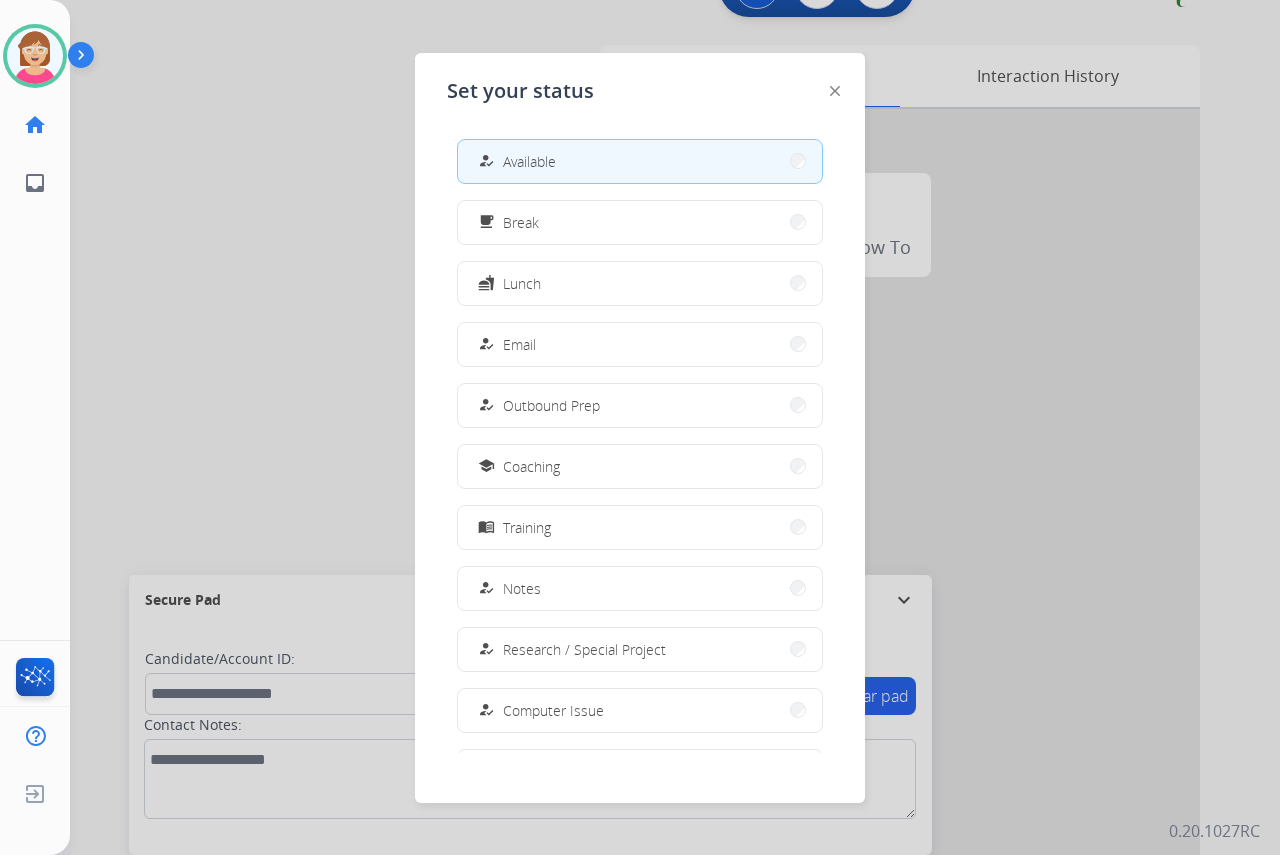 drag, startPoint x: 546, startPoint y: 220, endPoint x: 520, endPoint y: 214, distance: 26.683329 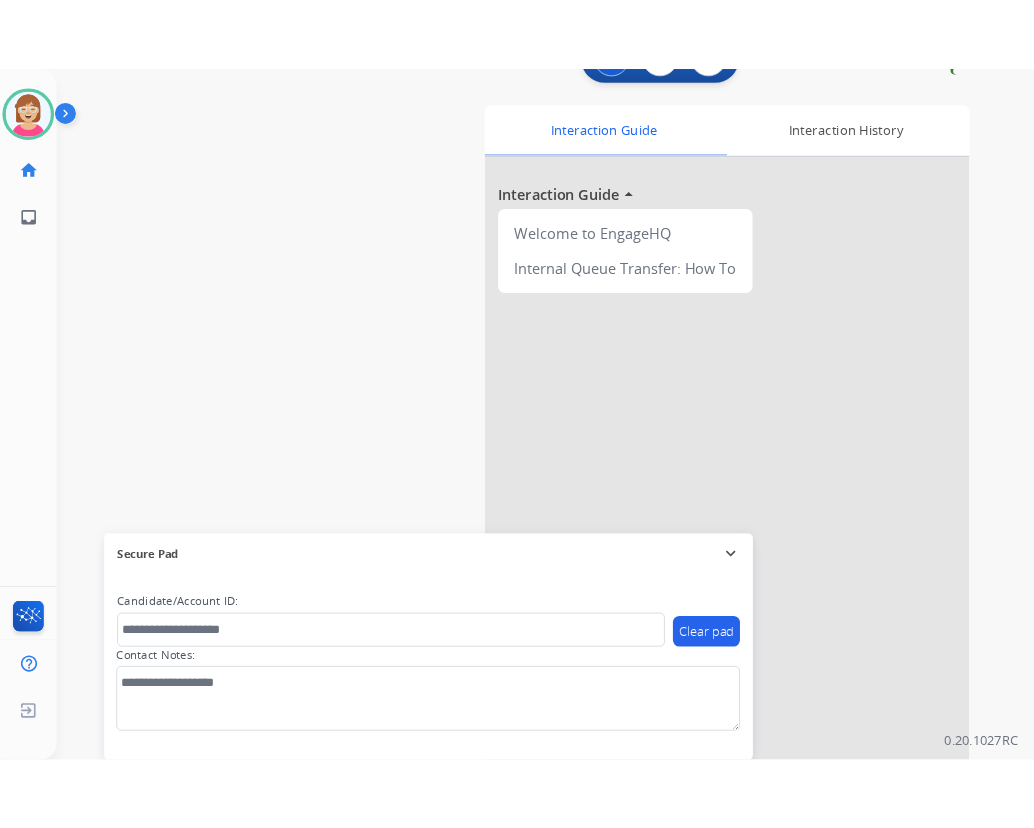 scroll, scrollTop: 0, scrollLeft: 0, axis: both 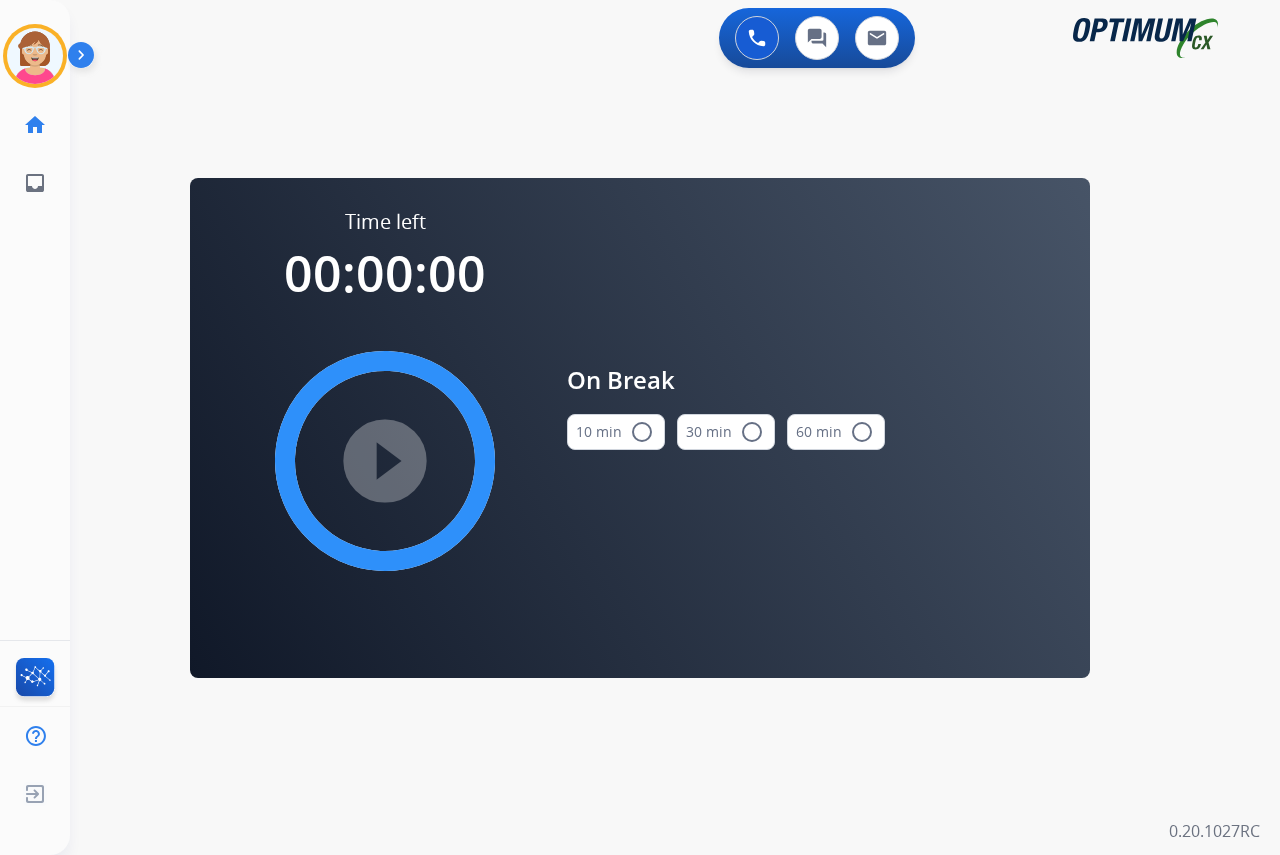 click on "radio_button_unchecked" at bounding box center [642, 432] 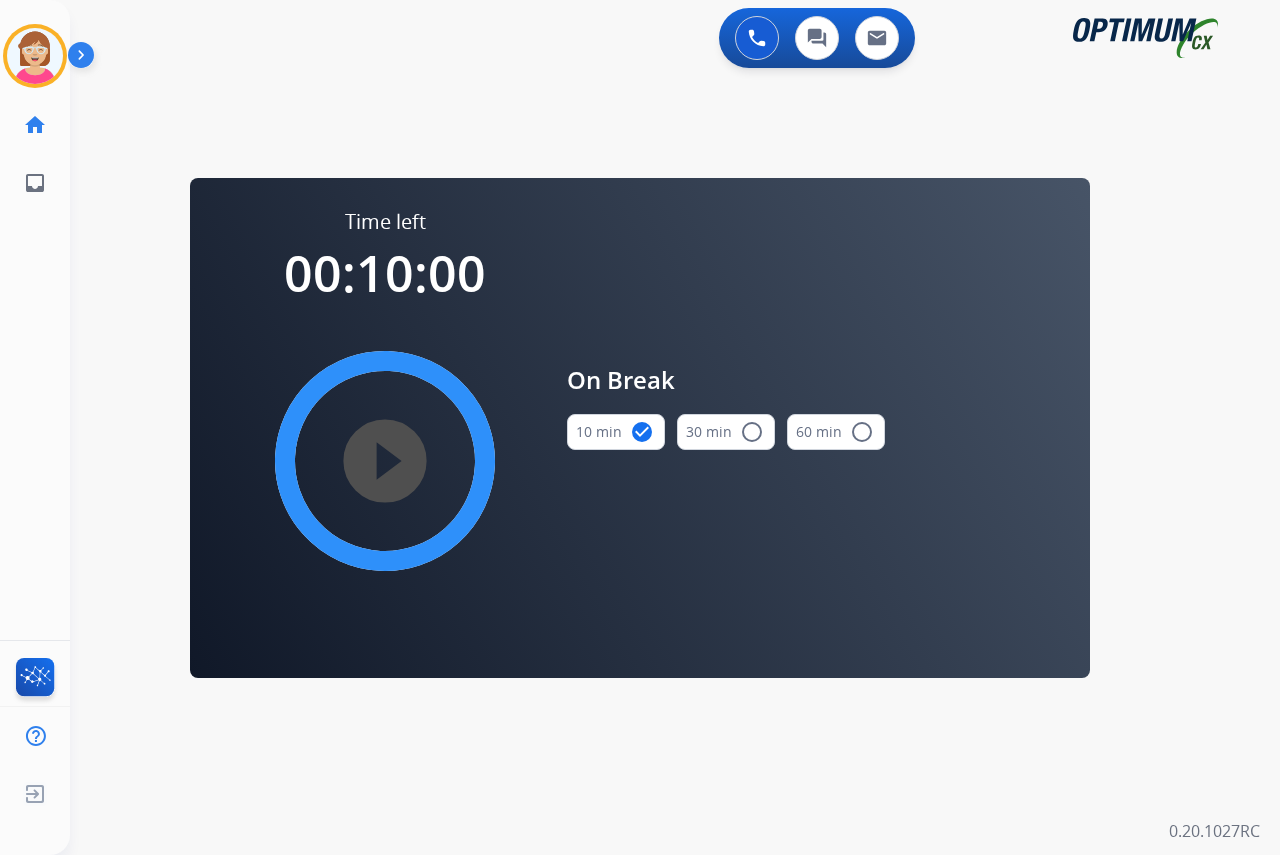 click on "play_circle_filled" at bounding box center [385, 461] 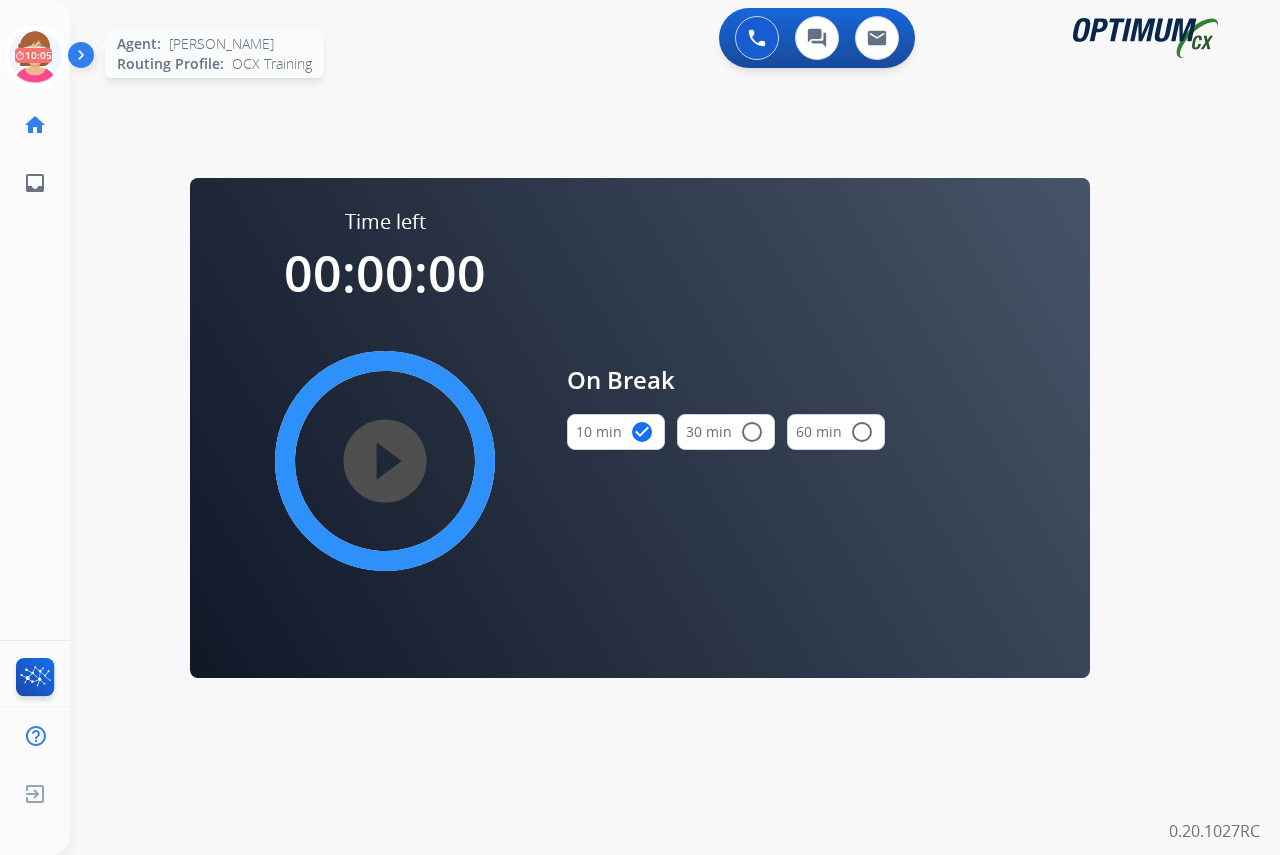 click 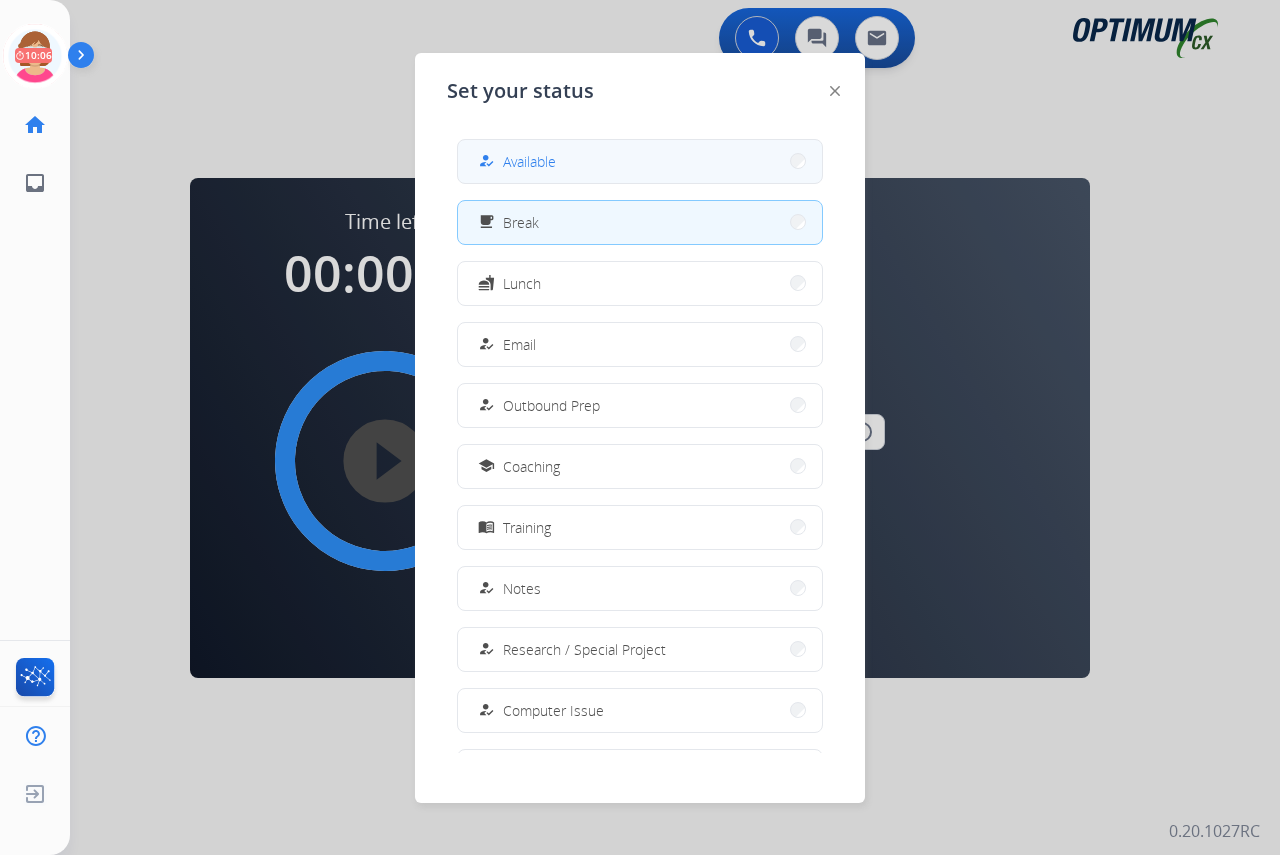 drag, startPoint x: 40, startPoint y: 40, endPoint x: 532, endPoint y: 159, distance: 506.18674 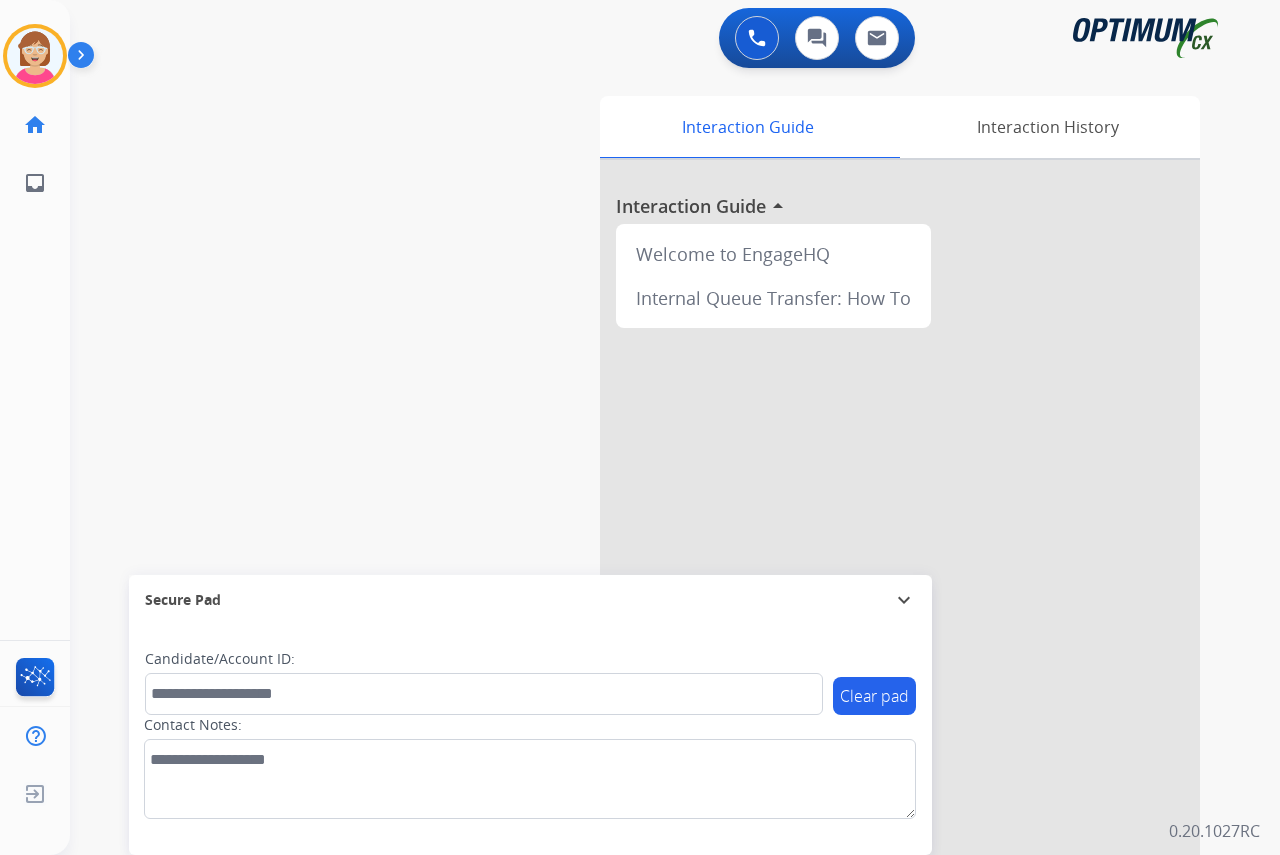 click on "[PERSON_NAME]   Available  Edit Avatar  Agent:   [PERSON_NAME] Profile:  OCX Training home  Home  Home inbox  Emails  Emails  FocalPoints  Help Center  Help Center  Log out  Log out" 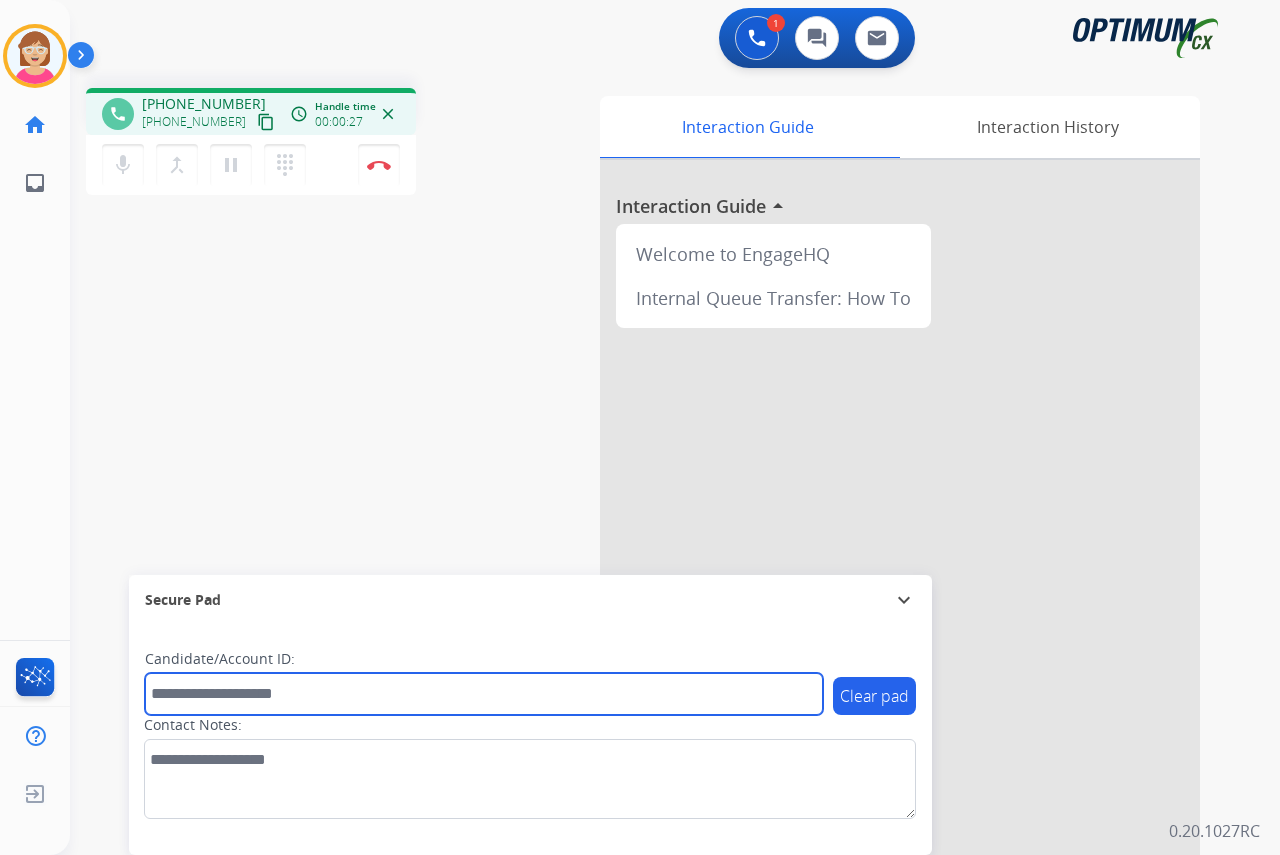 click at bounding box center [484, 694] 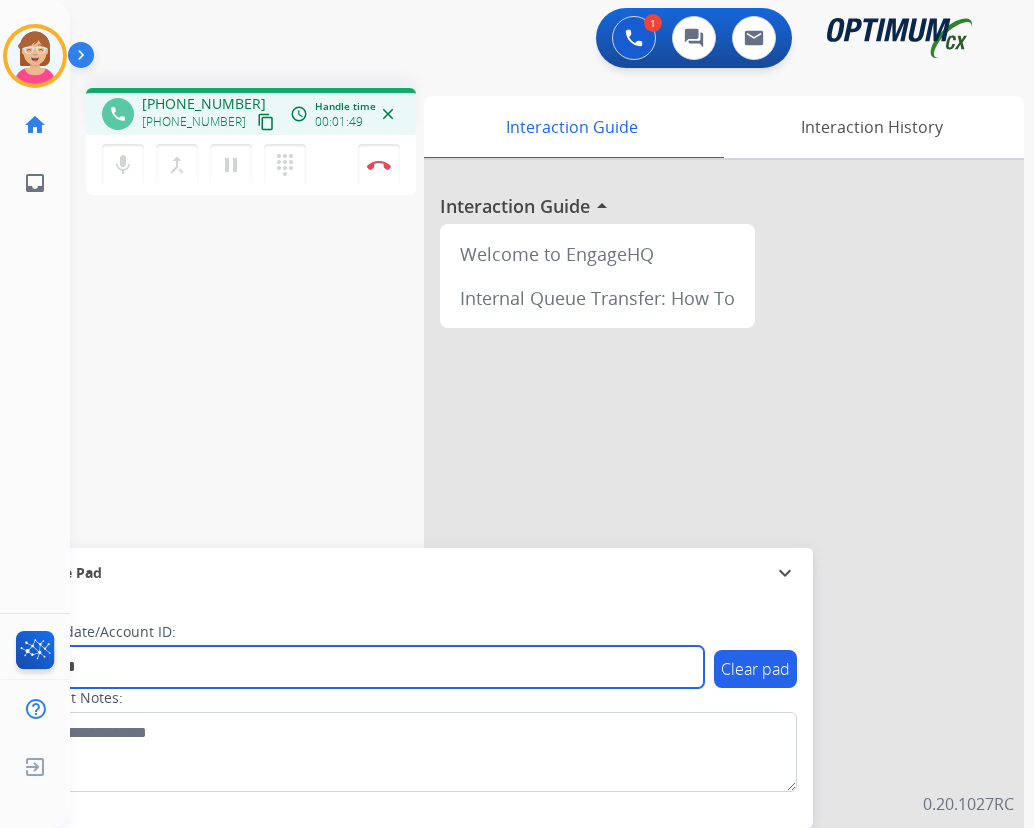 type on "*******" 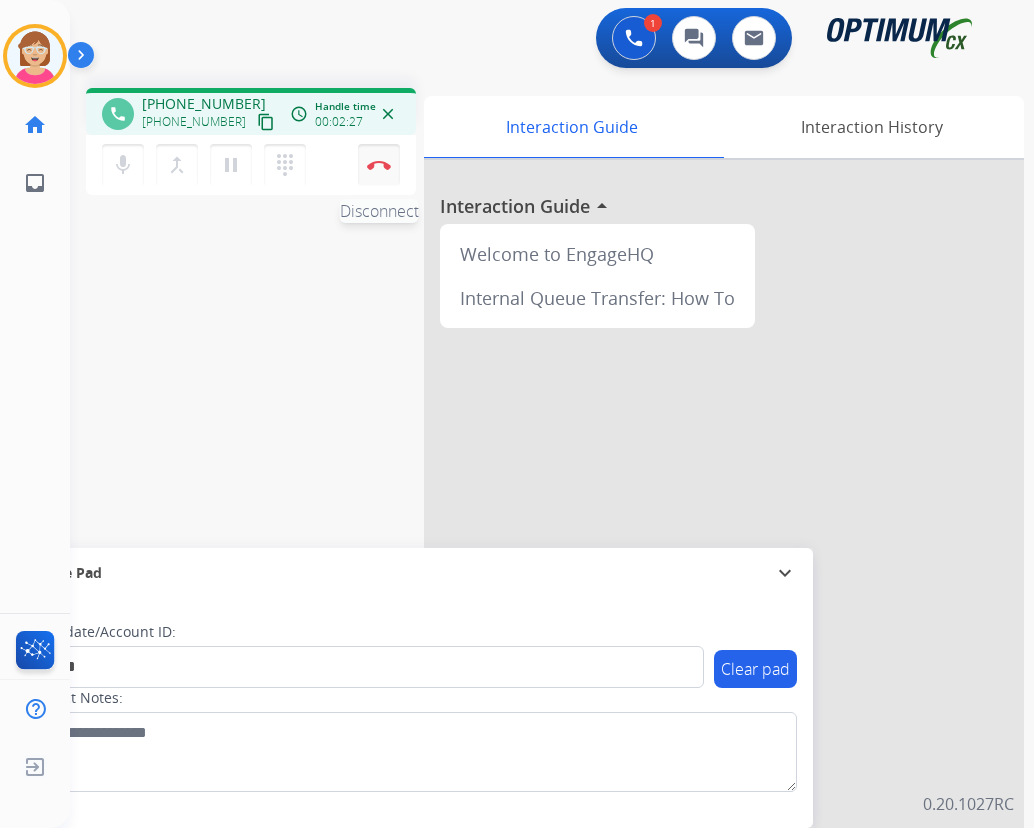 click on "Disconnect" at bounding box center [379, 165] 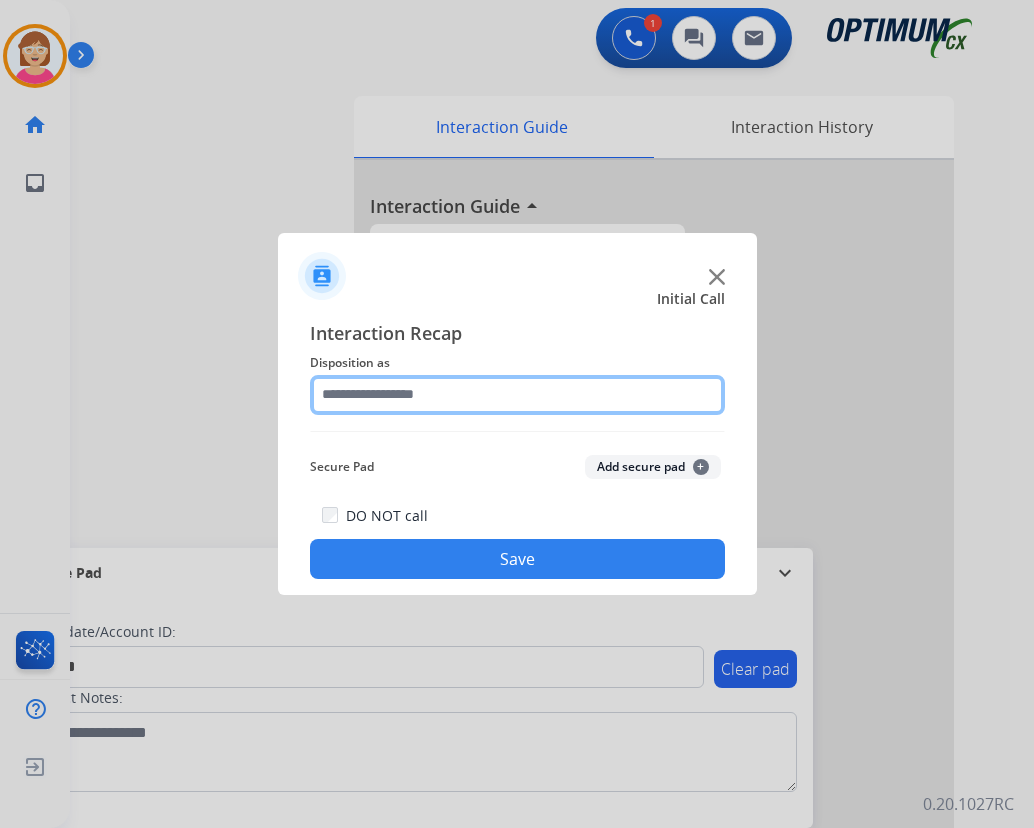 click 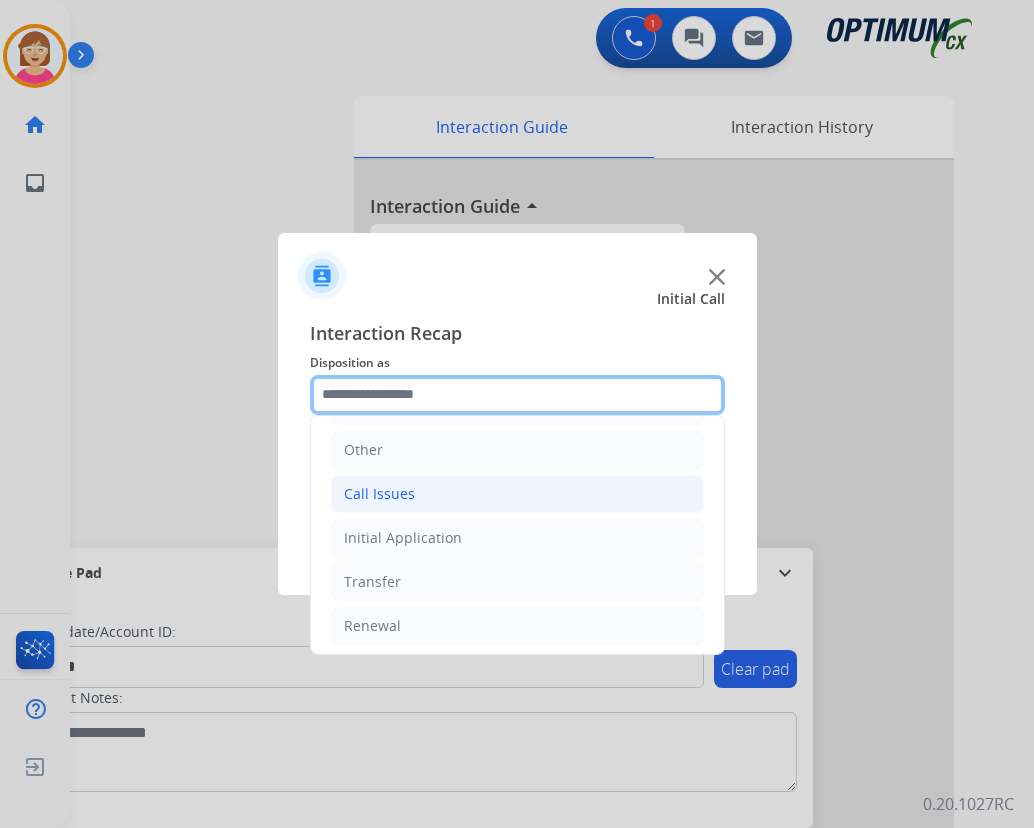 scroll, scrollTop: 136, scrollLeft: 0, axis: vertical 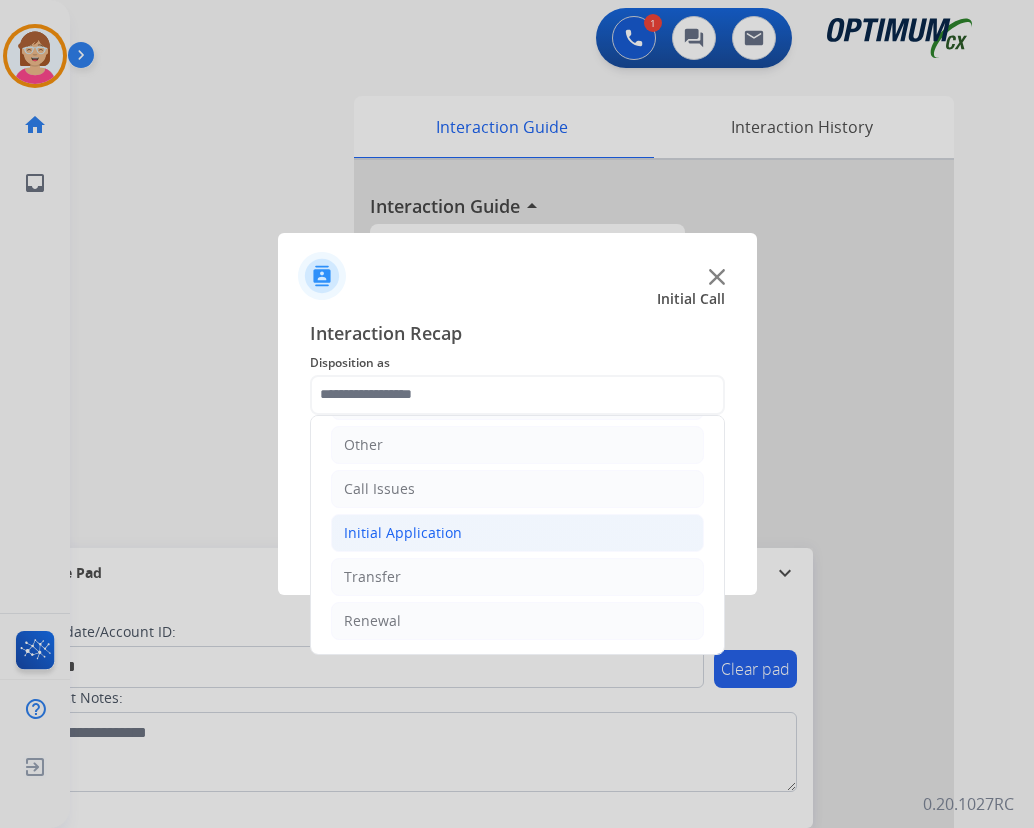 click on "Initial Application" 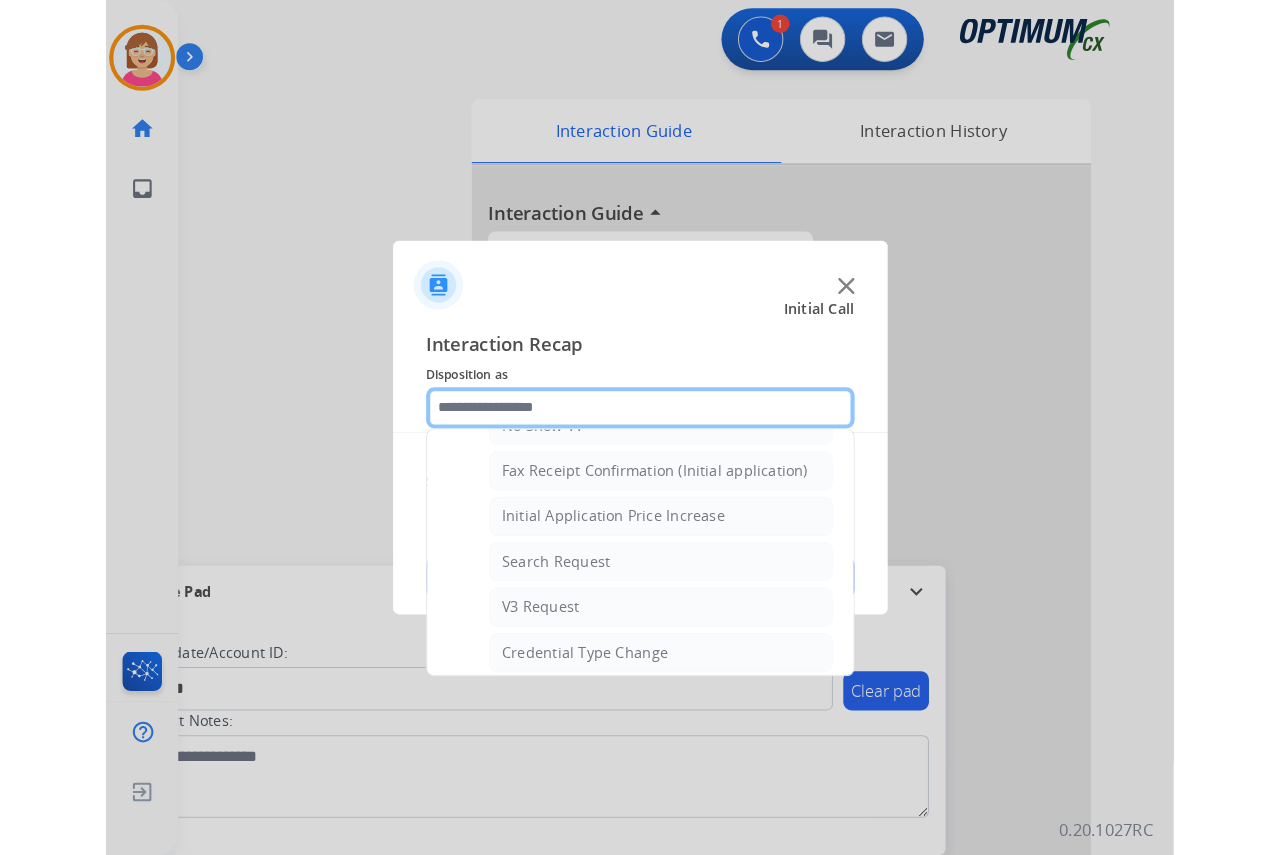 scroll, scrollTop: 636, scrollLeft: 0, axis: vertical 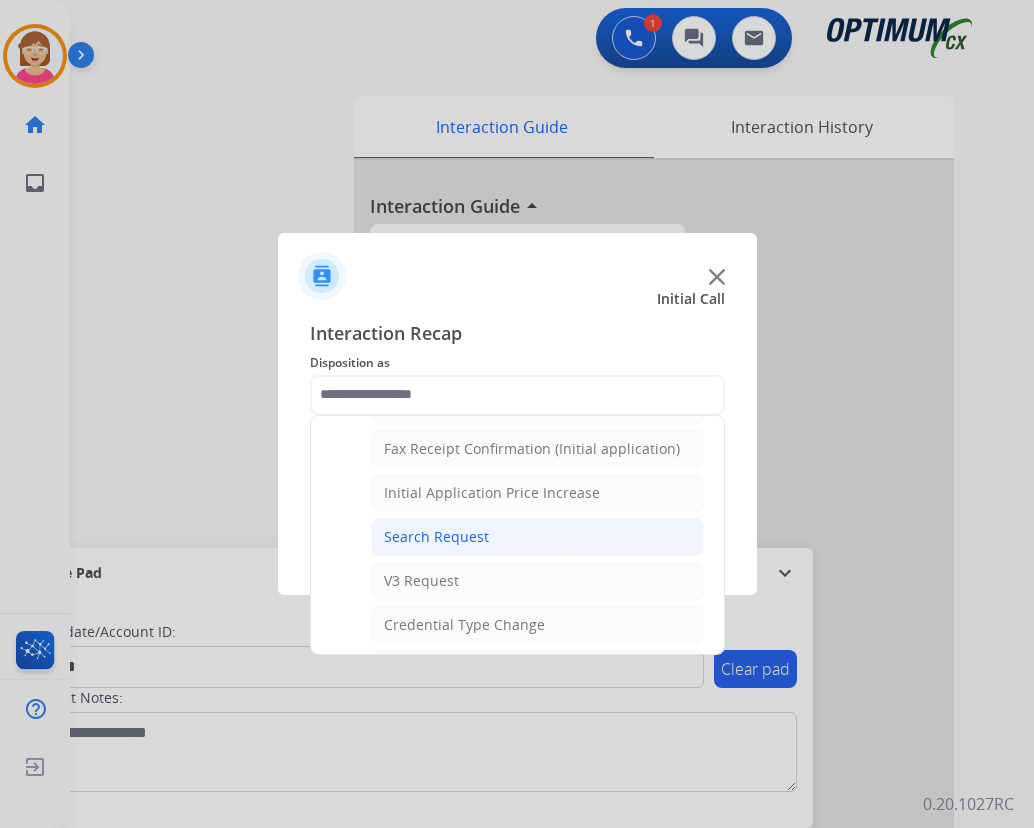 click on "Search Request" 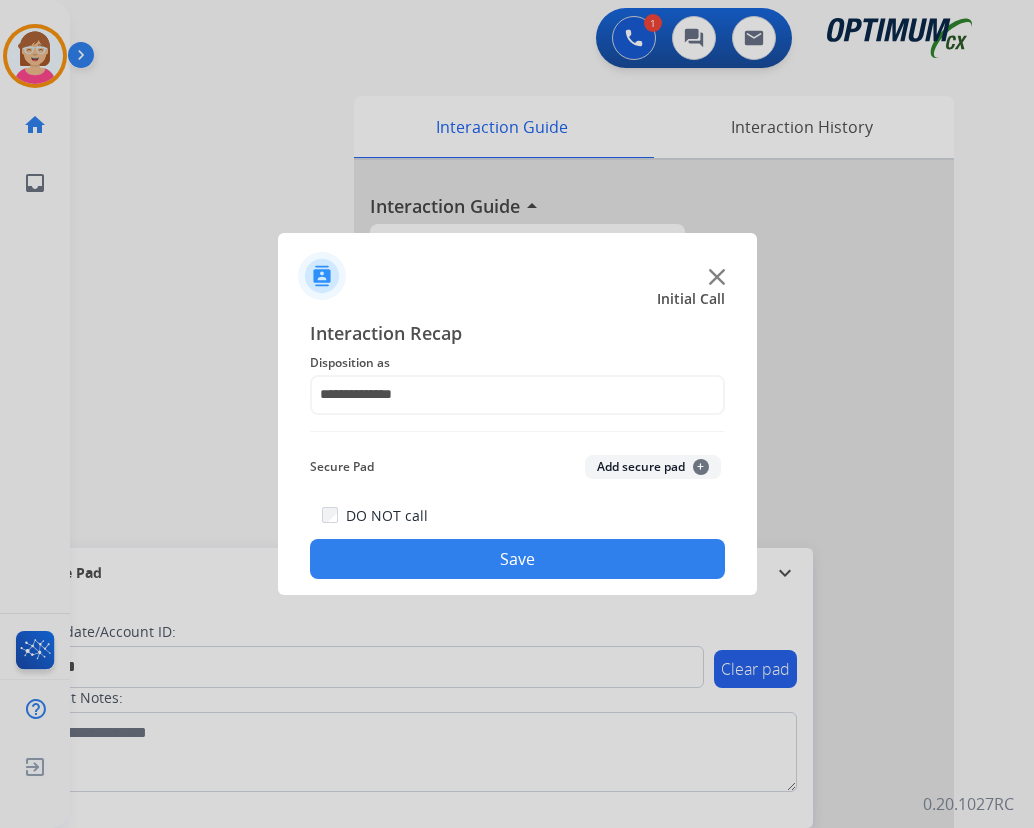 click on "+" 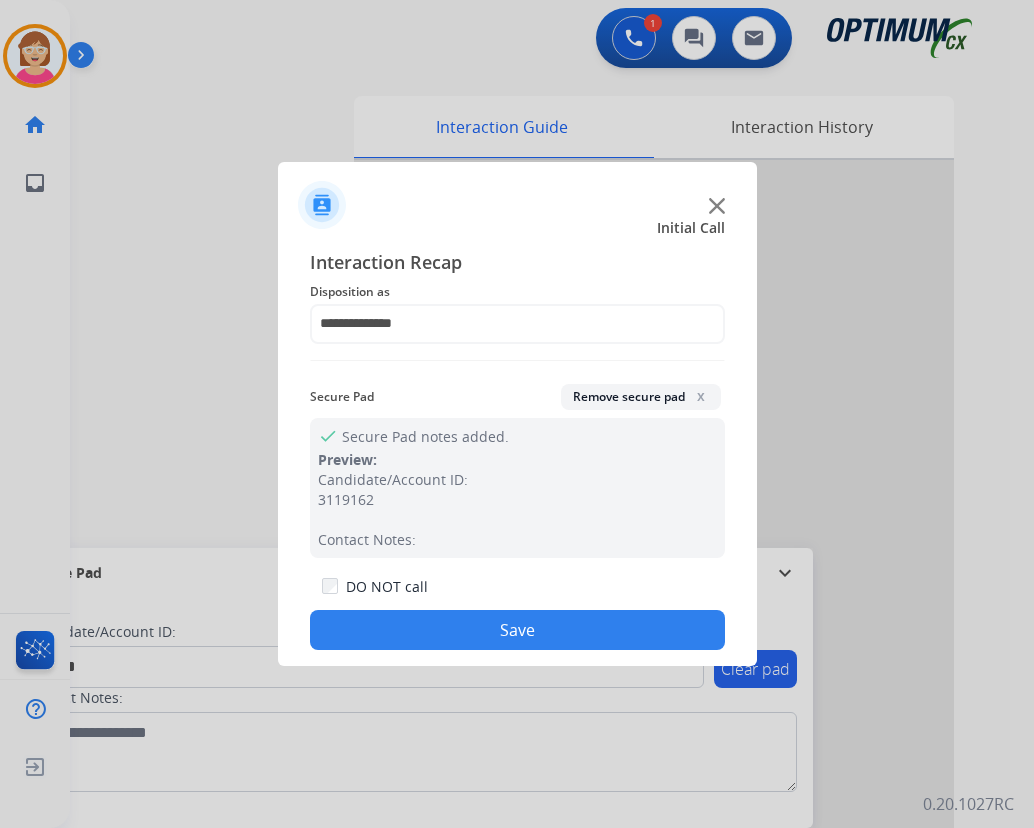 drag, startPoint x: 401, startPoint y: 632, endPoint x: 390, endPoint y: 620, distance: 16.27882 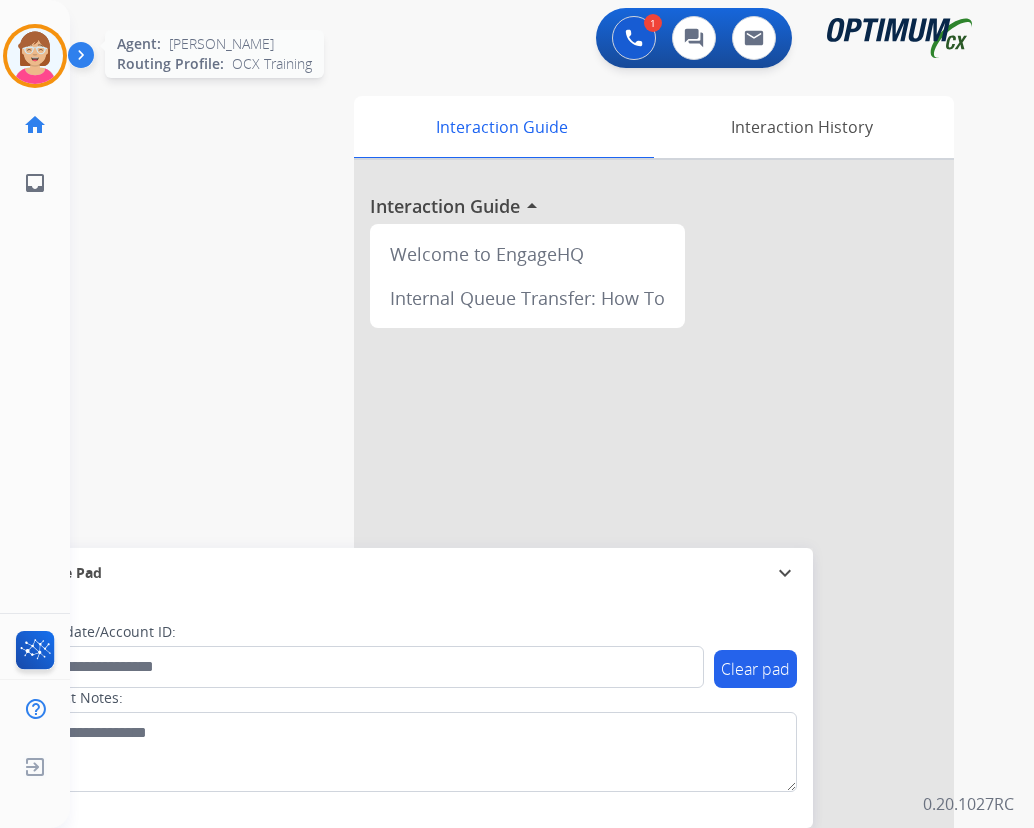 click at bounding box center [35, 56] 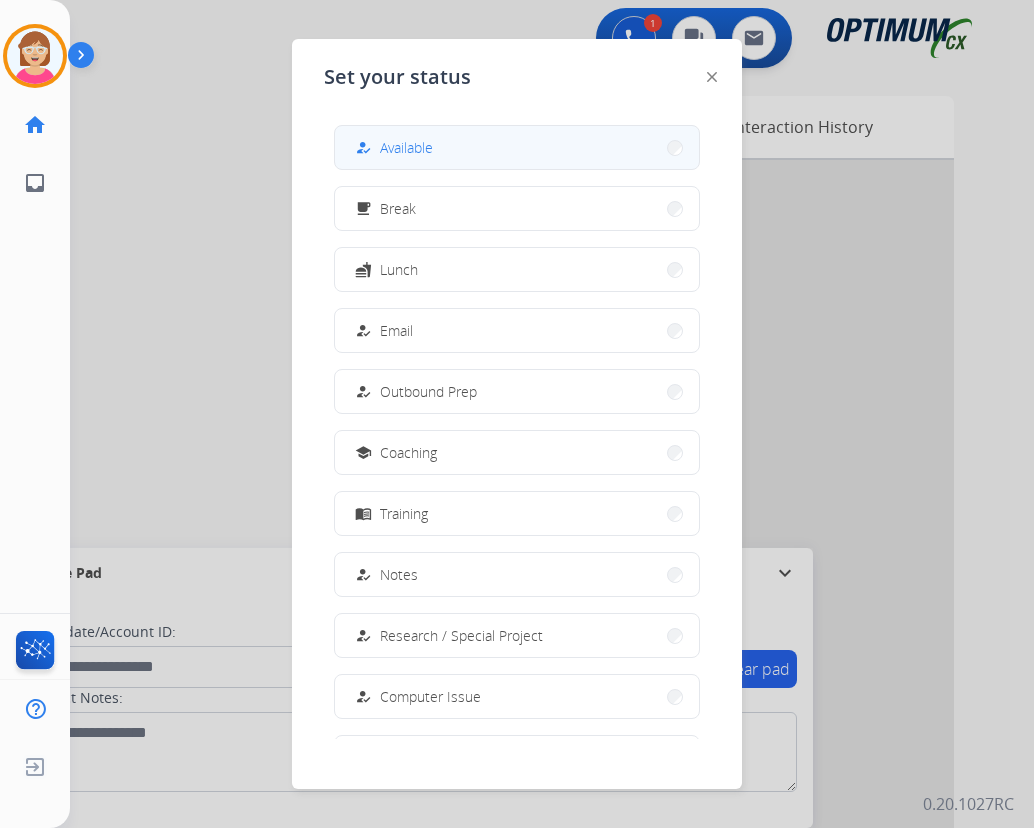click on "how_to_reg Available" at bounding box center [517, 147] 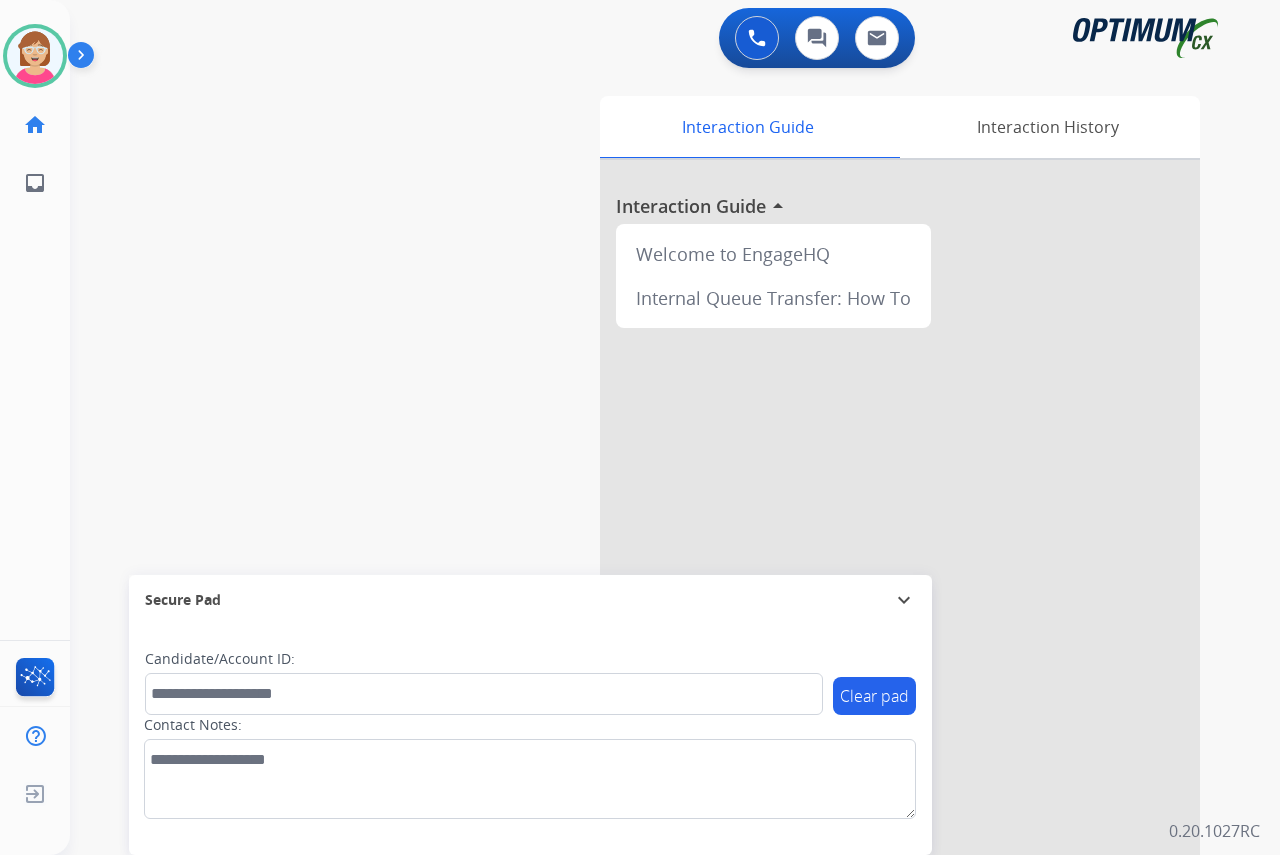 click on "[PERSON_NAME]   Available  Edit Avatar  Agent:   [PERSON_NAME] Profile:  OCX Training home  Home  Home inbox  Emails  Emails  FocalPoints  Help Center  Help Center  Log out  Log out" 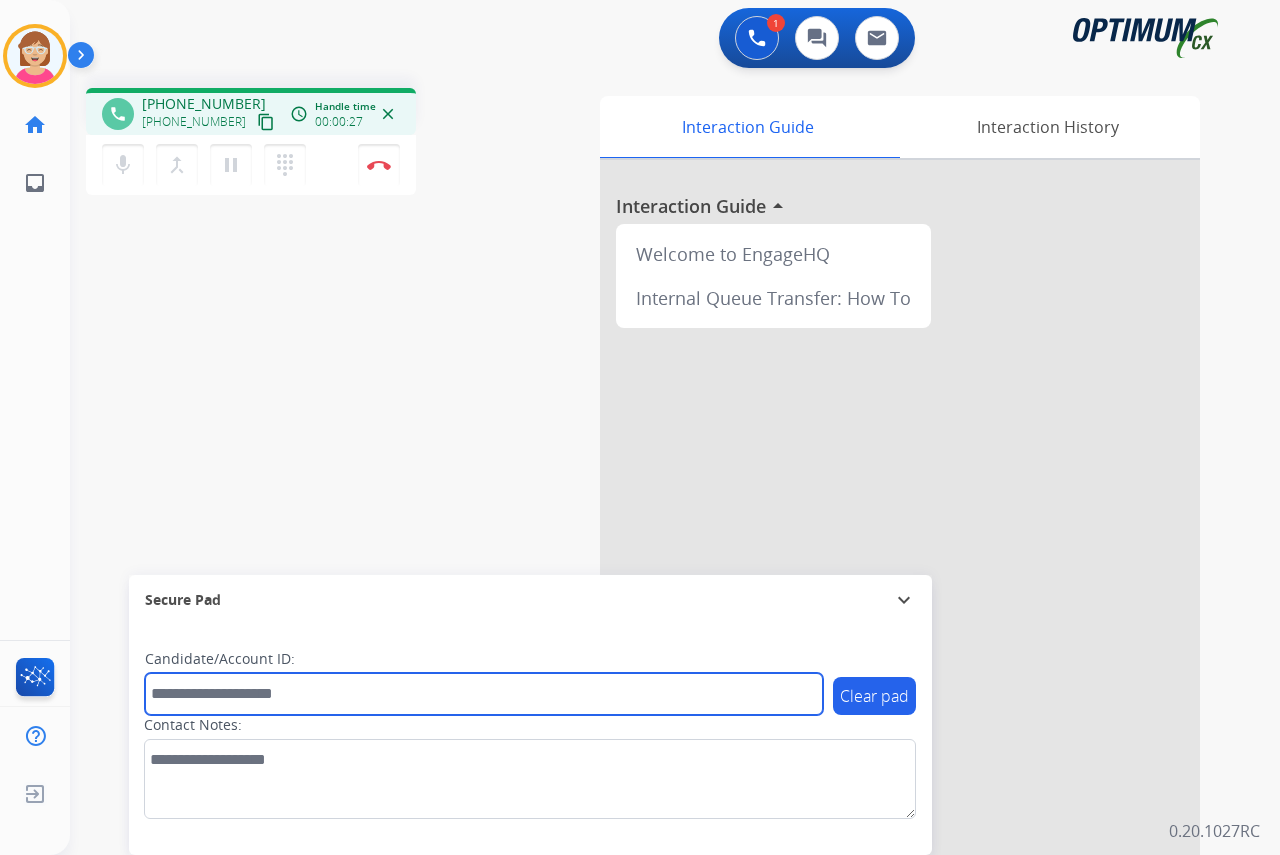 click at bounding box center [484, 694] 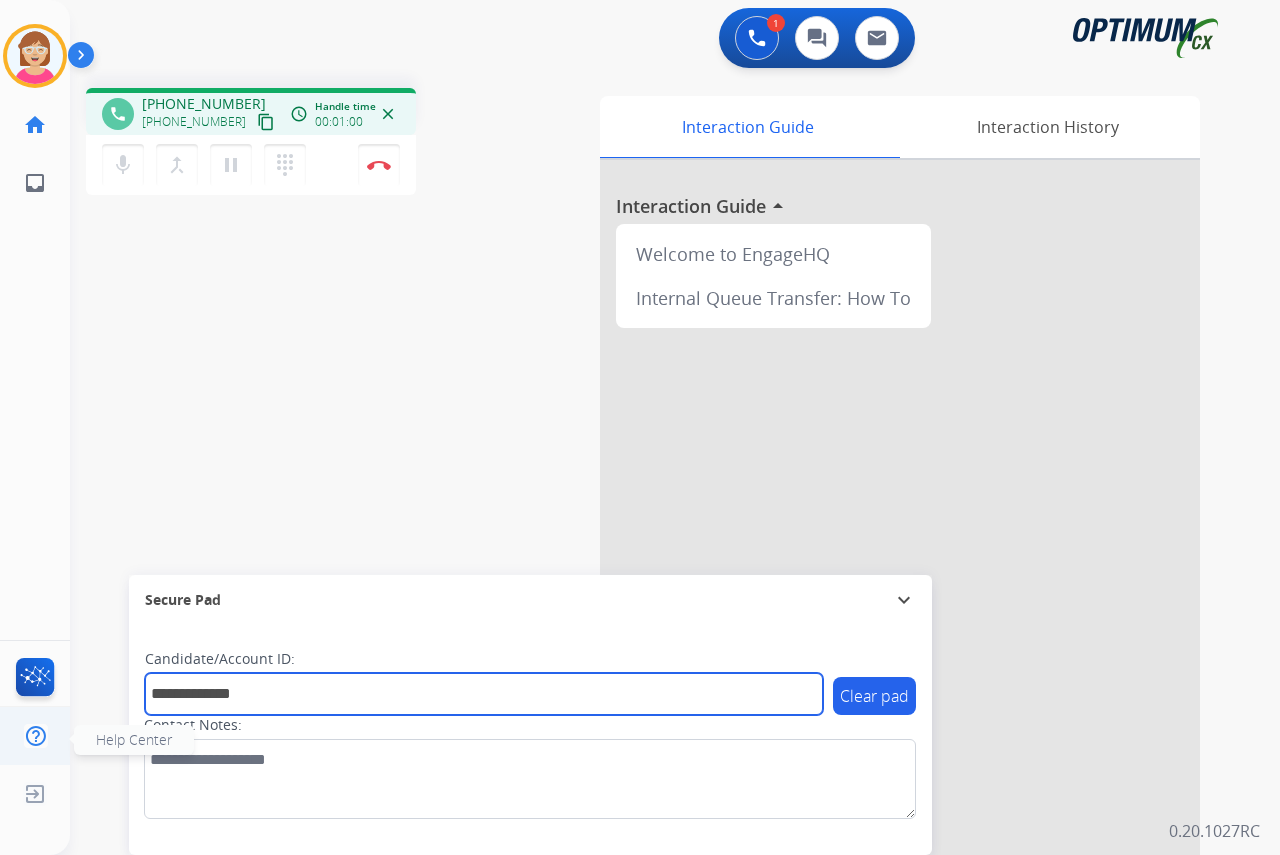 type on "**********" 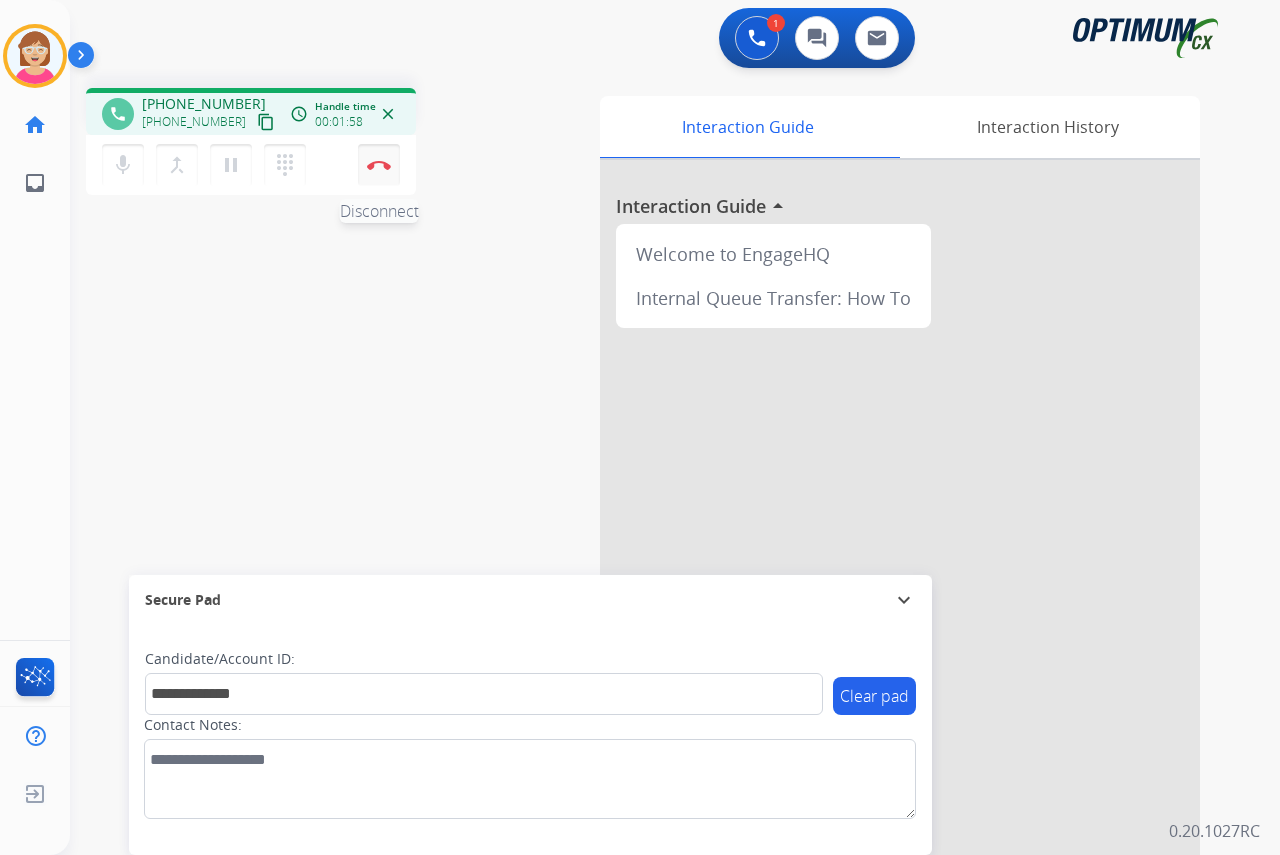 click on "Disconnect" at bounding box center (379, 165) 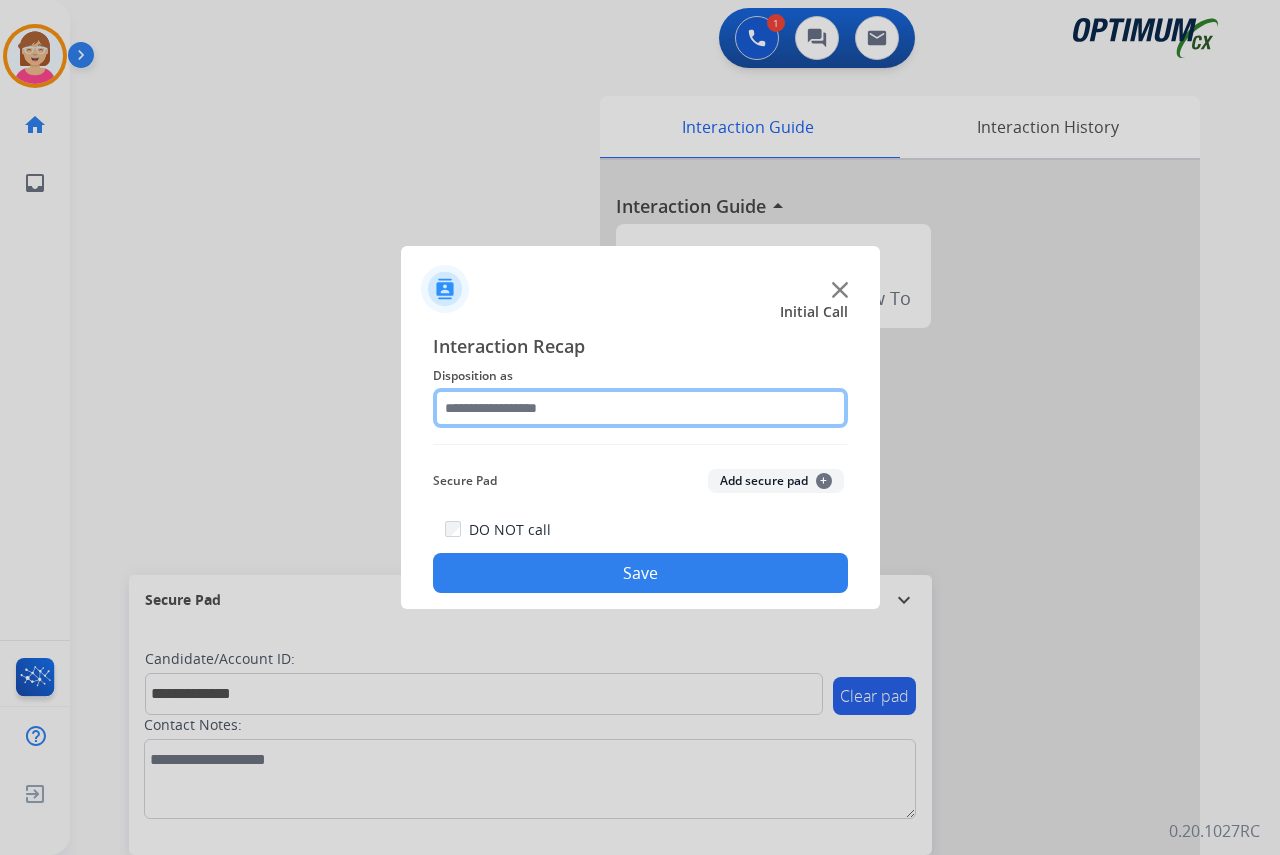 click 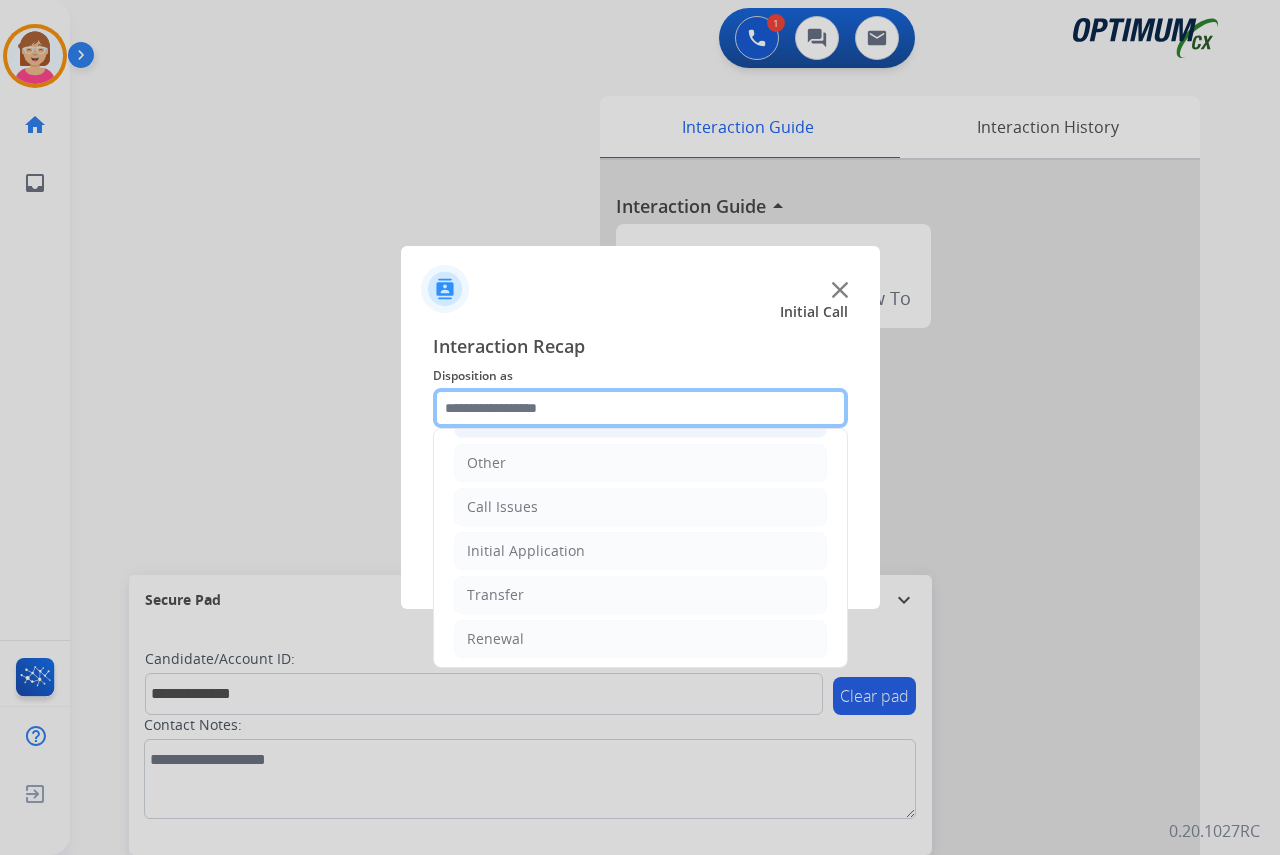 scroll, scrollTop: 136, scrollLeft: 0, axis: vertical 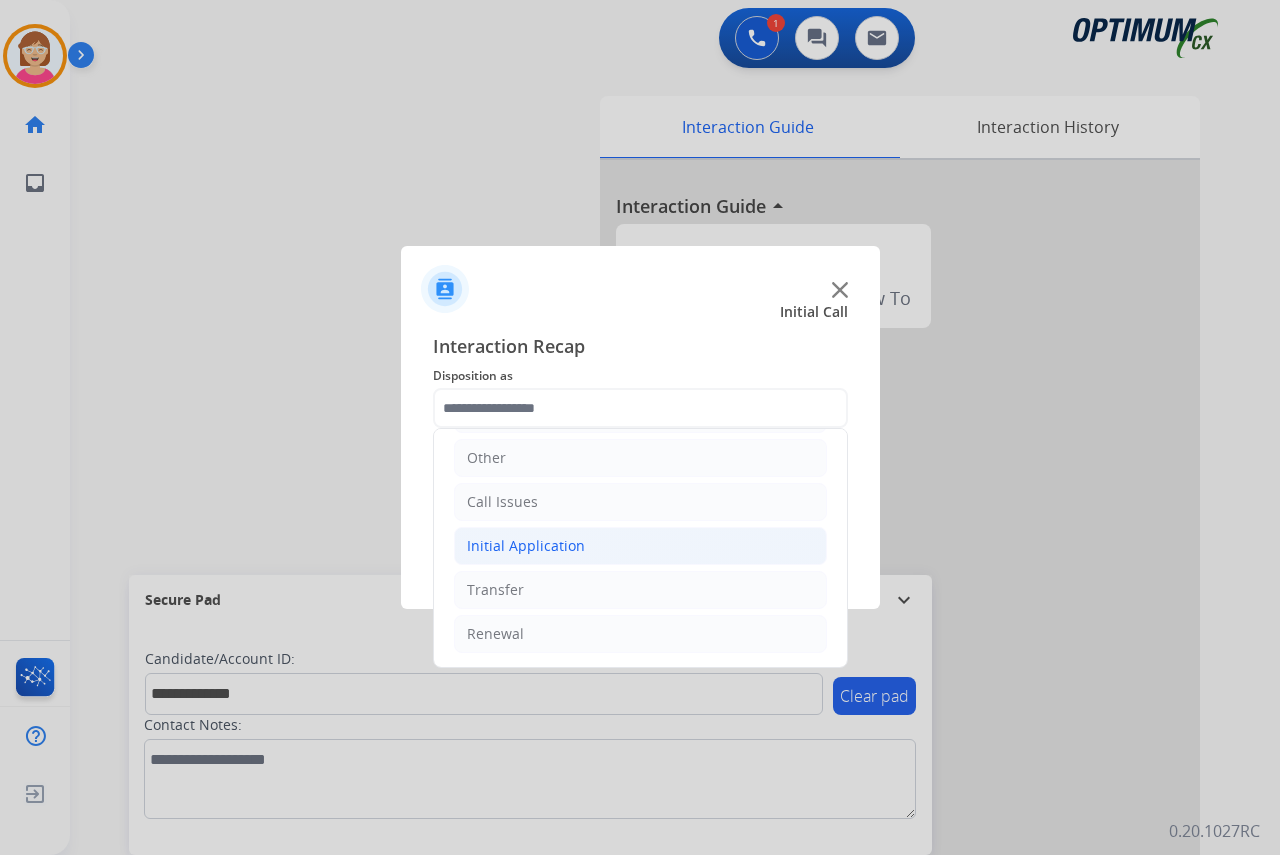 click on "Initial Application" 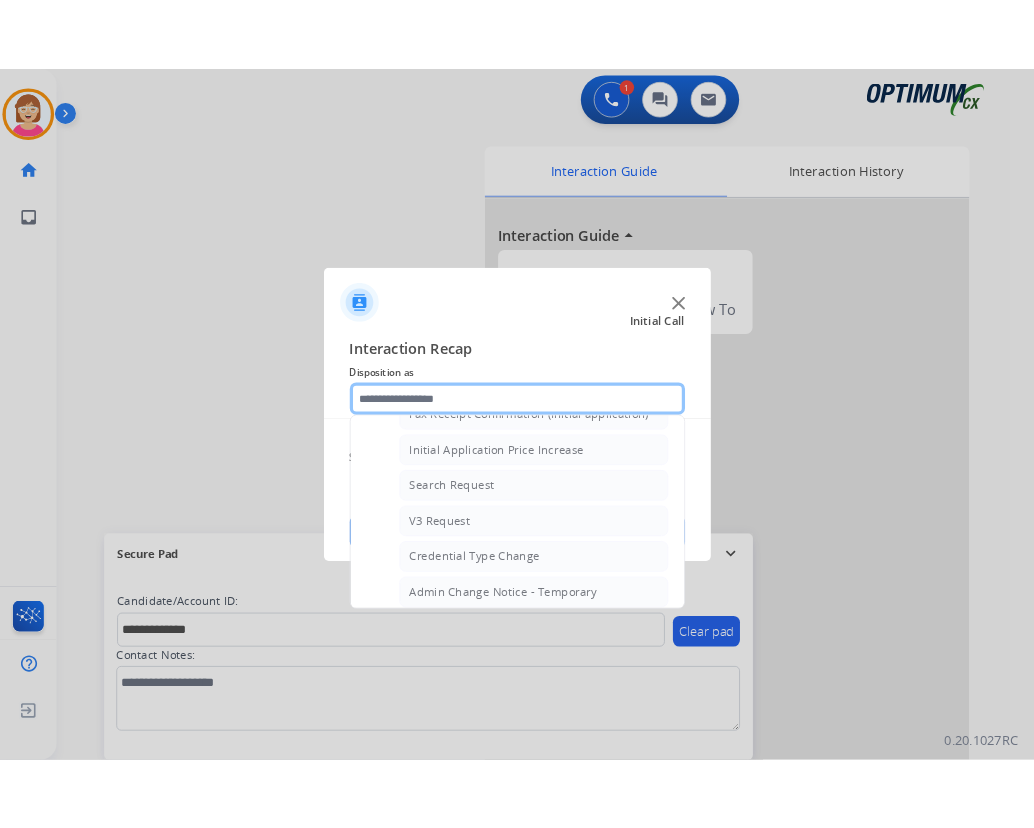 scroll, scrollTop: 636, scrollLeft: 0, axis: vertical 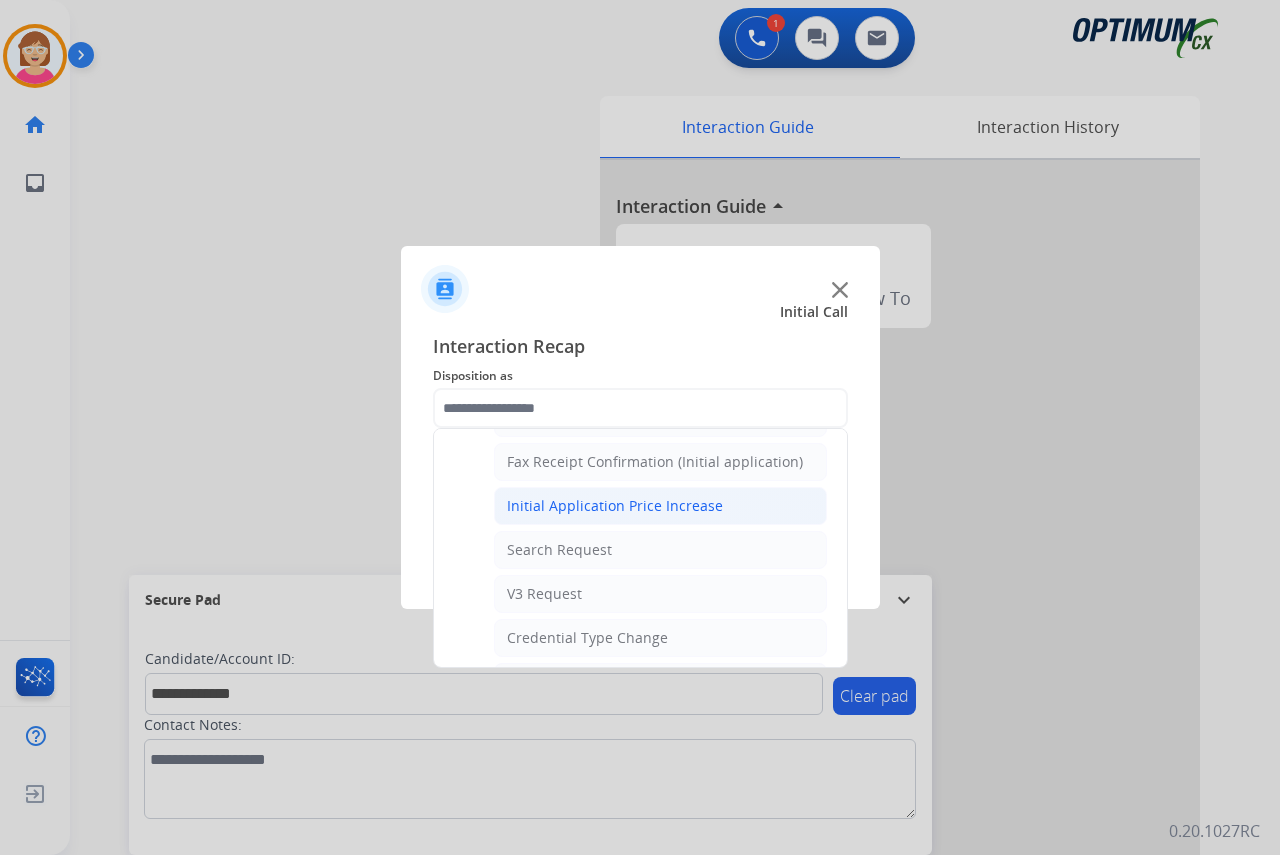 click on "Initial Application Price Increase" 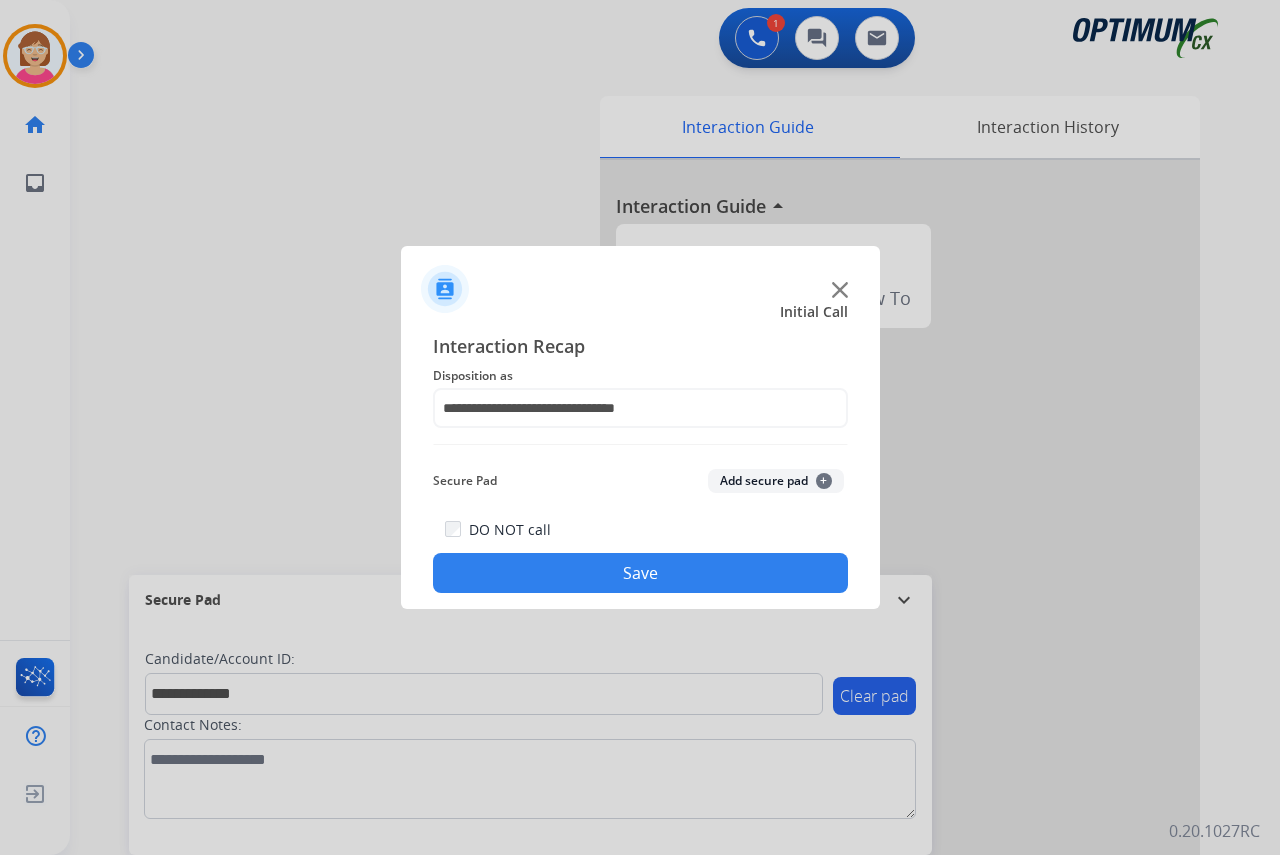 click on "+" 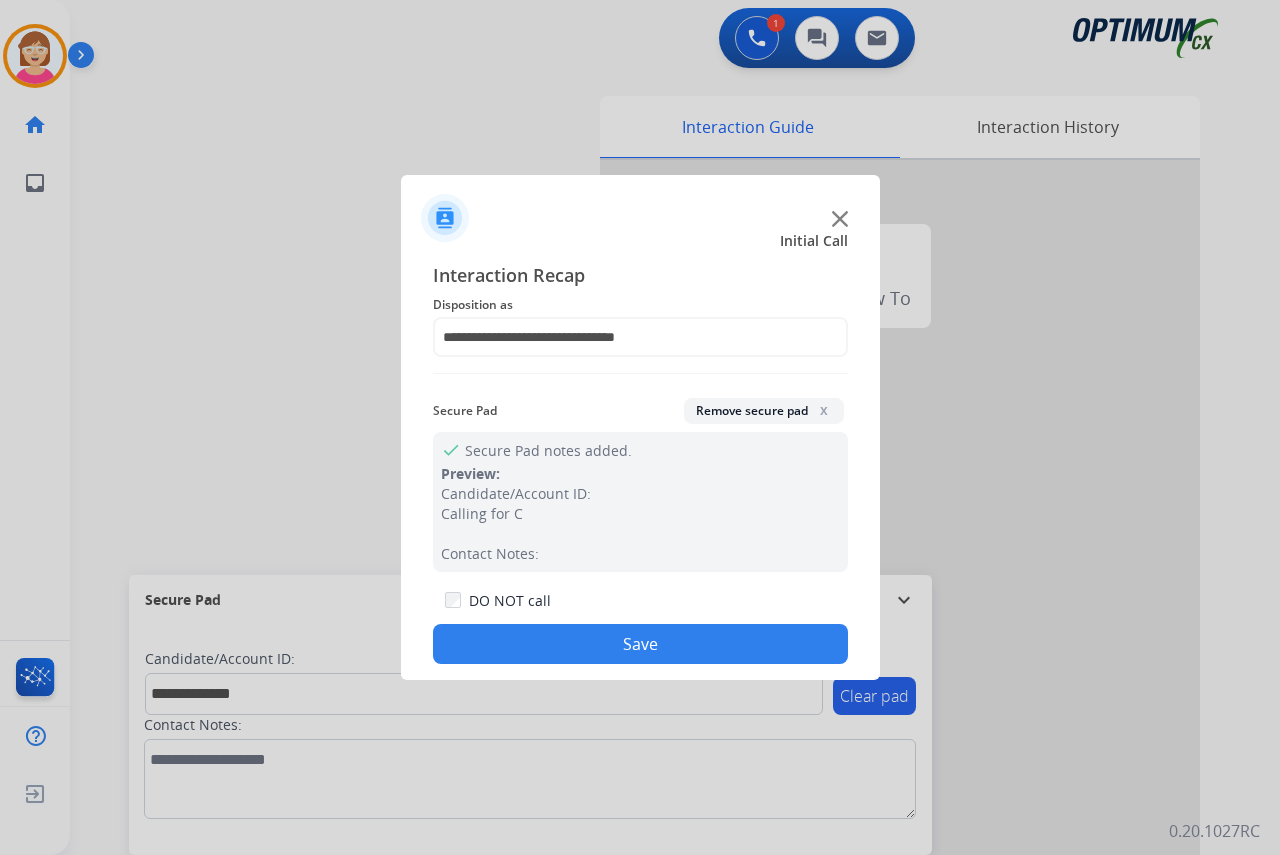 click on "Save" 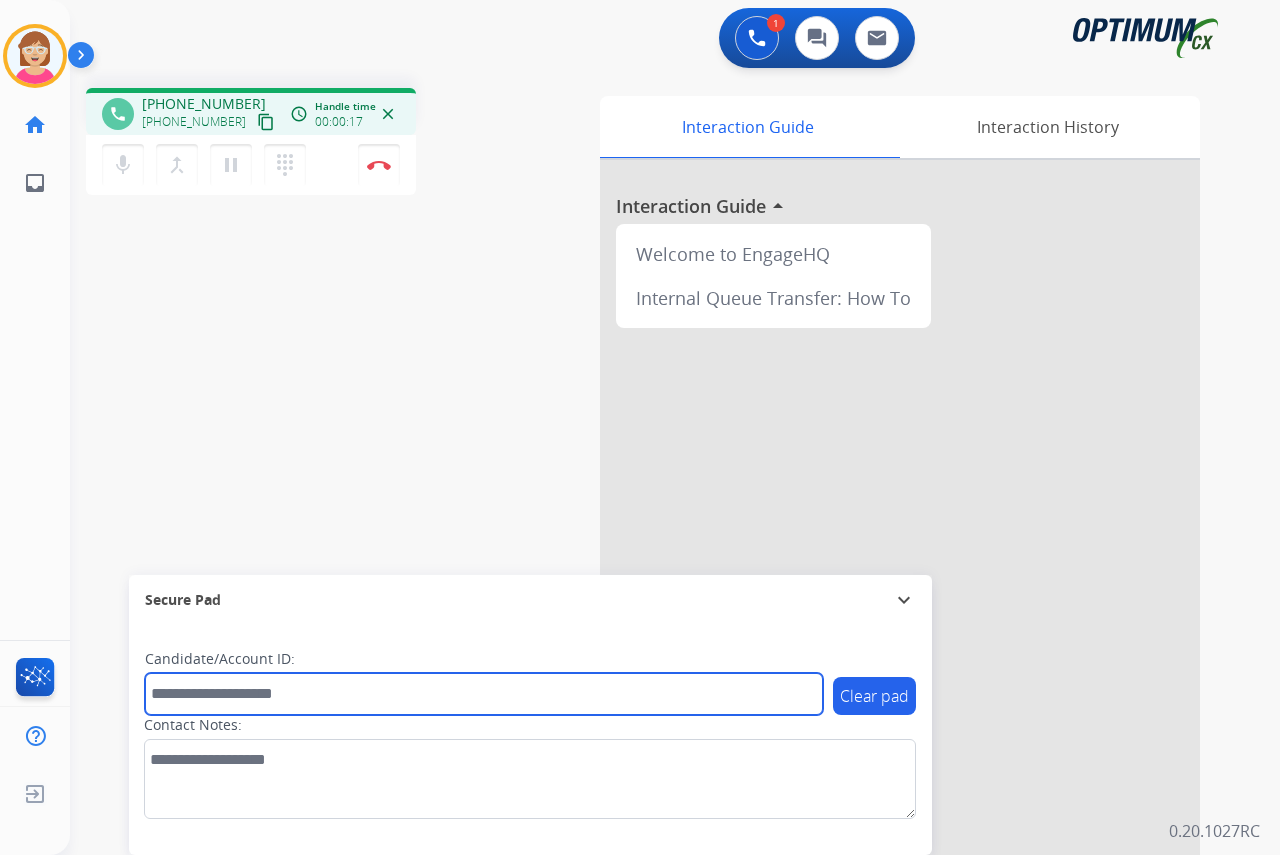 click at bounding box center [484, 694] 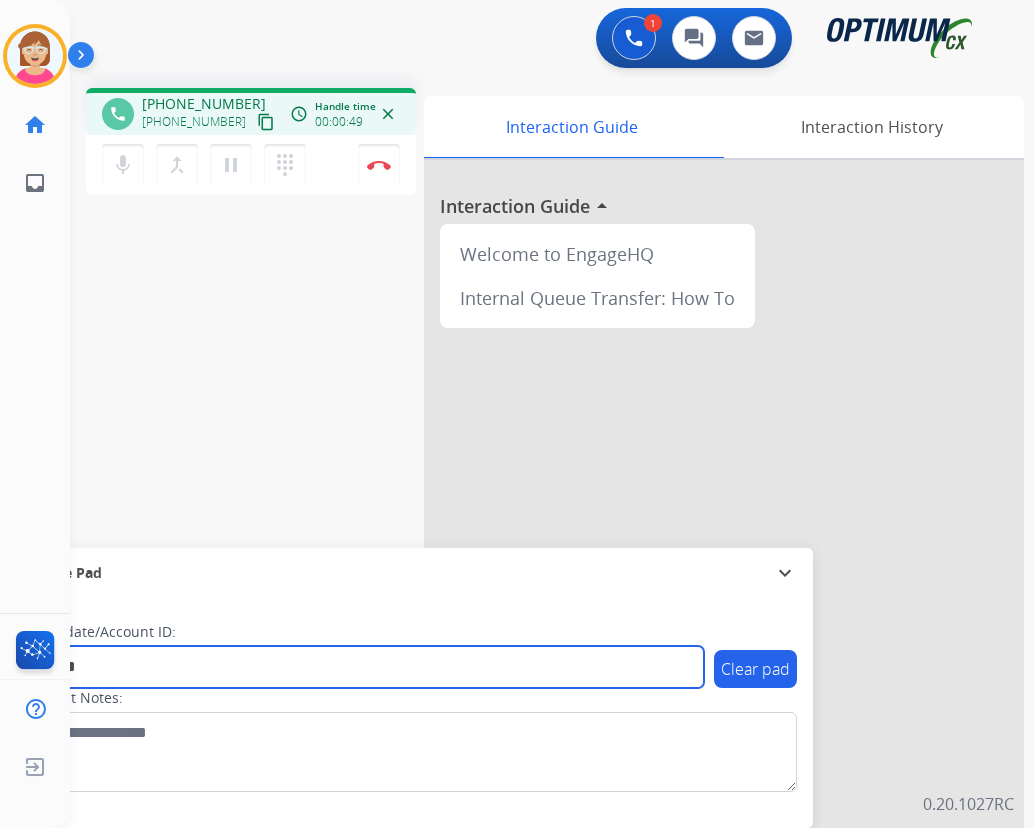 type on "*******" 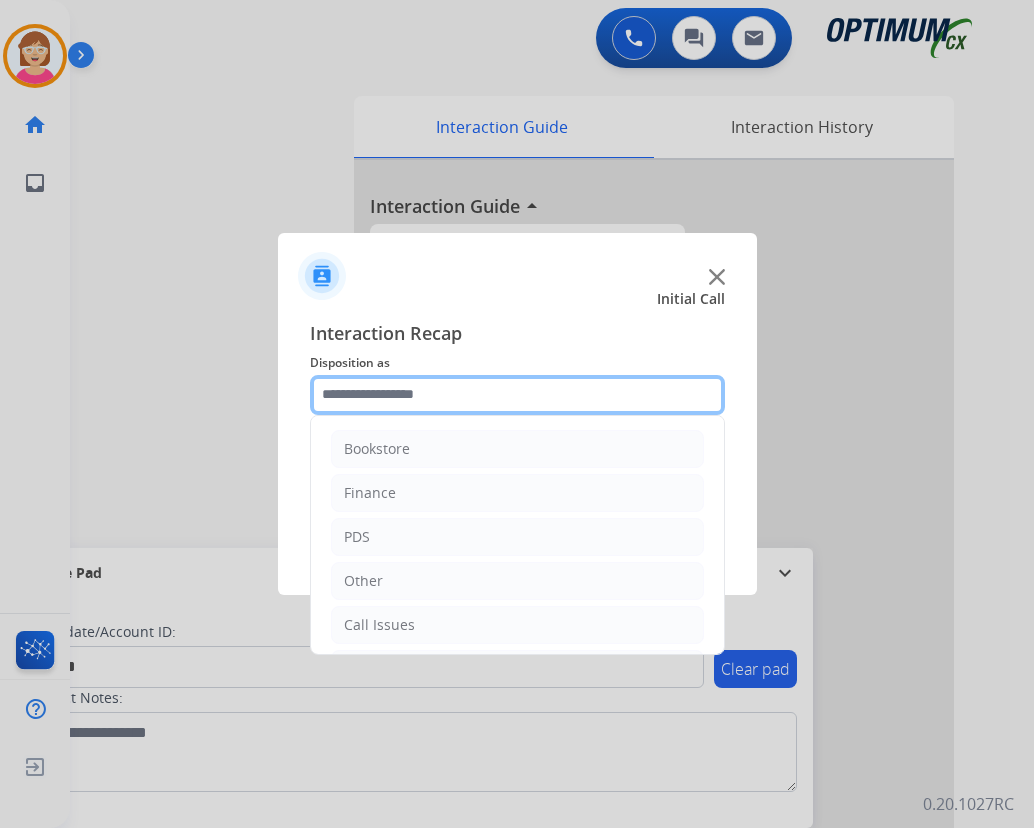 click 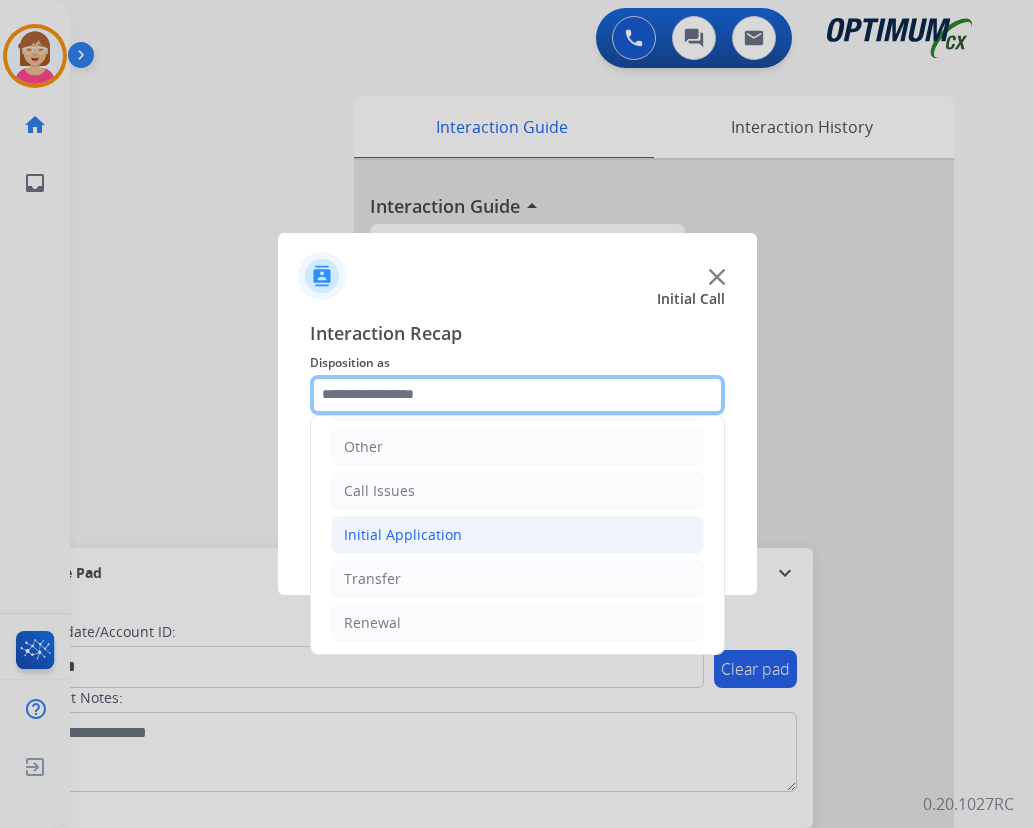 scroll, scrollTop: 136, scrollLeft: 0, axis: vertical 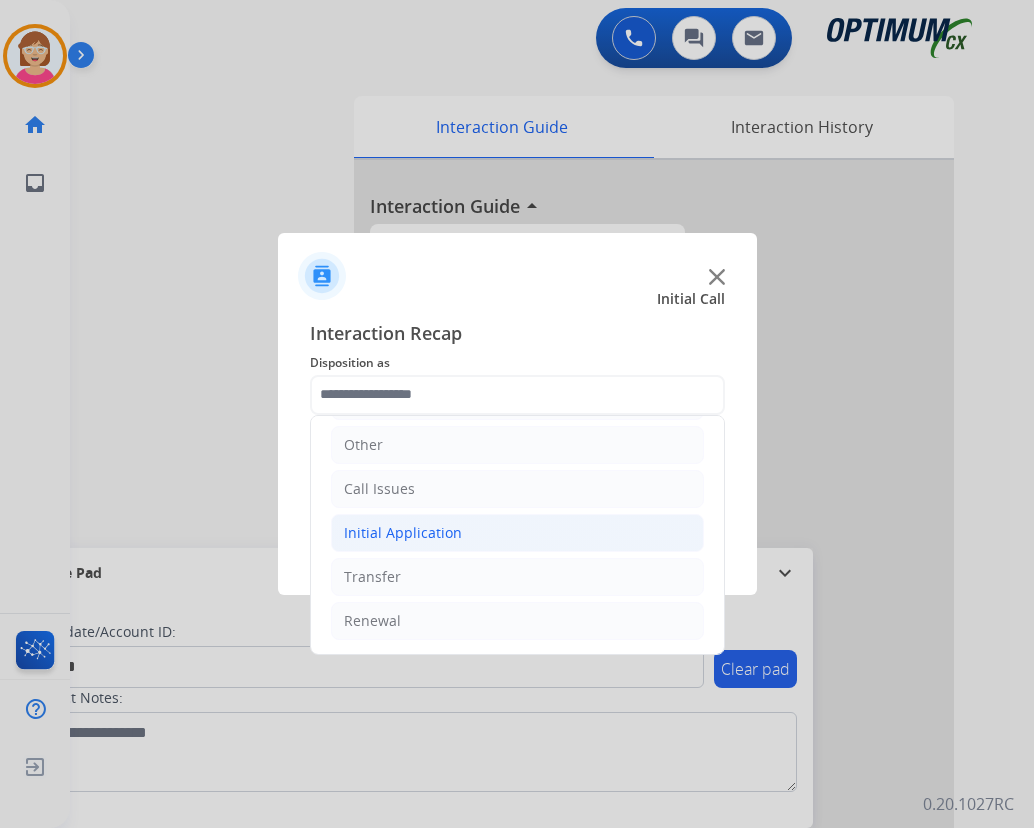 click on "Initial Application" 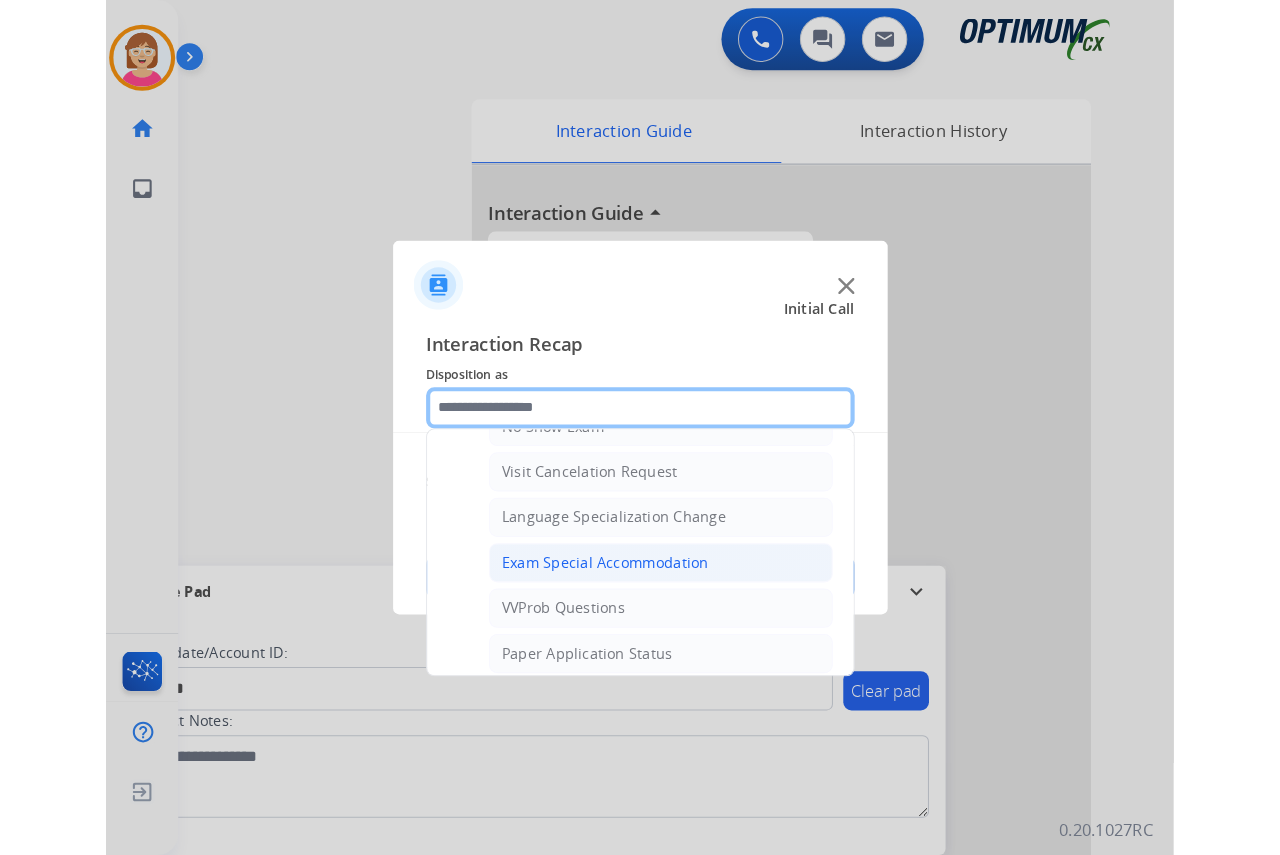 scroll, scrollTop: 1036, scrollLeft: 0, axis: vertical 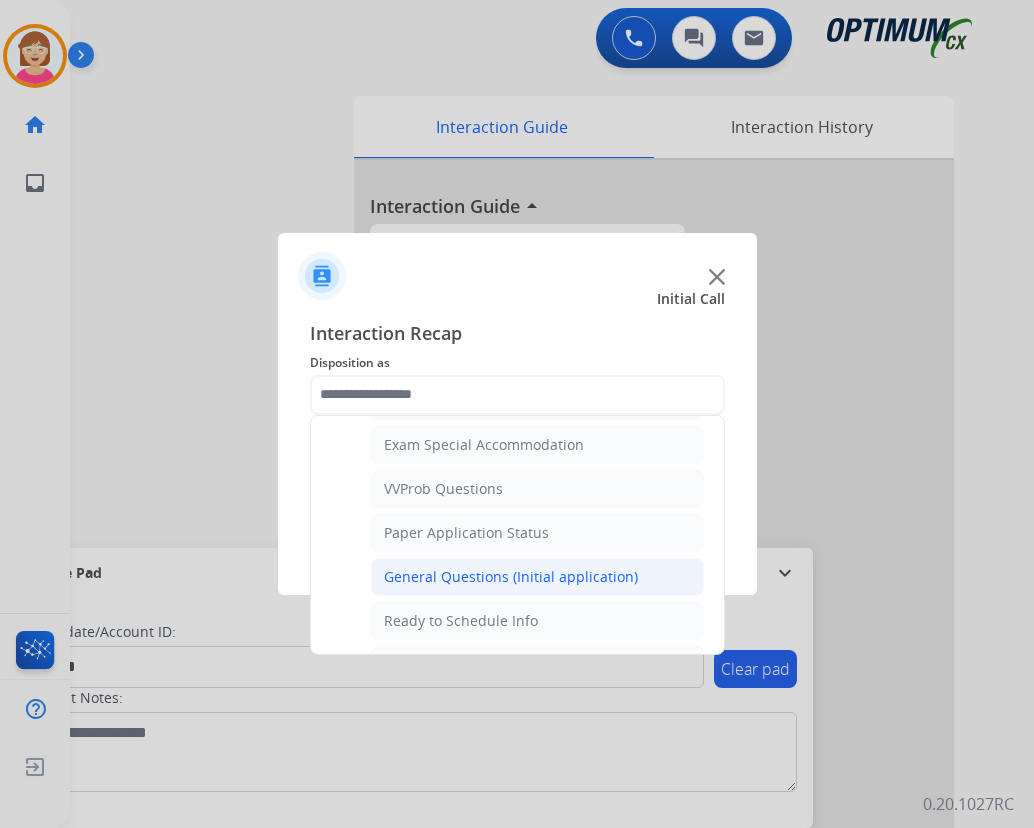 click on "General Questions (Initial application)" 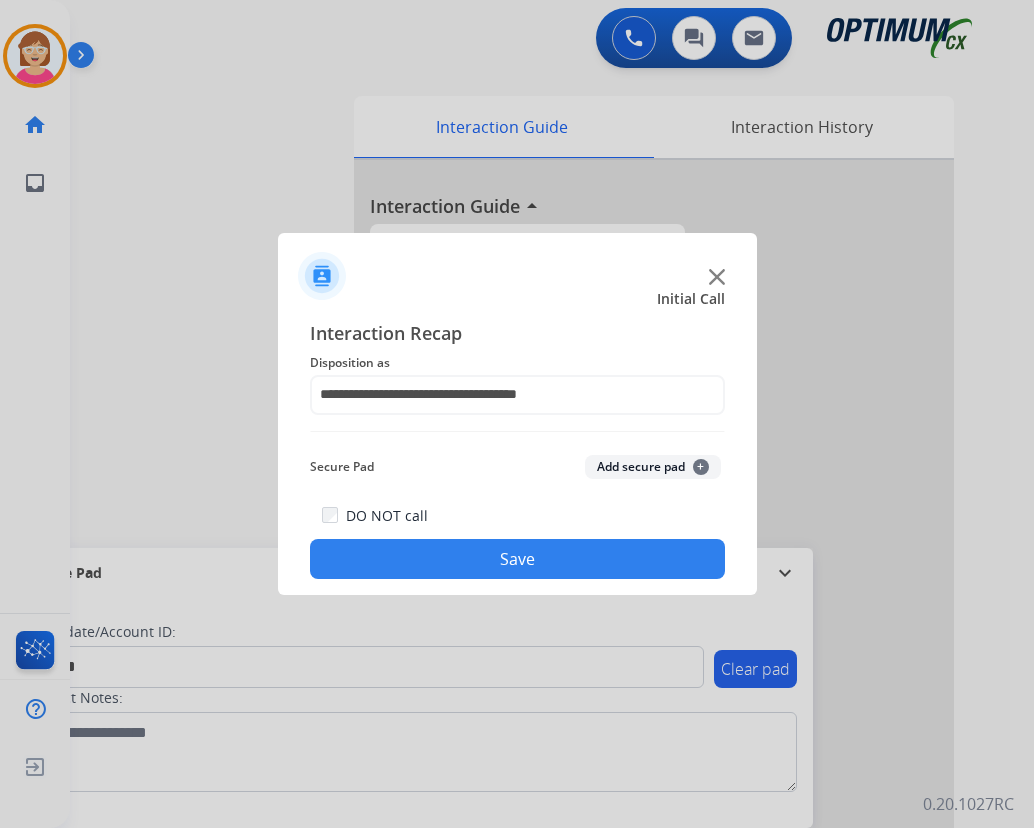 click on "+" 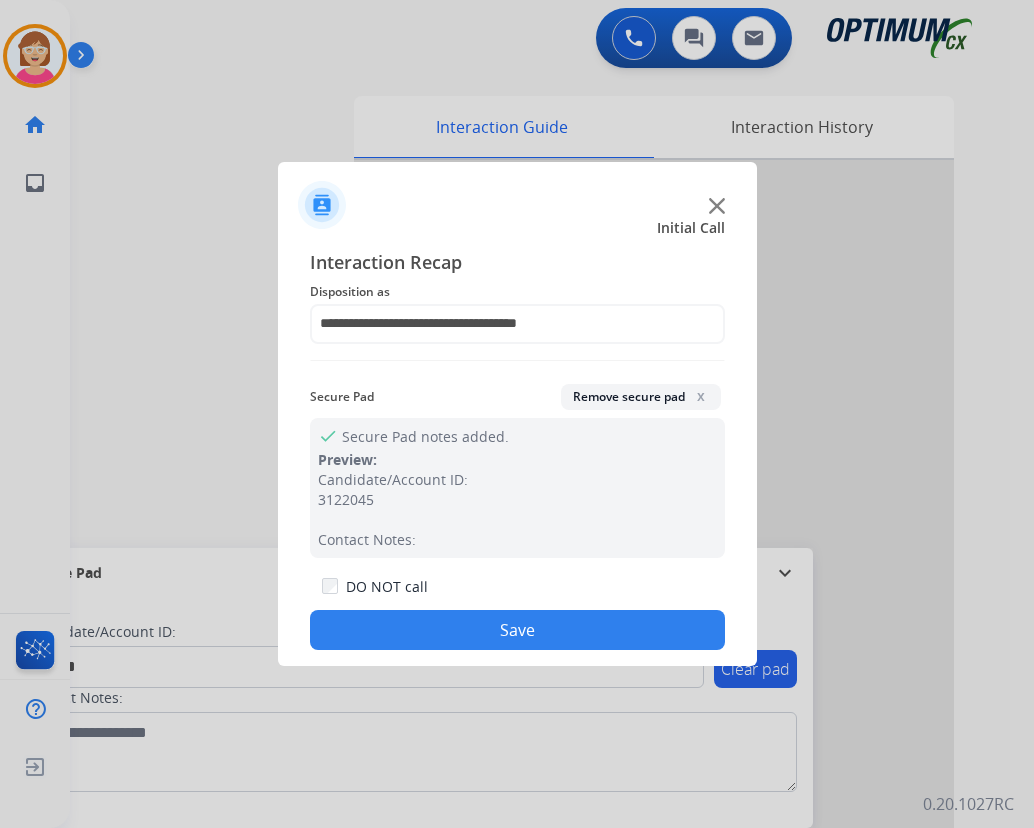 drag, startPoint x: 411, startPoint y: 618, endPoint x: 359, endPoint y: 610, distance: 52.611786 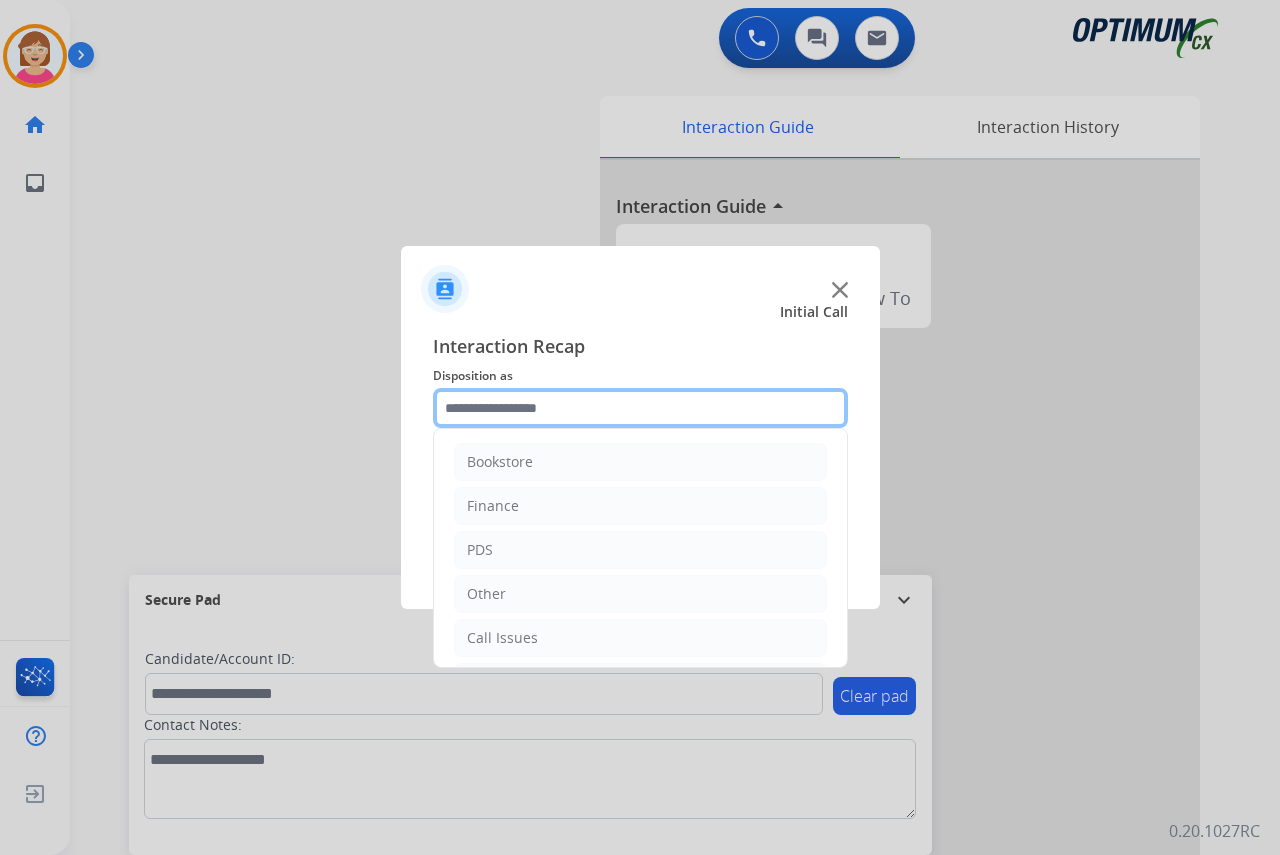click 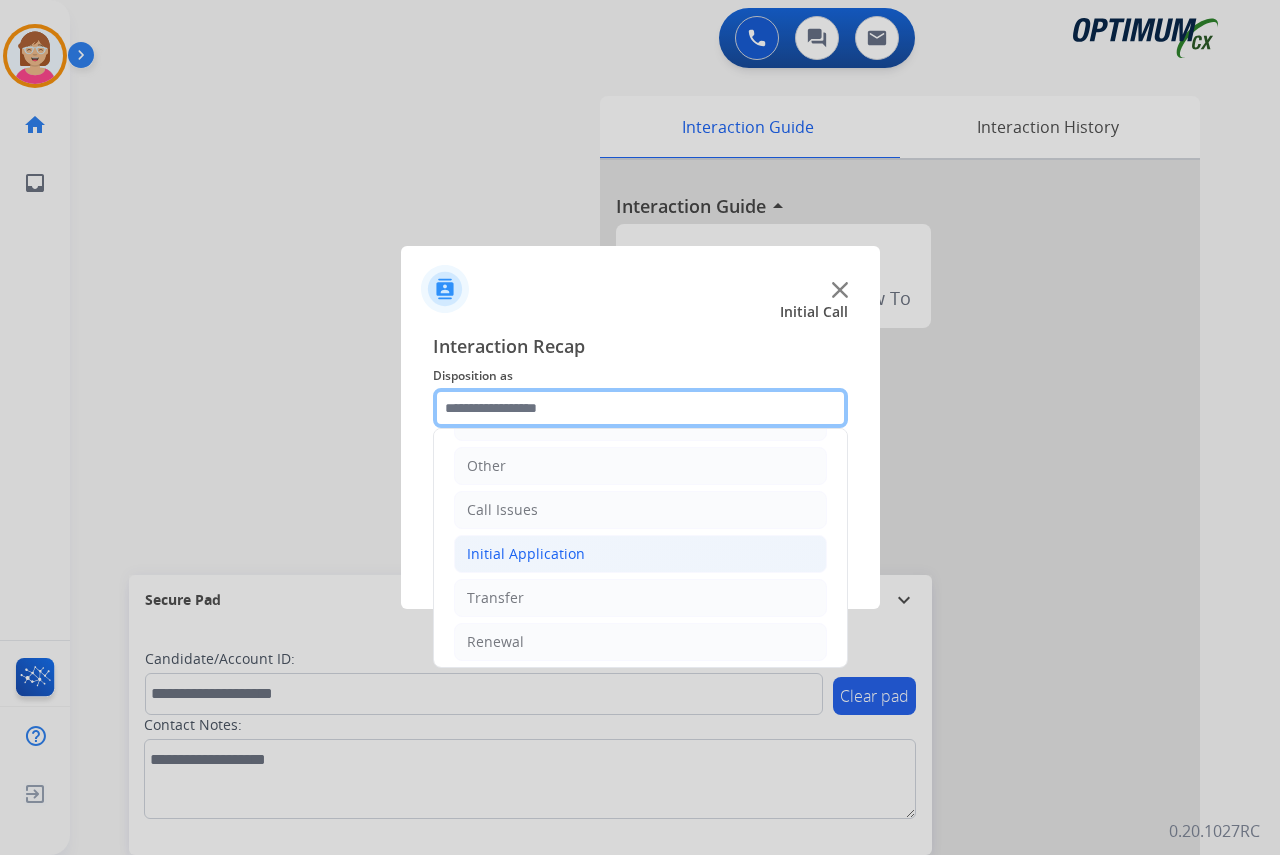scroll, scrollTop: 136, scrollLeft: 0, axis: vertical 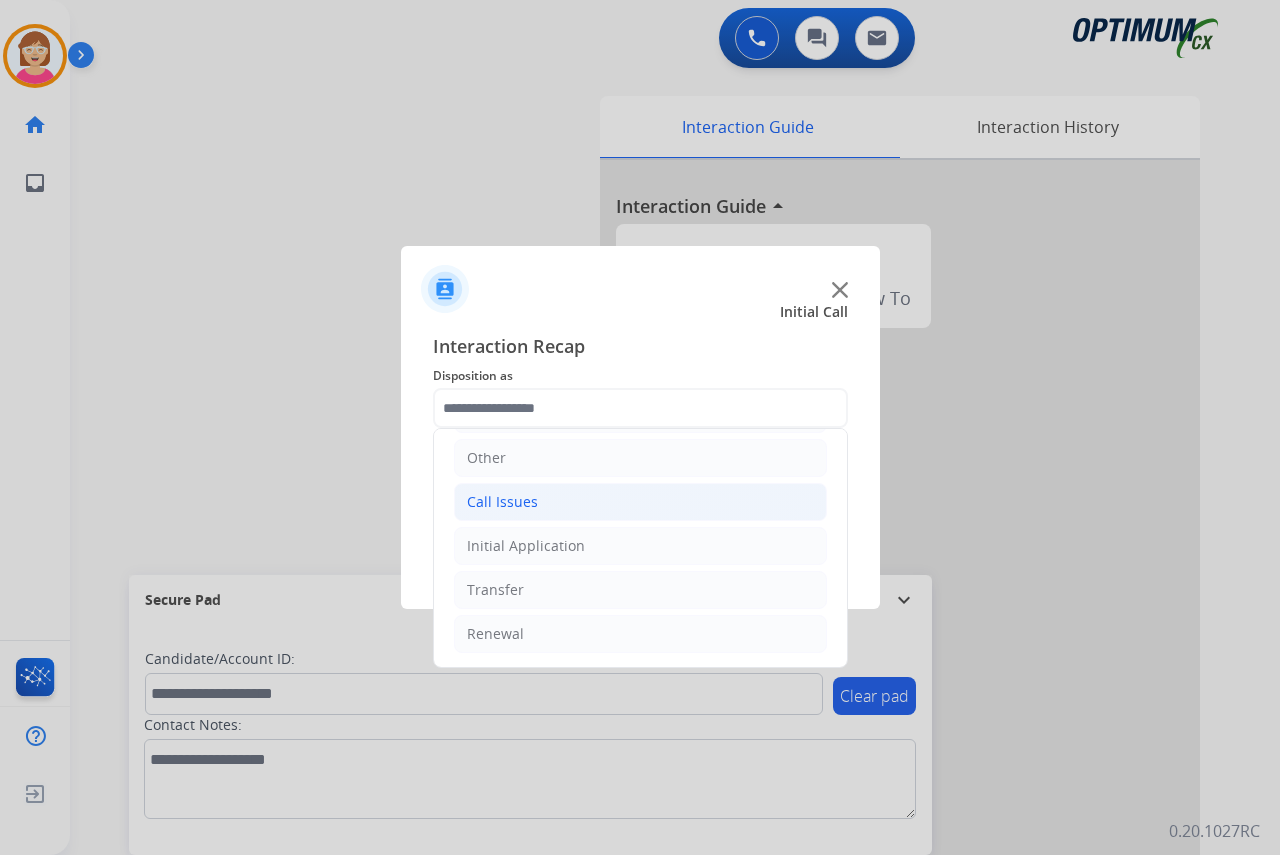 click on "Call Issues" 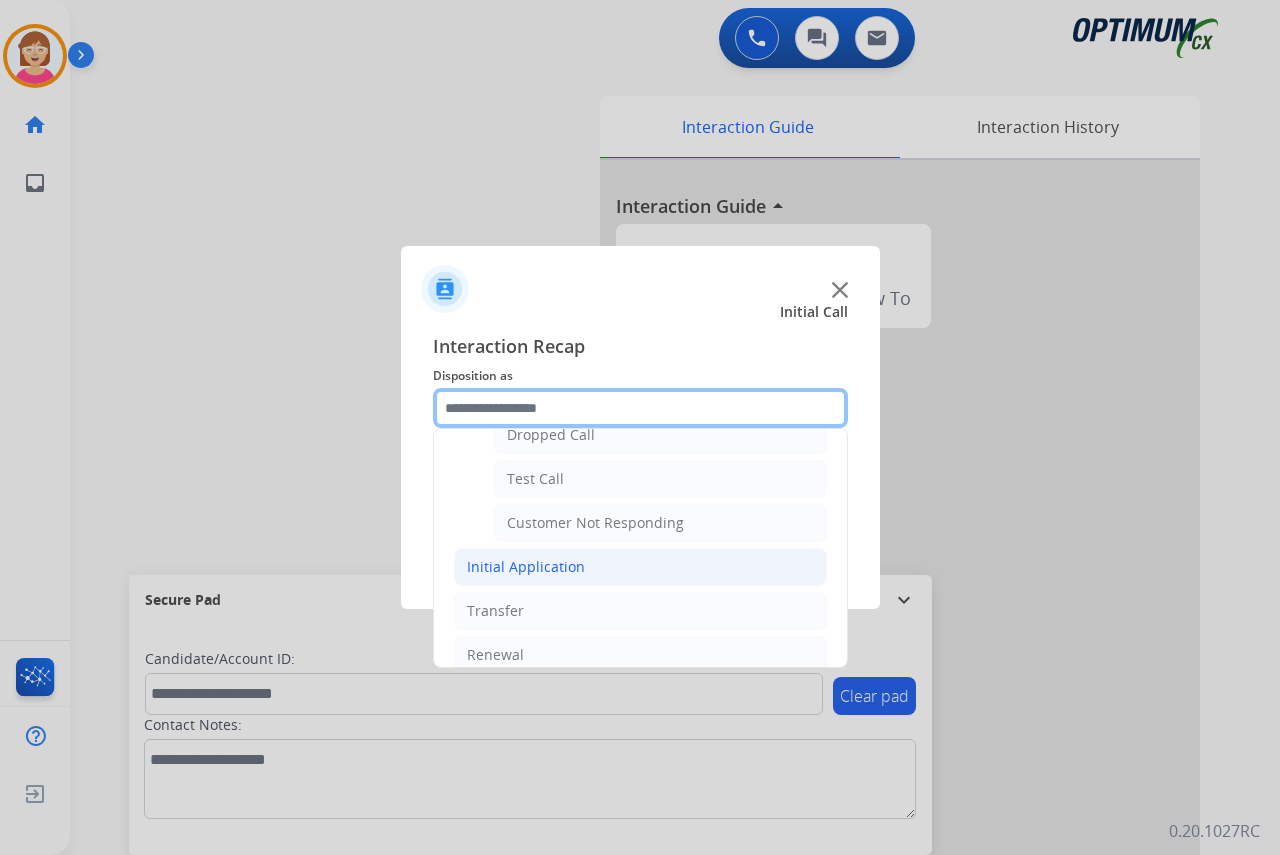 scroll, scrollTop: 336, scrollLeft: 0, axis: vertical 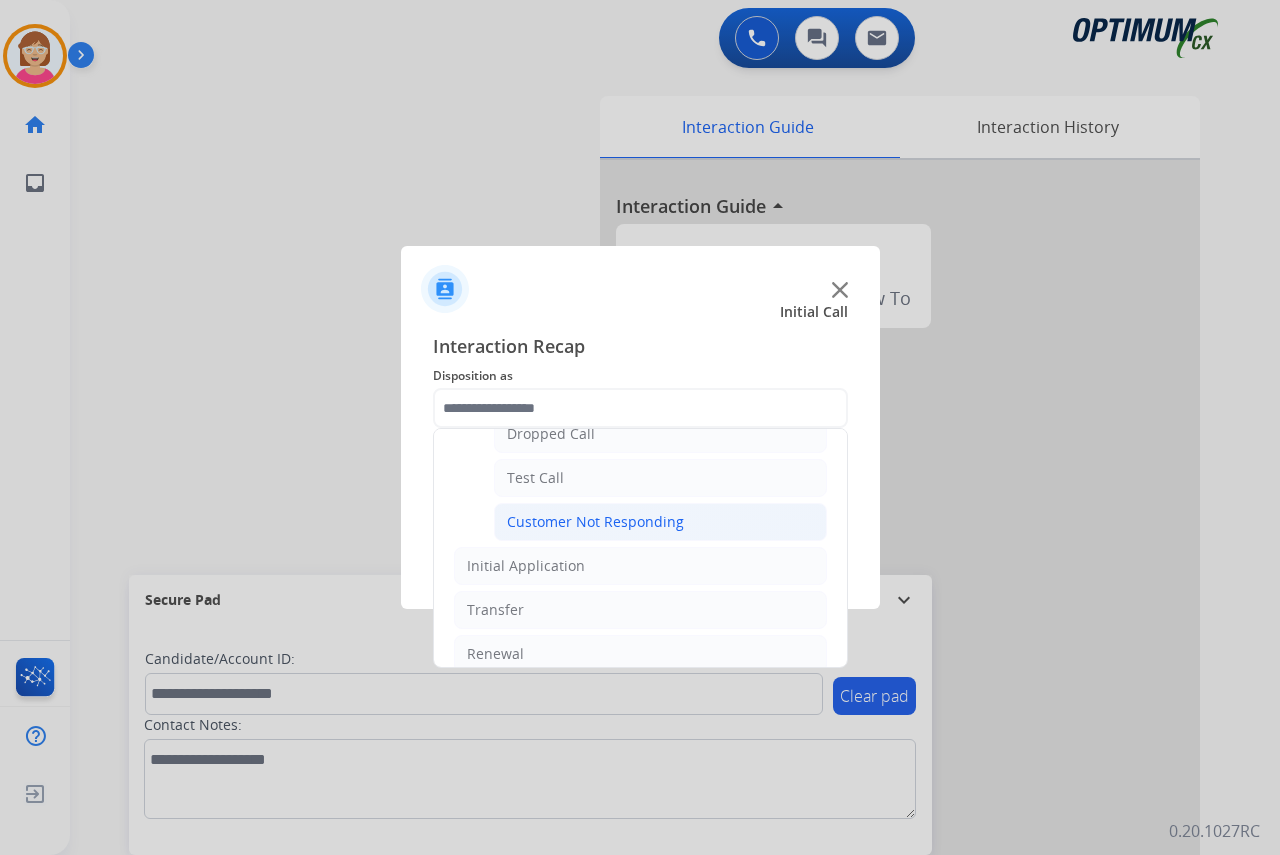 click on "Customer Not Responding" 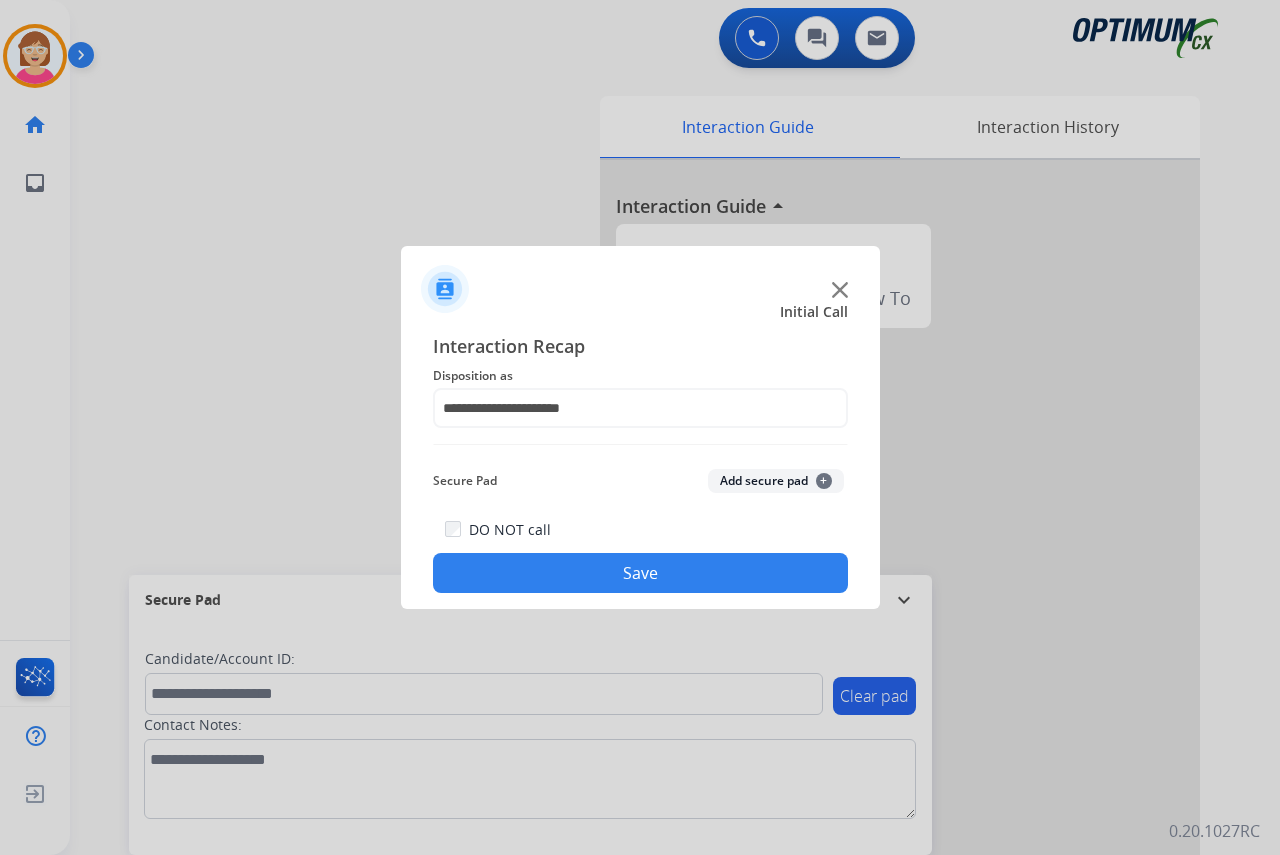 click on "Save" 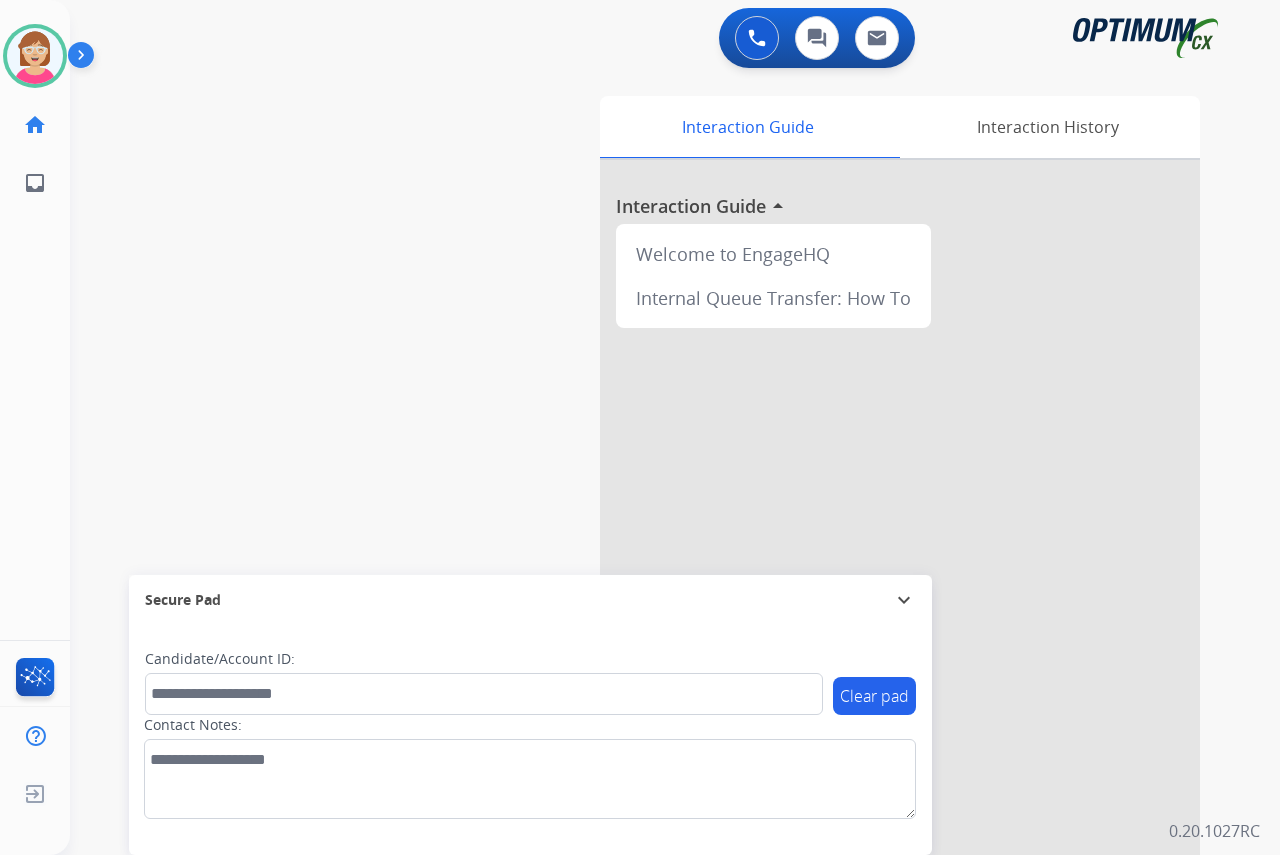 click on "[PERSON_NAME]   Available  Edit Avatar  Agent:   [PERSON_NAME] Profile:  OCX Training home  Home  Home inbox  Emails  Emails  FocalPoints  Help Center  Help Center  Log out  Log out" 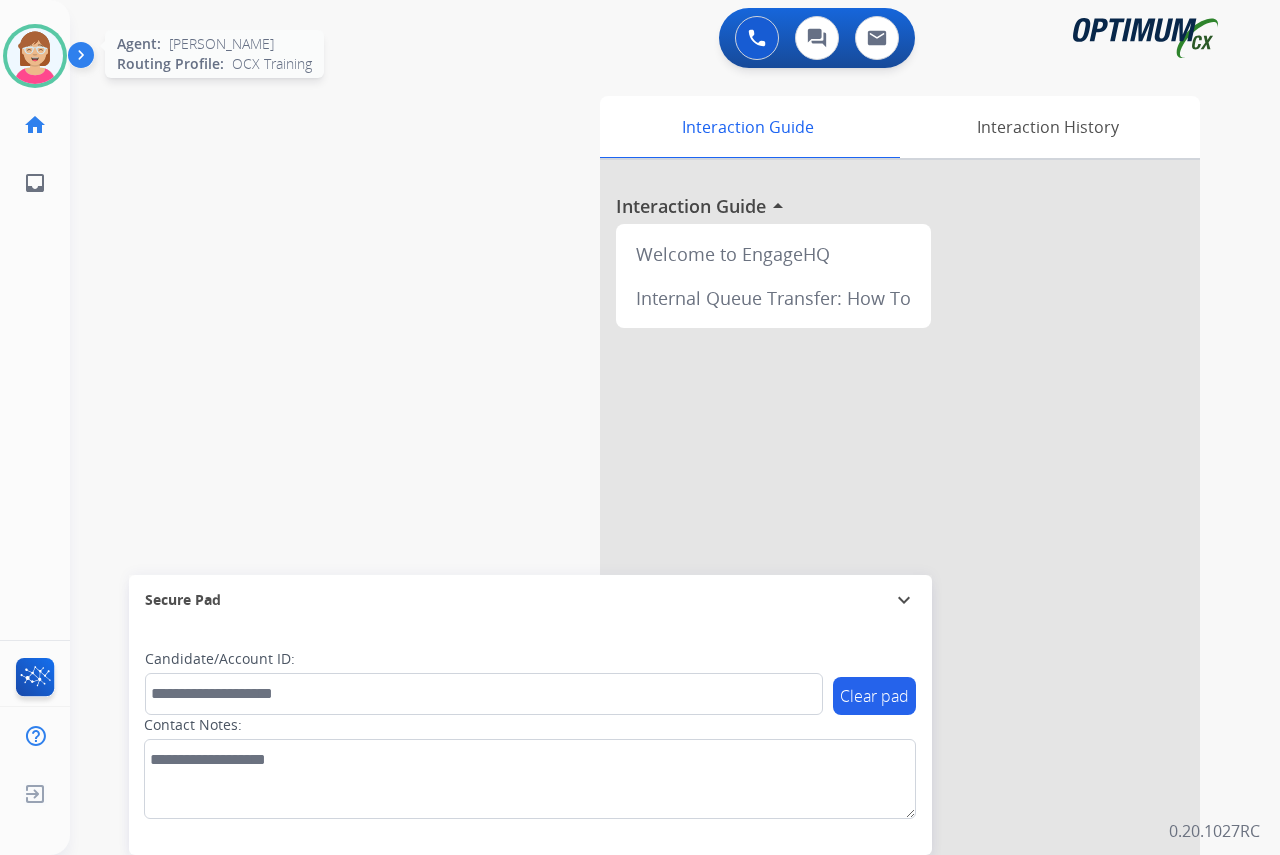 click at bounding box center [35, 56] 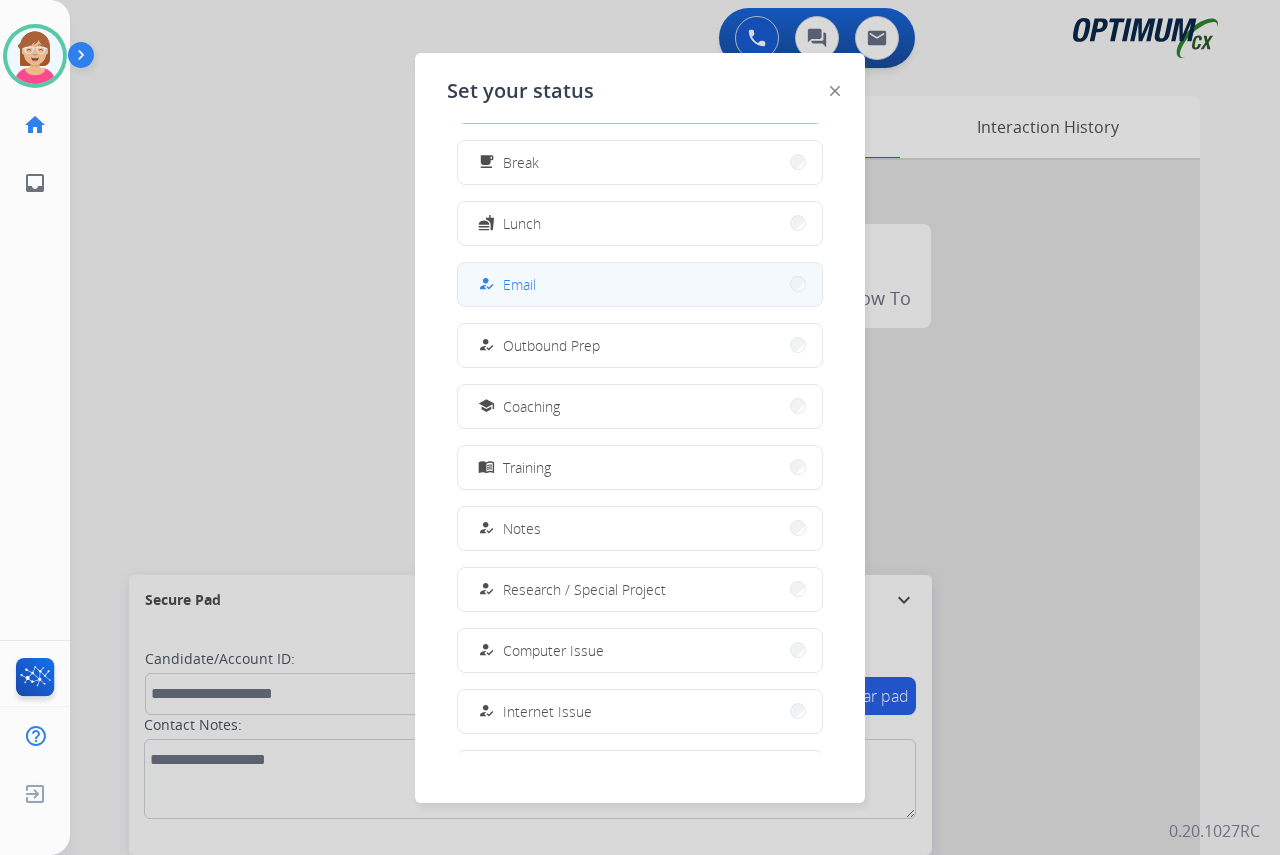 scroll, scrollTop: 189, scrollLeft: 0, axis: vertical 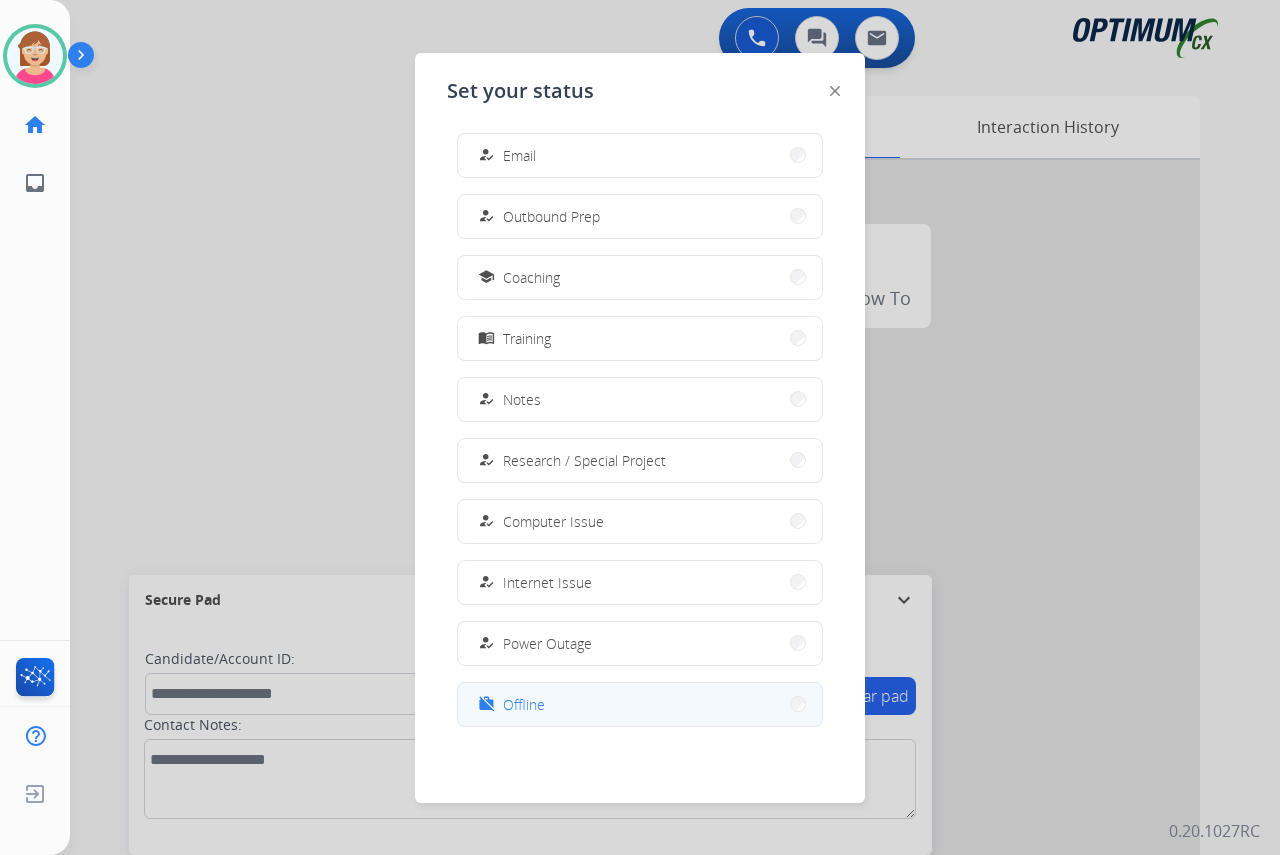 click on "work_off Offline" at bounding box center (640, 704) 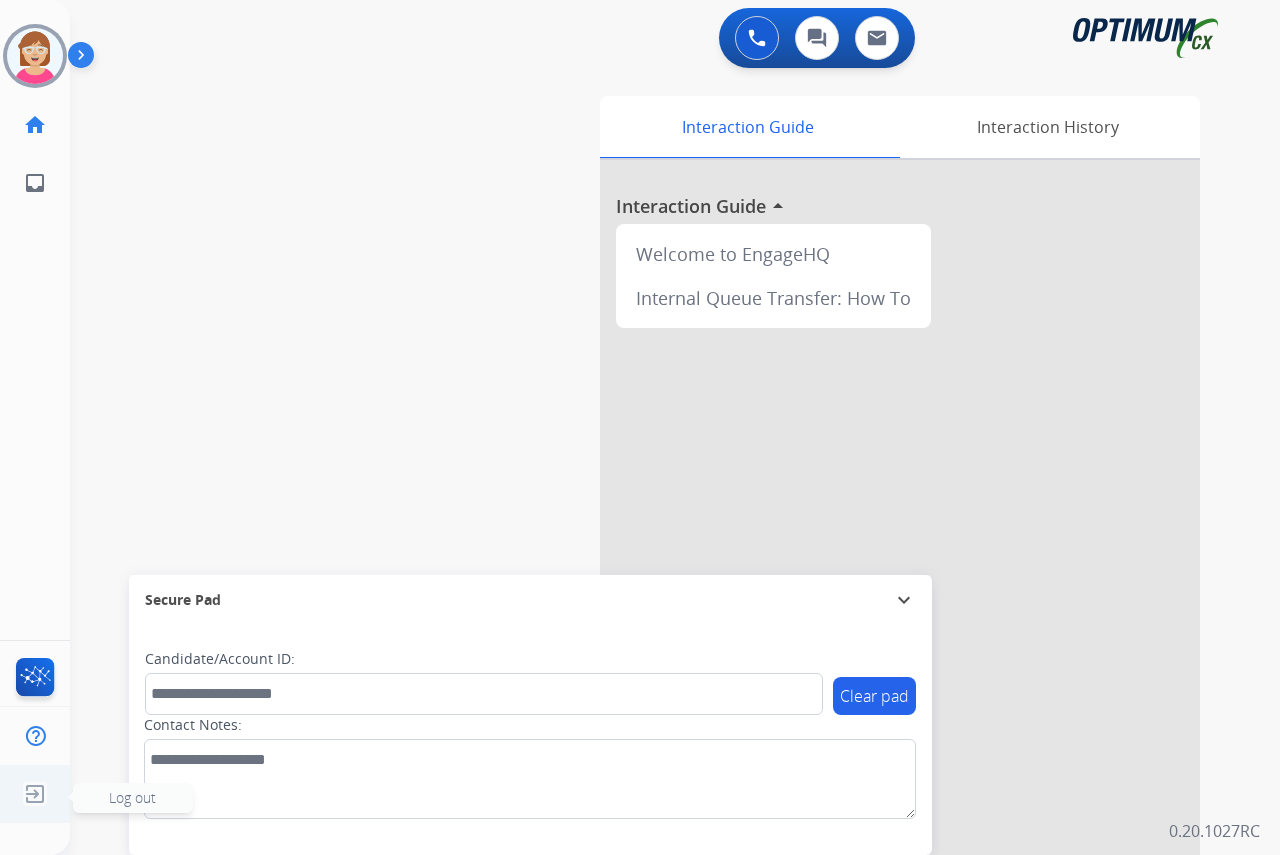 drag, startPoint x: 46, startPoint y: 251, endPoint x: 36, endPoint y: 793, distance: 542.0922 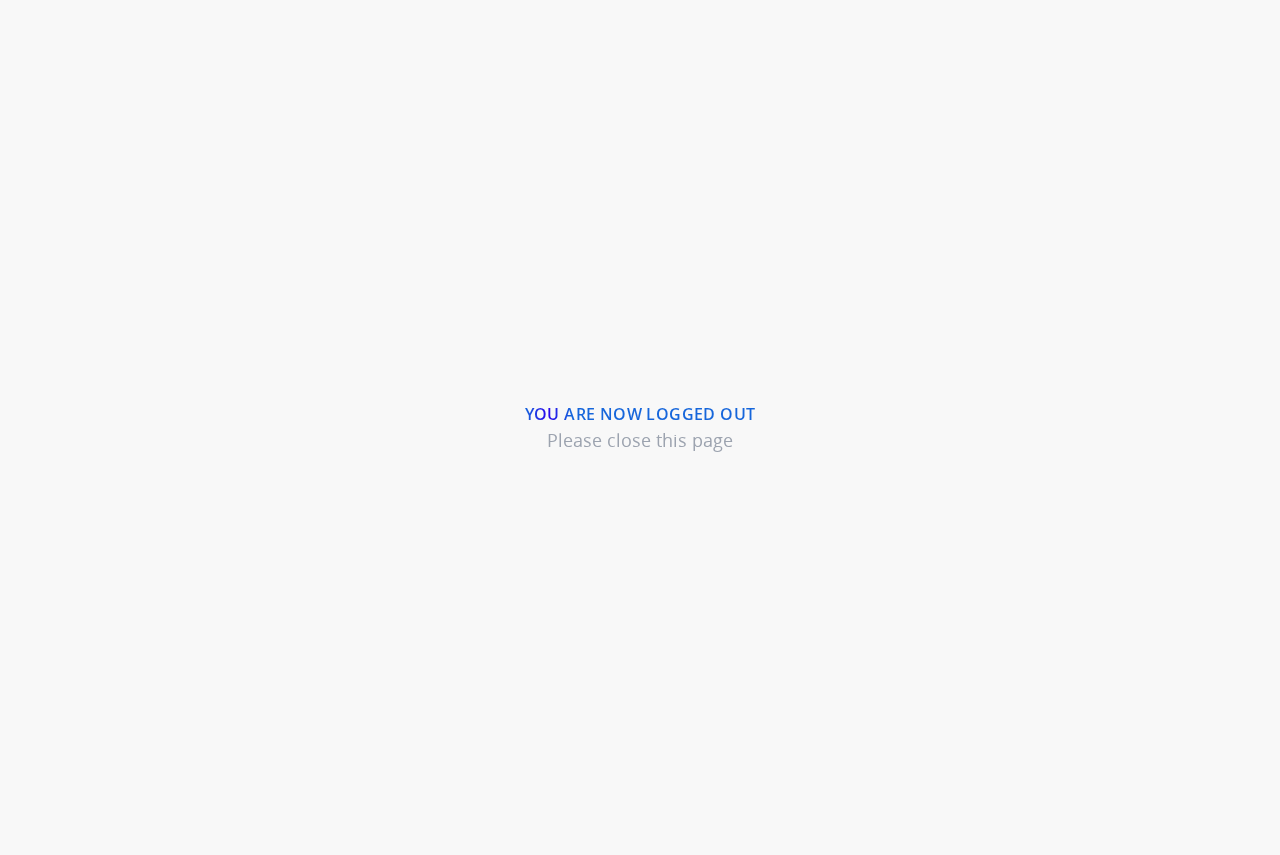 scroll, scrollTop: 0, scrollLeft: 0, axis: both 